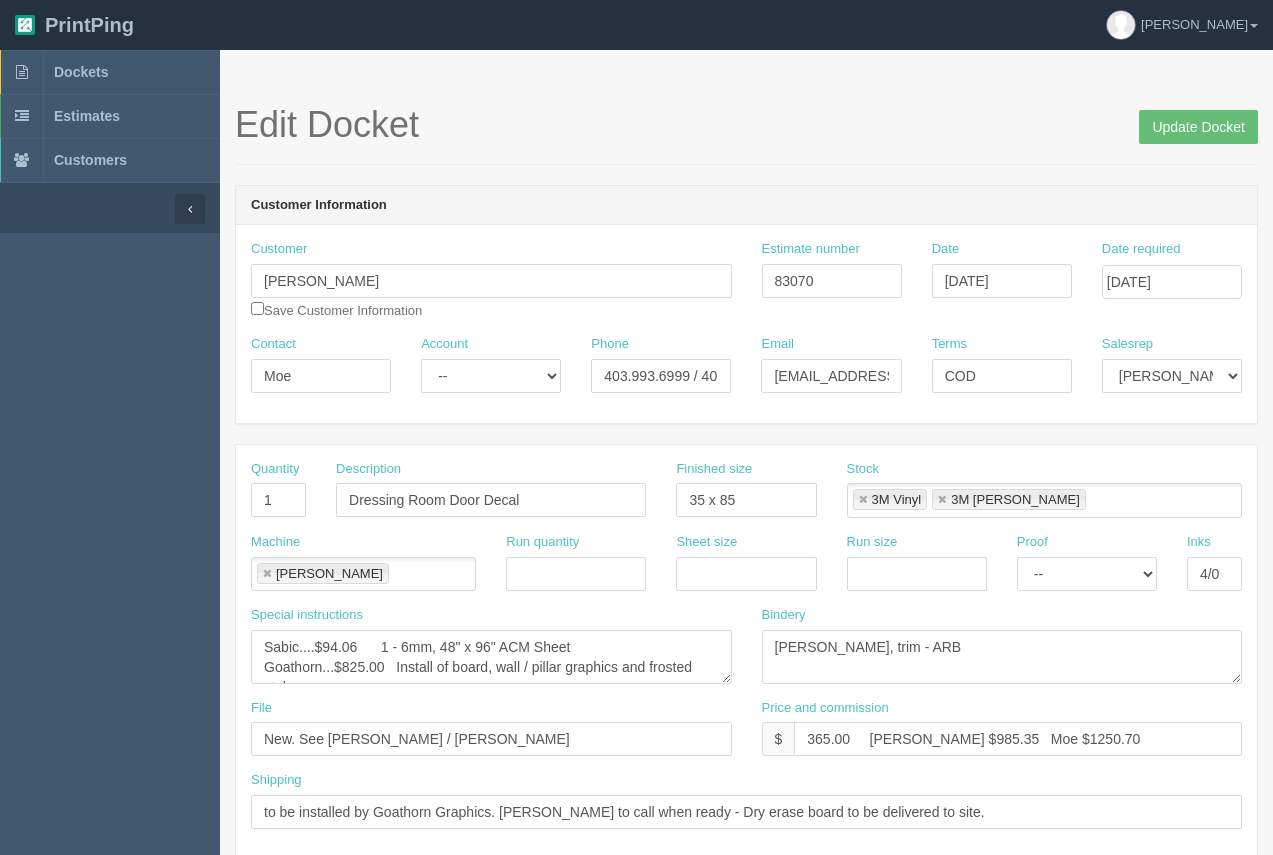 scroll, scrollTop: 820, scrollLeft: 0, axis: vertical 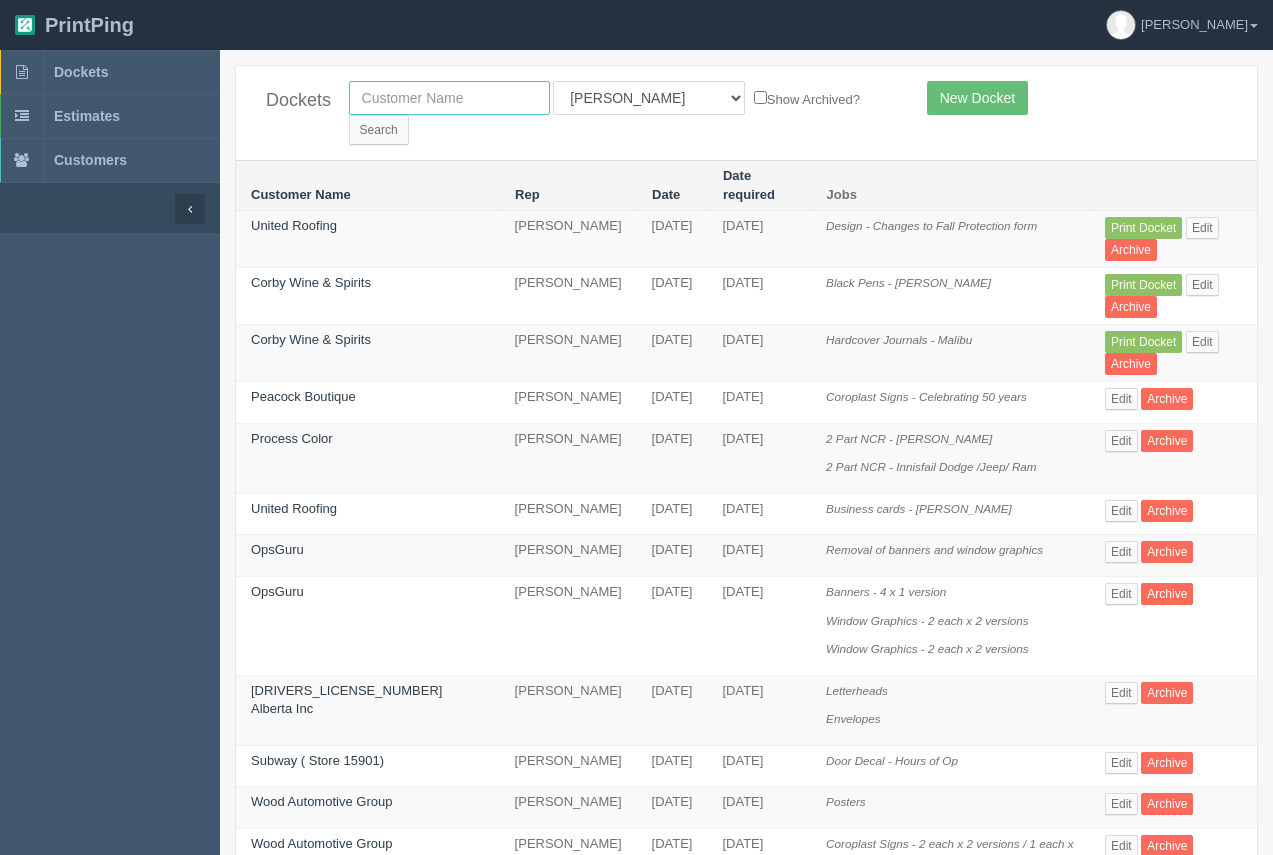 click at bounding box center (449, 98) 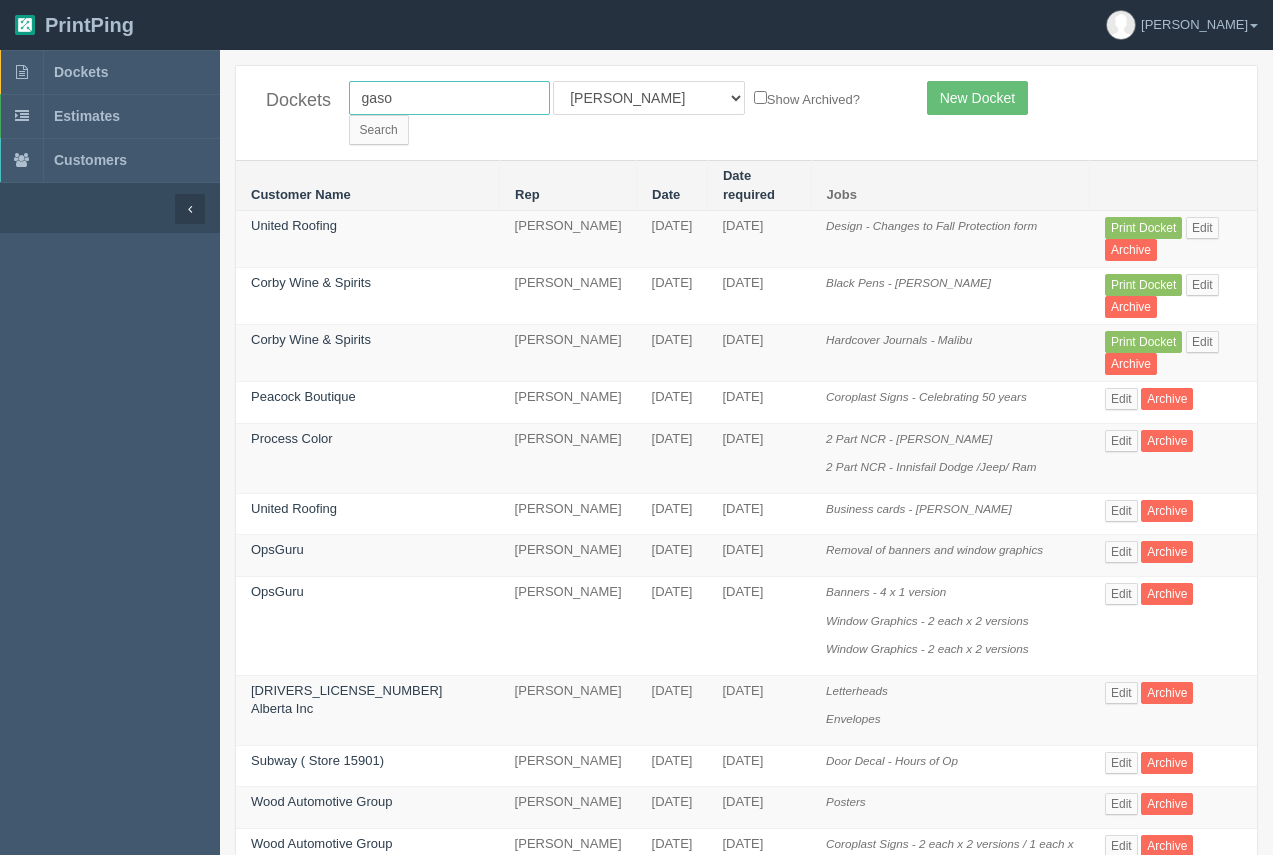 type on "gasonic" 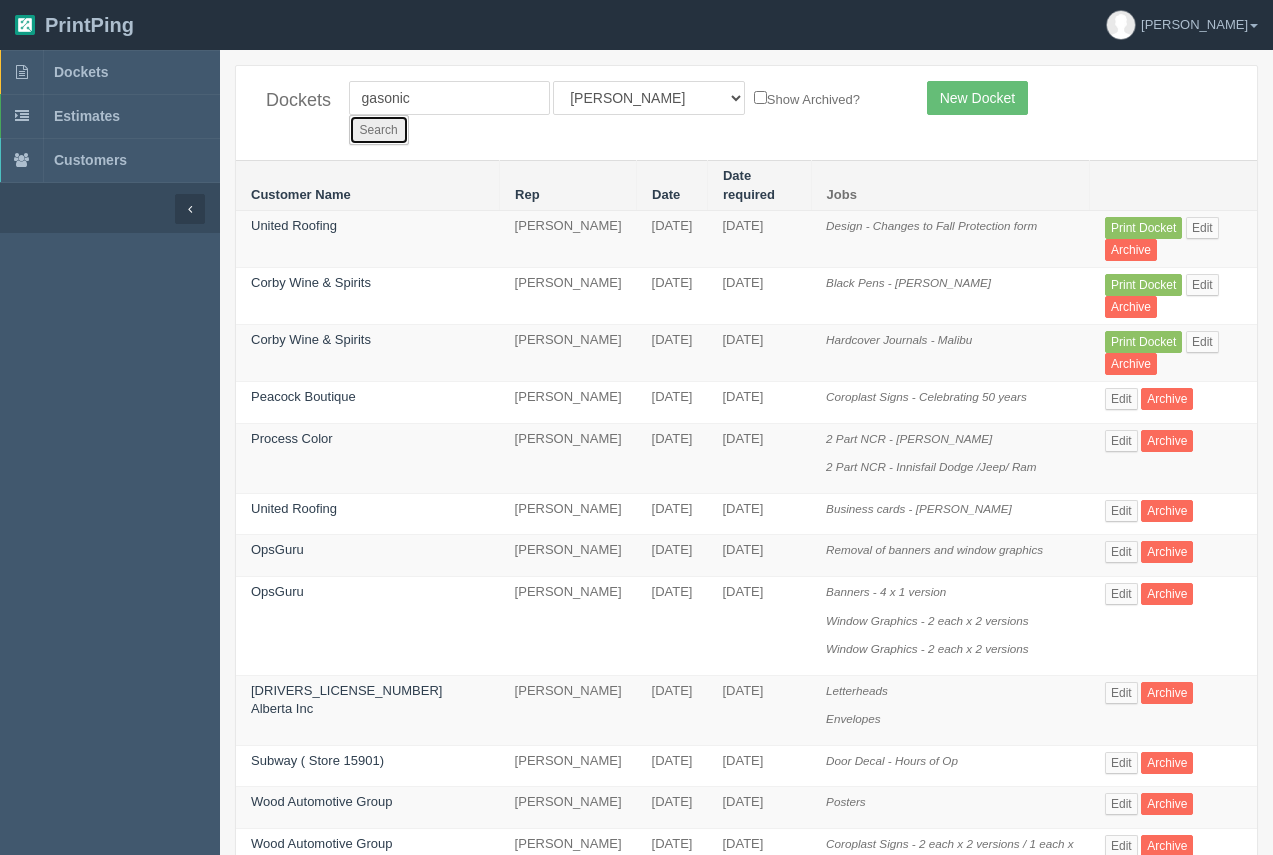 click on "Search" at bounding box center [379, 130] 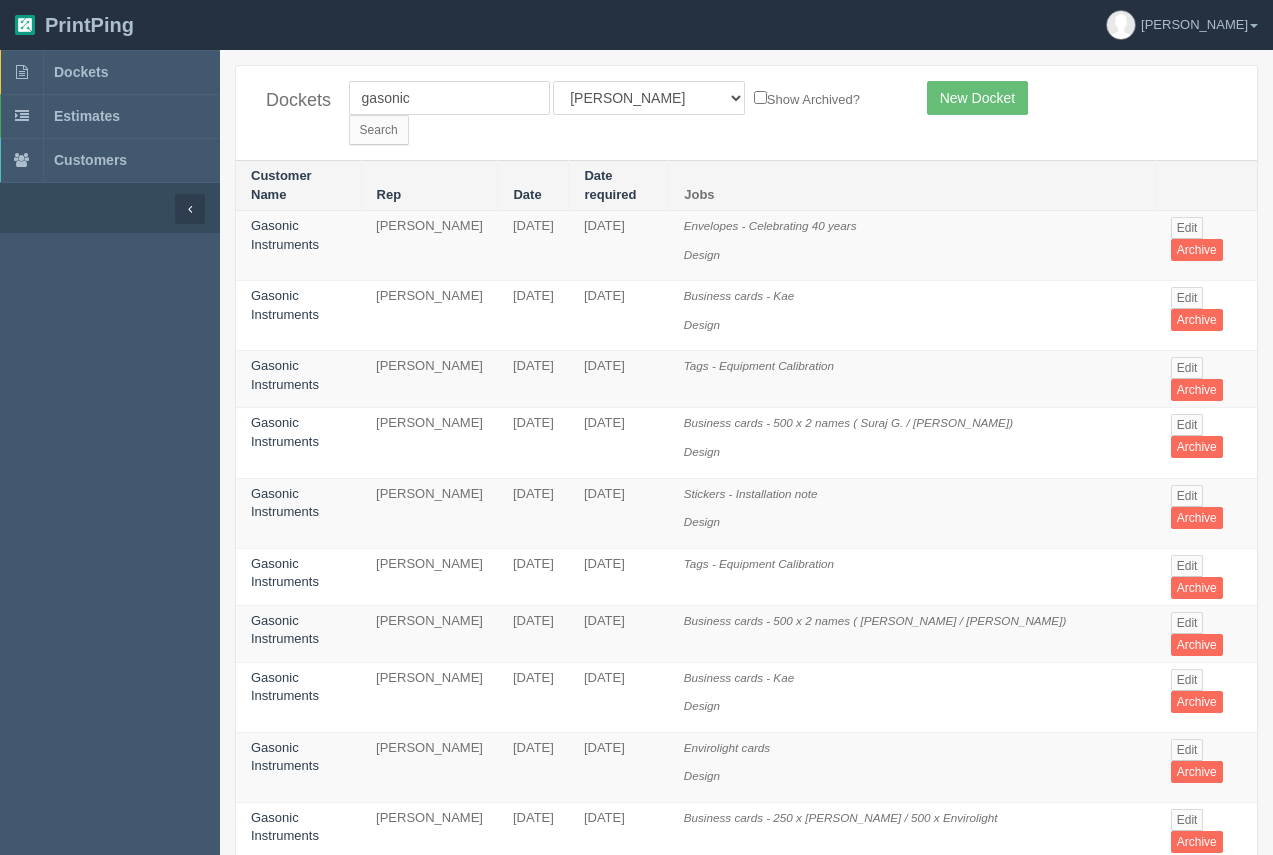 scroll, scrollTop: 0, scrollLeft: 0, axis: both 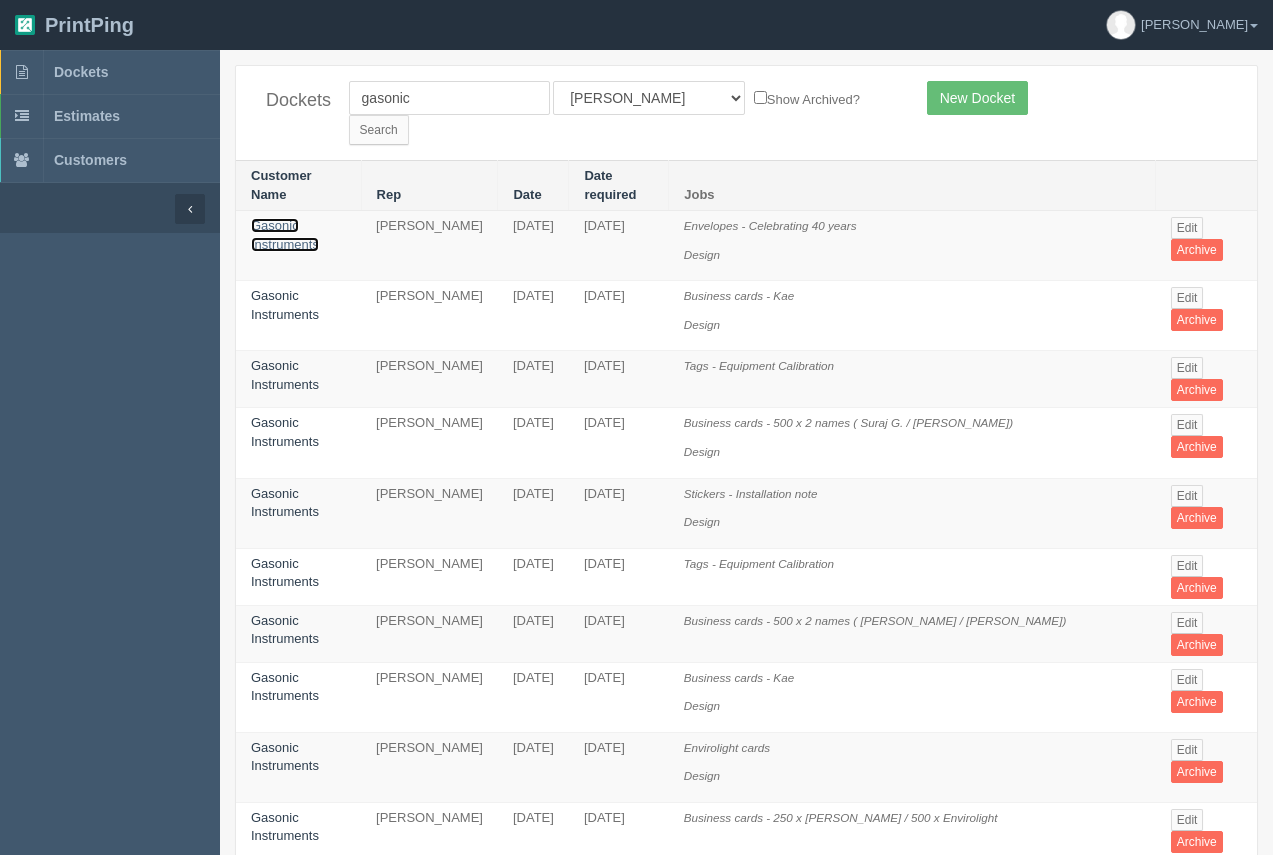 click on "Gasonic Instruments" at bounding box center (285, 235) 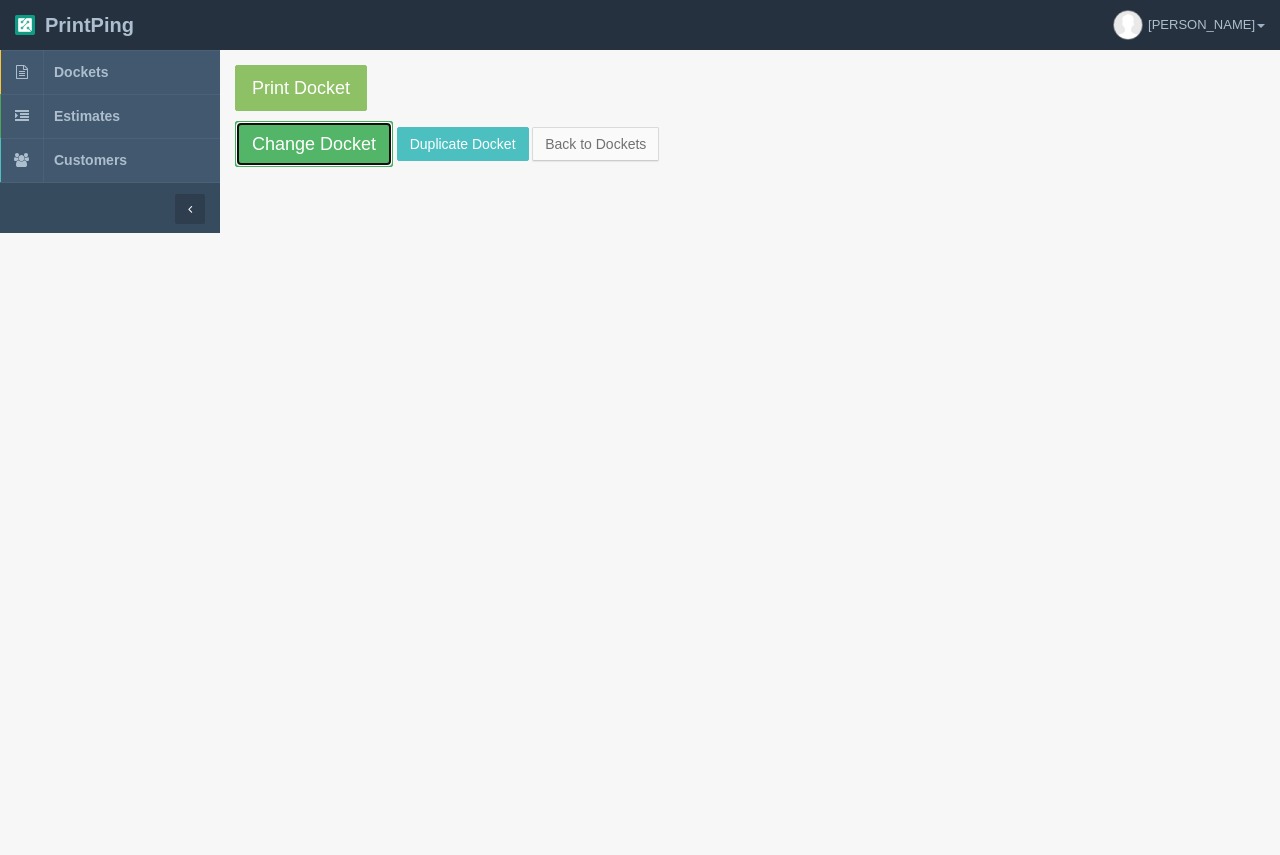 click on "Change Docket" at bounding box center (314, 144) 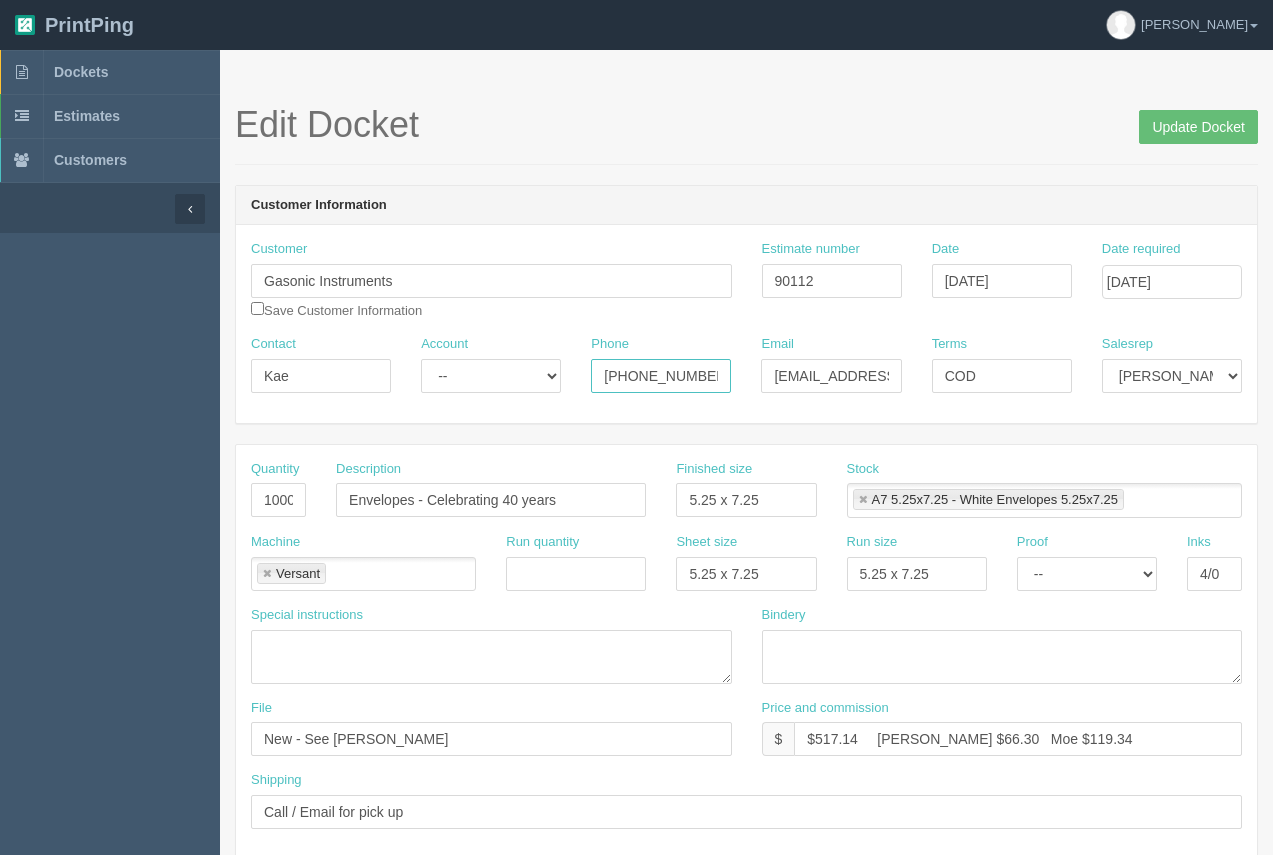 click on "403-560-3832 / 403-276-2201" at bounding box center [661, 376] 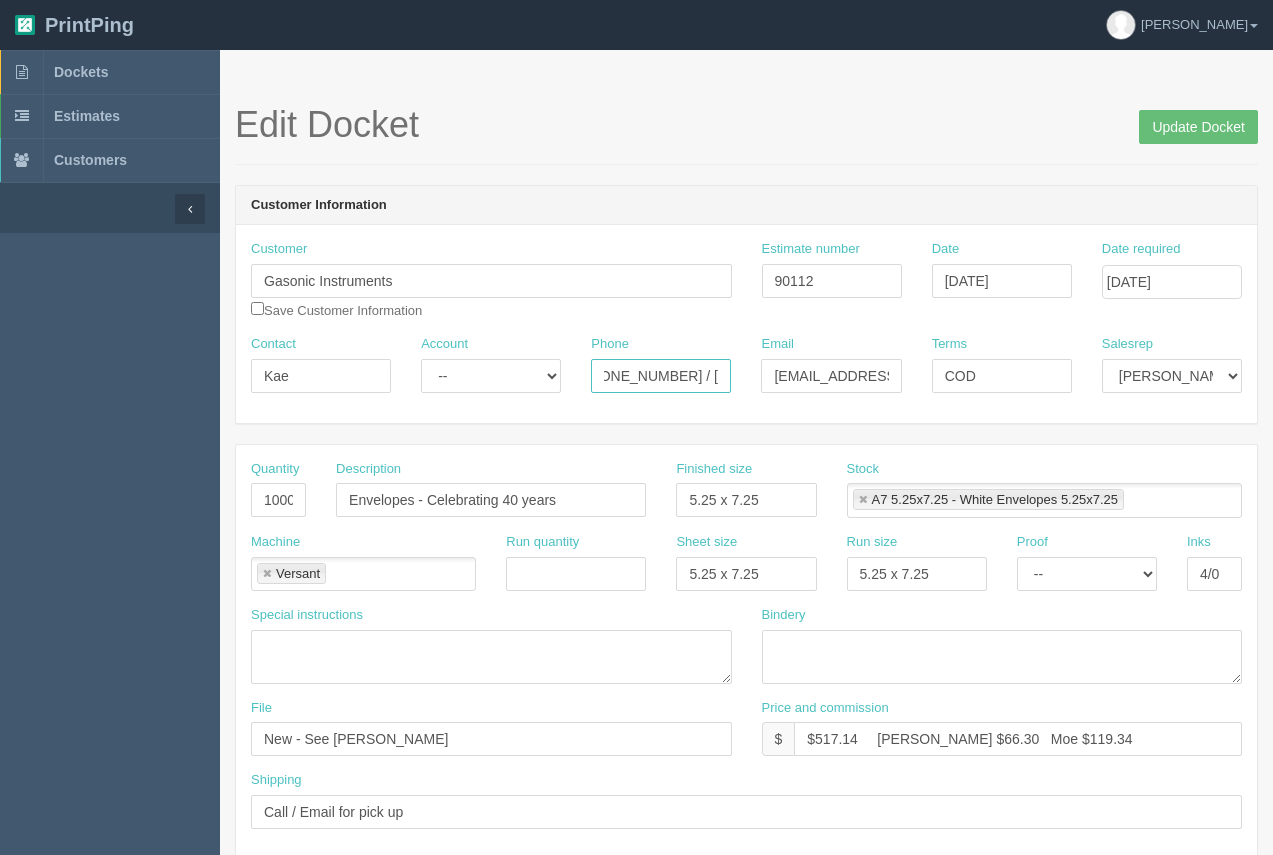 scroll, scrollTop: 0, scrollLeft: 0, axis: both 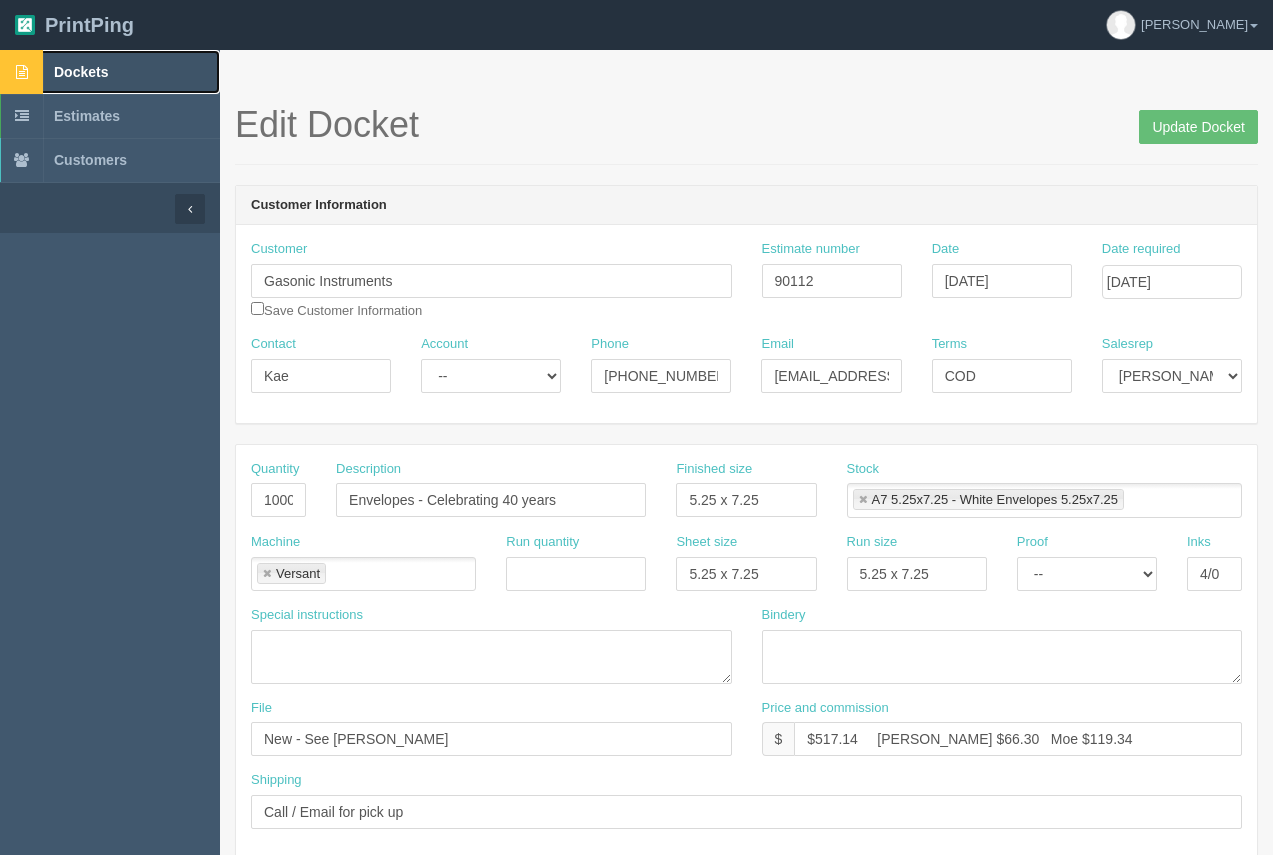 click on "Dockets" at bounding box center [81, 72] 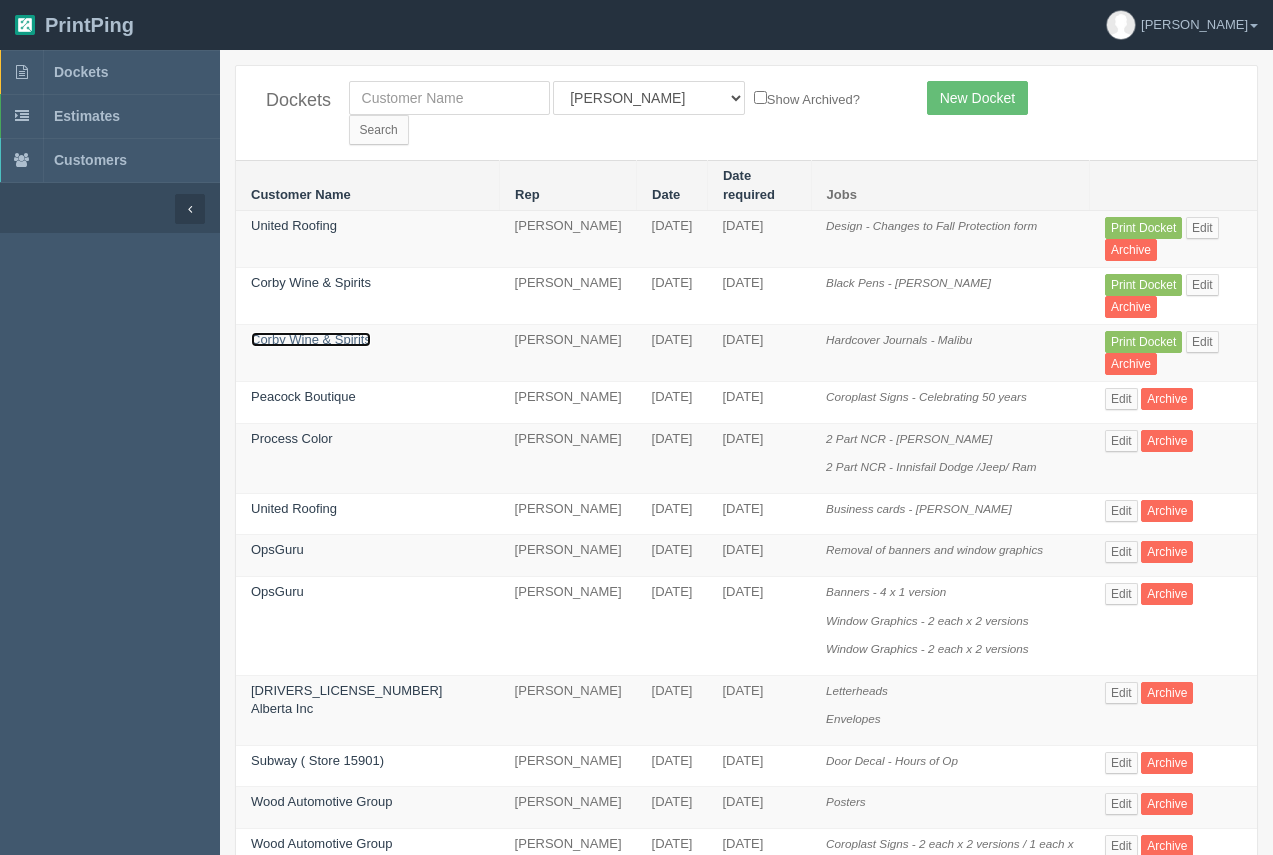 click on "Corby Wine & Spirits" at bounding box center [311, 339] 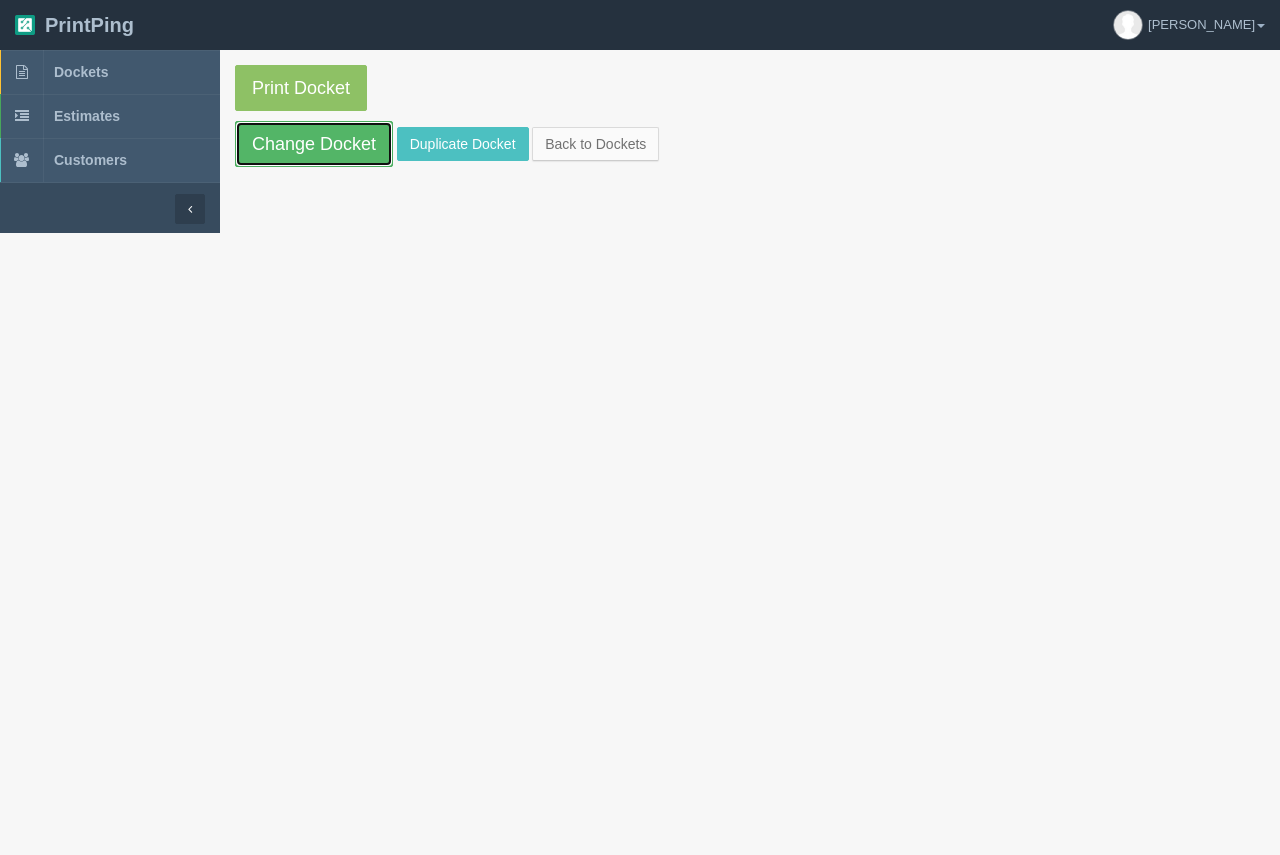 click on "Change Docket" at bounding box center [314, 144] 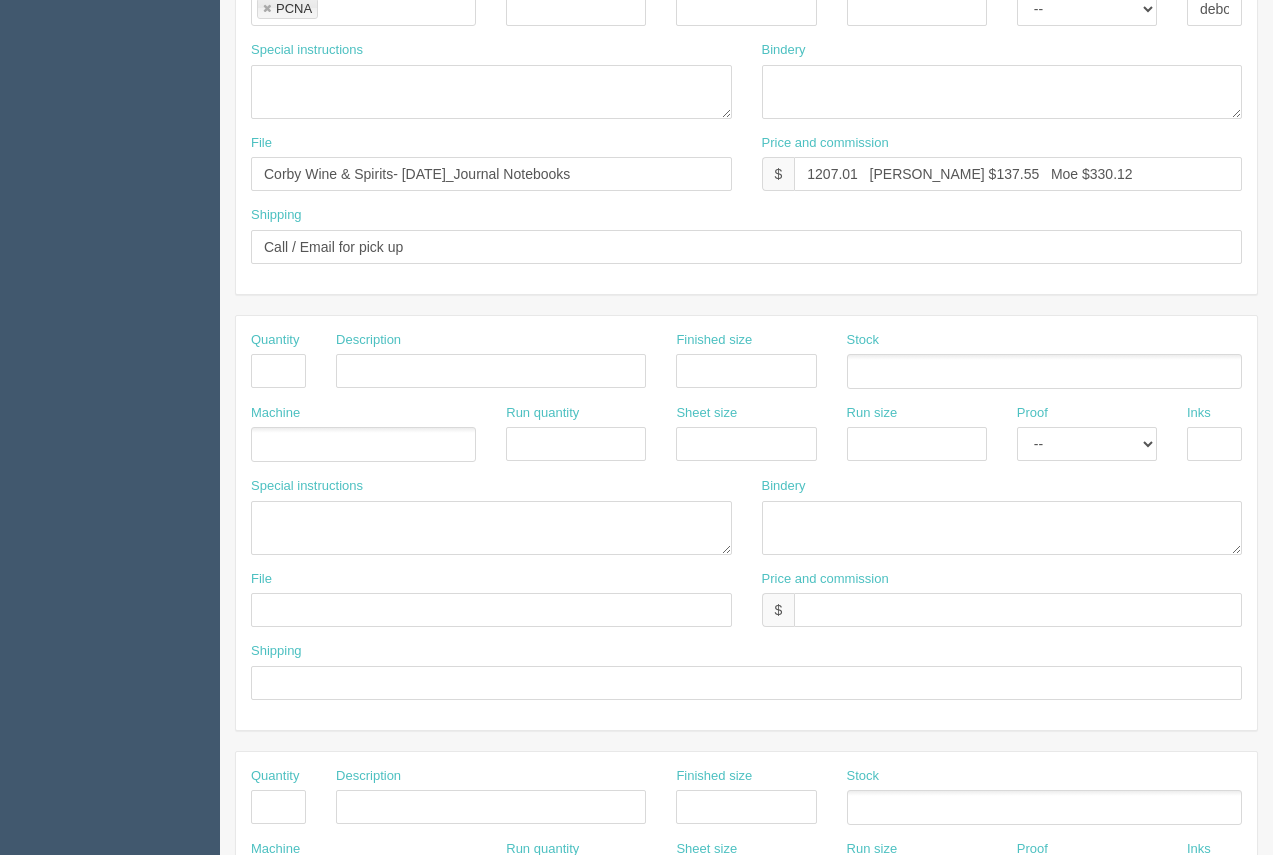 scroll, scrollTop: 548, scrollLeft: 0, axis: vertical 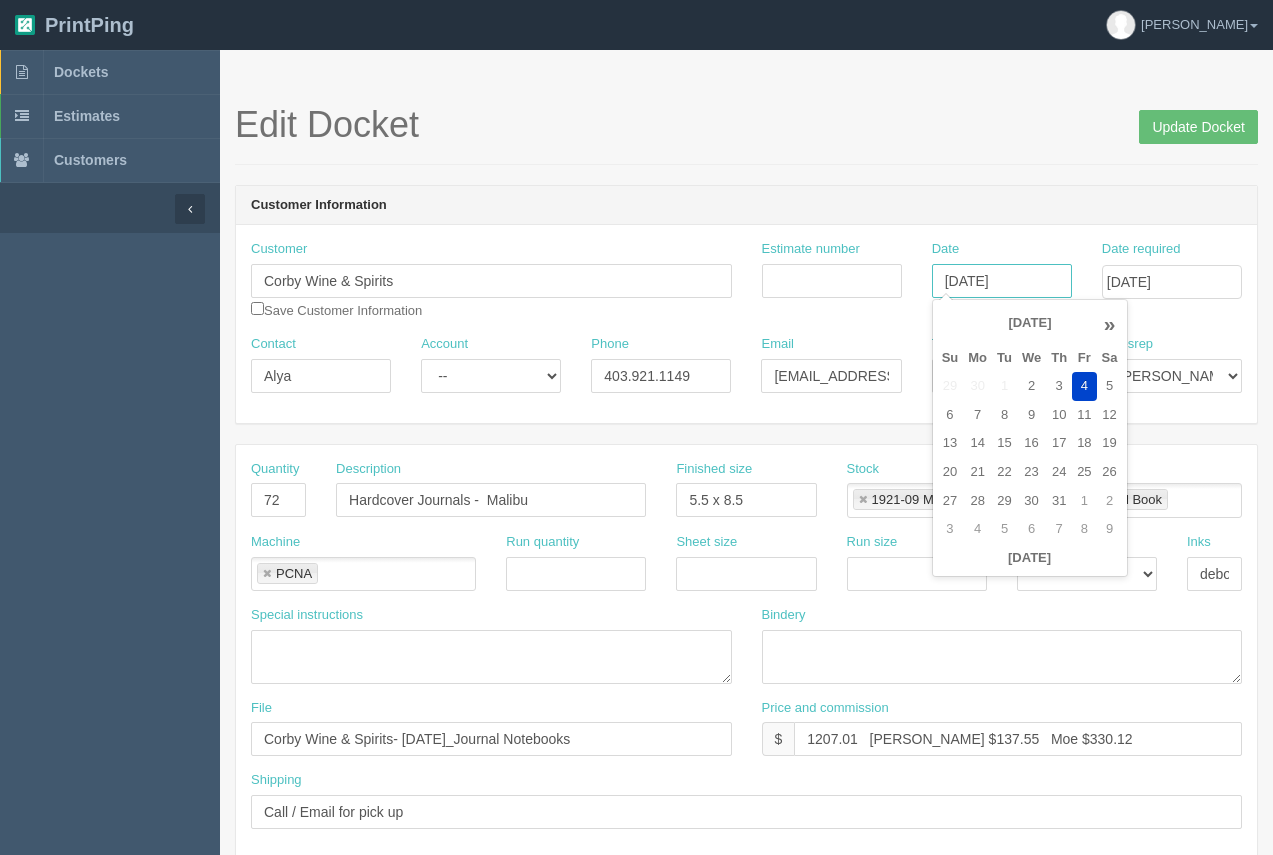 click on "[DATE]" at bounding box center [1002, 281] 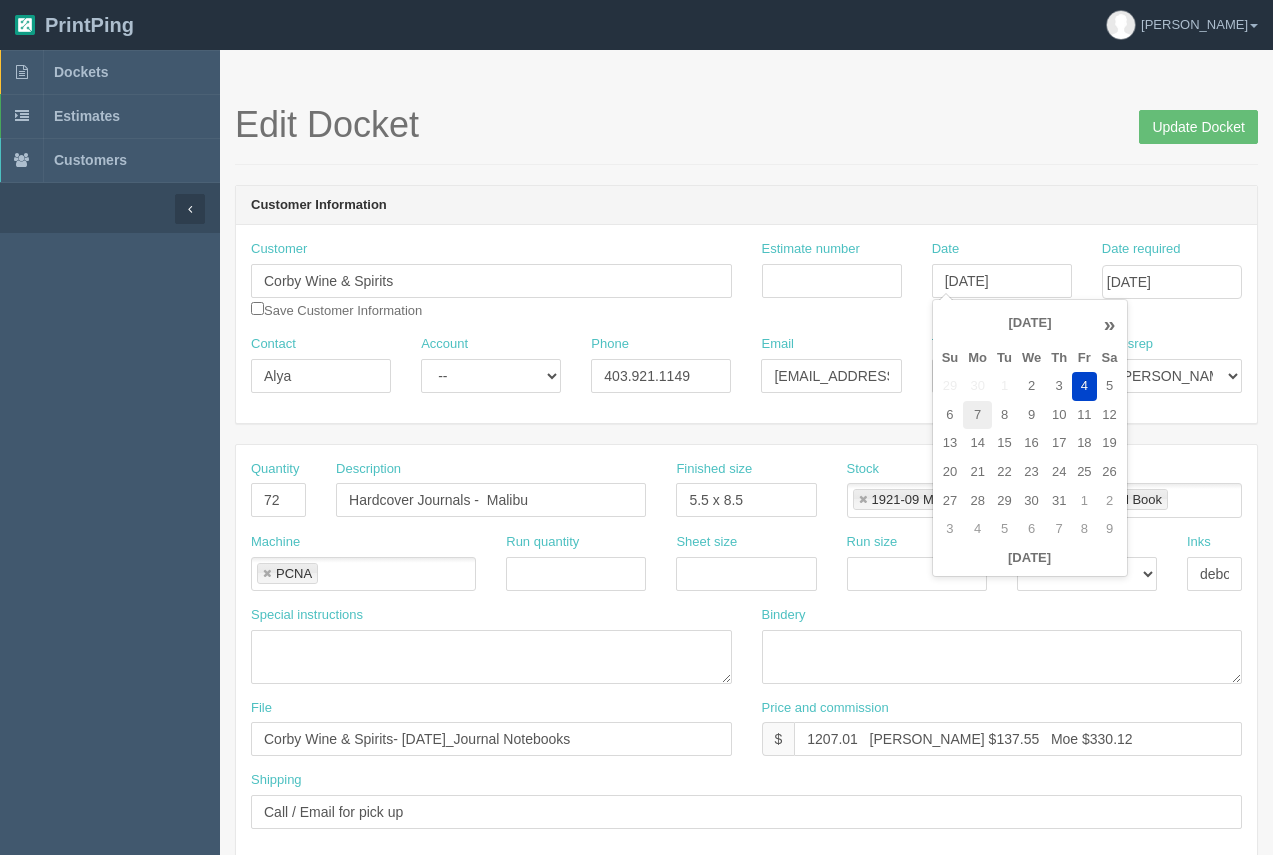 click on "7" at bounding box center [977, 415] 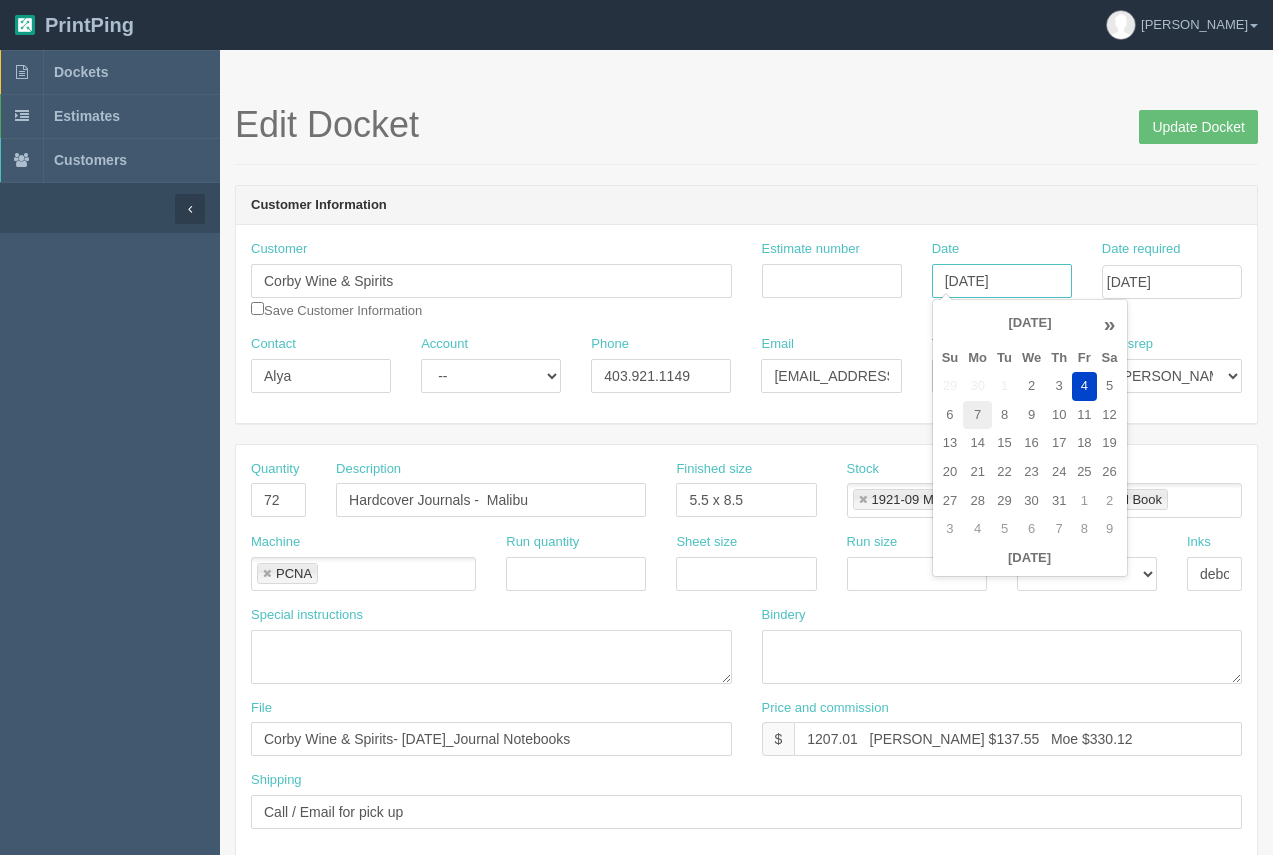 type on "July 7, 2025" 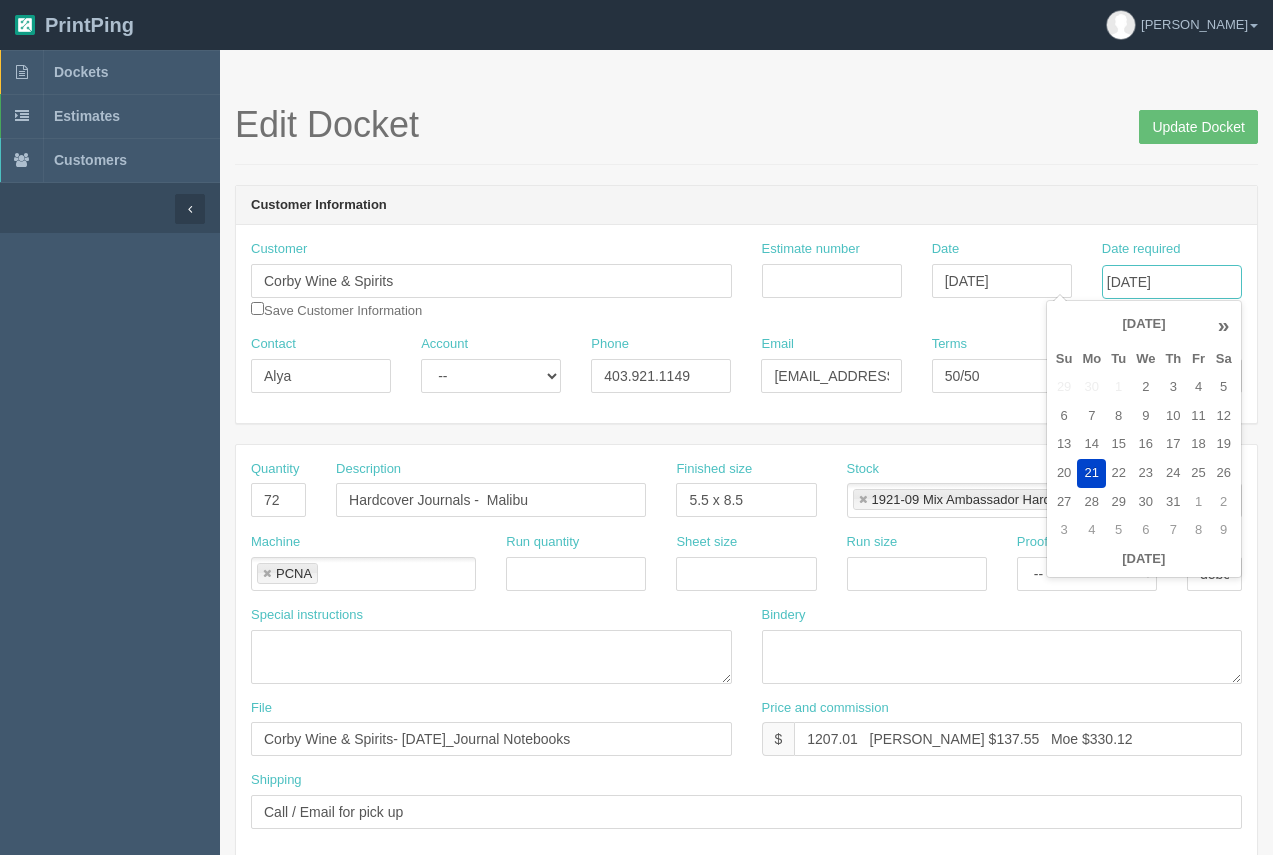 click on "July 21, 2025" at bounding box center [1172, 282] 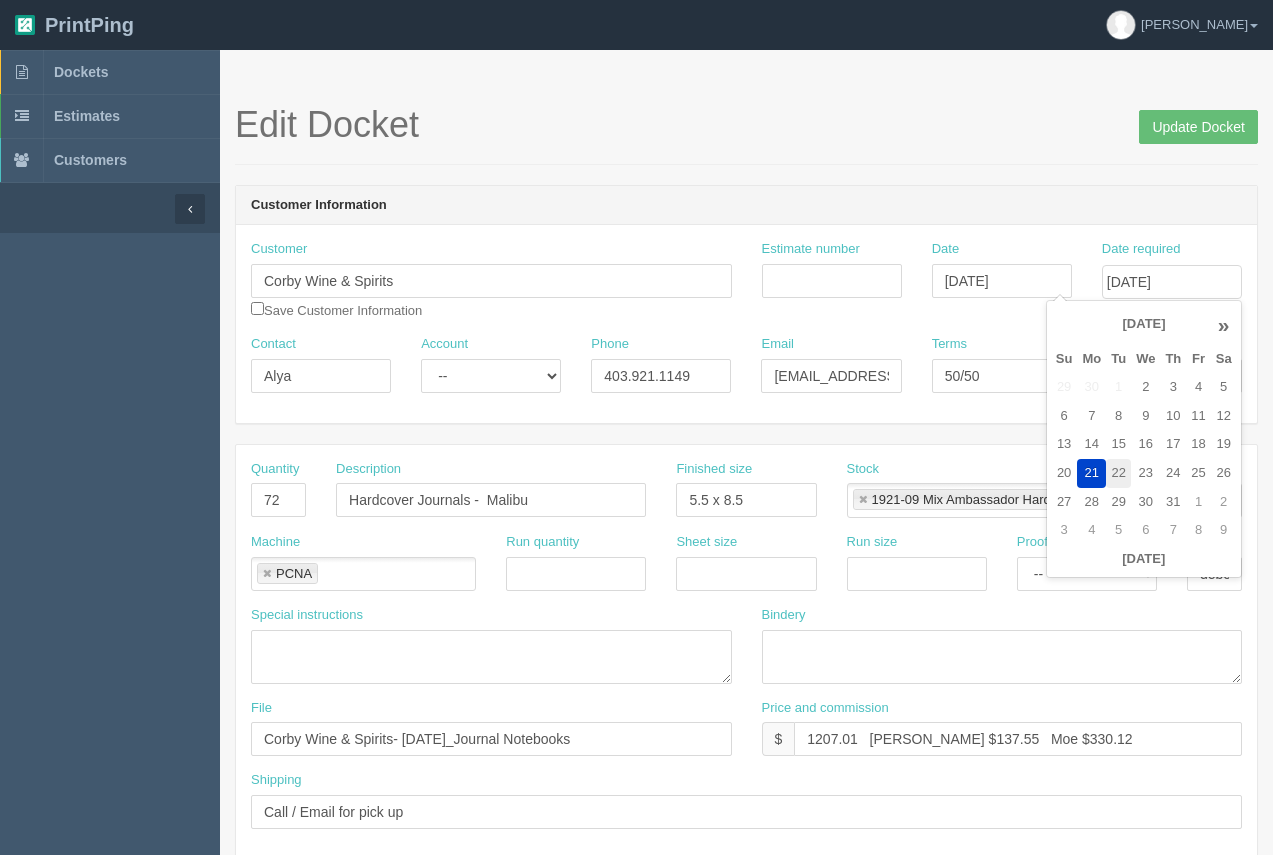 click on "22" at bounding box center [1118, 473] 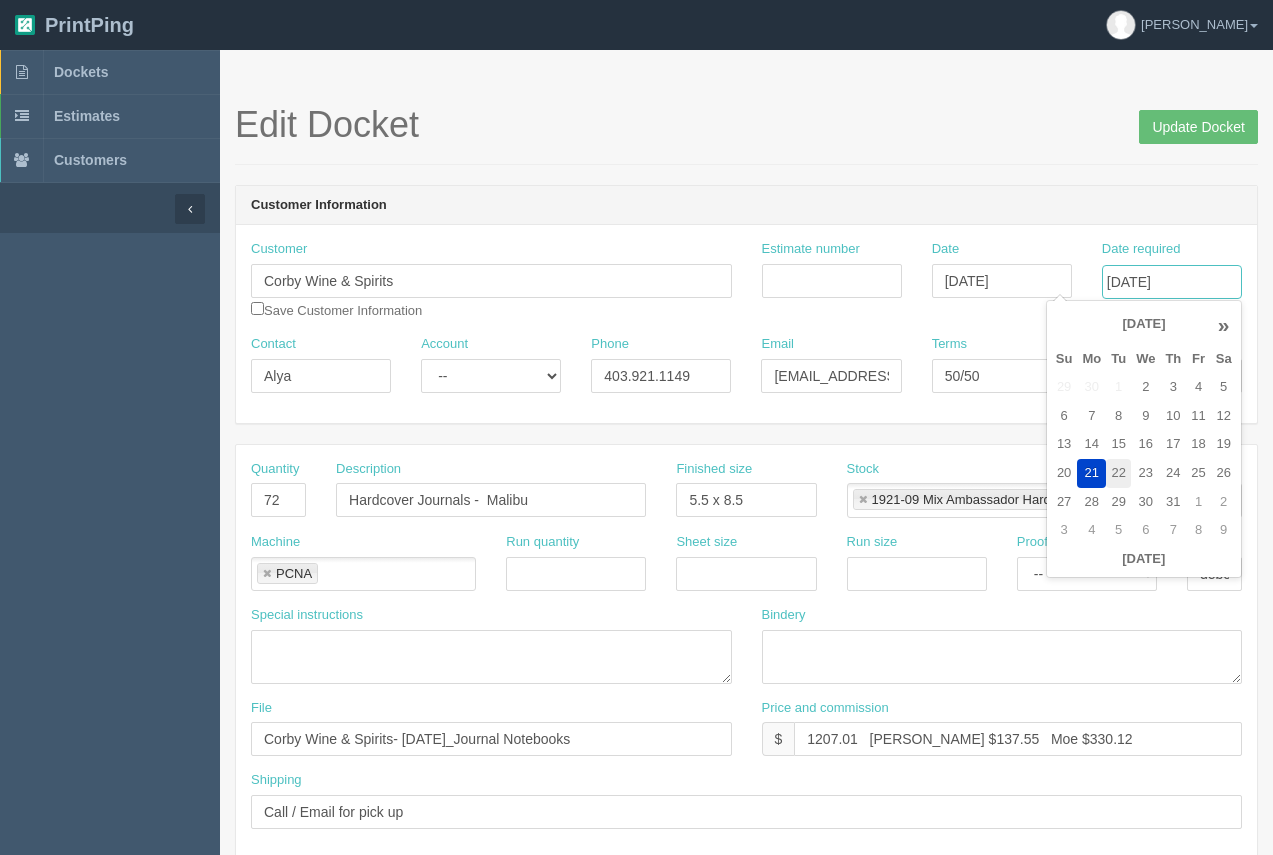type on "[DATE]" 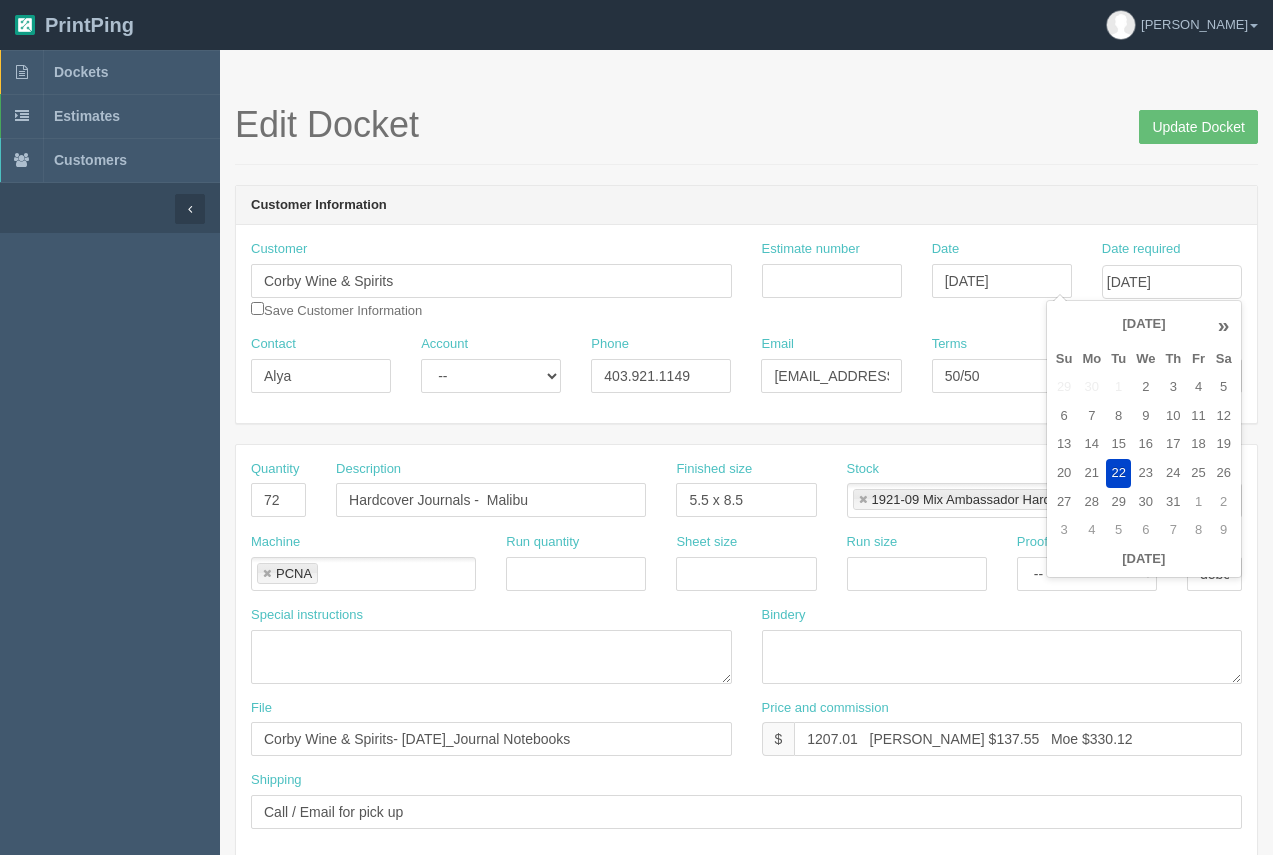 click on "Edit Docket
Update Docket
Customer Information
Customer
Corby Wine & Spirits
Save Customer Information
Estimate number
Date
July 7, 2025
Date required
July 22, 2025
Contact
Alya
Account
--
Existing Client
Allrush Client
Rep Client
Phone
403.921.1149
Email
Alya.Meghani@pernod-ricard.com
Terms
50/50
Salesrep
Mark
Mikayla
Aly" at bounding box center (746, 933) 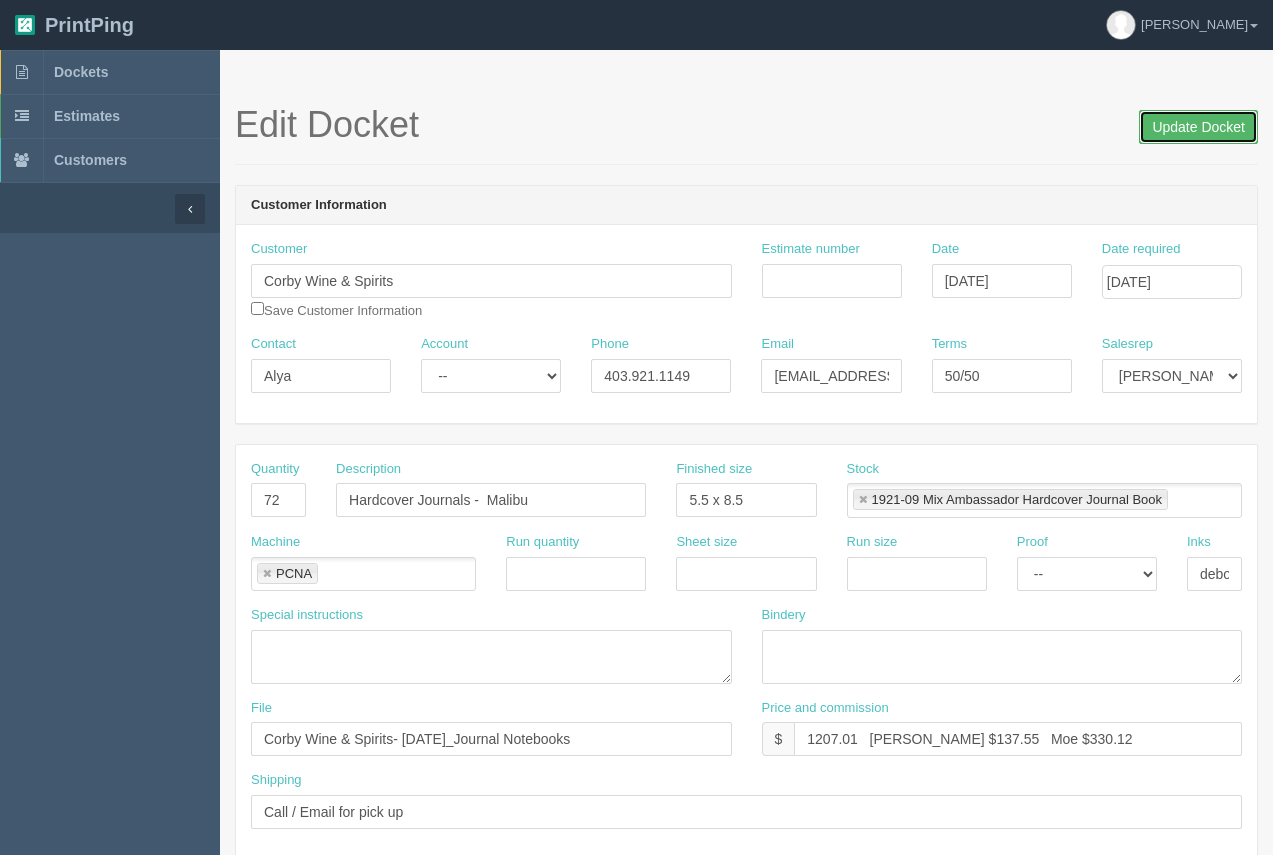 click on "Update Docket" at bounding box center [1198, 127] 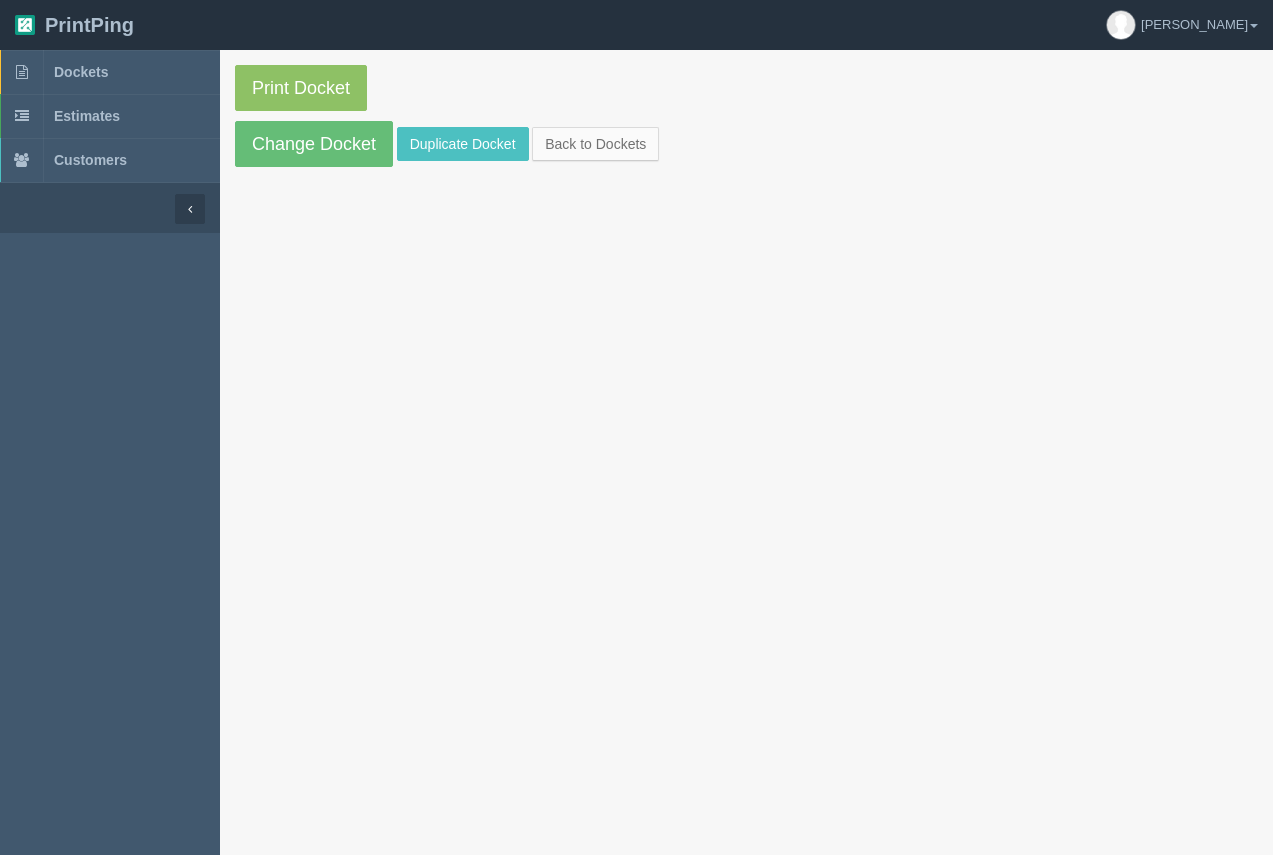 scroll, scrollTop: 0, scrollLeft: 0, axis: both 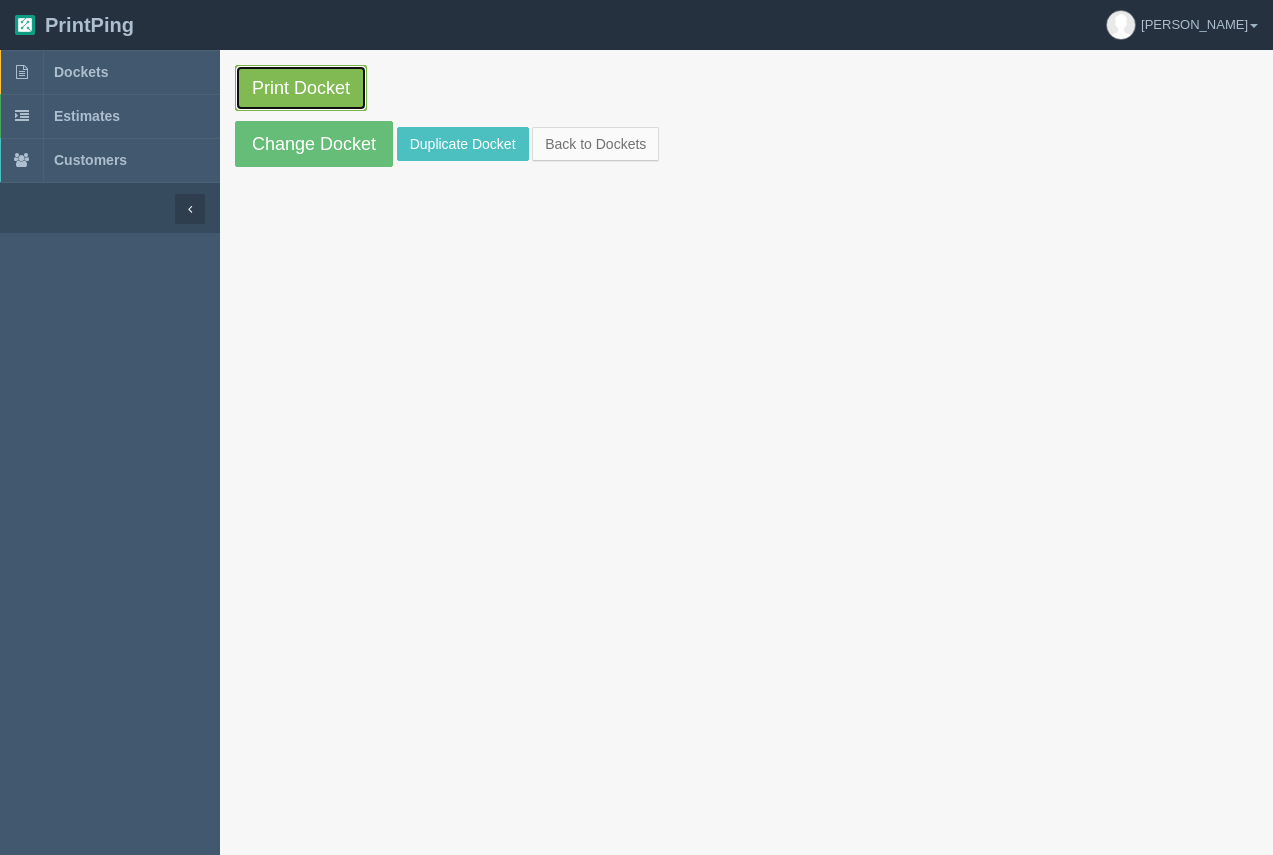 click on "Print Docket" at bounding box center [301, 88] 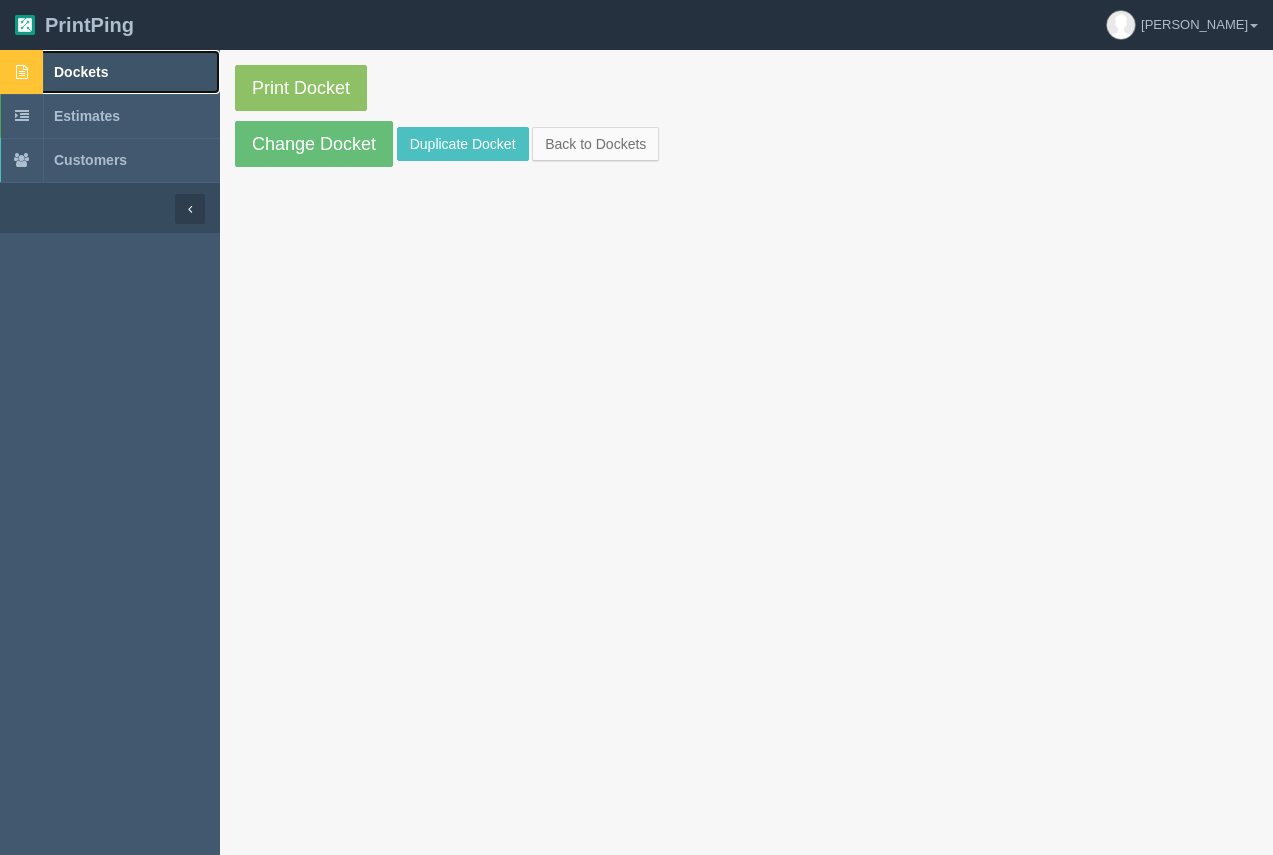 click on "Dockets" at bounding box center [110, 72] 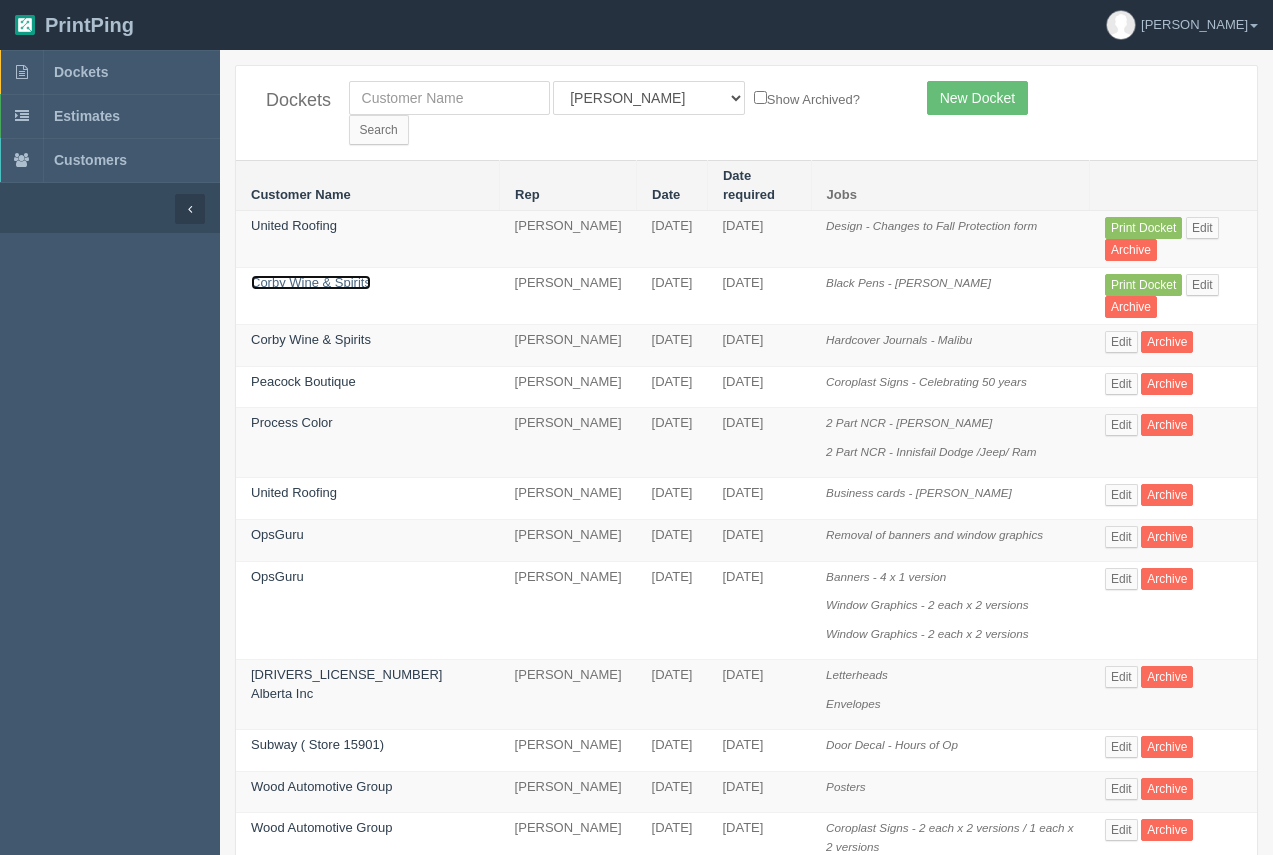 click on "Corby Wine & Spirits" at bounding box center (311, 282) 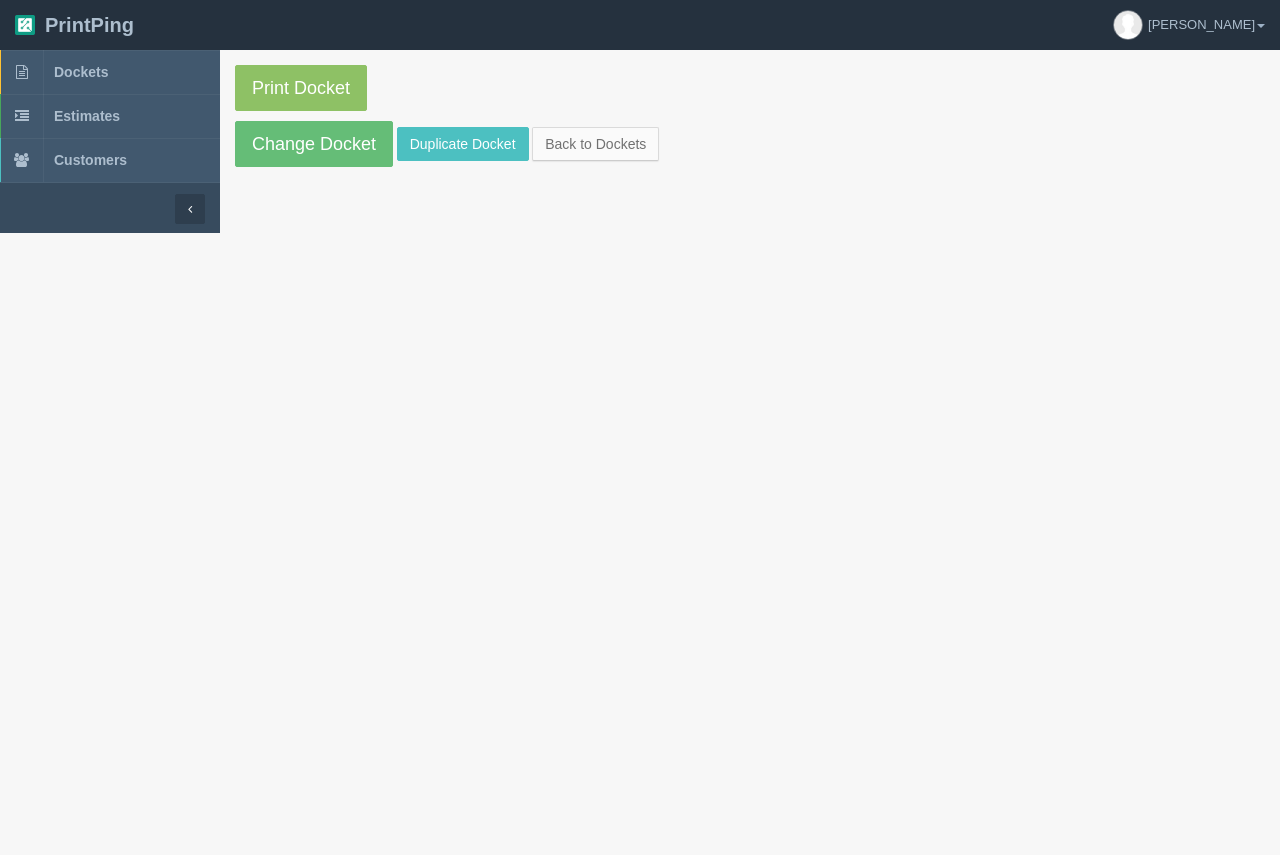 click on "Print Docket
Change Docket
Duplicate Docket
Back to Dockets" at bounding box center [750, 116] 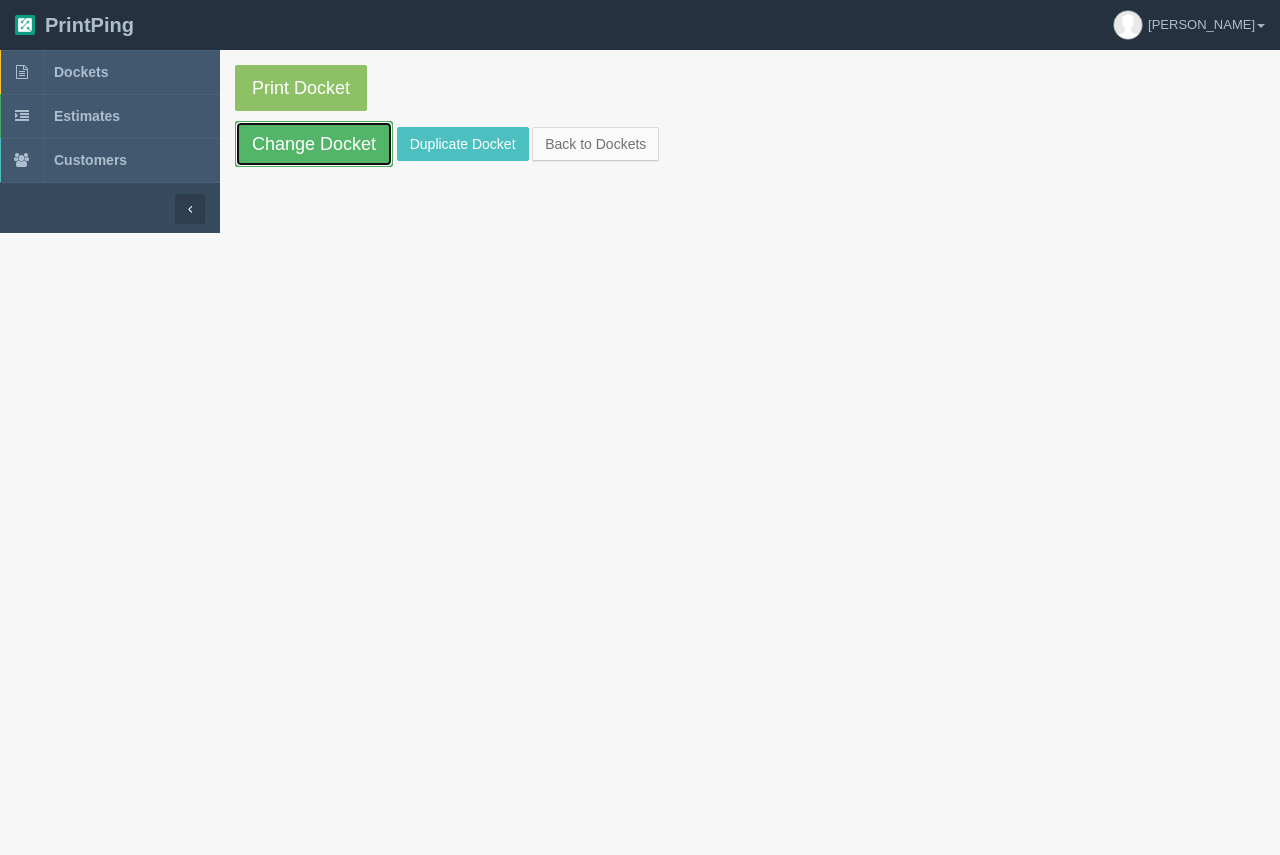 click on "Change Docket" at bounding box center [314, 144] 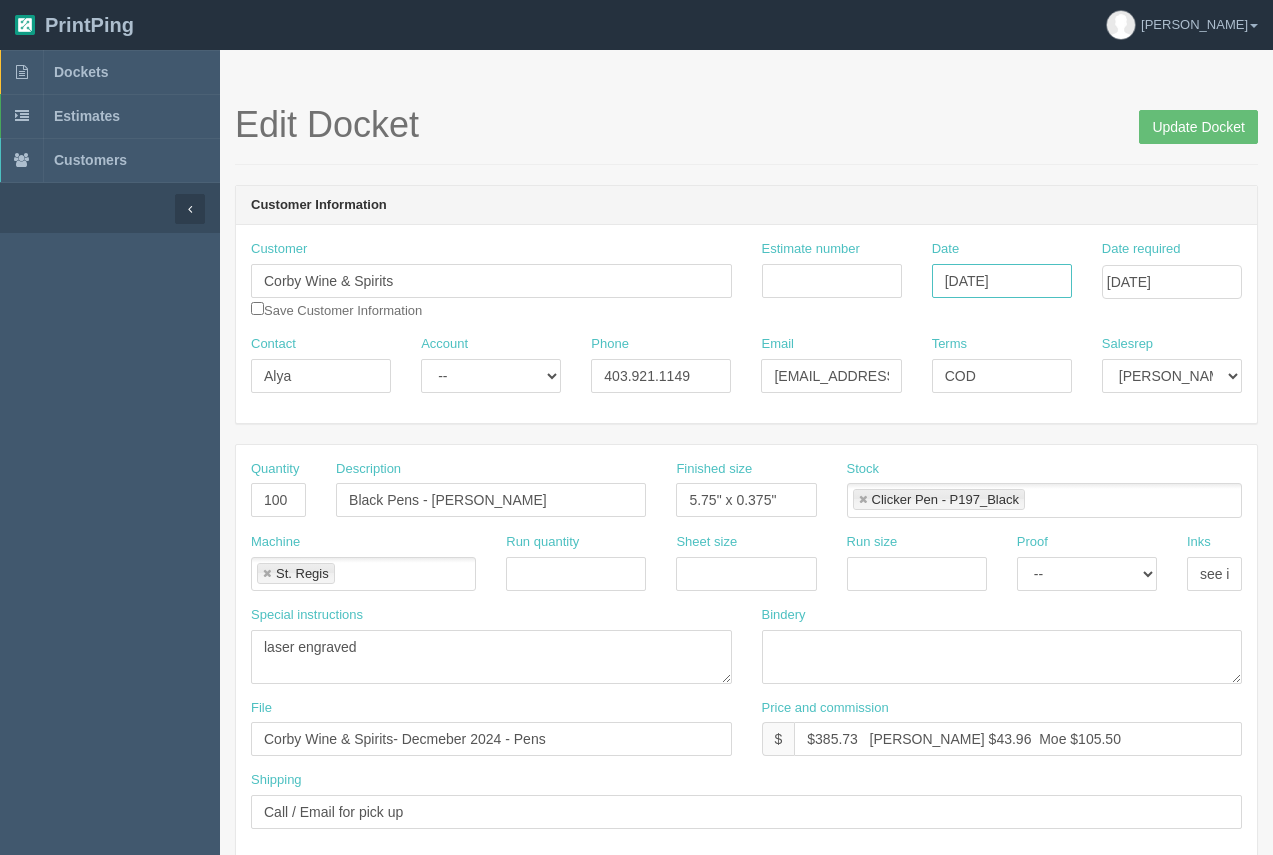 click on "[DATE]" at bounding box center [1002, 281] 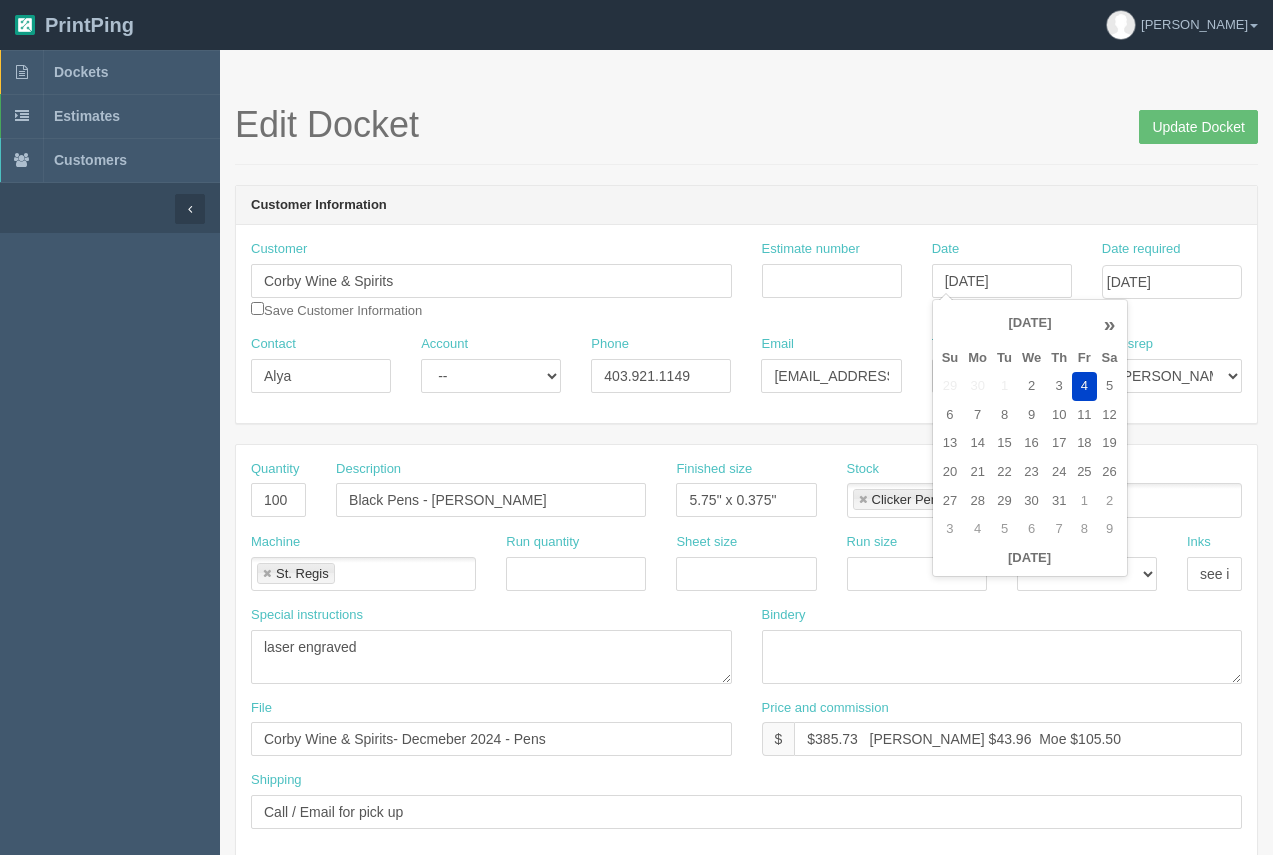 drag, startPoint x: 978, startPoint y: 414, endPoint x: 1134, endPoint y: 316, distance: 184.22812 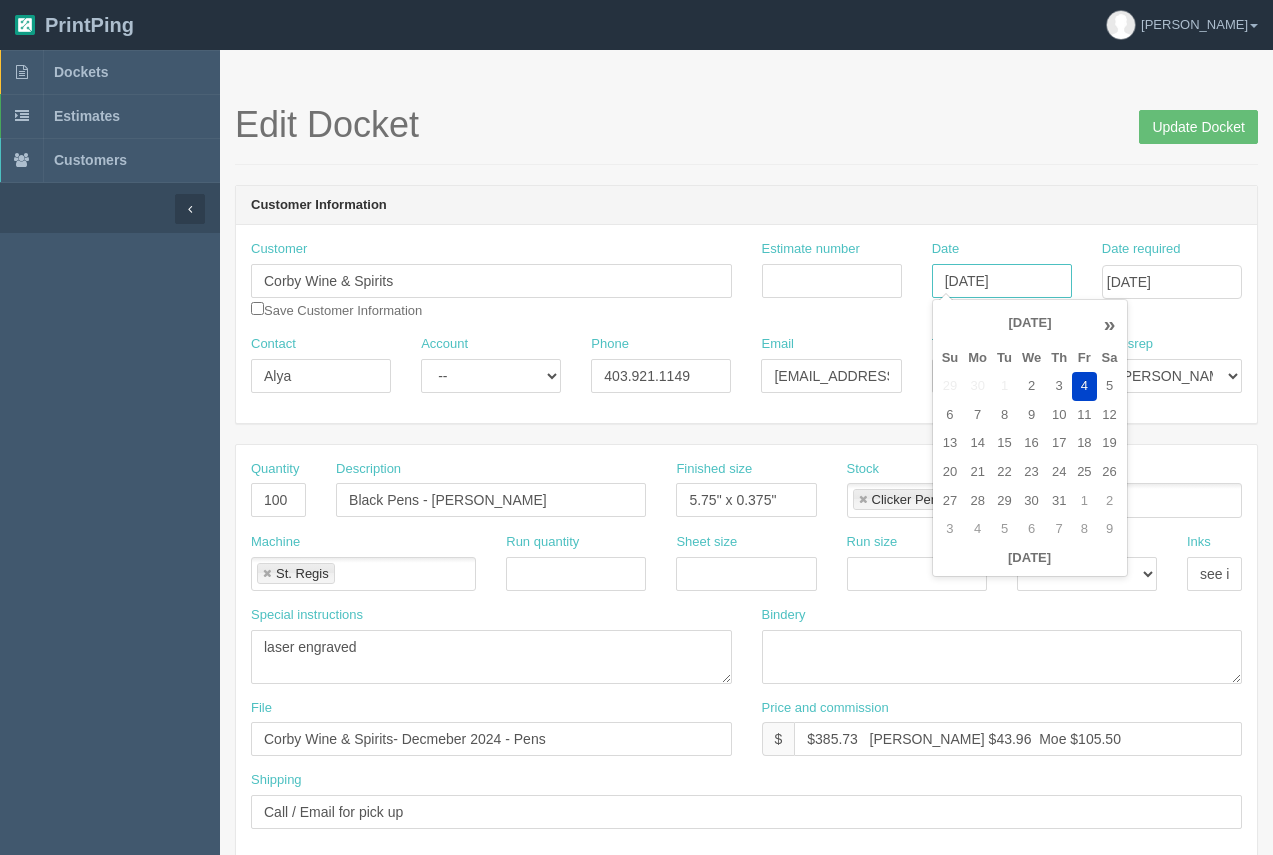 type on "July 7, 2025" 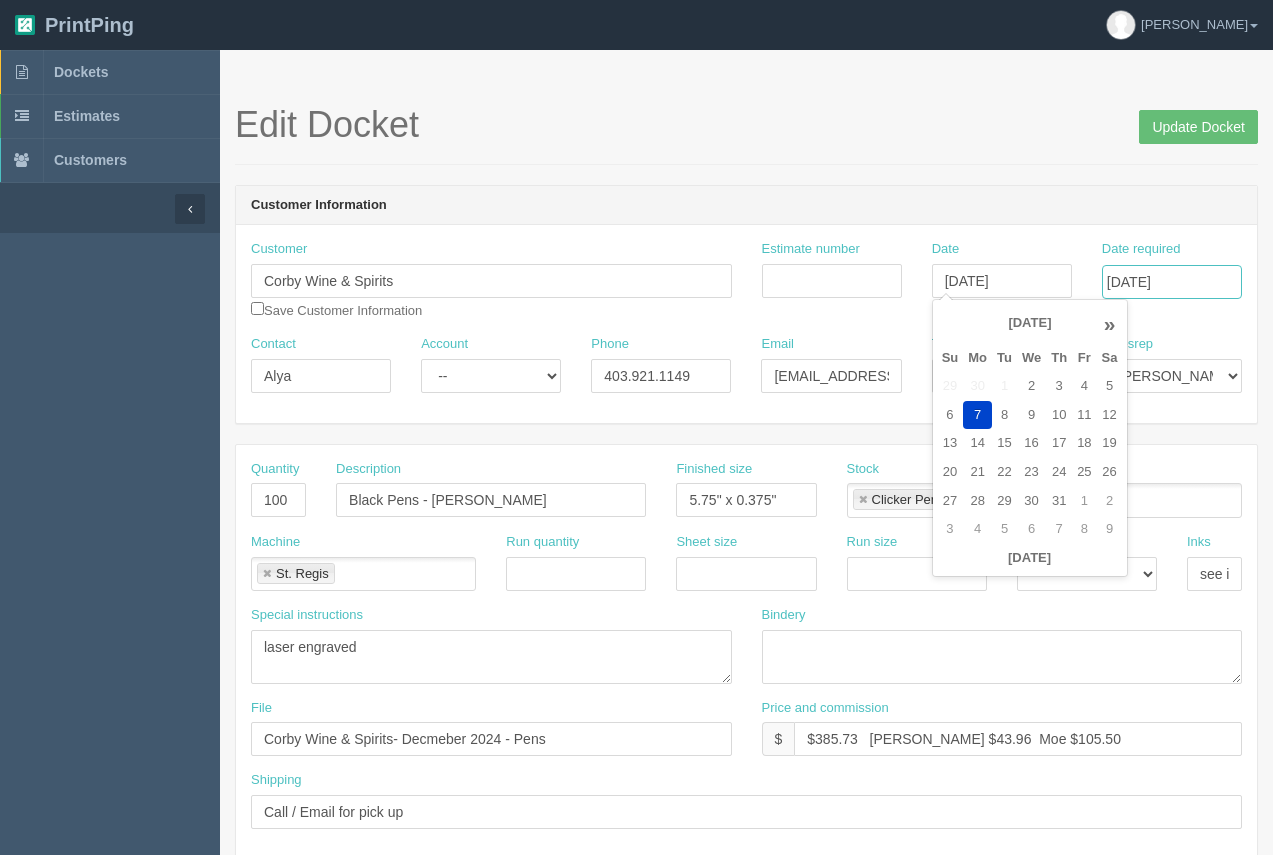 drag, startPoint x: 1196, startPoint y: 278, endPoint x: 1188, endPoint y: 288, distance: 12.806249 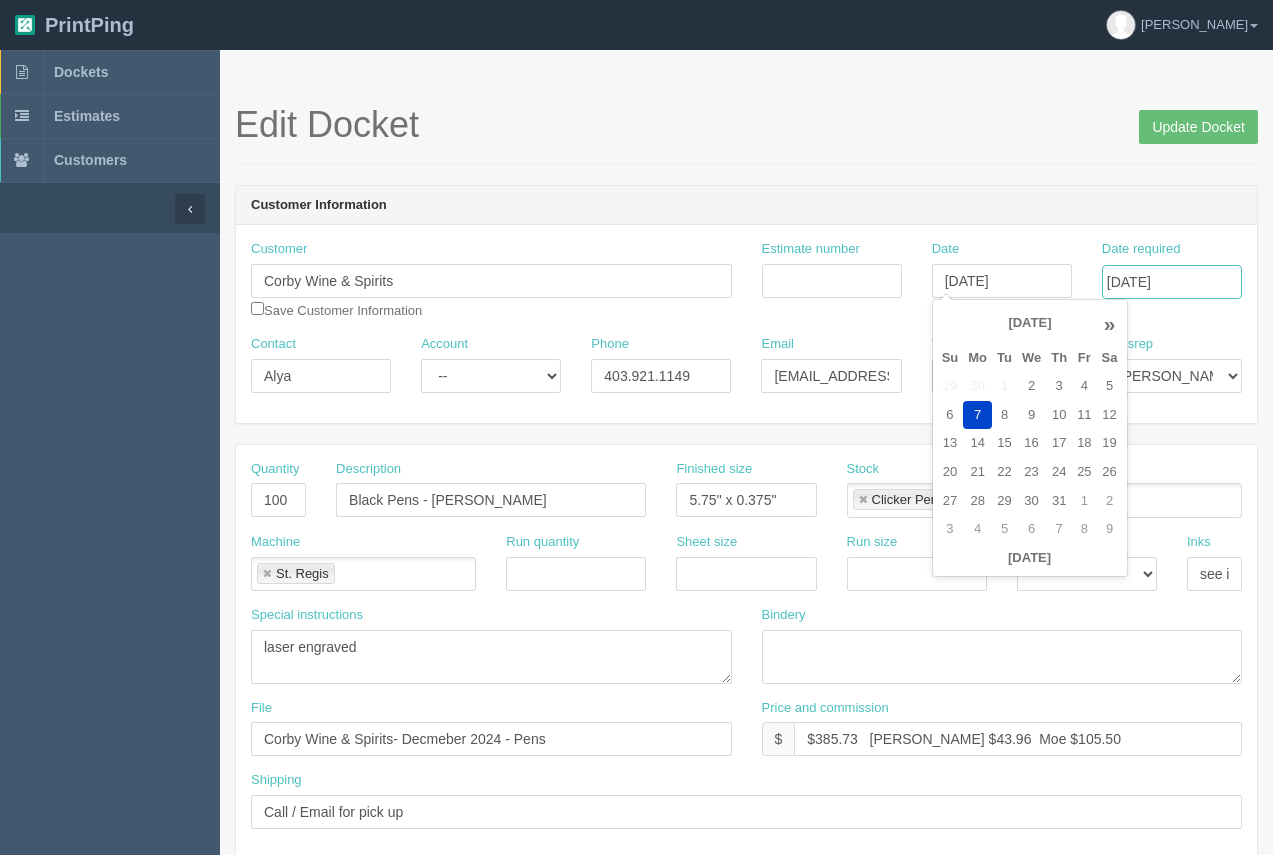 click on "July 21, 2025" at bounding box center (1172, 282) 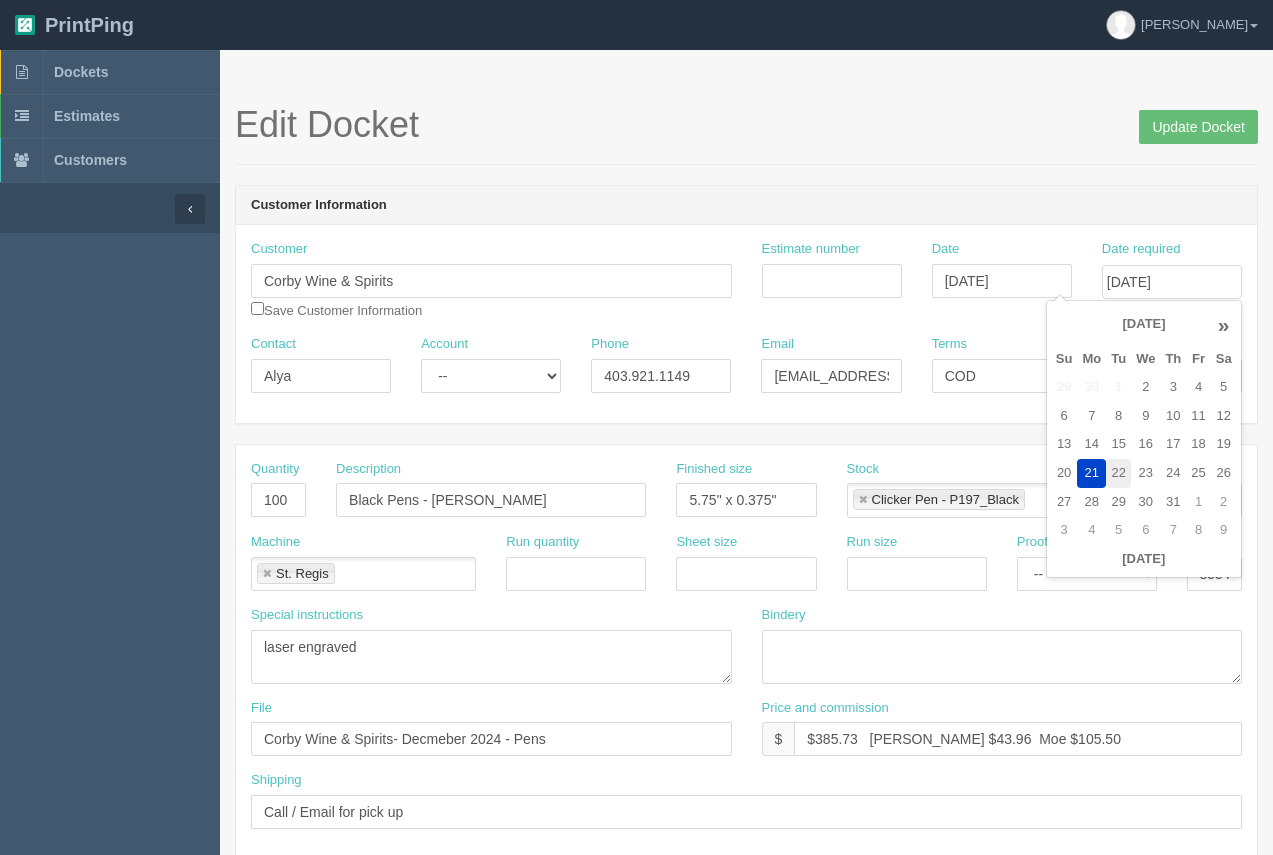 click on "22" at bounding box center [1118, 473] 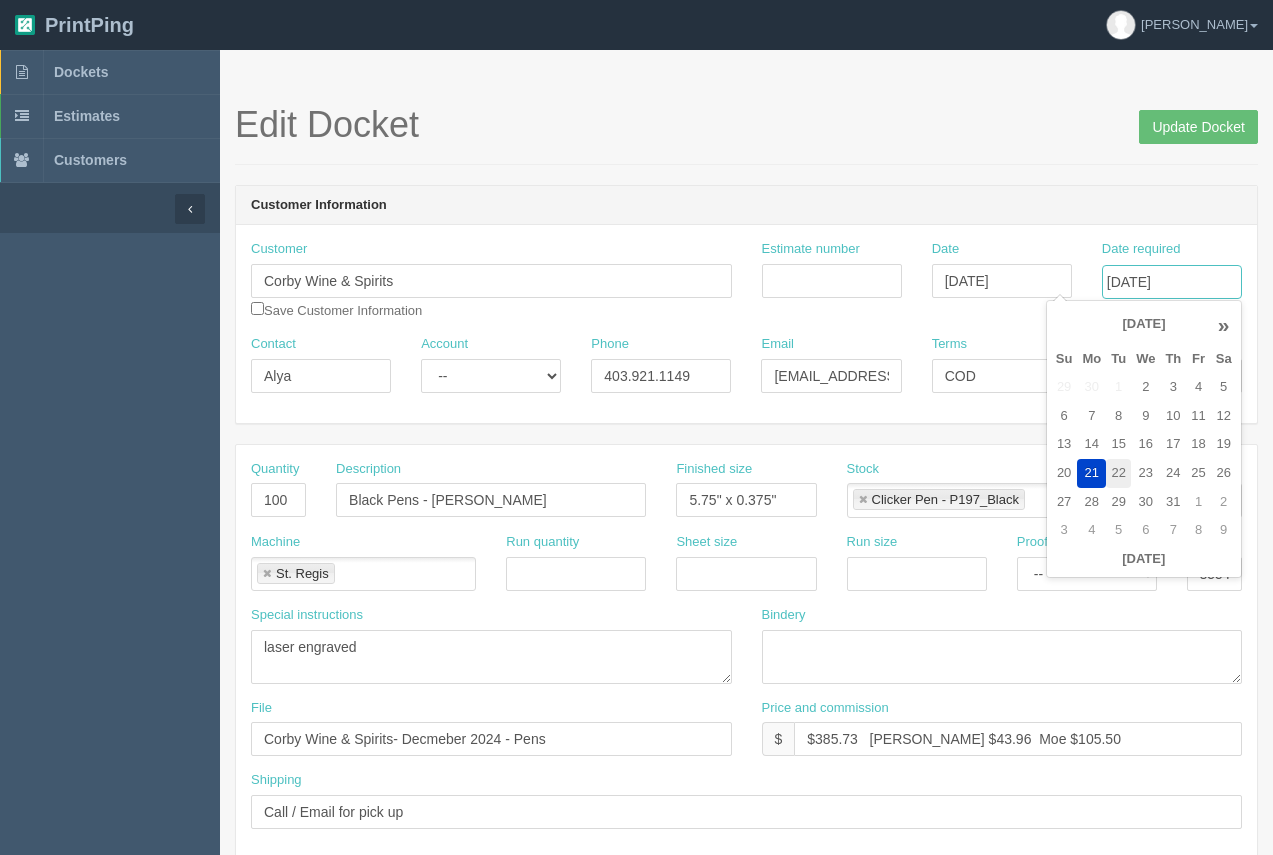 type on "[DATE]" 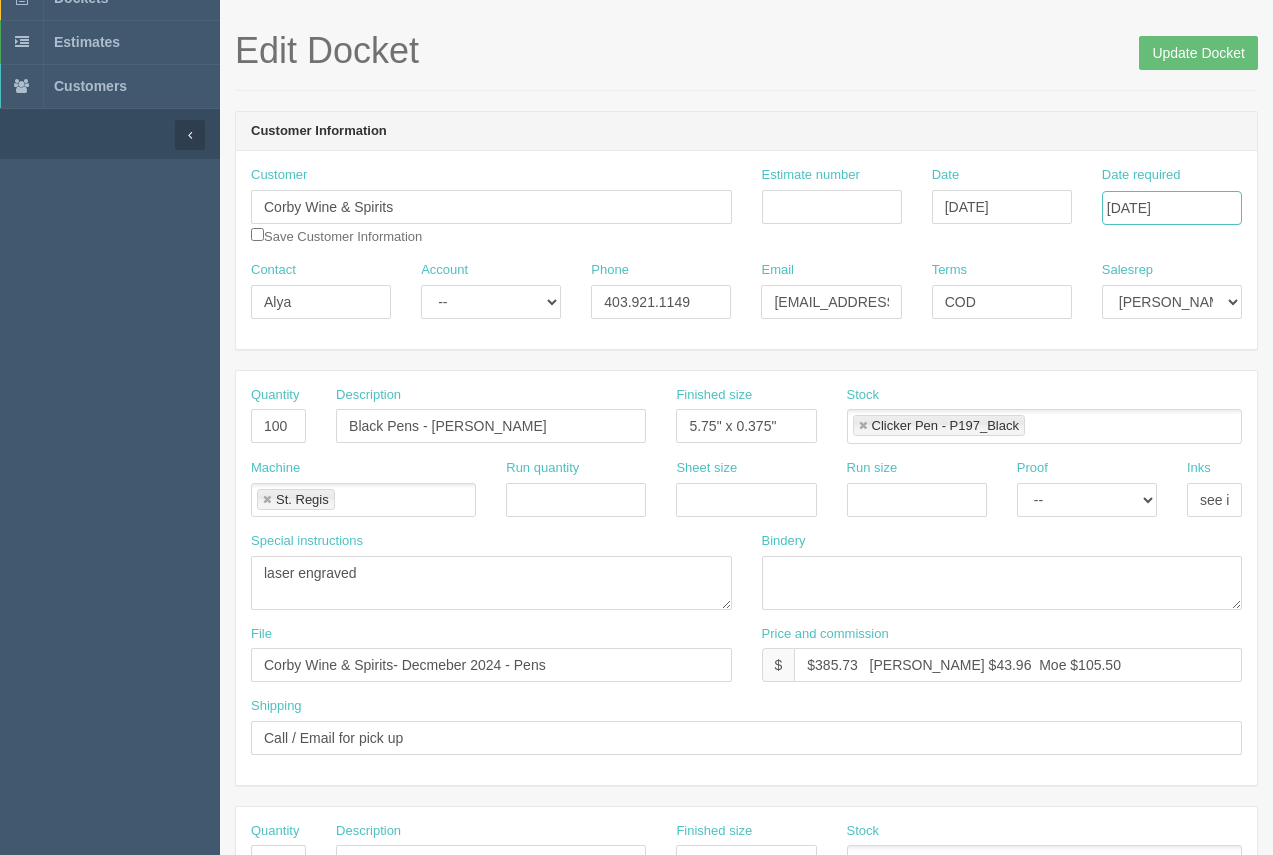 scroll, scrollTop: 26, scrollLeft: 0, axis: vertical 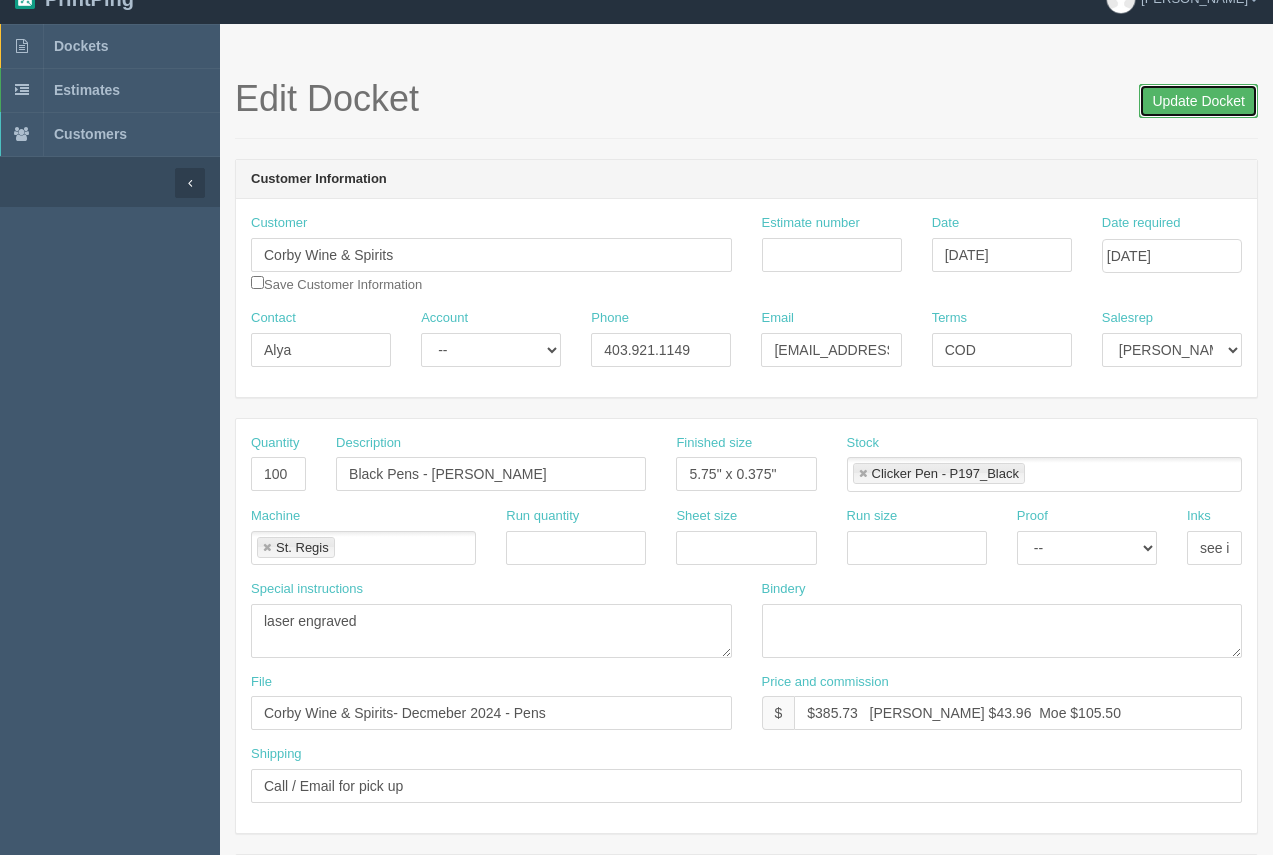click on "Update Docket" at bounding box center (1198, 101) 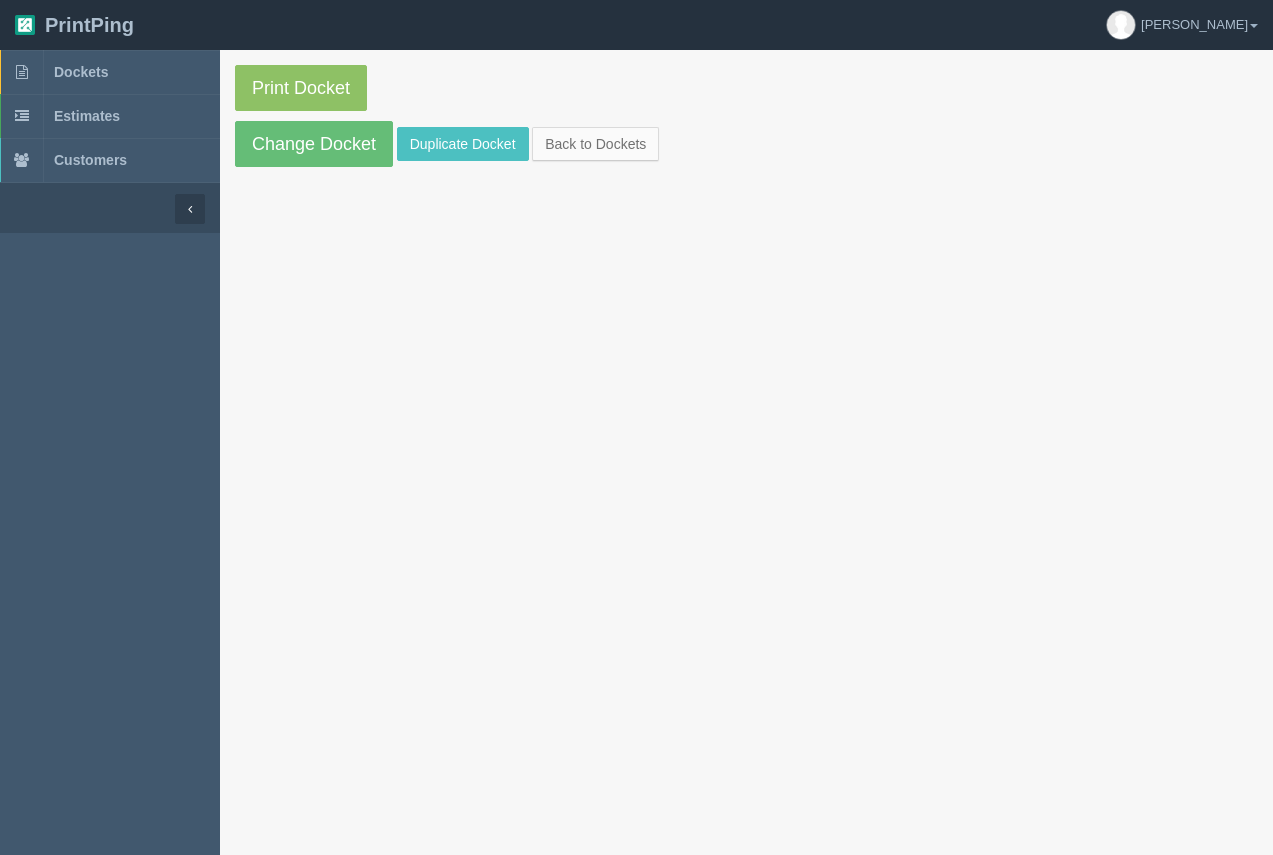 scroll, scrollTop: 0, scrollLeft: 0, axis: both 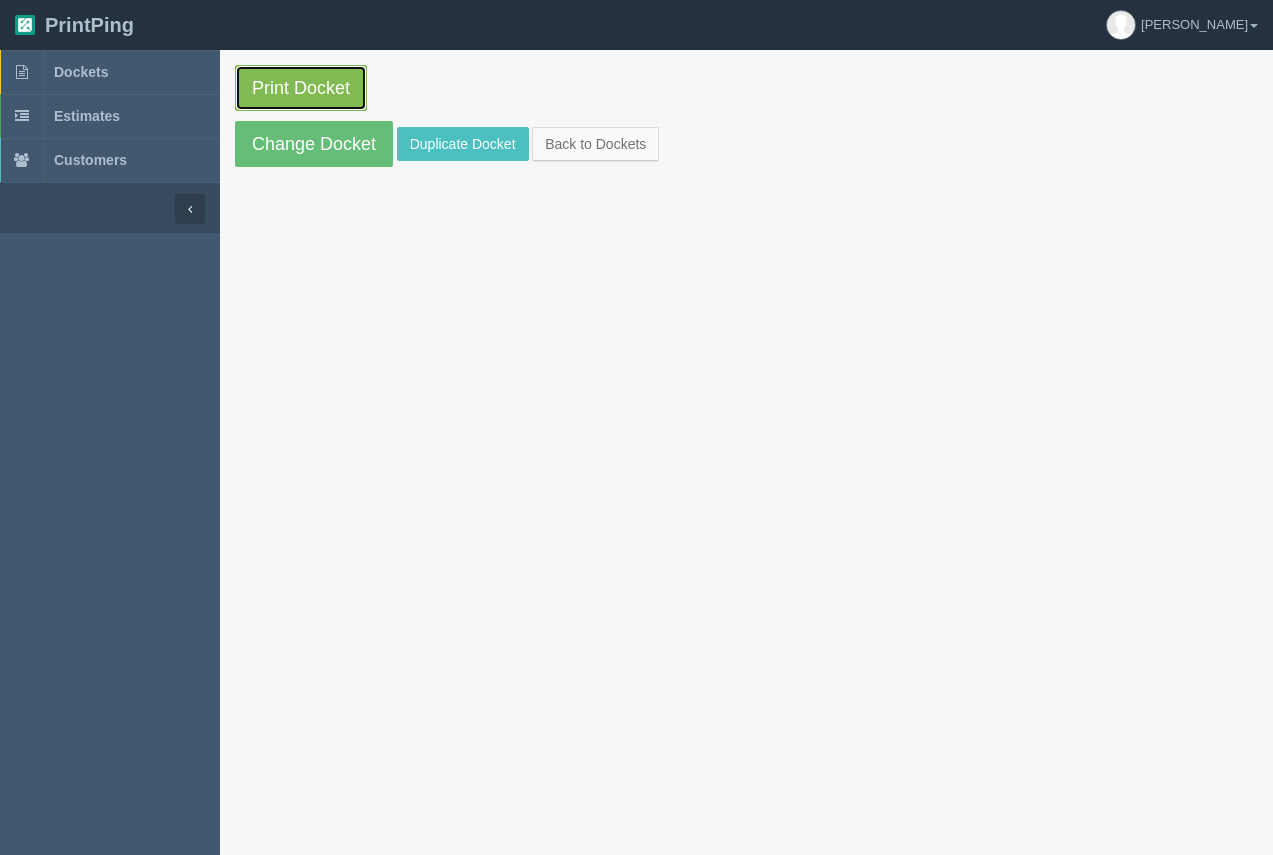 click on "Print Docket" at bounding box center (301, 88) 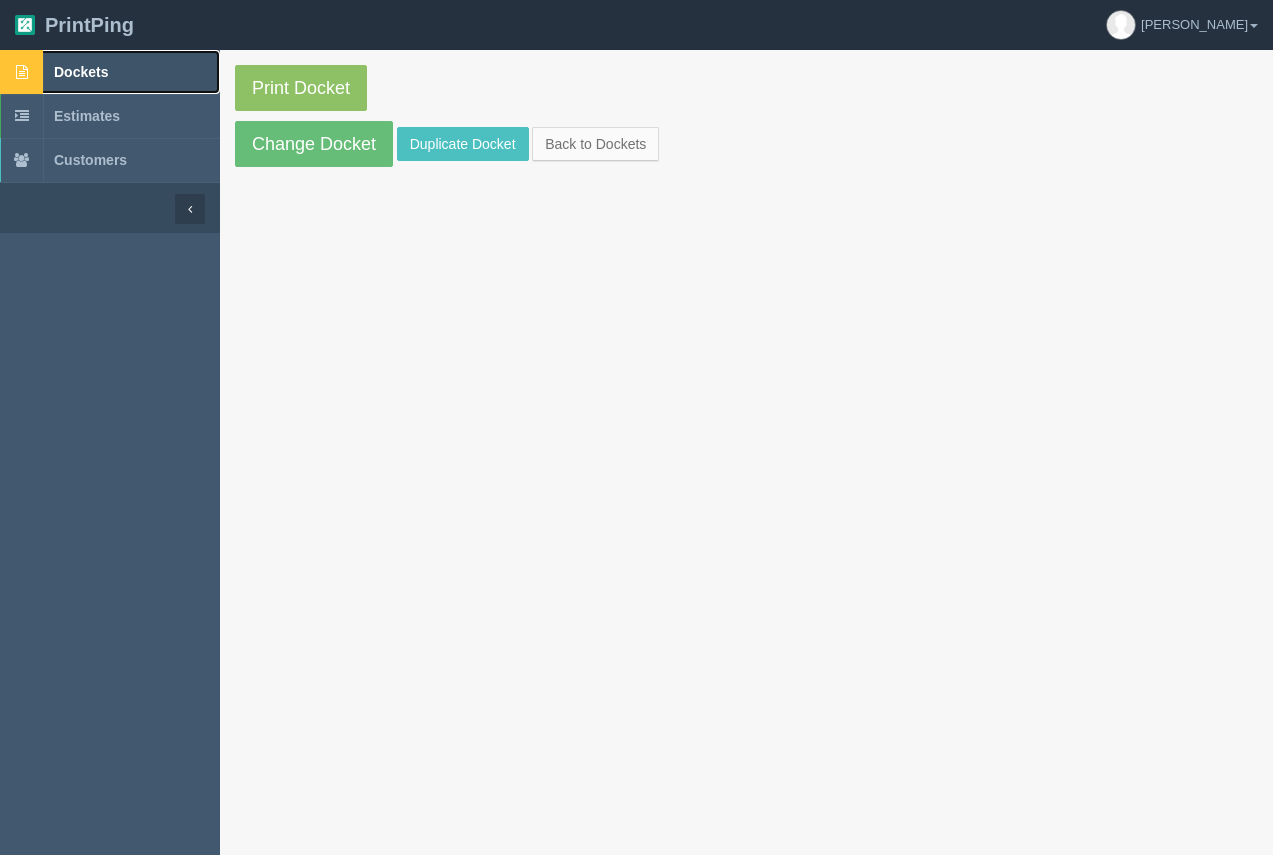 click on "Dockets" at bounding box center [81, 72] 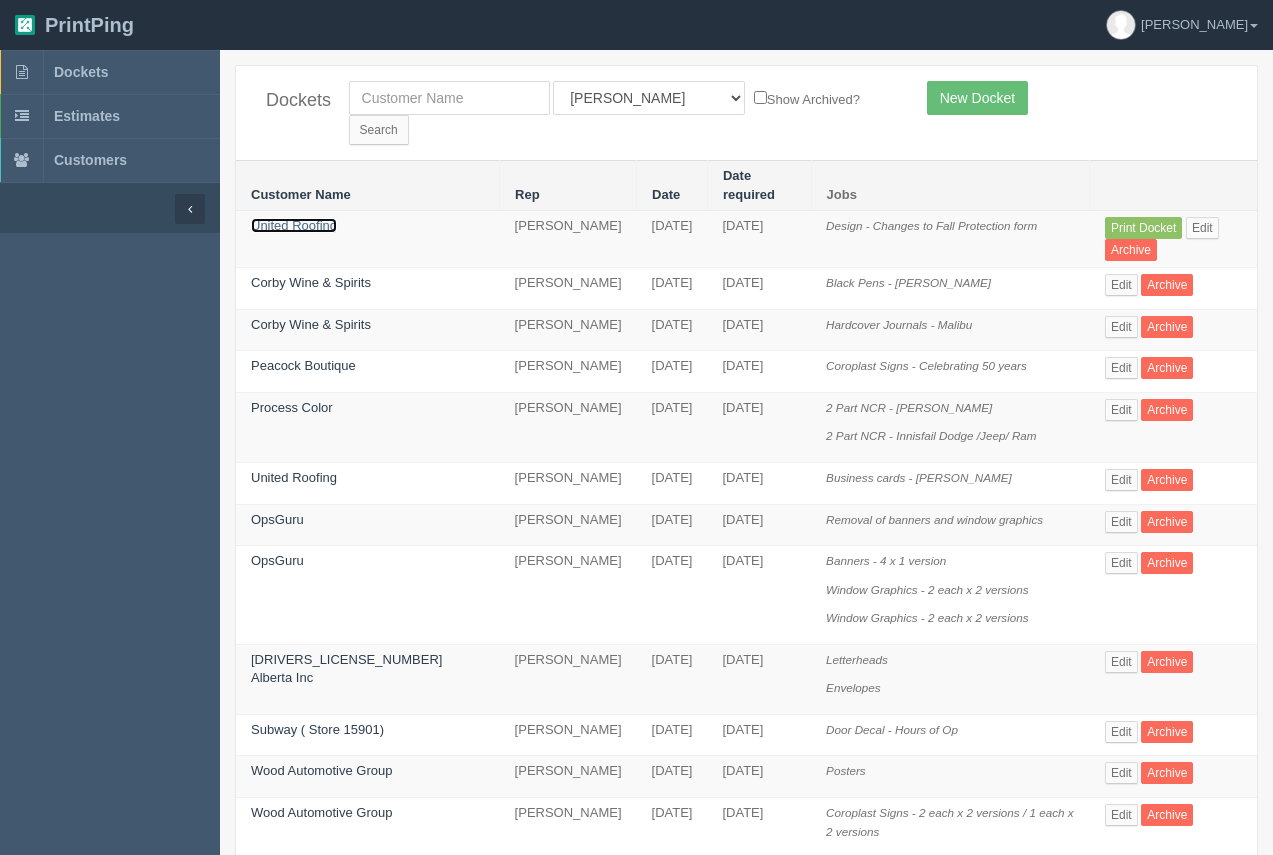 click on "United Roofing" at bounding box center (294, 225) 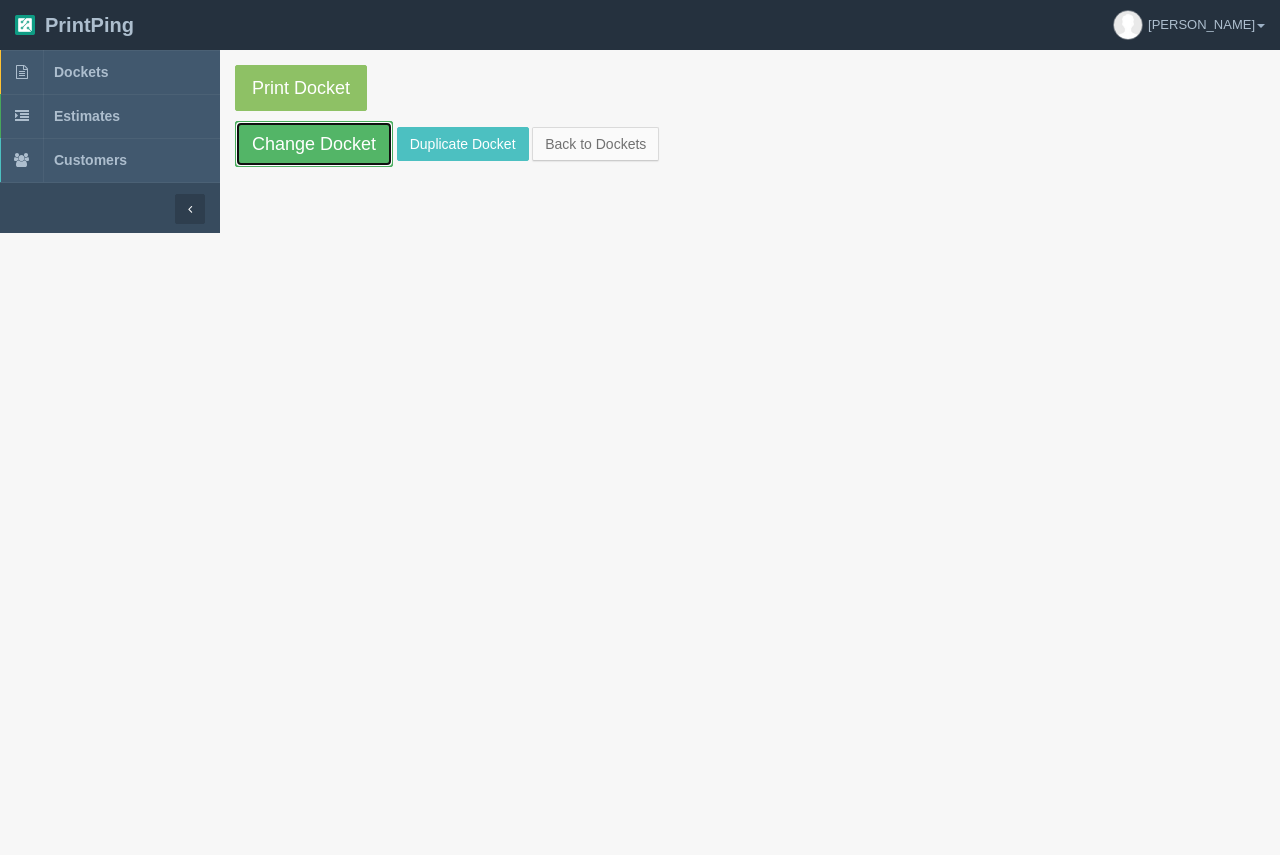 click on "Change Docket" at bounding box center [314, 144] 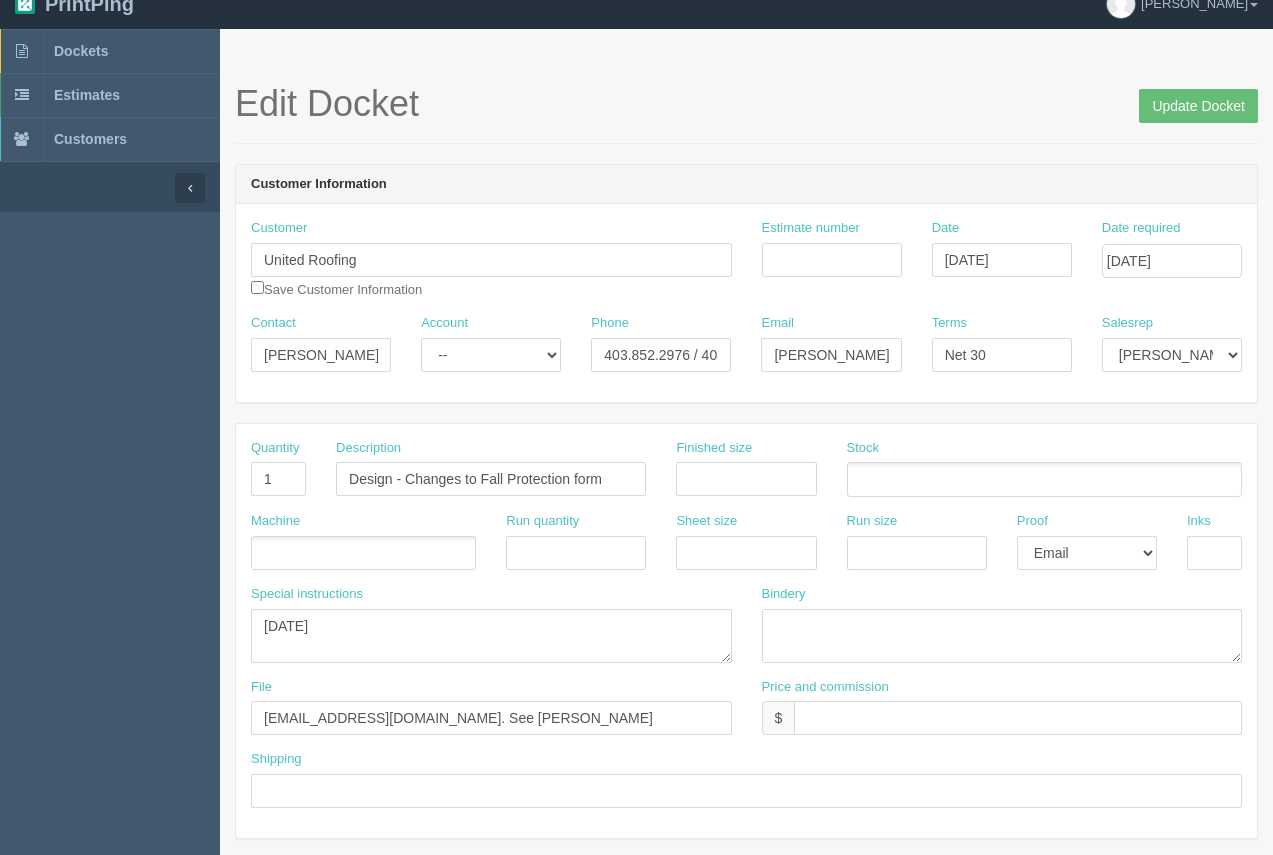 scroll, scrollTop: 0, scrollLeft: 0, axis: both 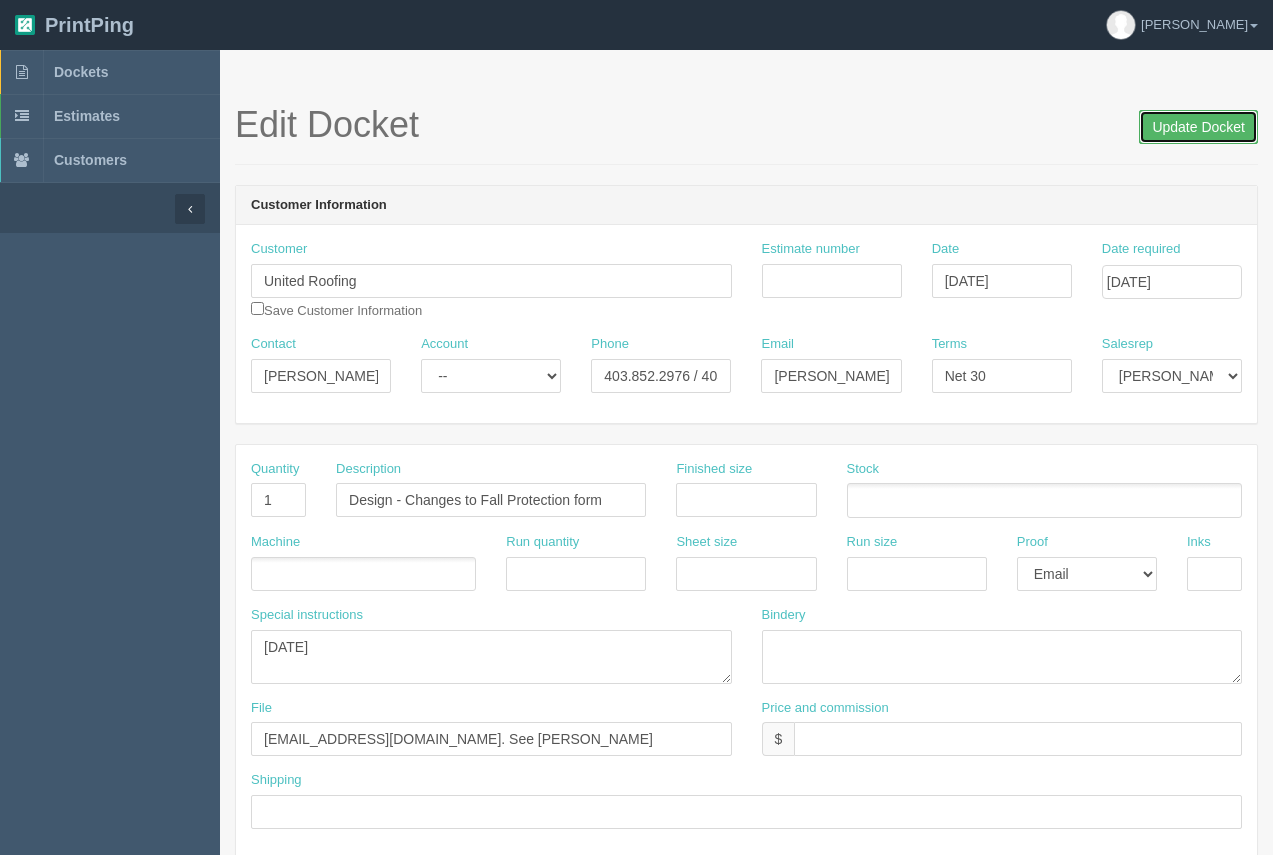click on "Update Docket" at bounding box center (1198, 127) 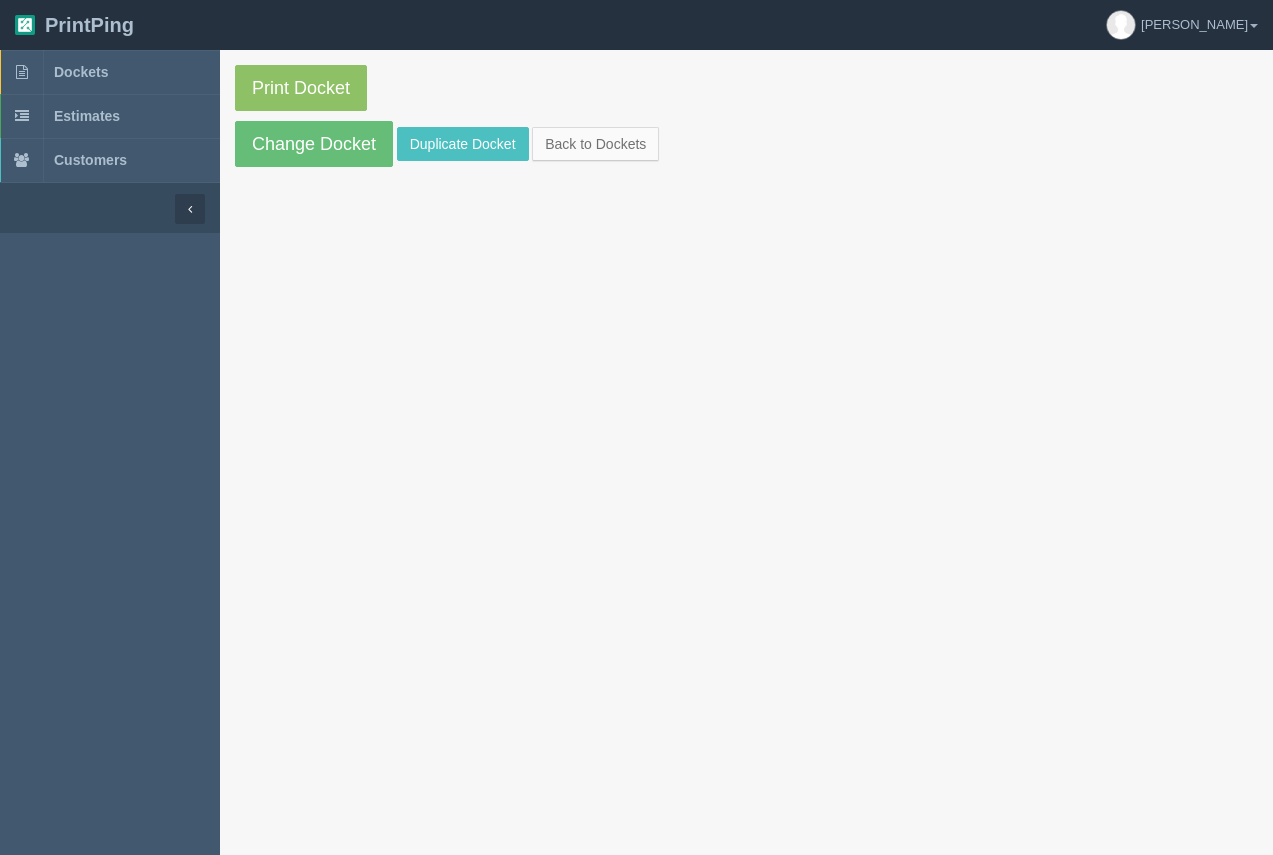 scroll, scrollTop: 0, scrollLeft: 0, axis: both 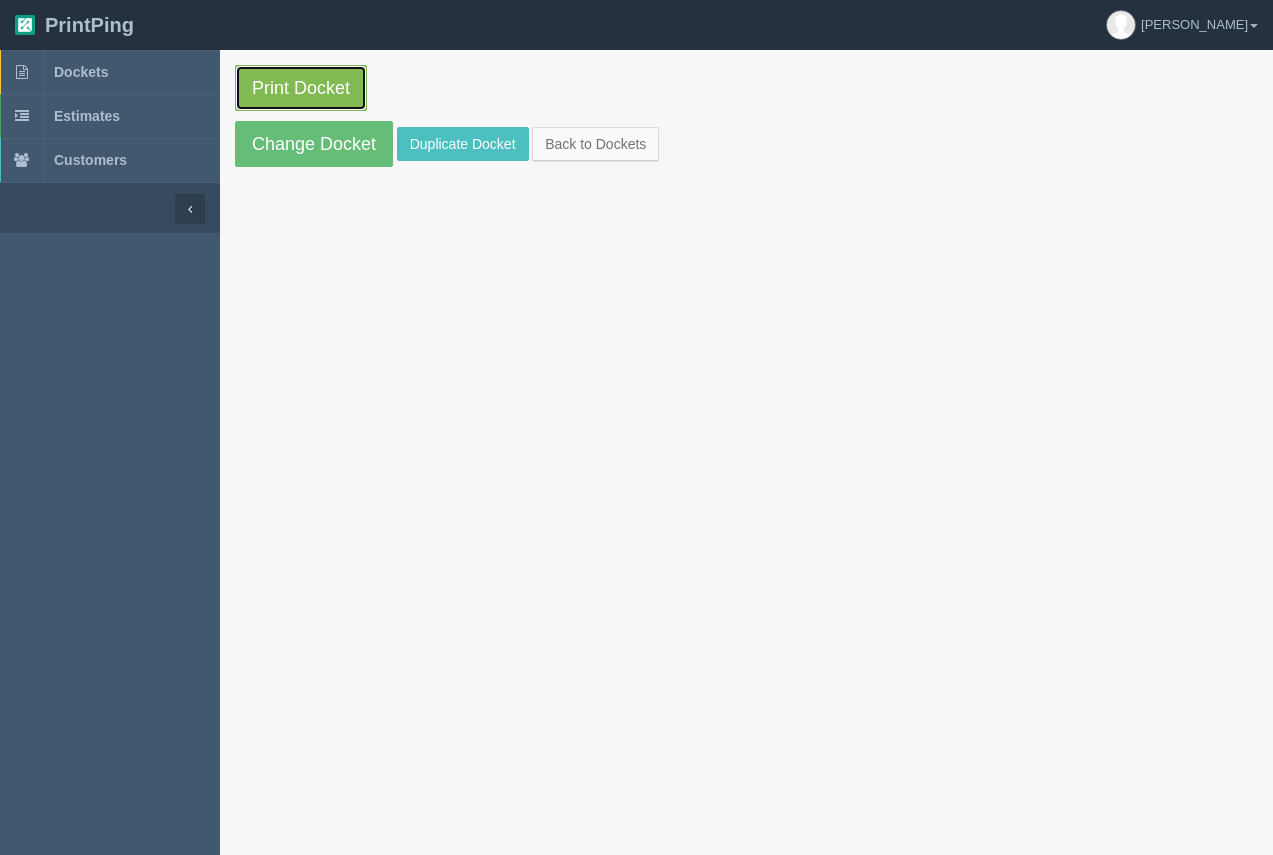 click on "Print Docket" at bounding box center [301, 88] 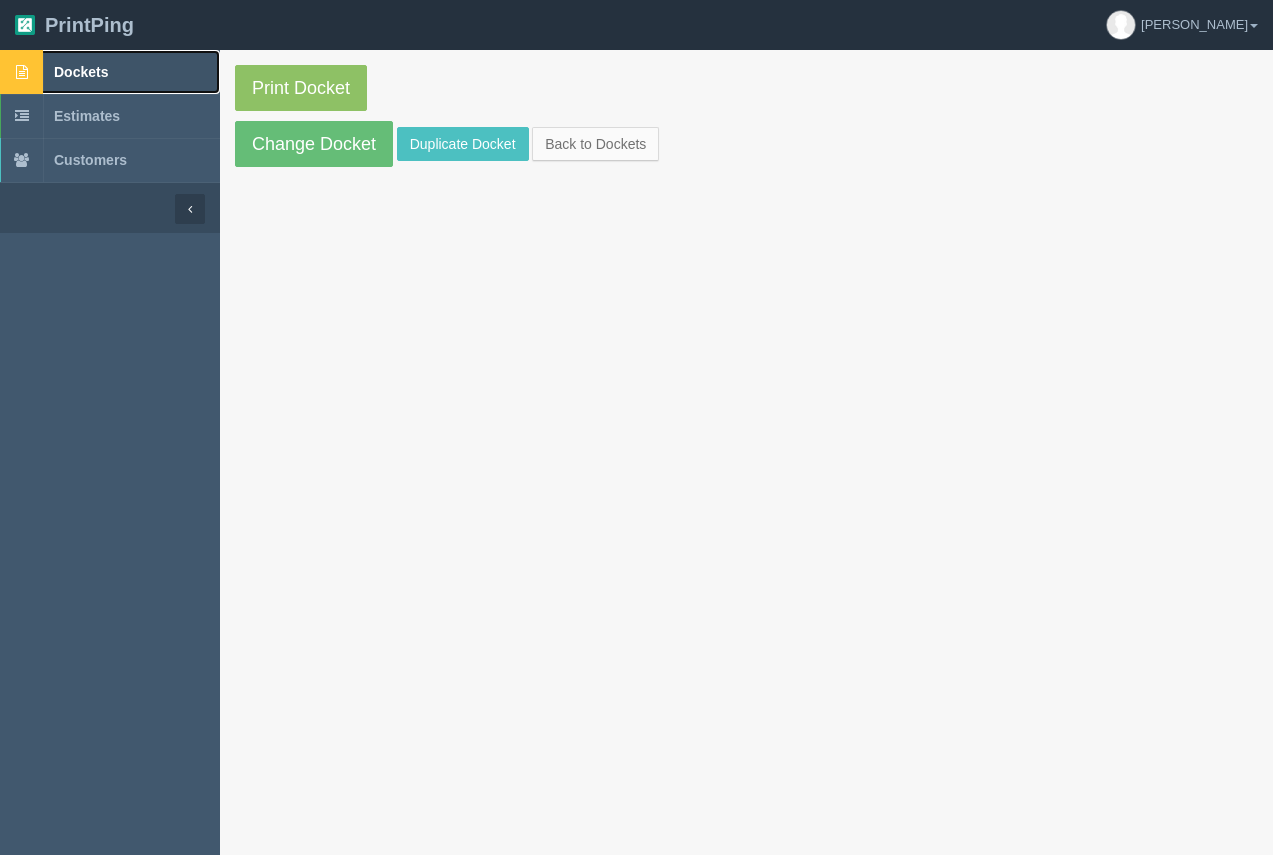 click on "Dockets" at bounding box center [81, 72] 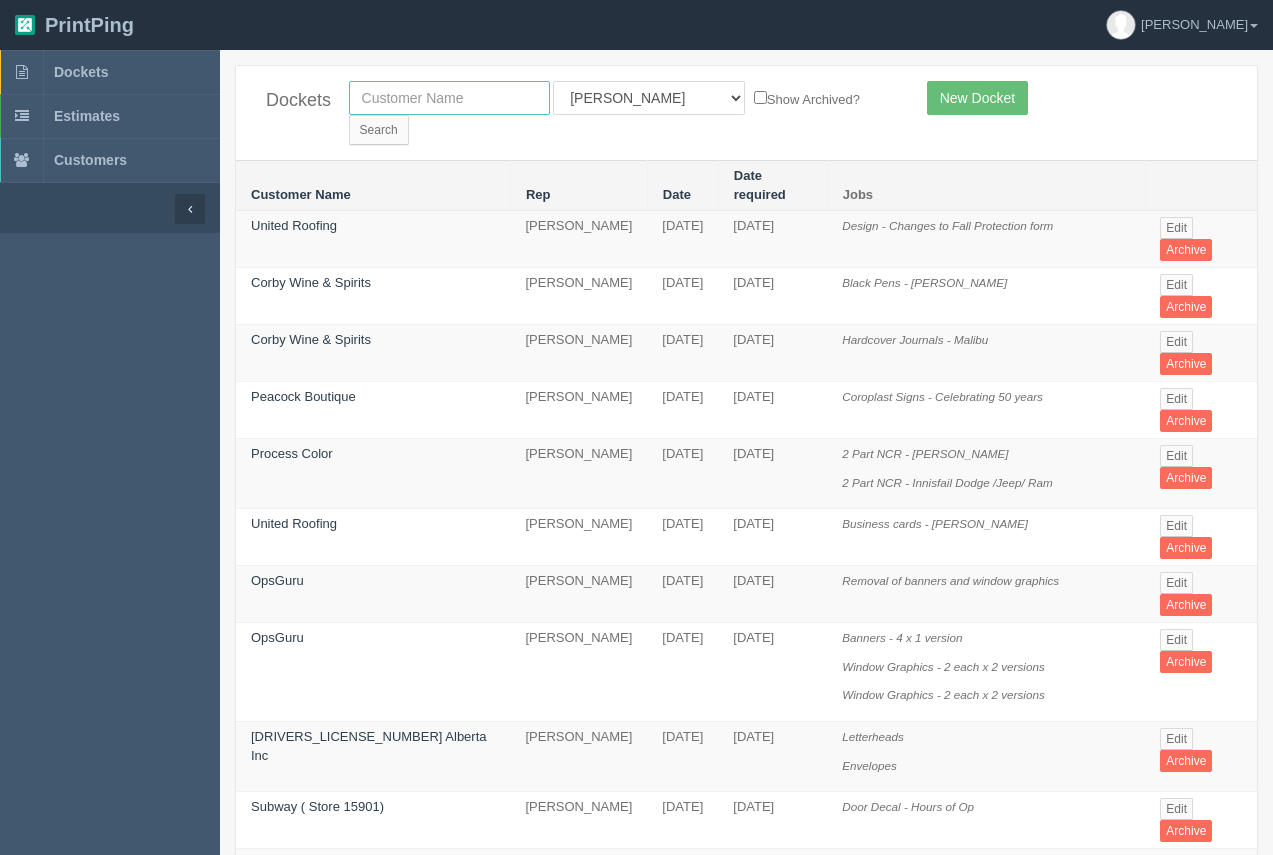 click at bounding box center [449, 98] 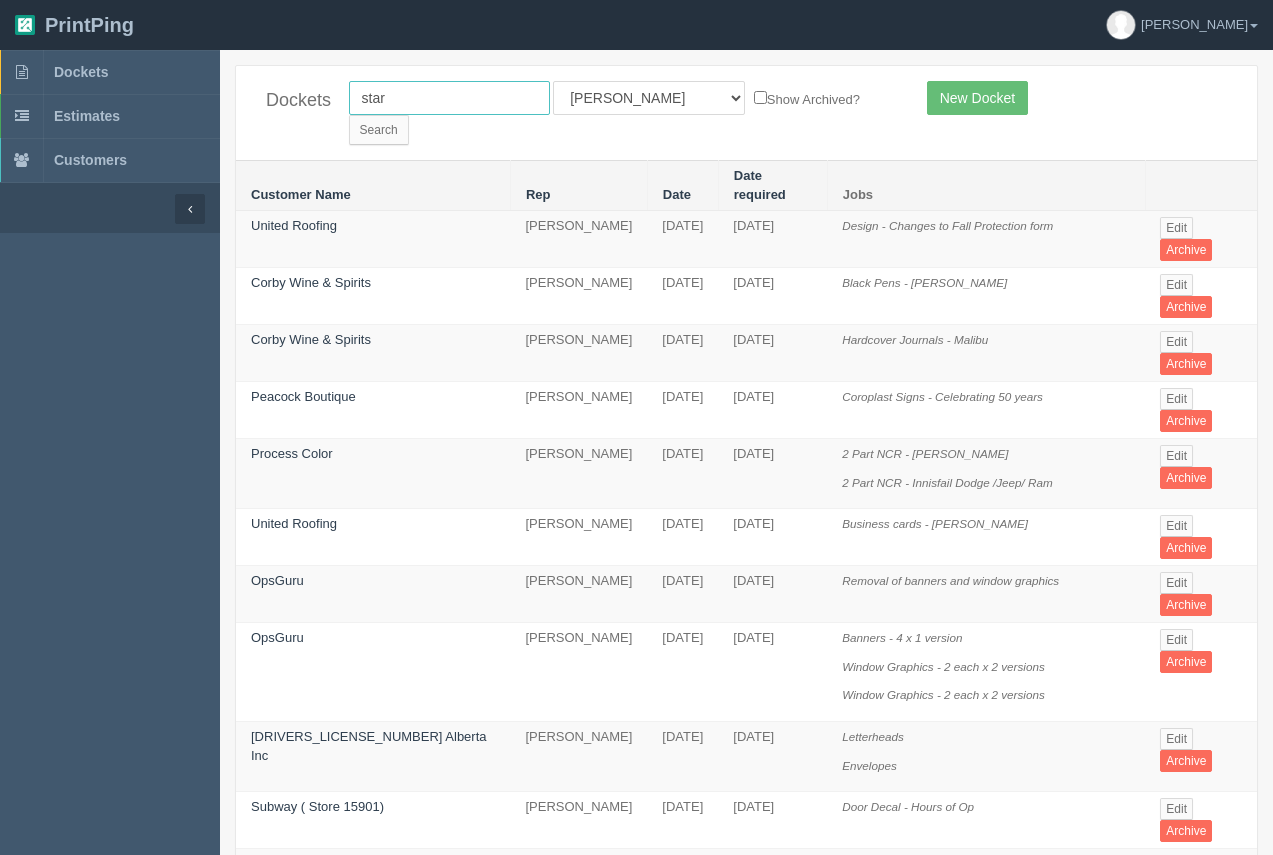type on "star produce" 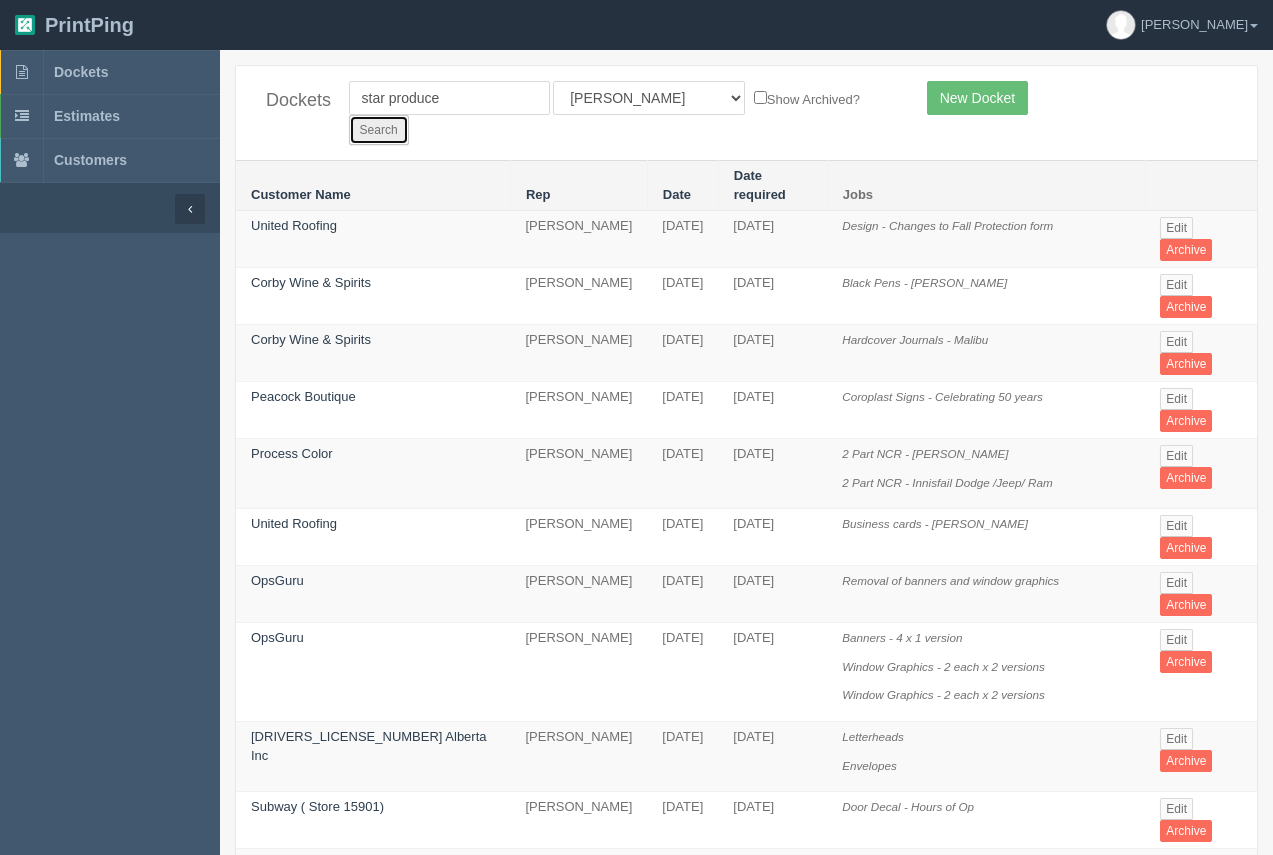 click on "Search" at bounding box center (379, 130) 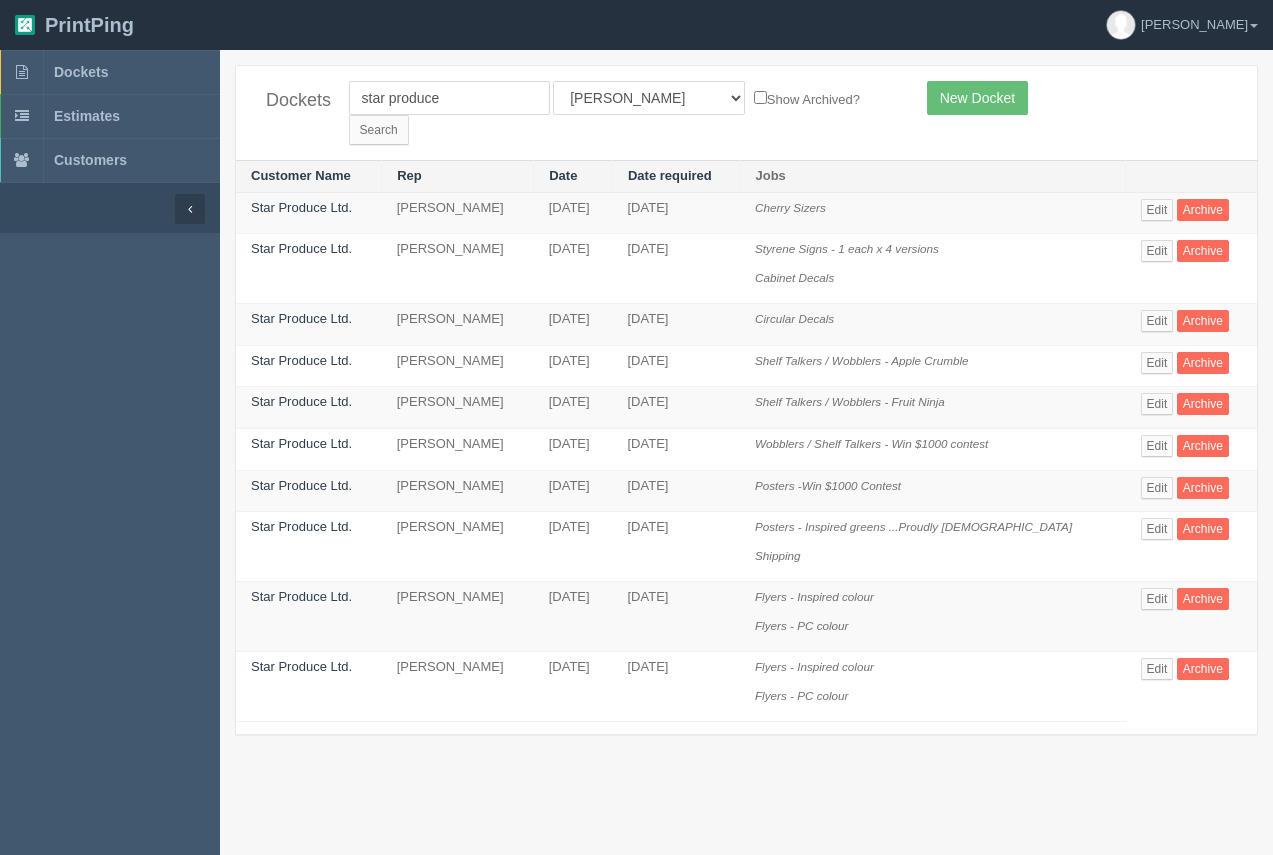 scroll, scrollTop: 0, scrollLeft: 0, axis: both 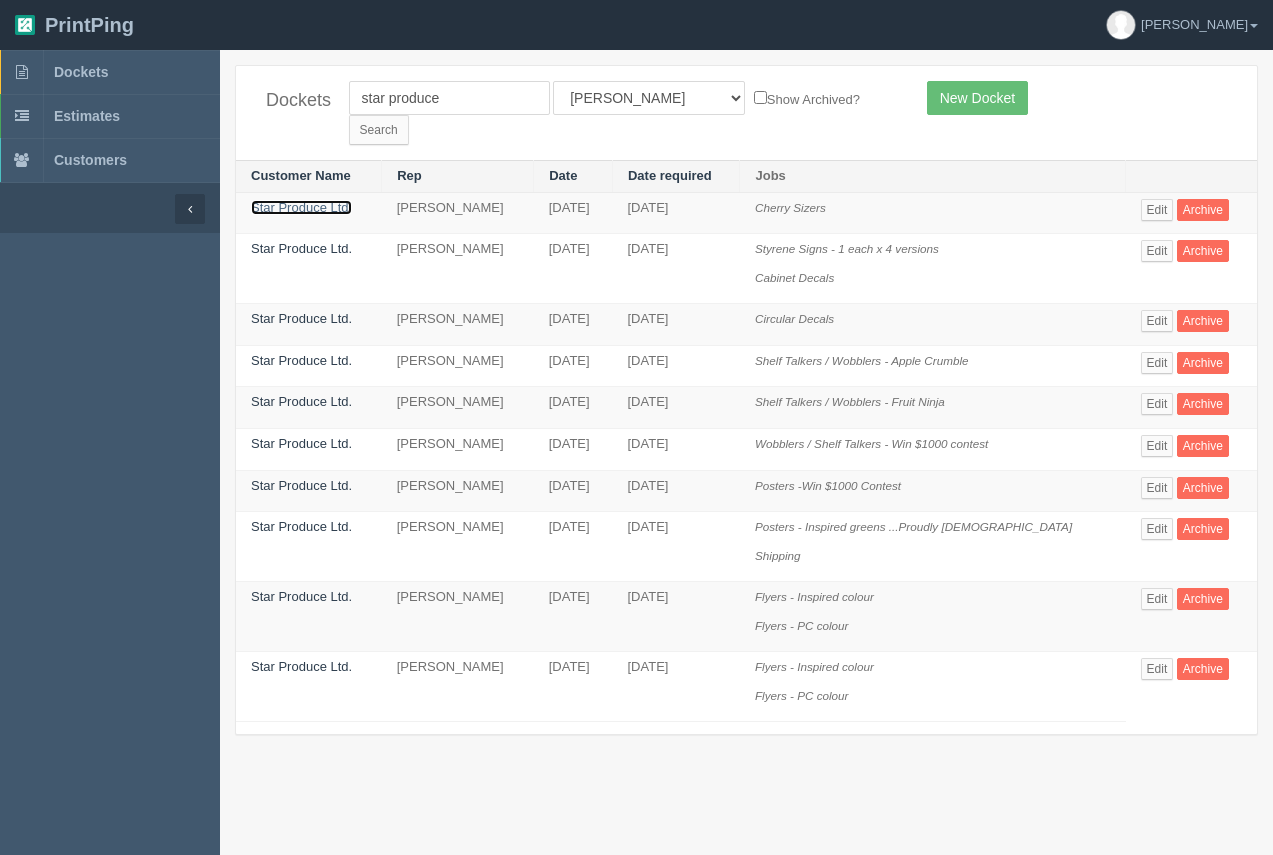 click on "Star Produce Ltd." at bounding box center (301, 207) 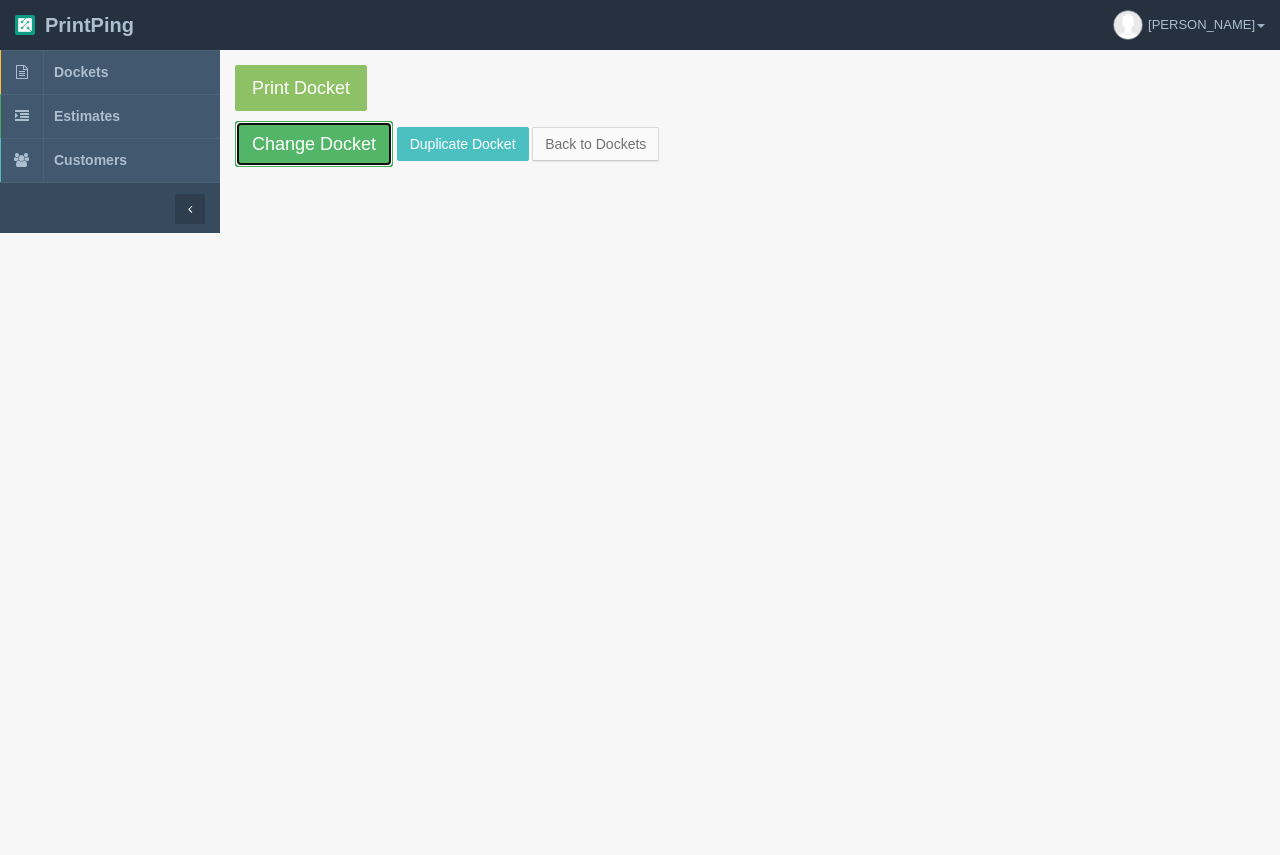 click on "Change Docket" at bounding box center [314, 144] 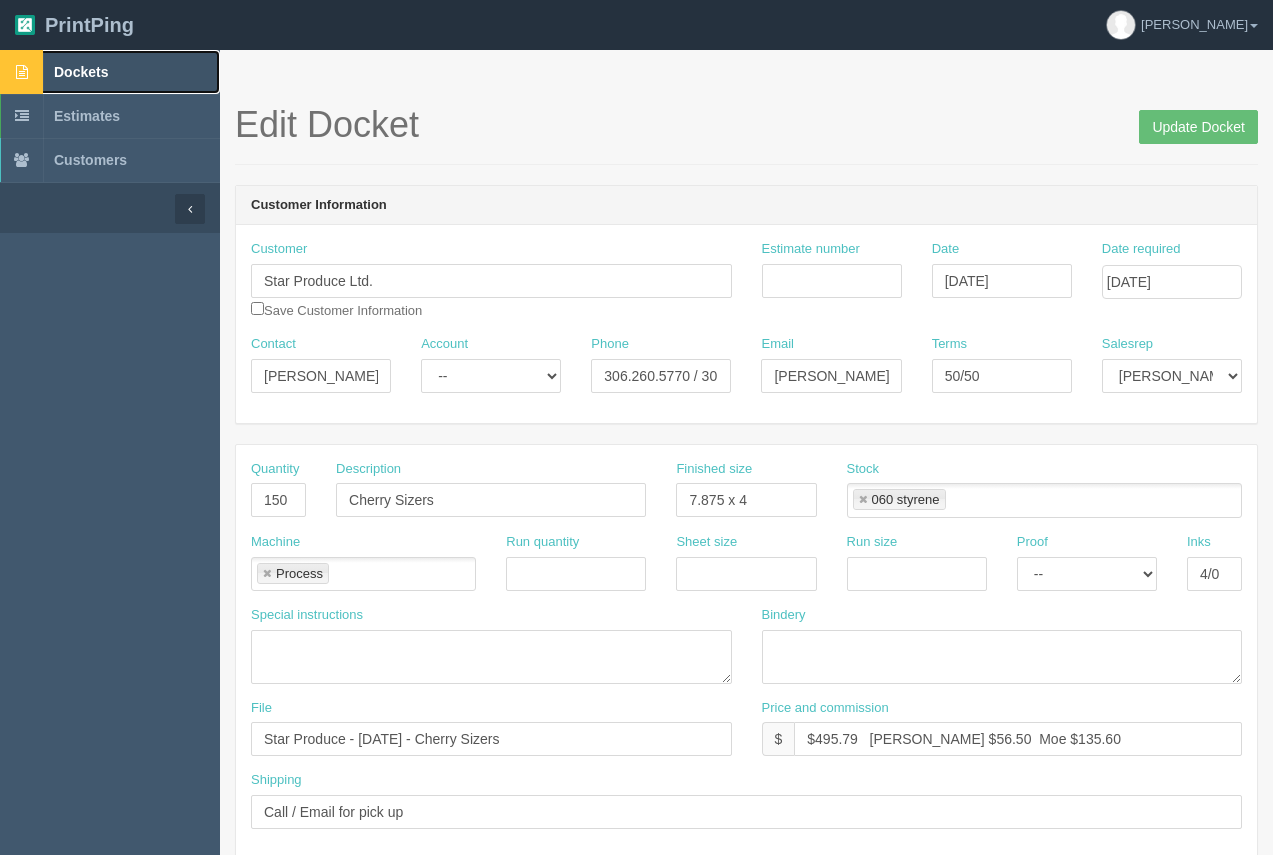 click on "Dockets" at bounding box center (81, 72) 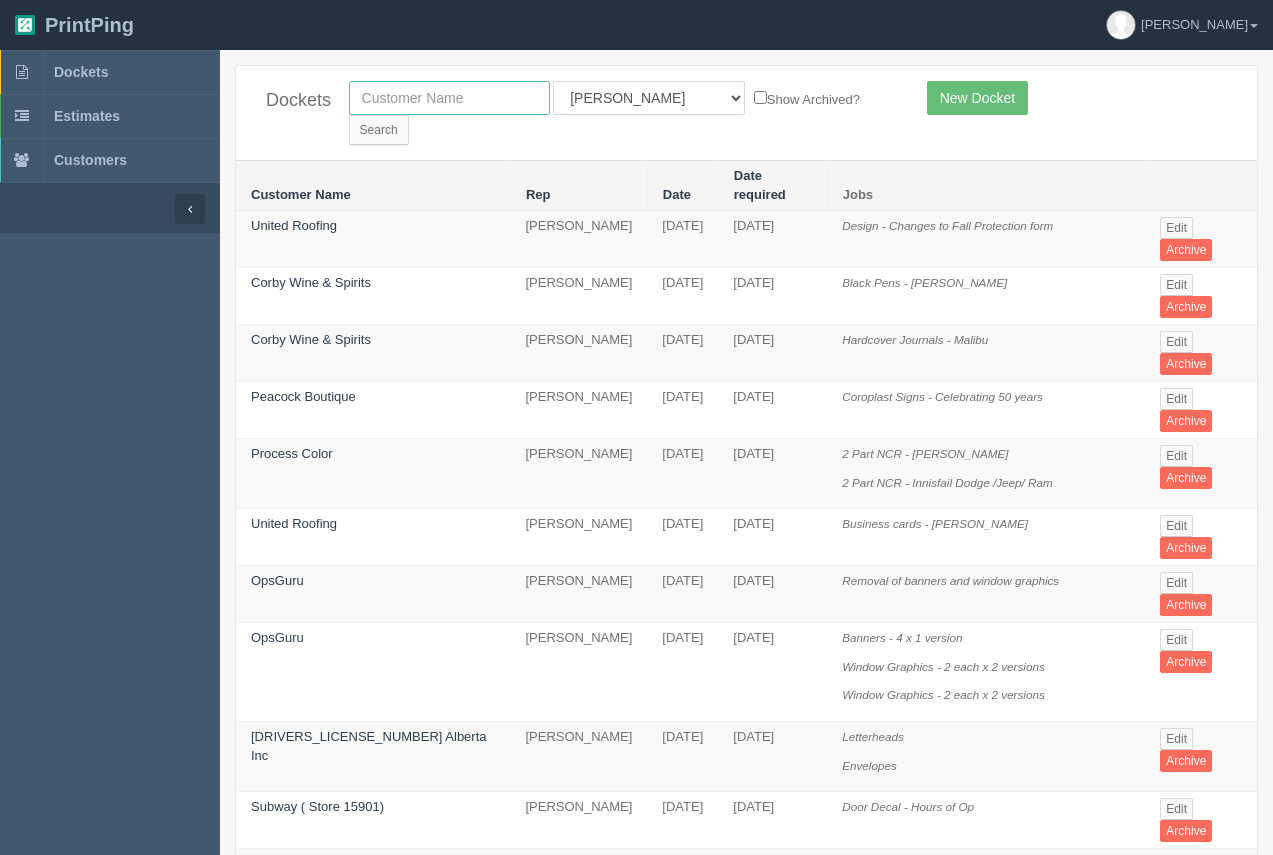 click at bounding box center (449, 98) 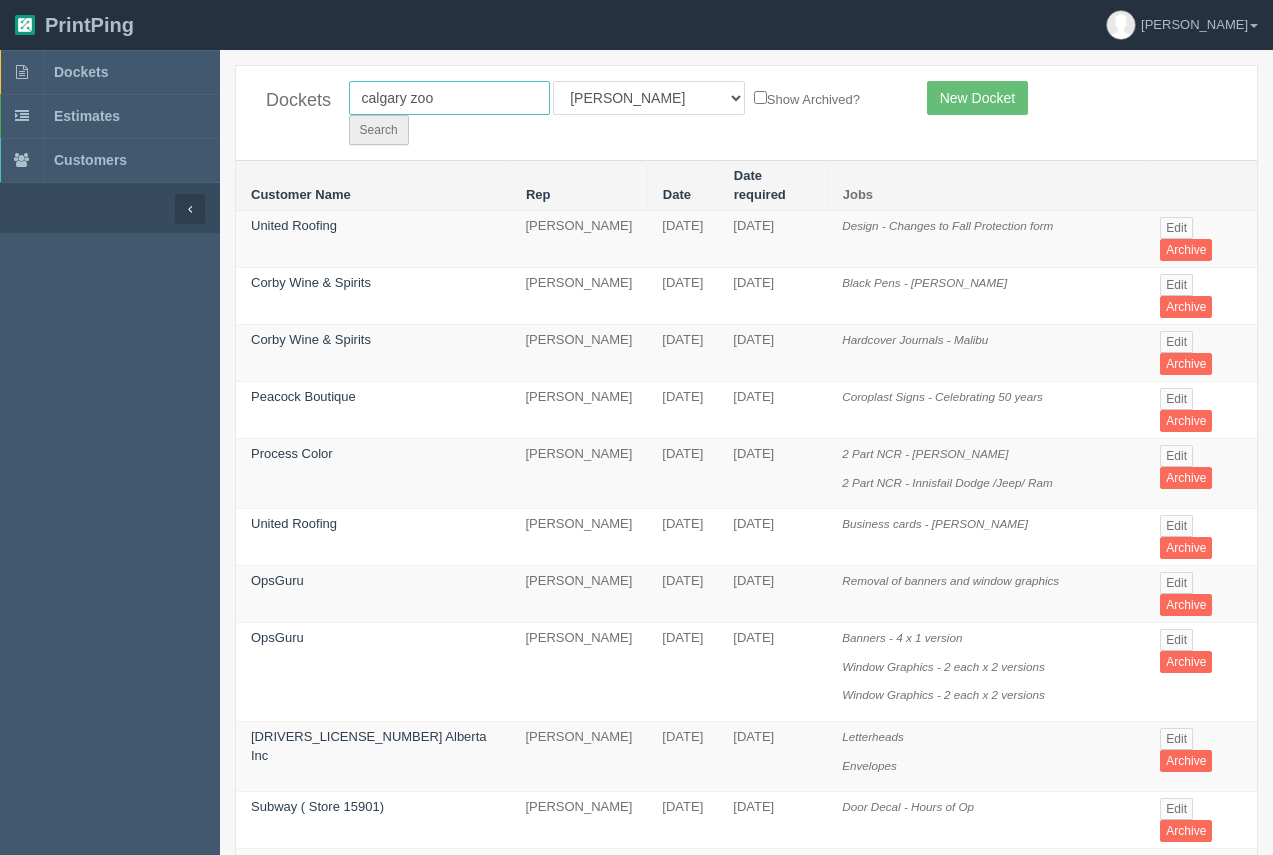 type on "calgary zoo" 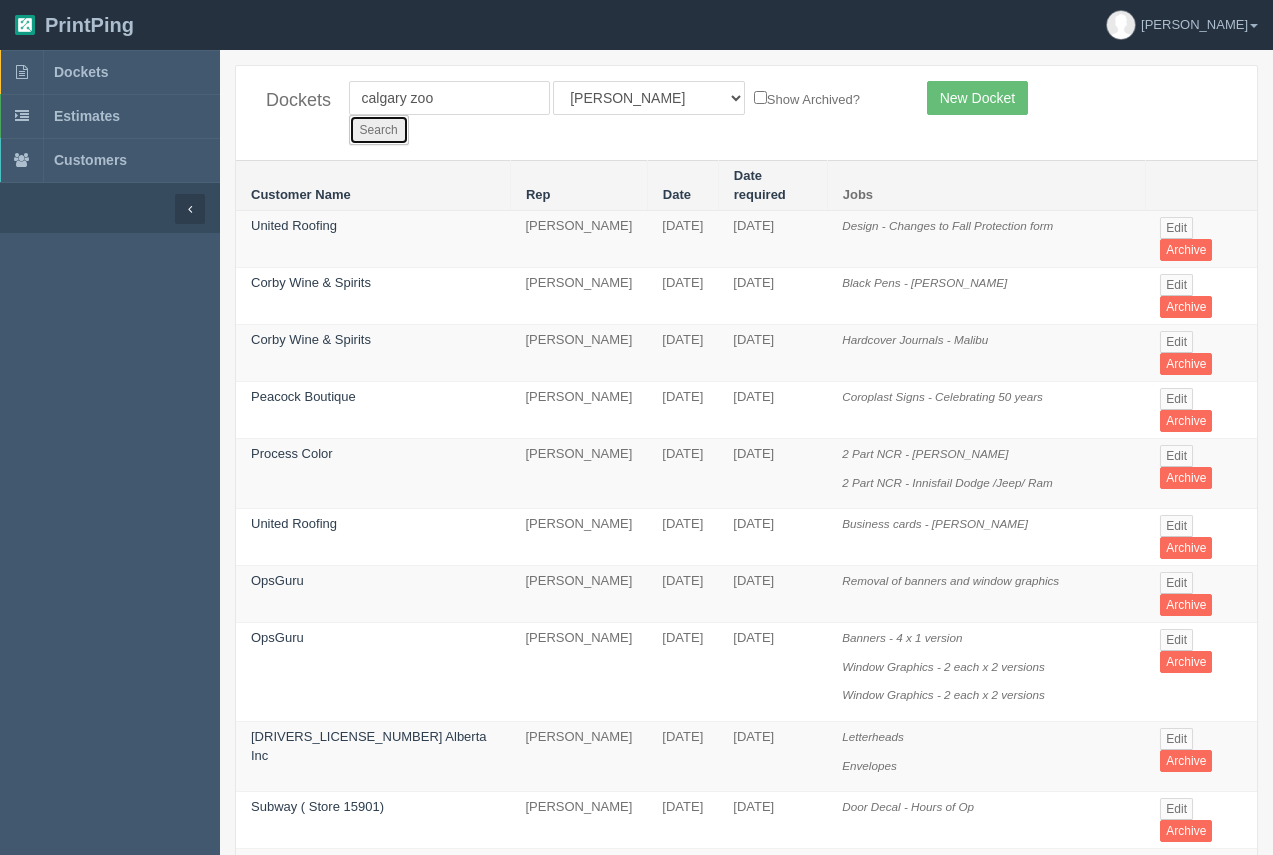 click on "Search" at bounding box center (379, 130) 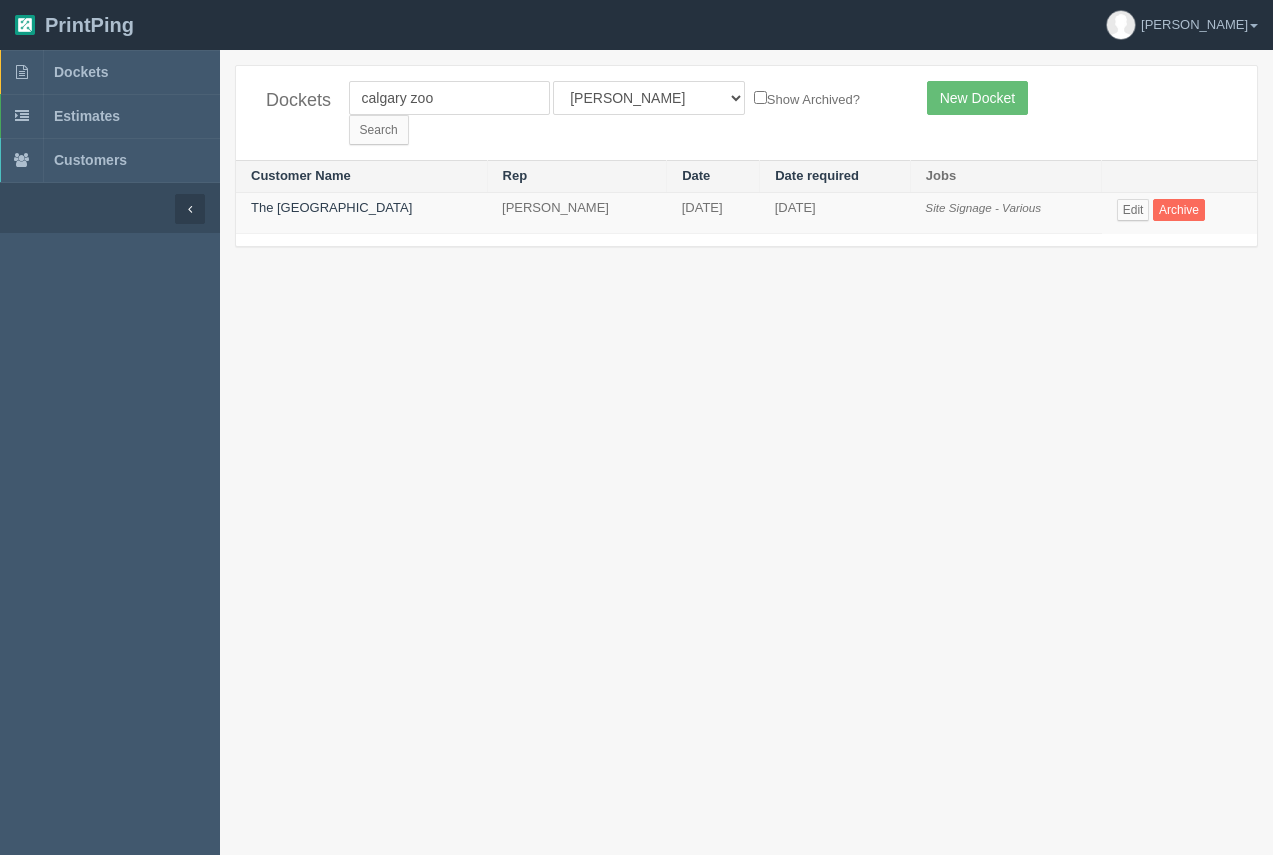 scroll, scrollTop: 0, scrollLeft: 0, axis: both 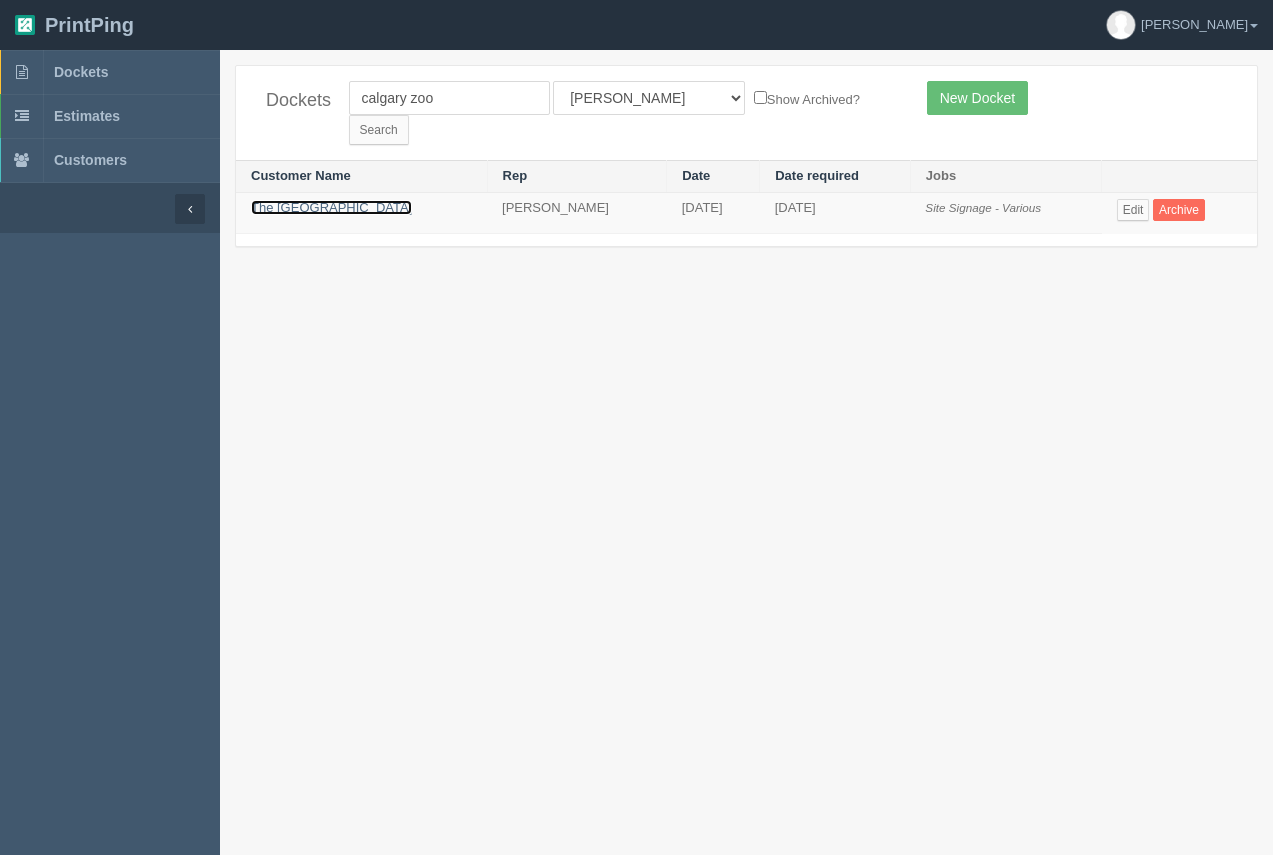click on "The [GEOGRAPHIC_DATA]" at bounding box center [331, 207] 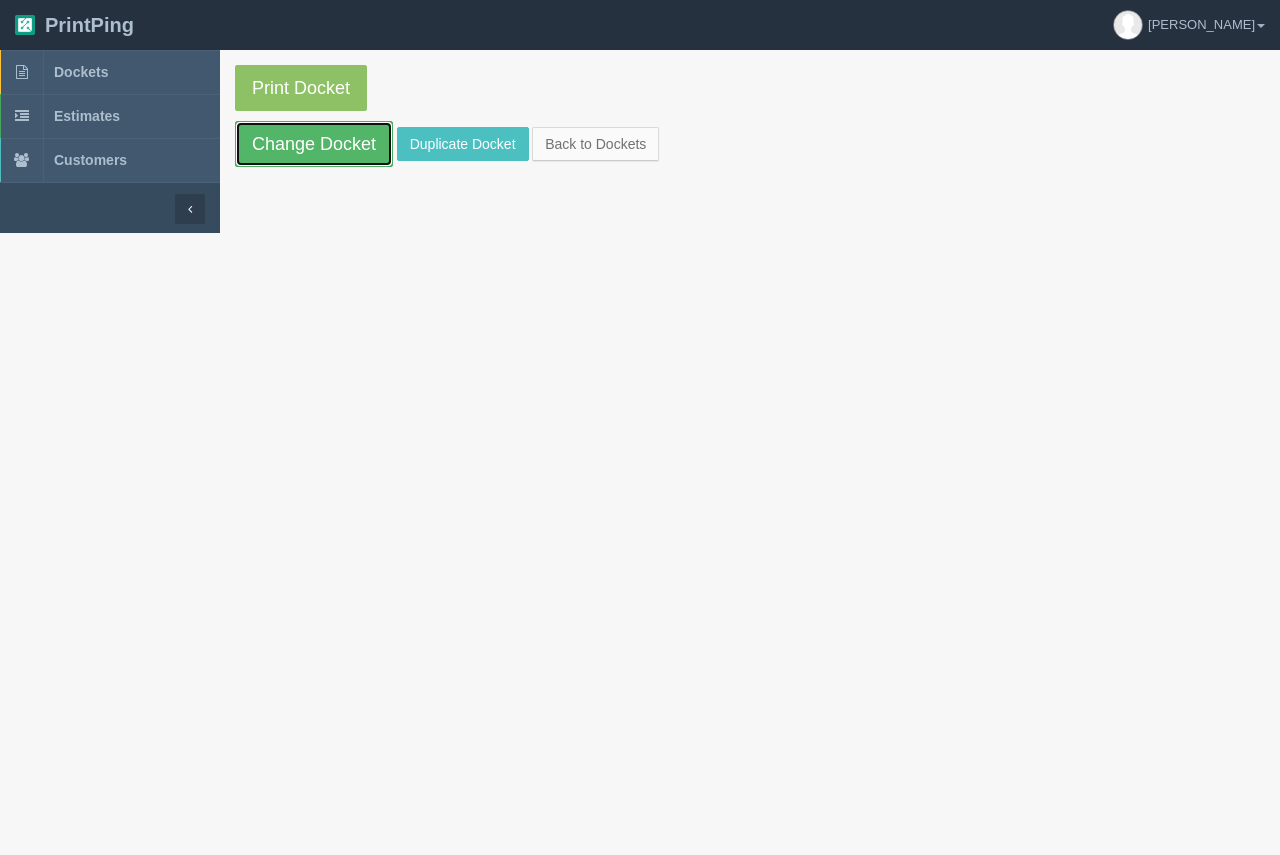 click on "Change Docket" at bounding box center (314, 144) 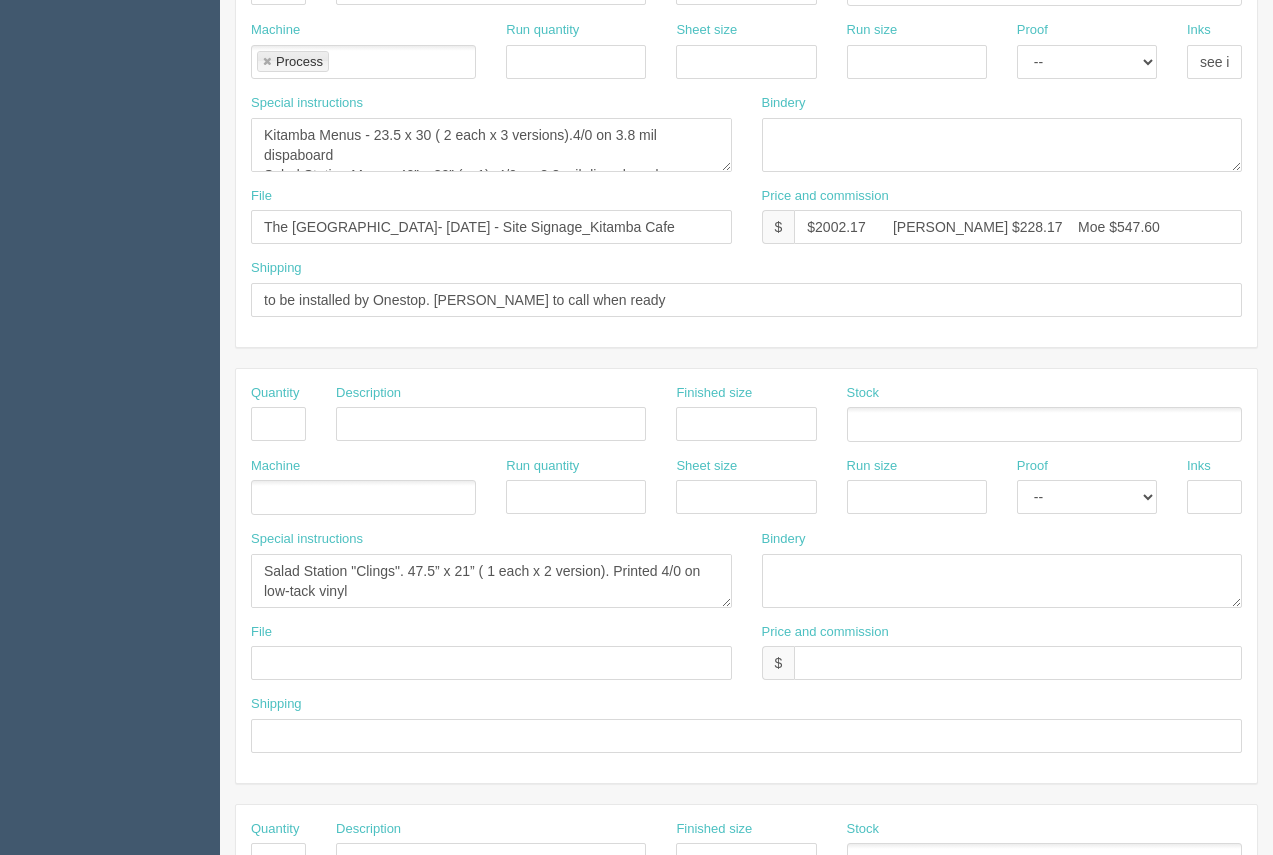 scroll, scrollTop: 508, scrollLeft: 0, axis: vertical 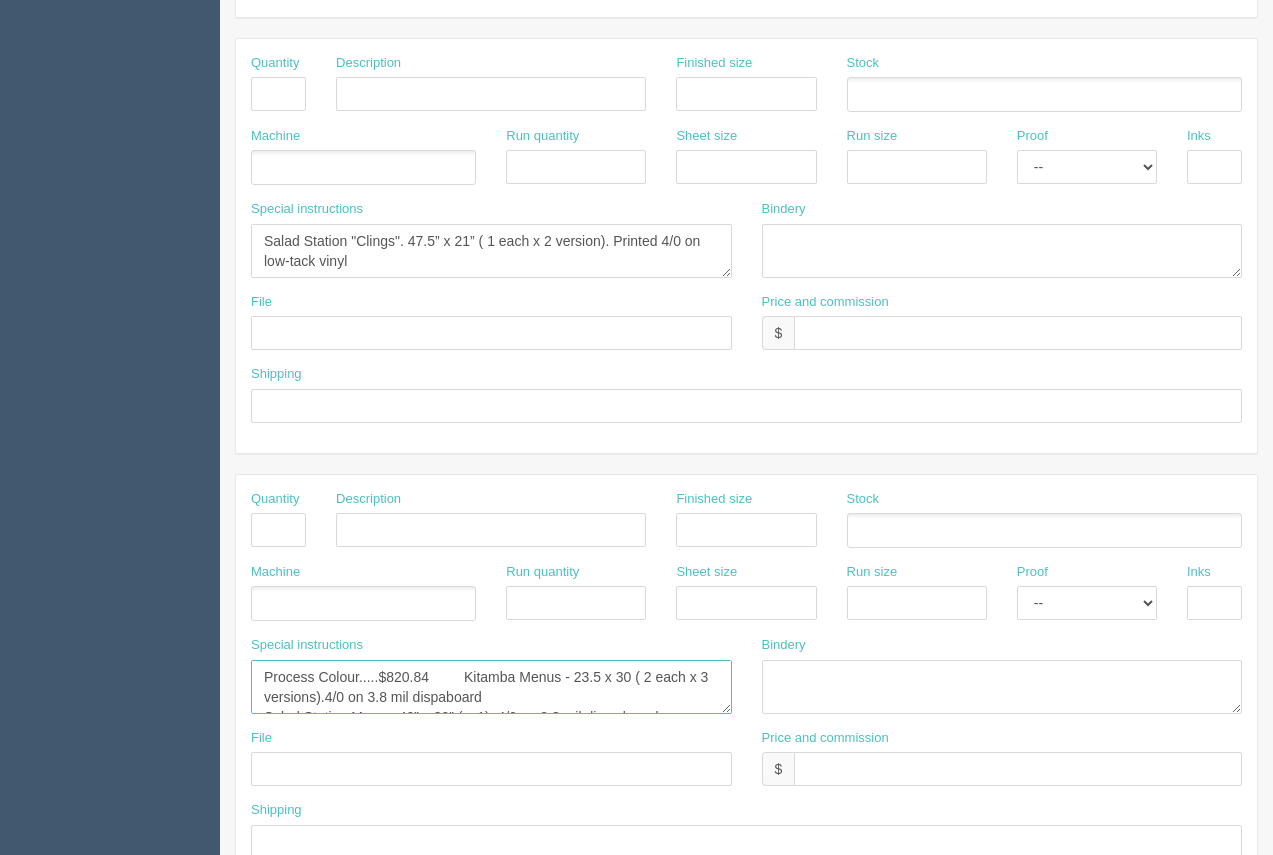 click on "Process Colour.....$820.84         Kitamba Menus - 23.5 x 30 ( 2 each x 3 versions).4/0 on 3.8 mil dispaboard
Salad Station Menu - 40” x 30” ( x 1). 4/0 on 3.8 mil dispa board
Bulkhead Magnets - 82.5” x 23” ( 1 each x 3 versions). 4/0 - 030 magnet
Continued Above" at bounding box center (491, 687) 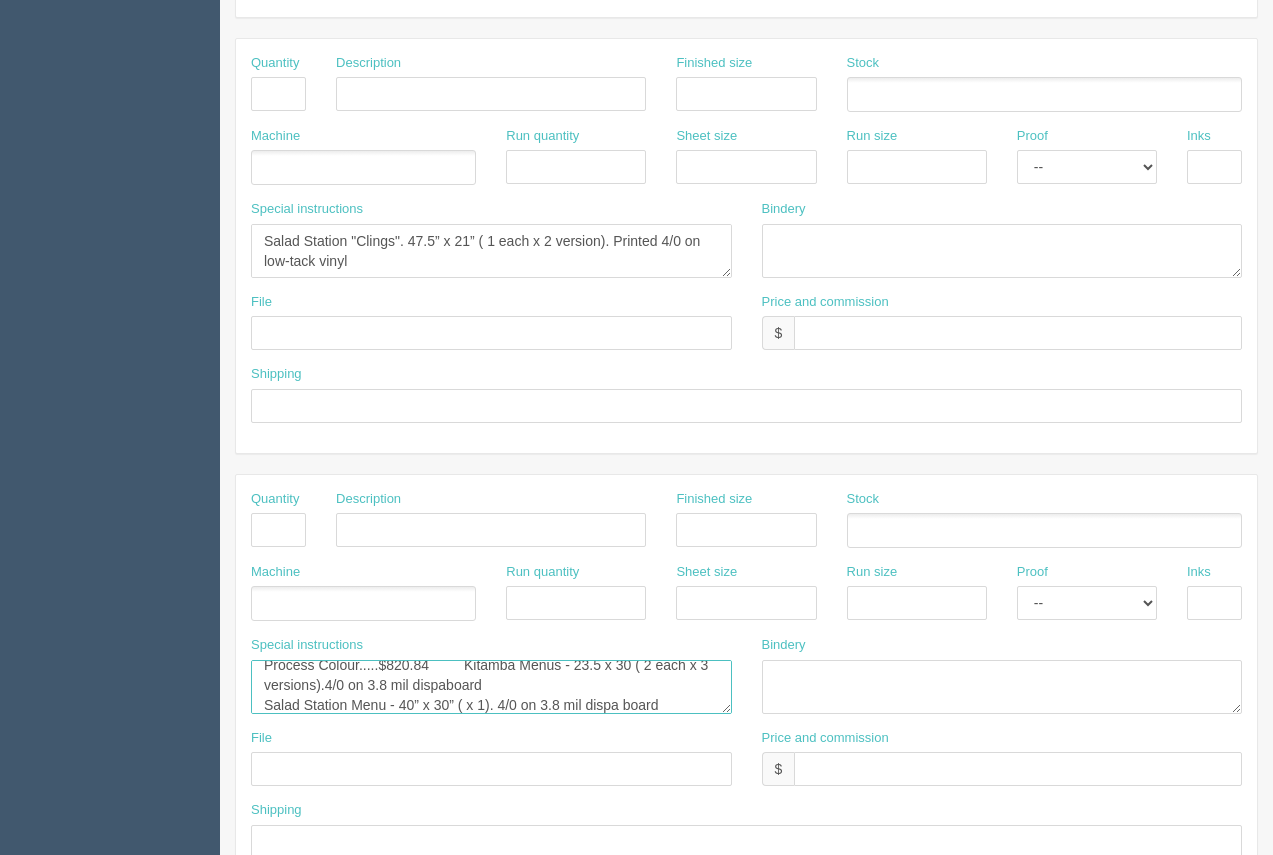 scroll, scrollTop: 52, scrollLeft: 0, axis: vertical 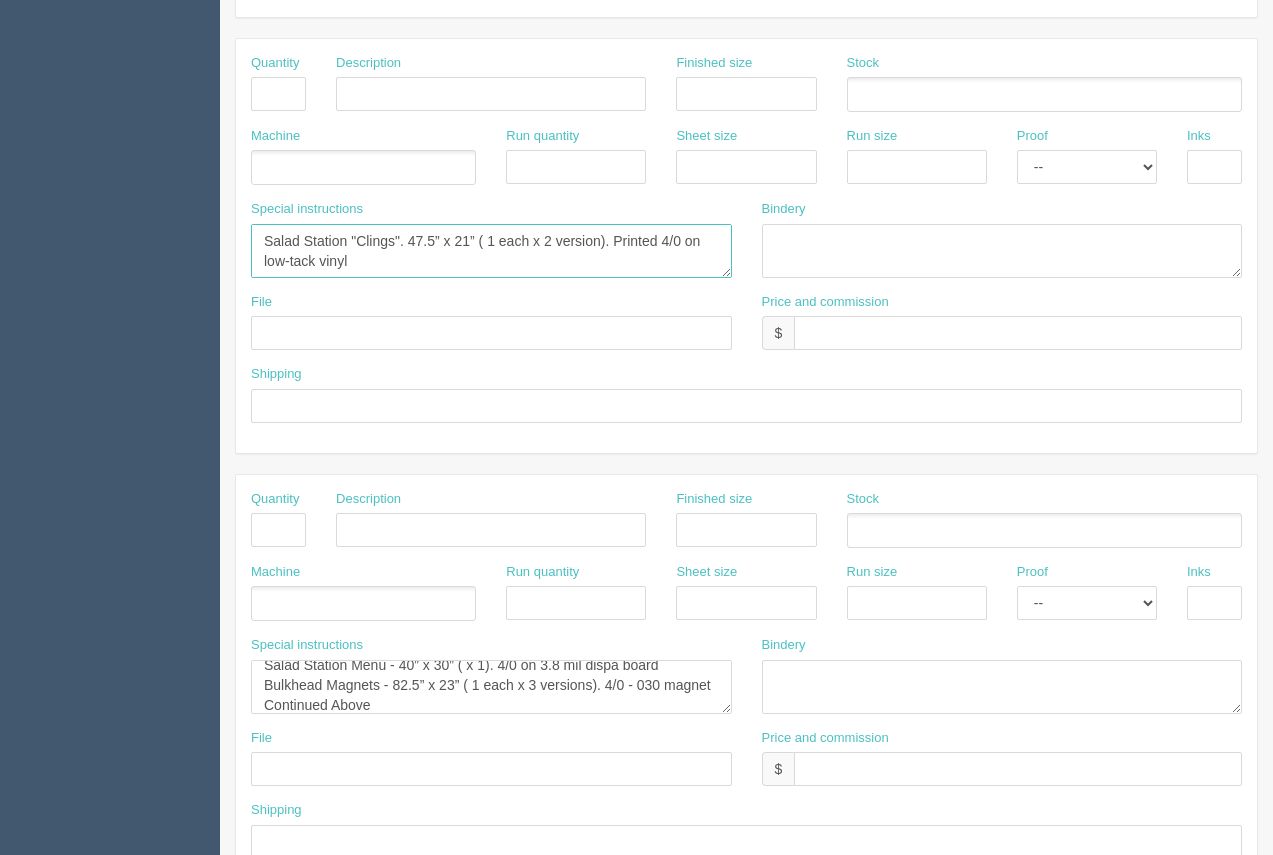 click on "Salad Station "Clings". 47.5” x 21” ( 1 each x 2 version). Printed 4/0 on low-tack vinyl
Onestop....$300.00     Install of Kitamba Cafe Signage" at bounding box center [491, 251] 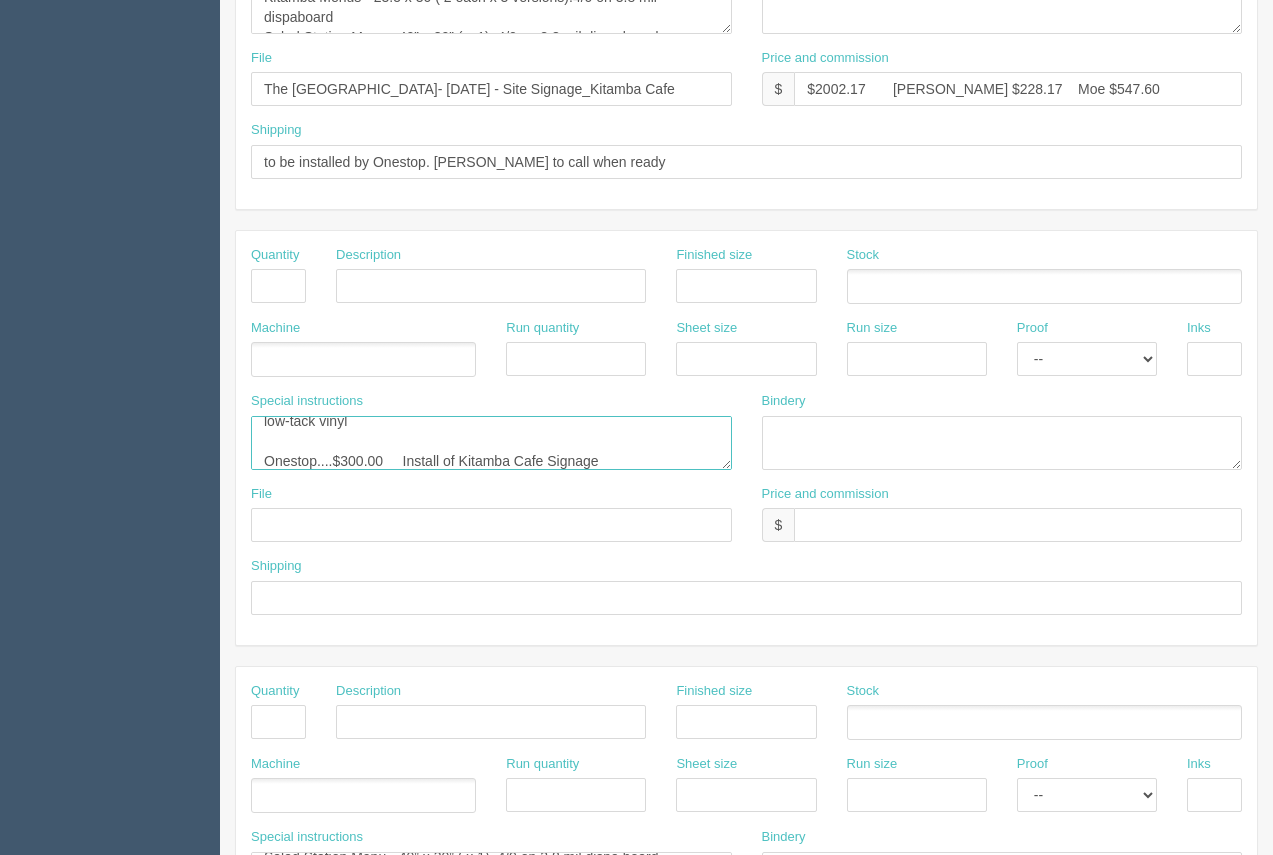 scroll, scrollTop: 674, scrollLeft: 0, axis: vertical 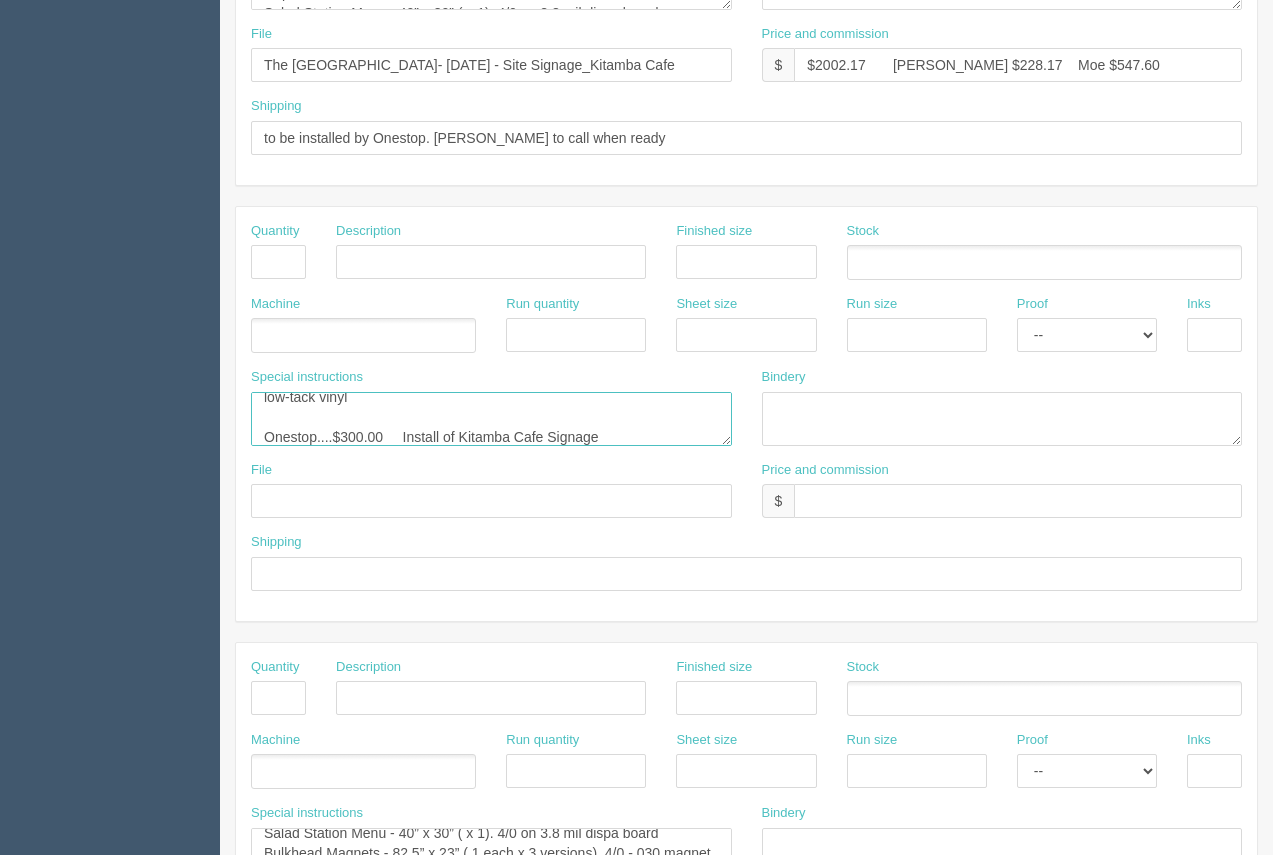 click on "Salad Station "Clings". 47.5” x 21” ( 1 each x 2 version). Printed 4/0 on low-tack vinyl
Onestop....$300.00     Install of Kitamba Cafe Signage" at bounding box center [491, 419] 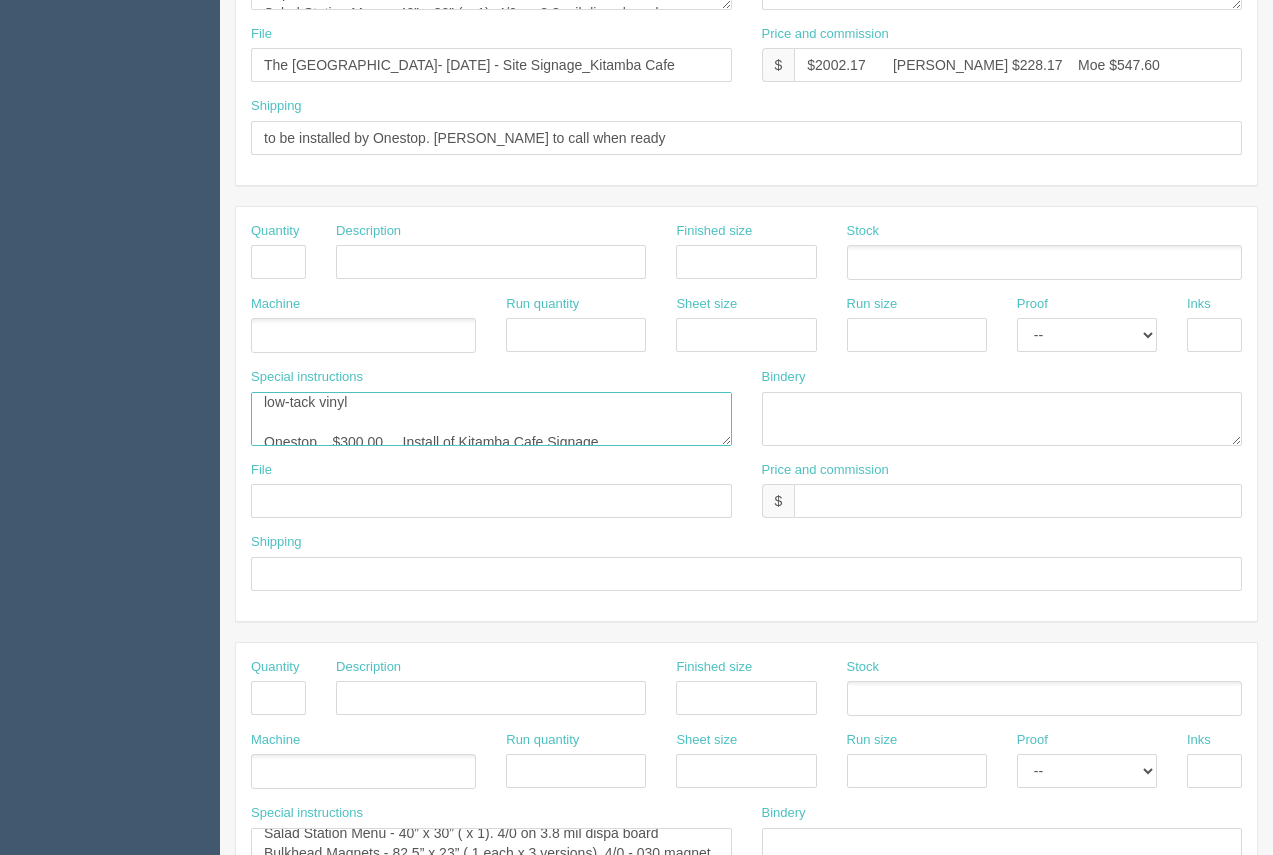 scroll, scrollTop: 7, scrollLeft: 0, axis: vertical 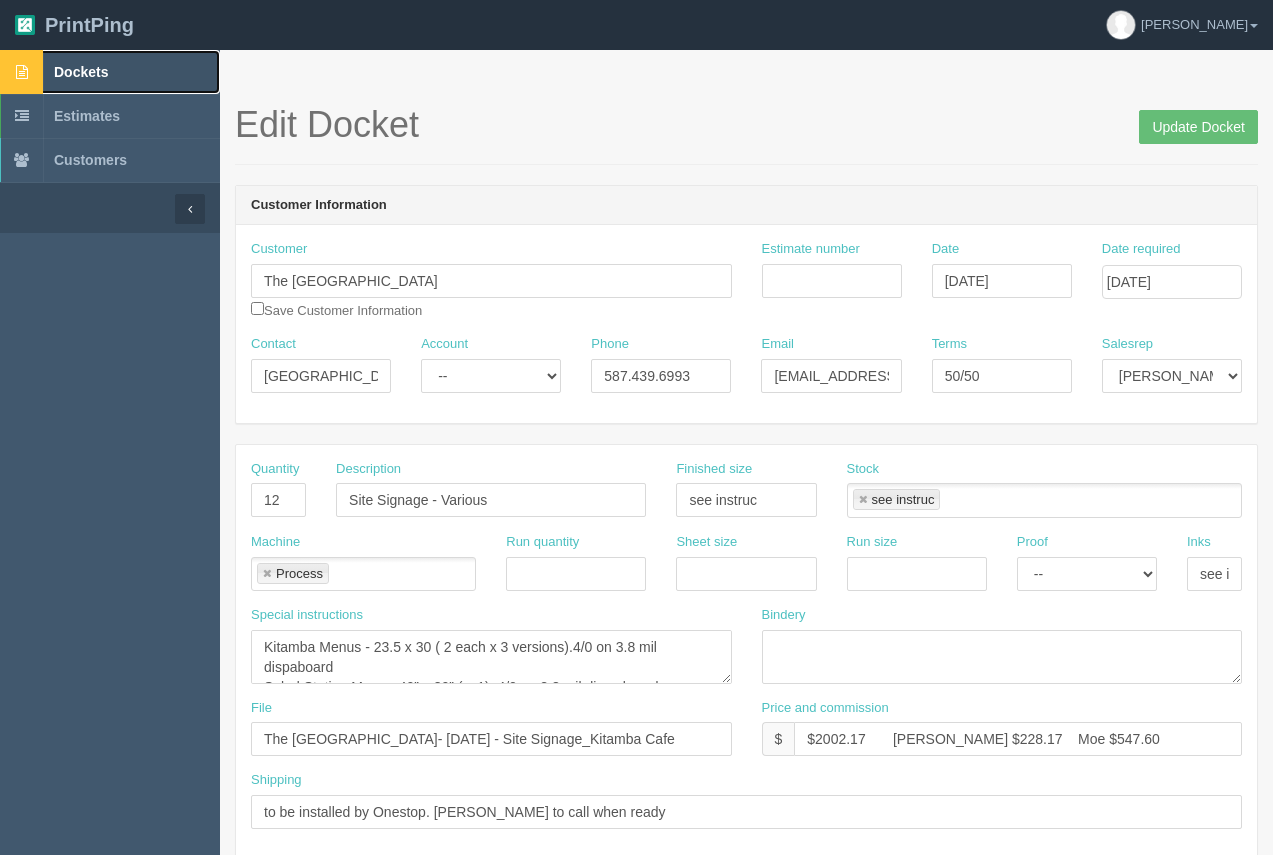 click on "Dockets" at bounding box center [81, 72] 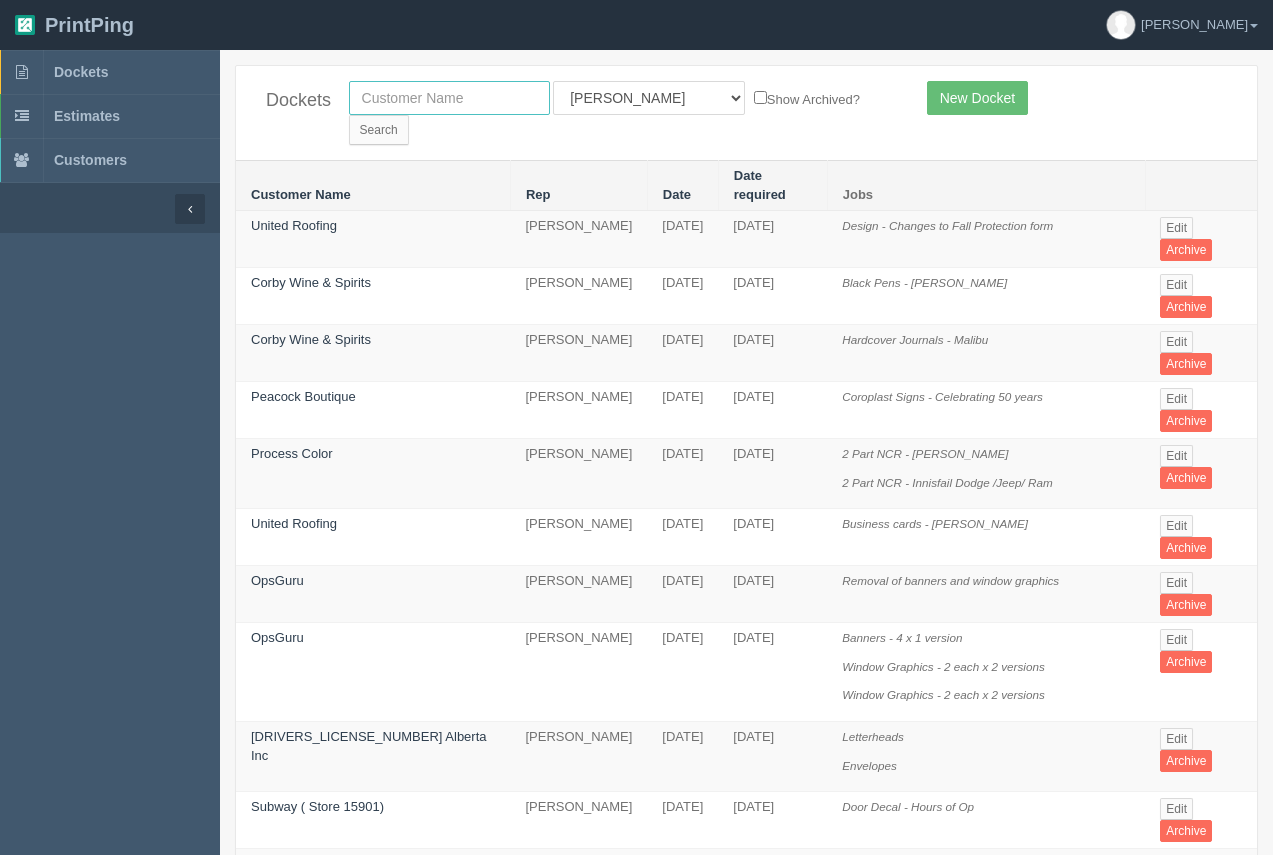 click at bounding box center [449, 98] 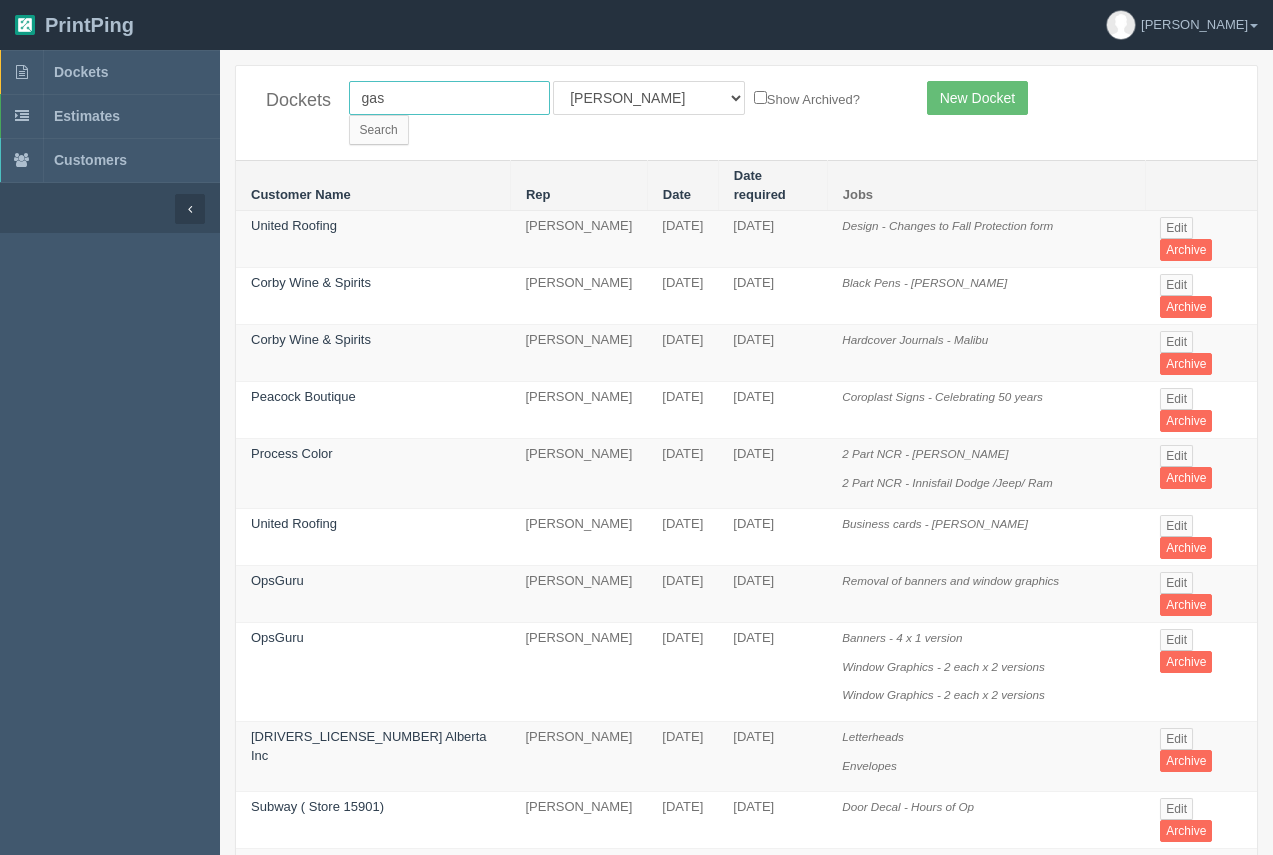 type on "gasonic" 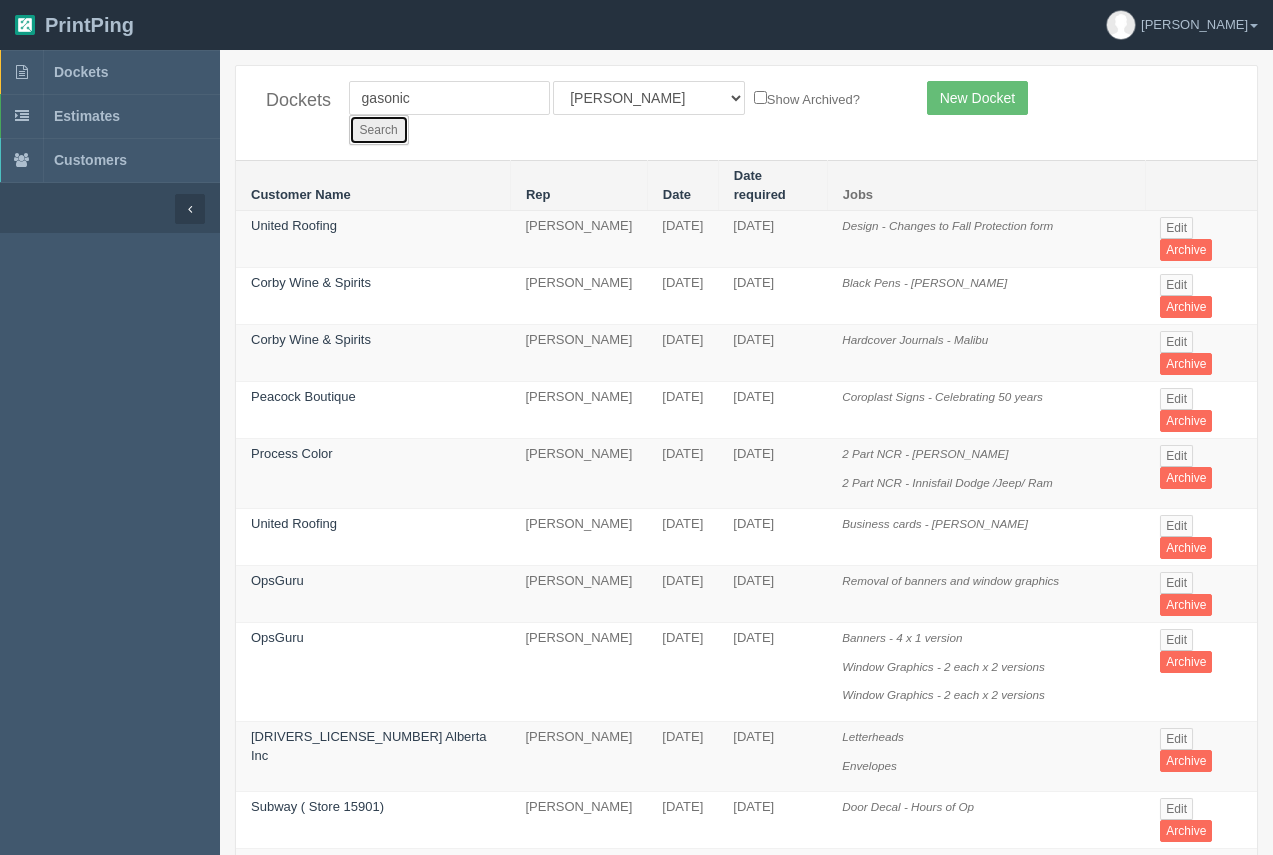 click on "Search" at bounding box center (379, 130) 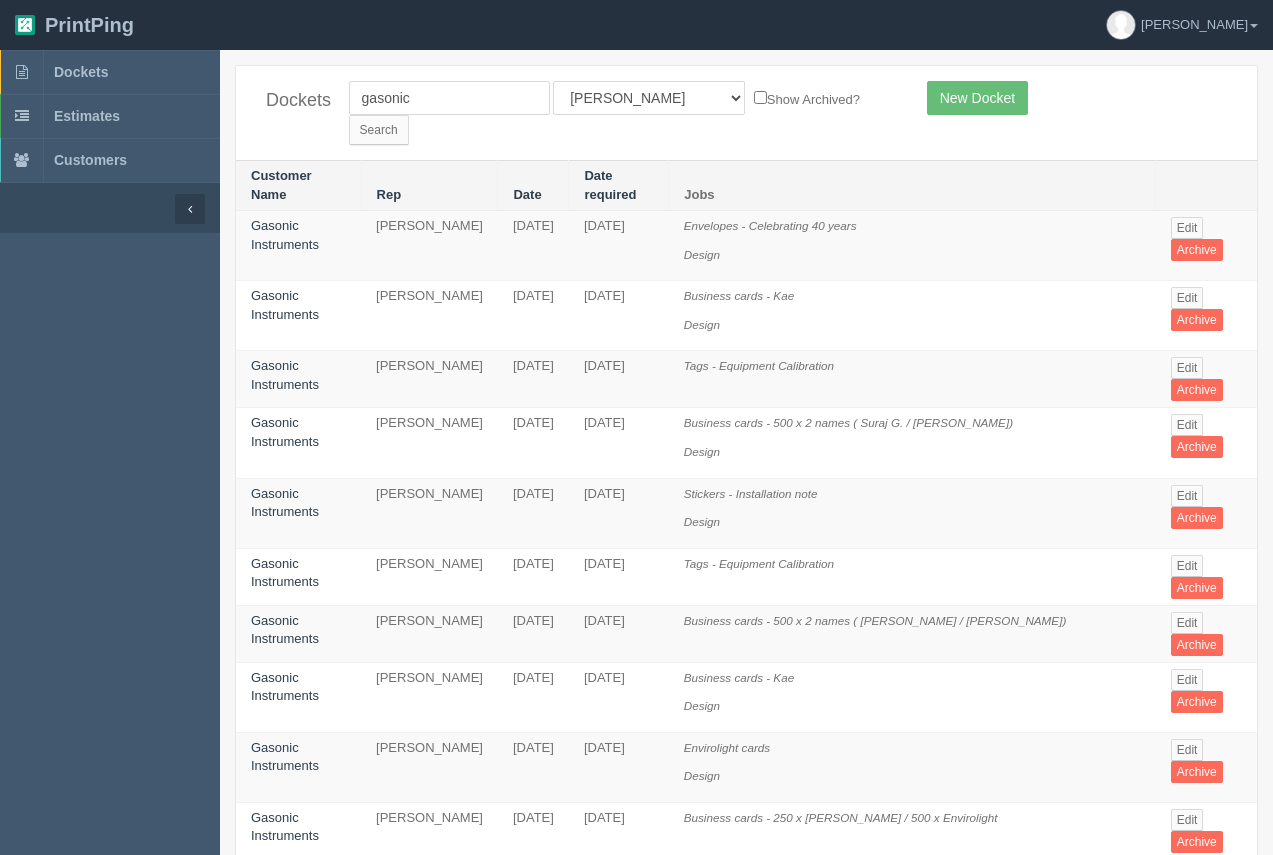 scroll, scrollTop: 0, scrollLeft: 0, axis: both 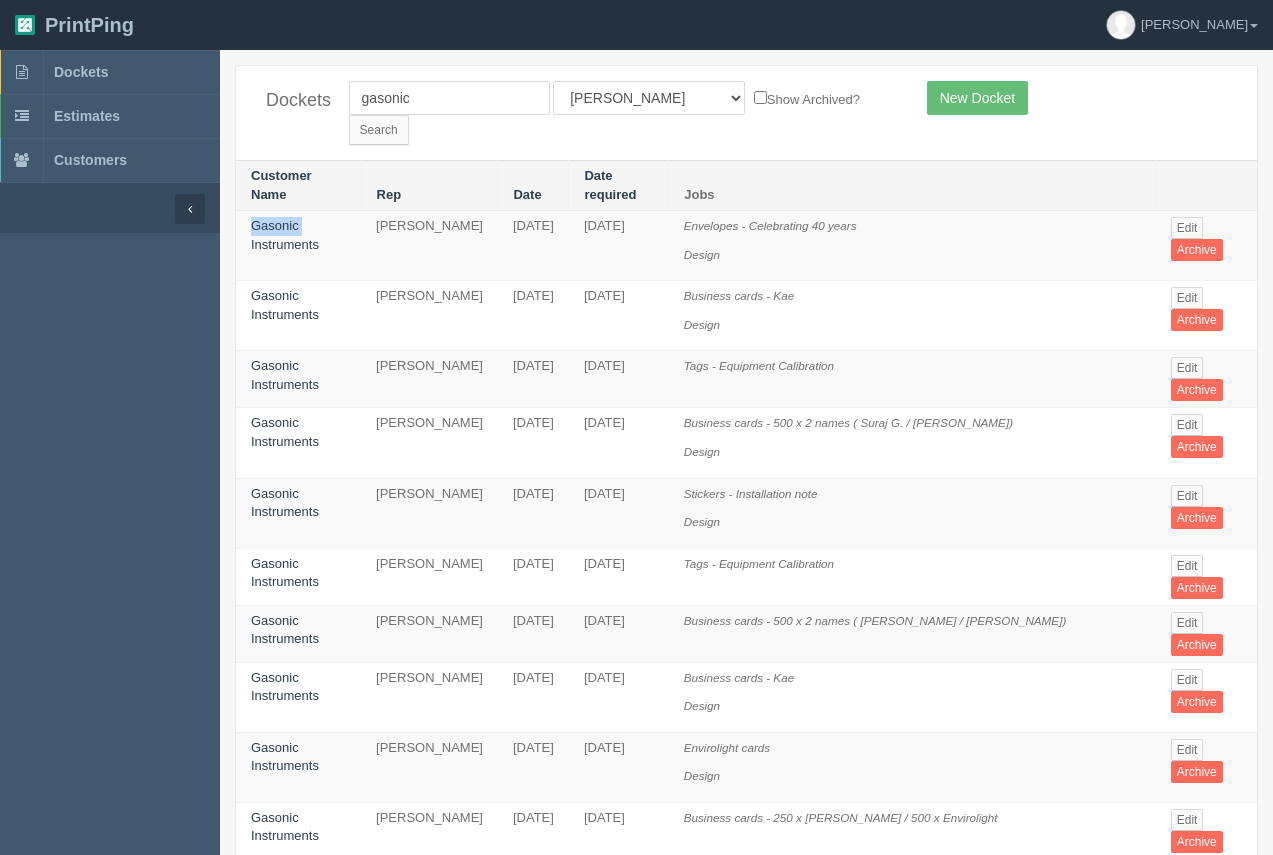 click on "Gasonic Instruments" at bounding box center [298, 246] 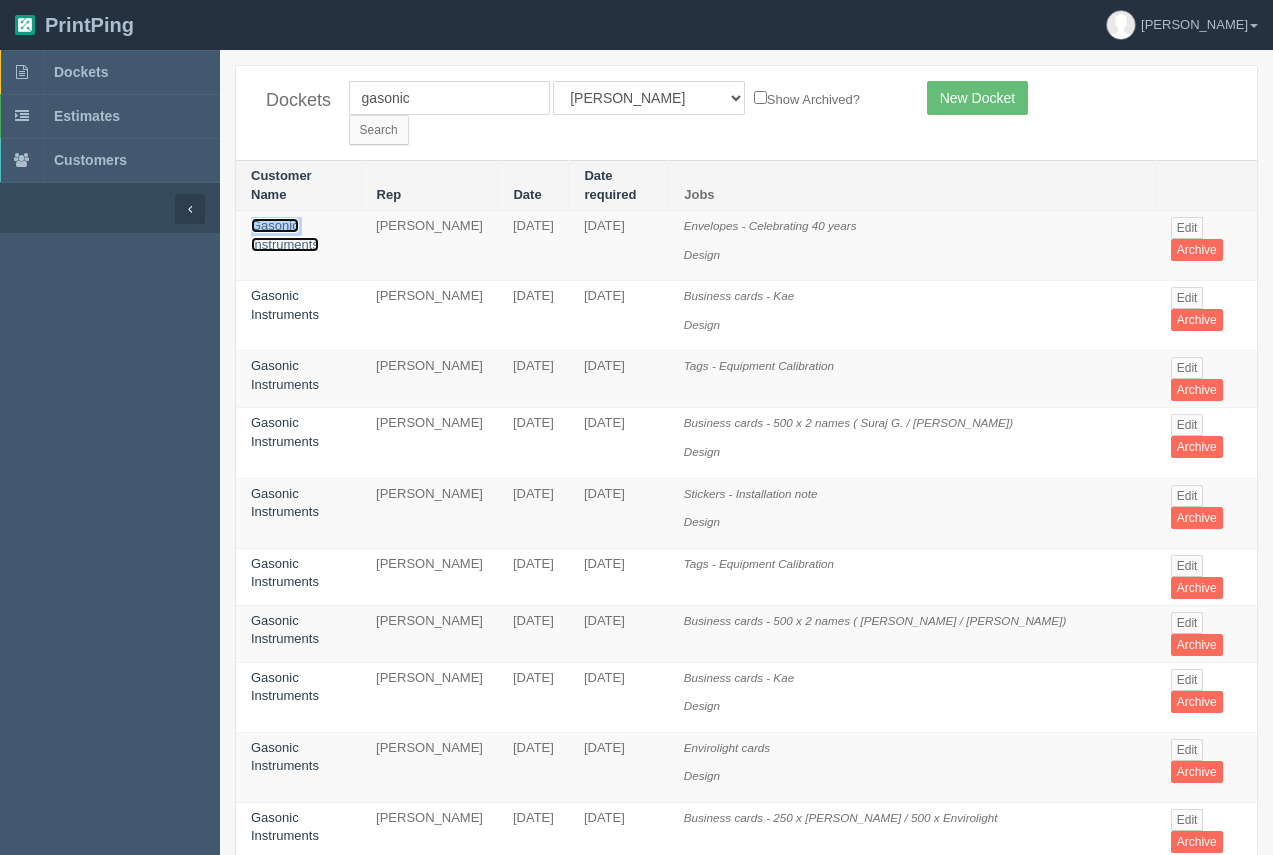 click on "Gasonic Instruments" at bounding box center (285, 235) 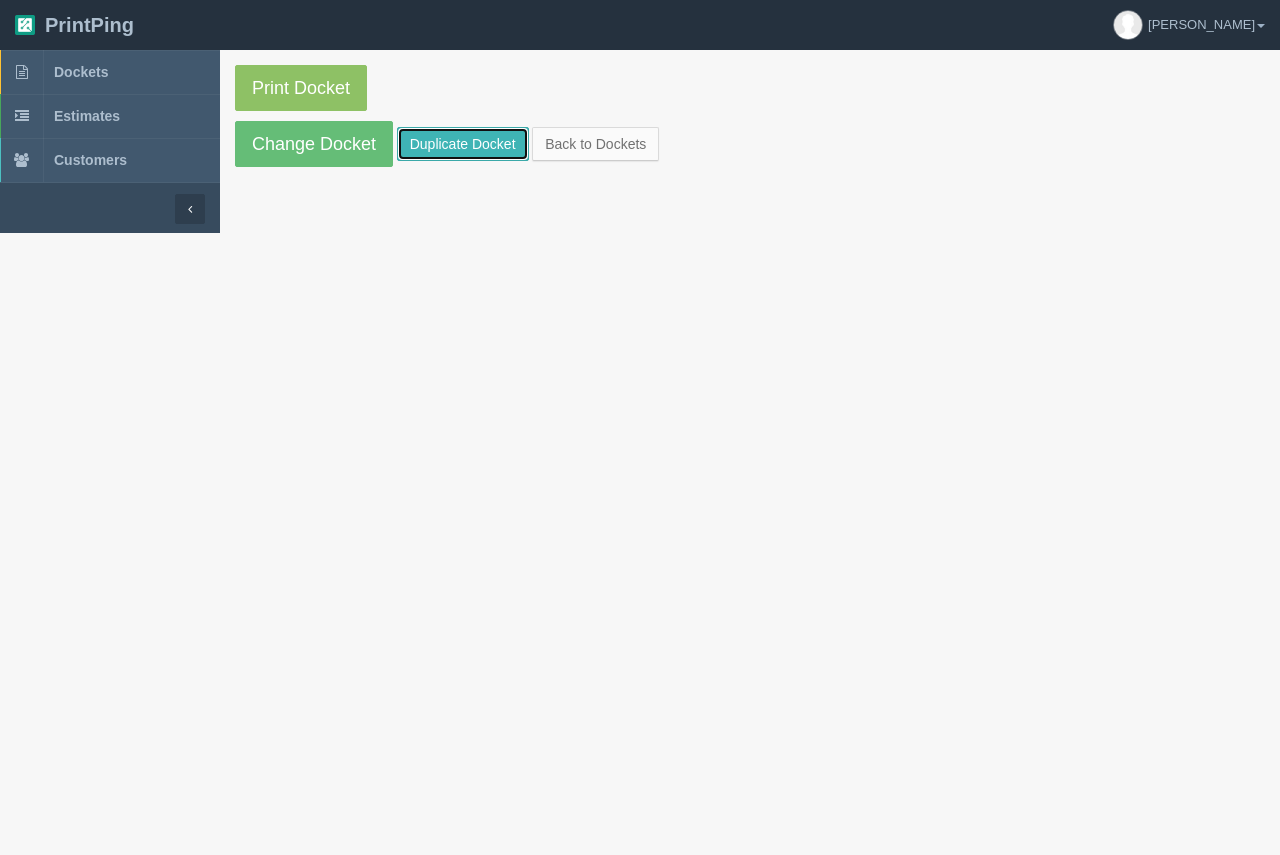 click on "Duplicate Docket" at bounding box center [463, 144] 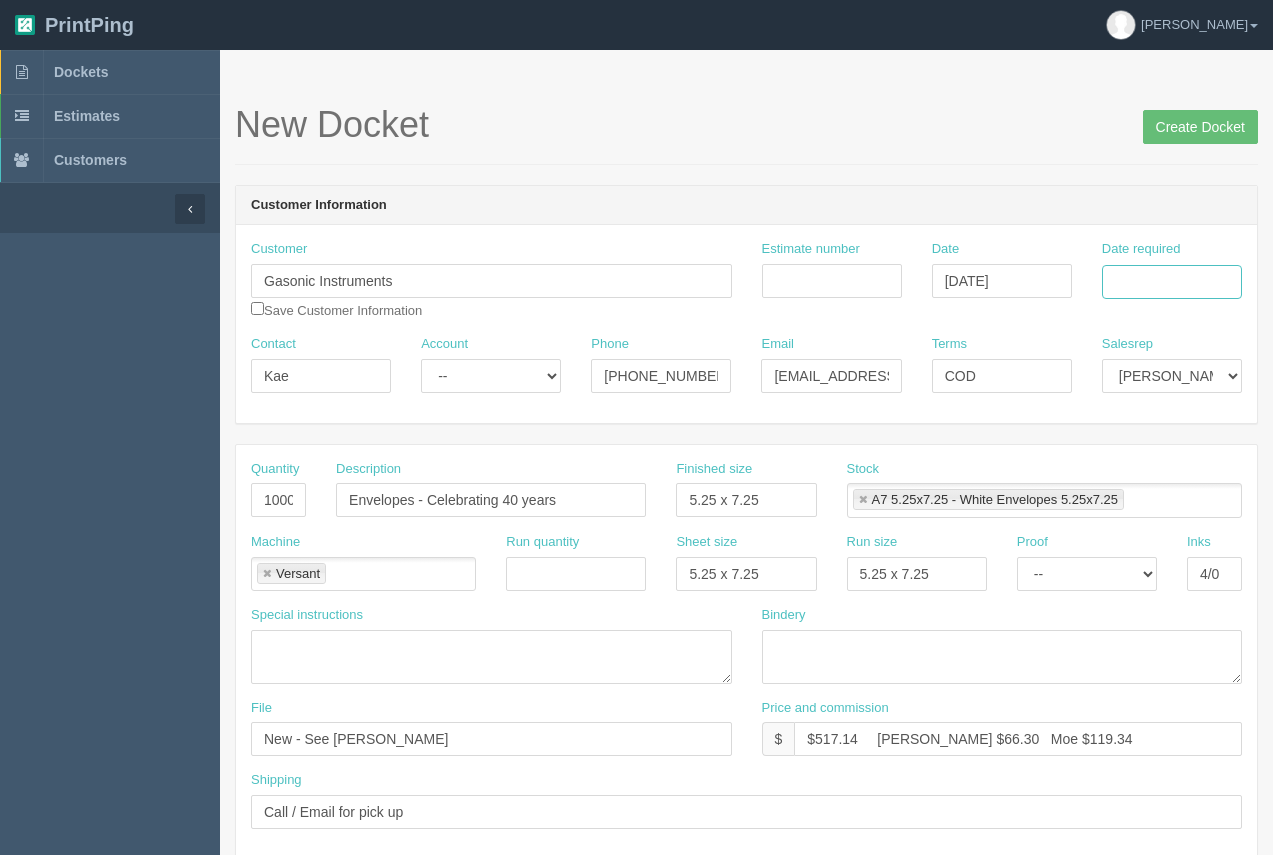 click on "Date required" at bounding box center (1172, 282) 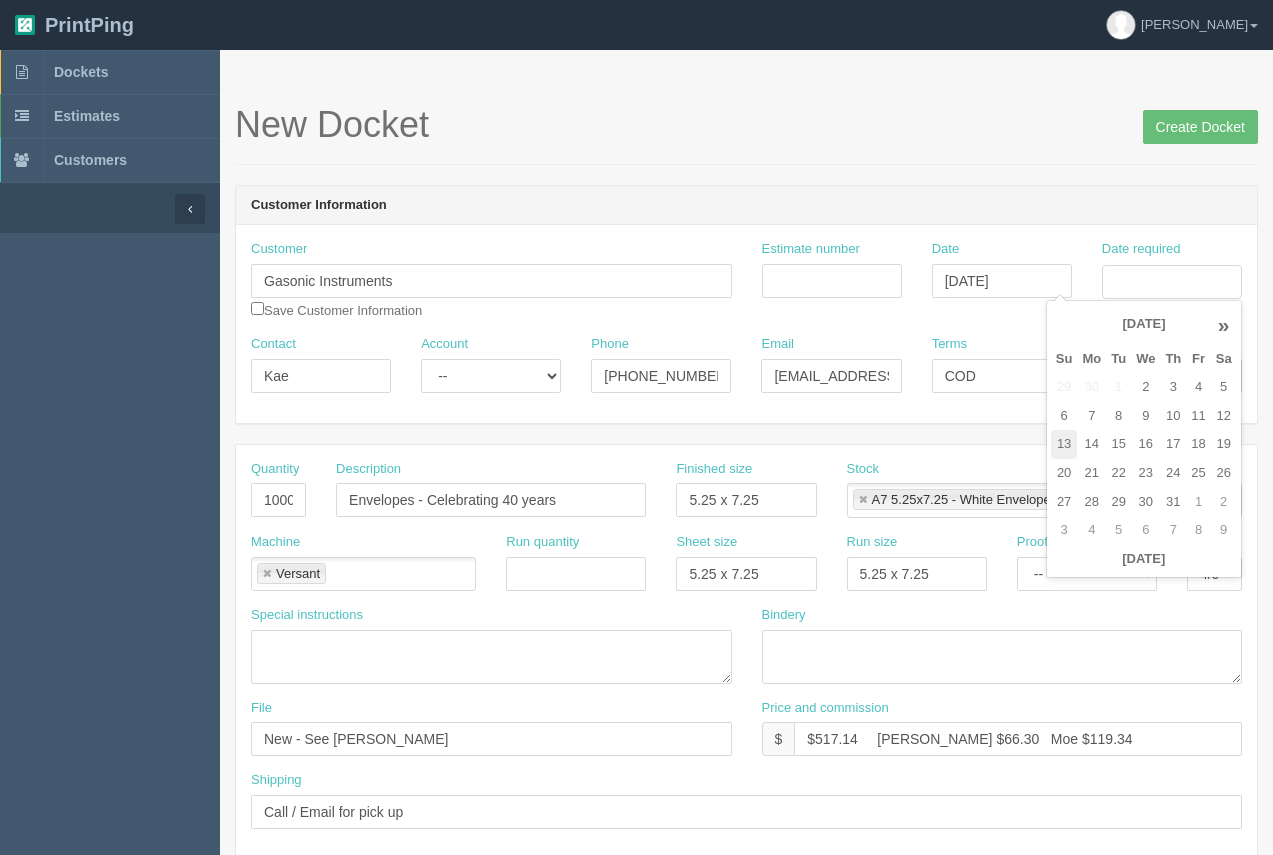 click on "13" at bounding box center (1064, 444) 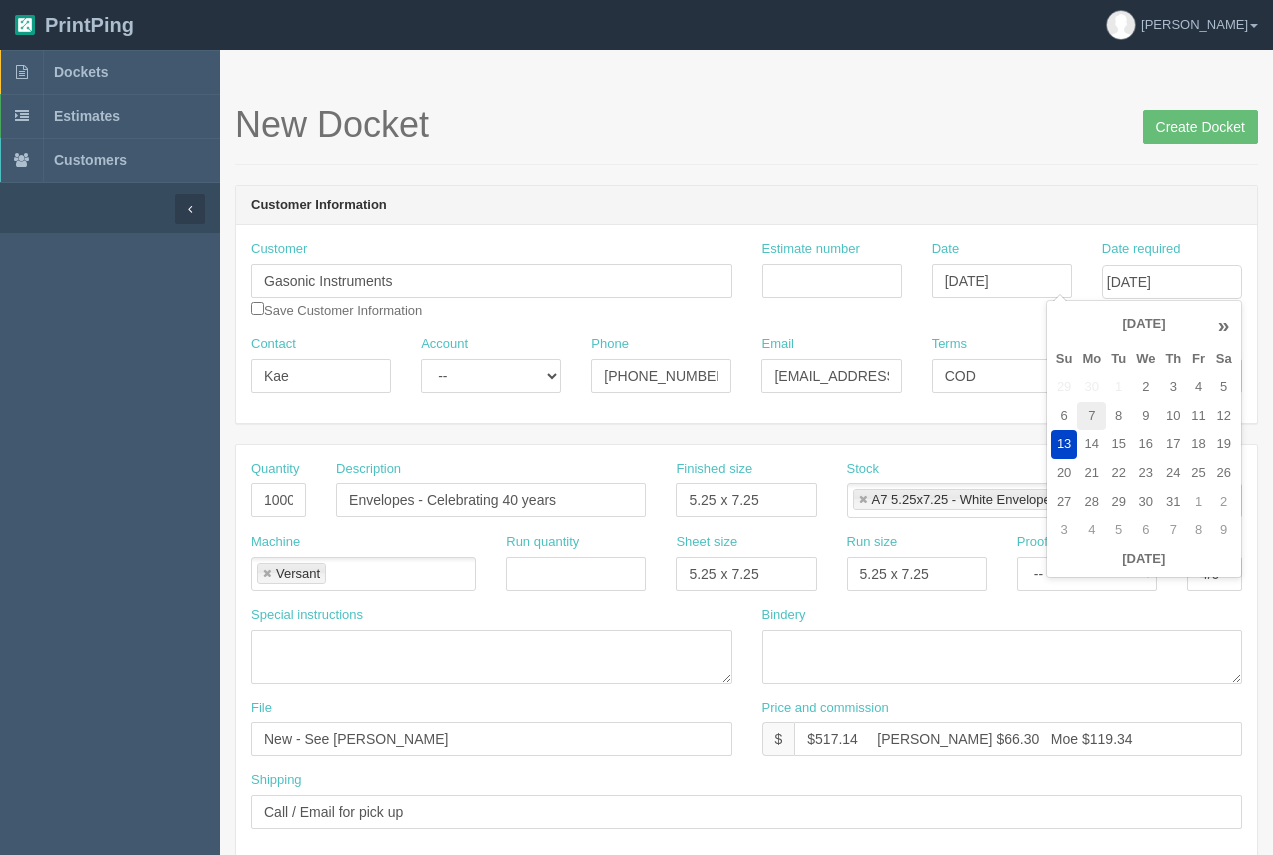 click on "7" at bounding box center (1091, 416) 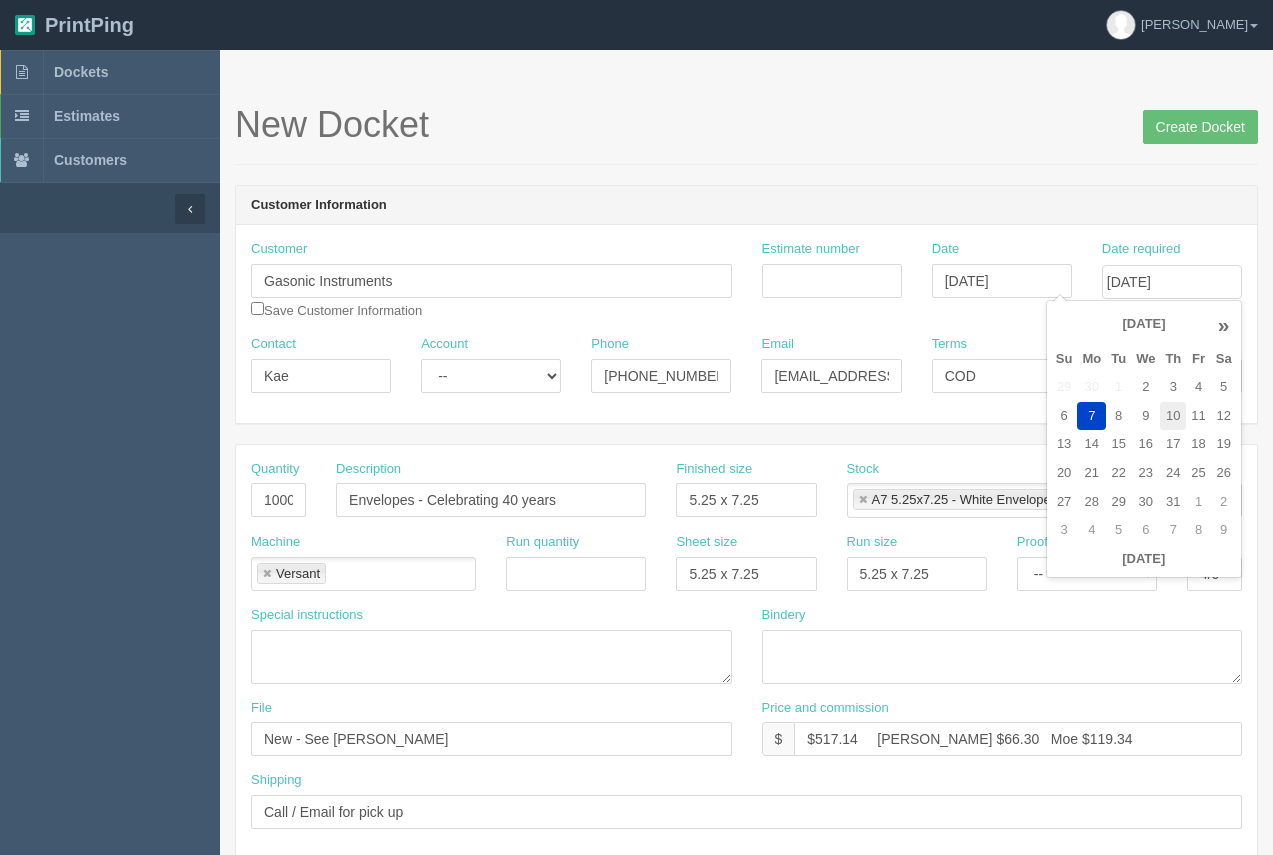 click on "10" at bounding box center [1173, 416] 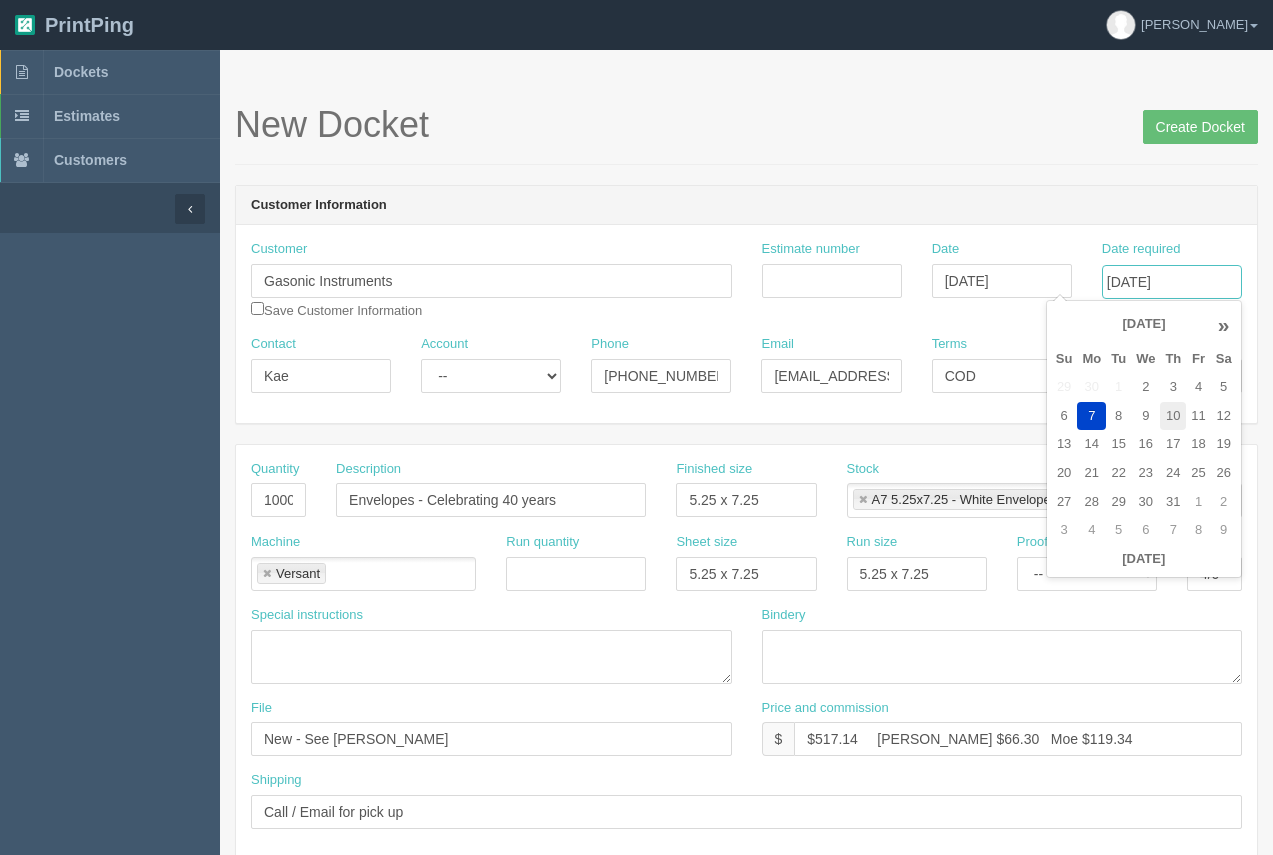 type on "[DATE]" 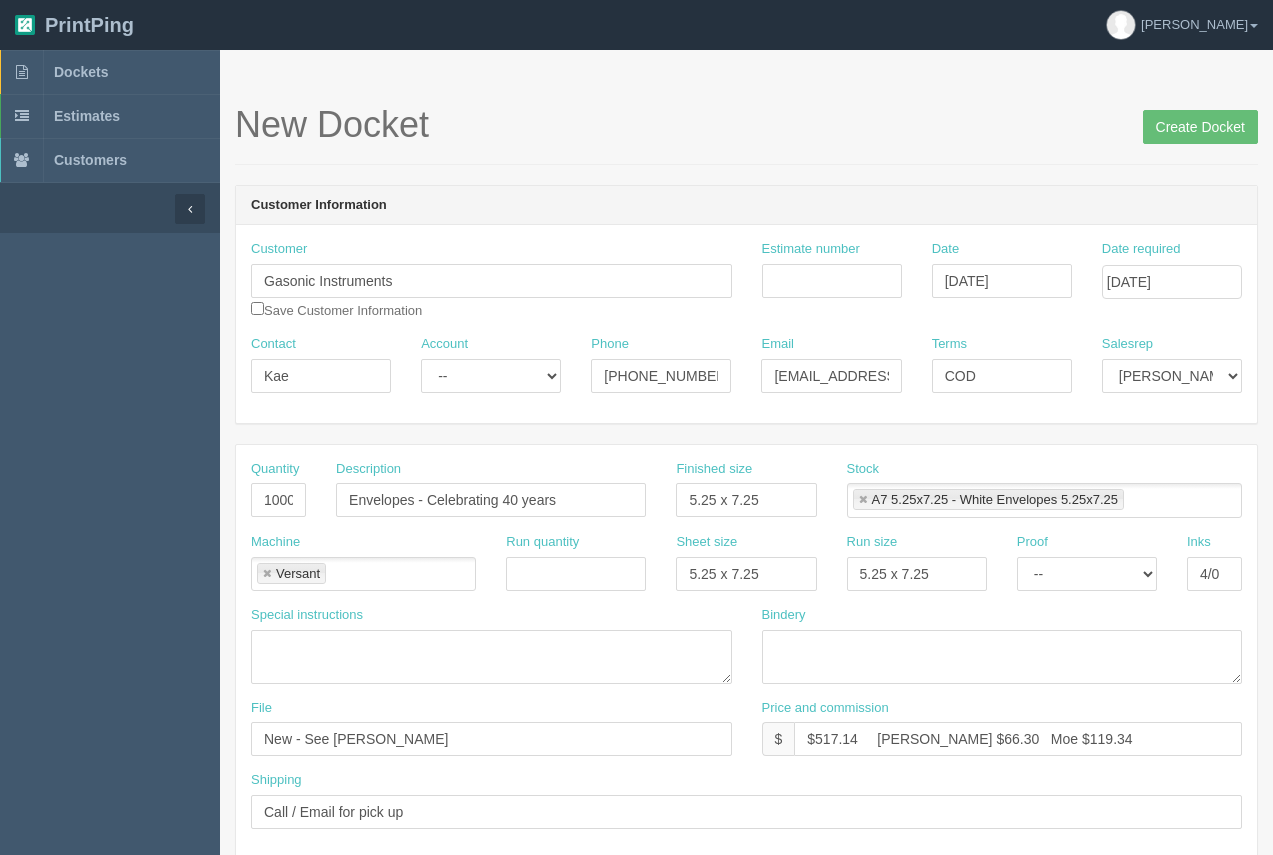 drag, startPoint x: 986, startPoint y: 107, endPoint x: 983, endPoint y: 118, distance: 11.401754 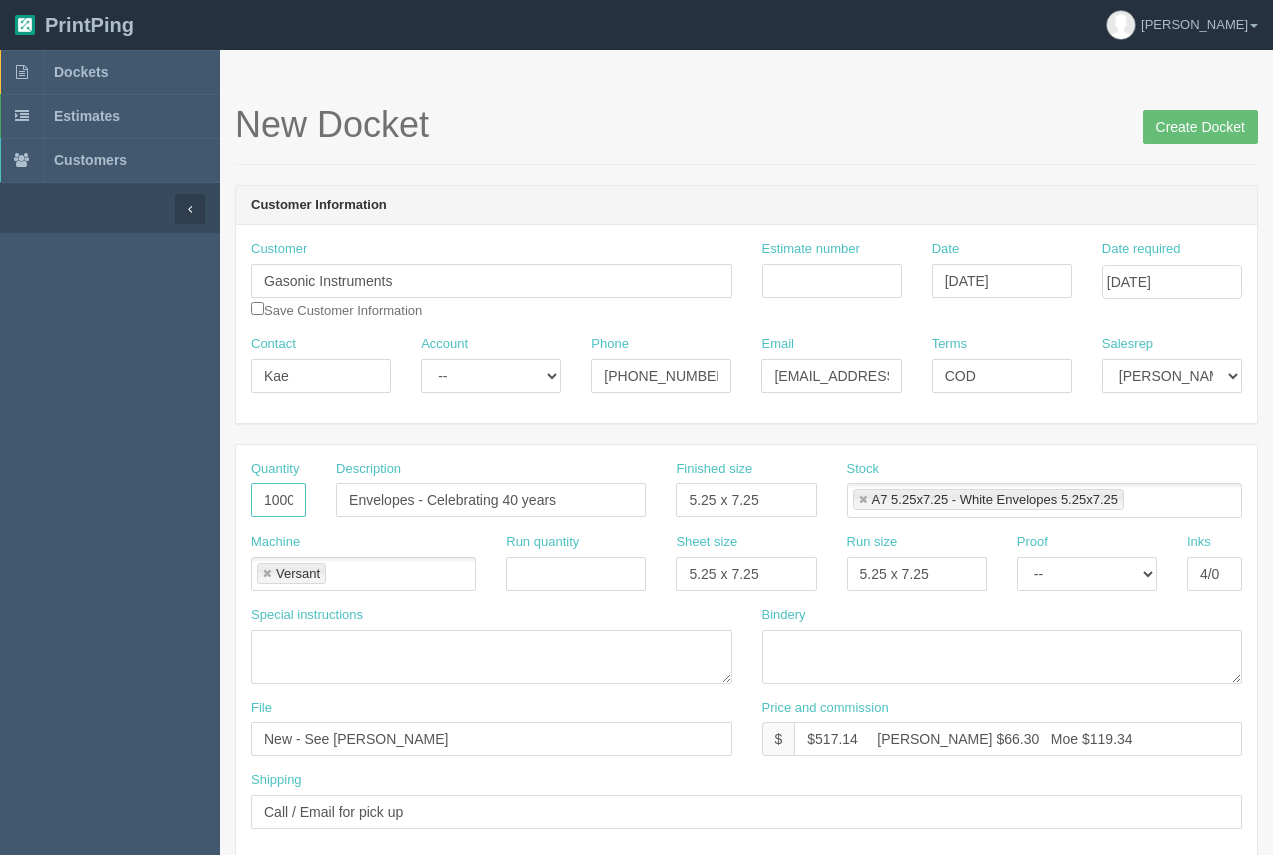 scroll, scrollTop: 0, scrollLeft: 2, axis: horizontal 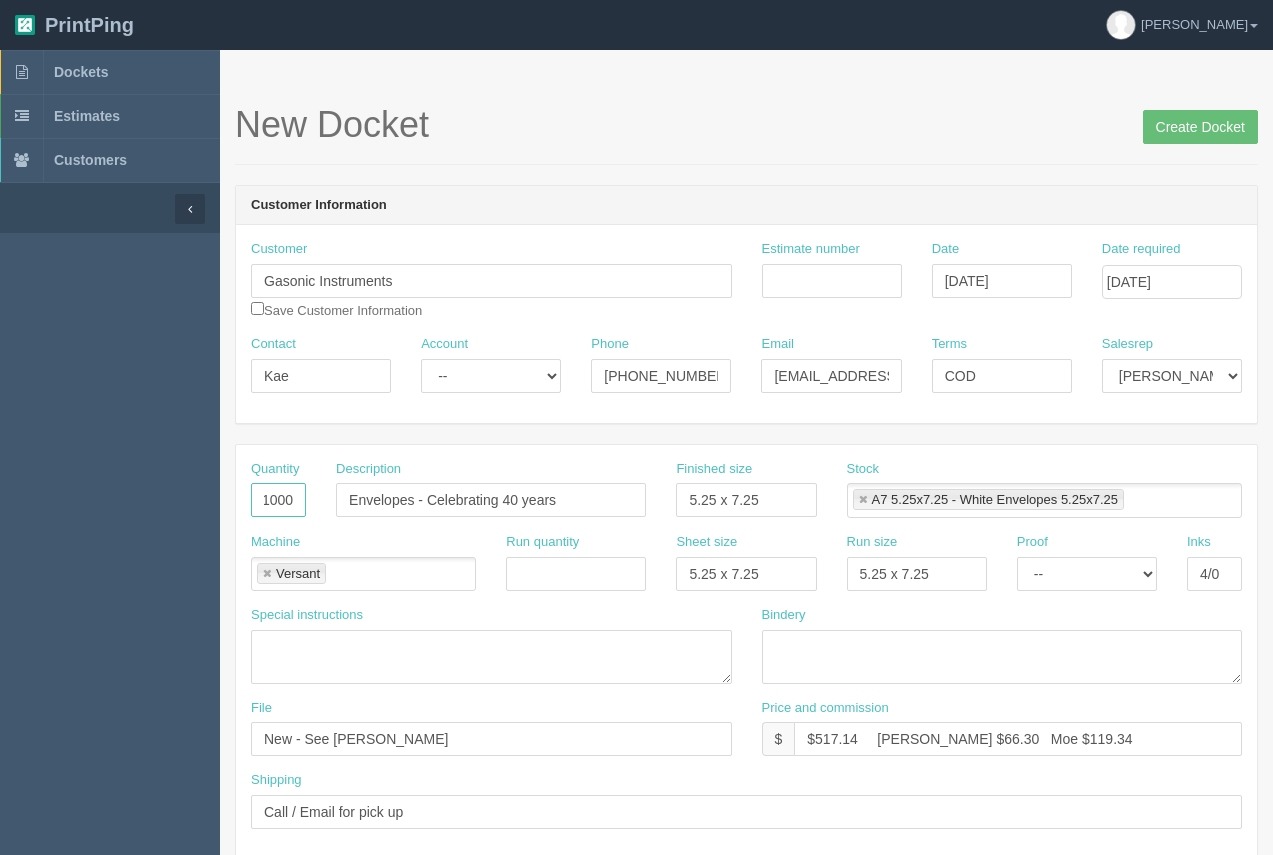 drag, startPoint x: 266, startPoint y: 499, endPoint x: 305, endPoint y: 496, distance: 39.115215 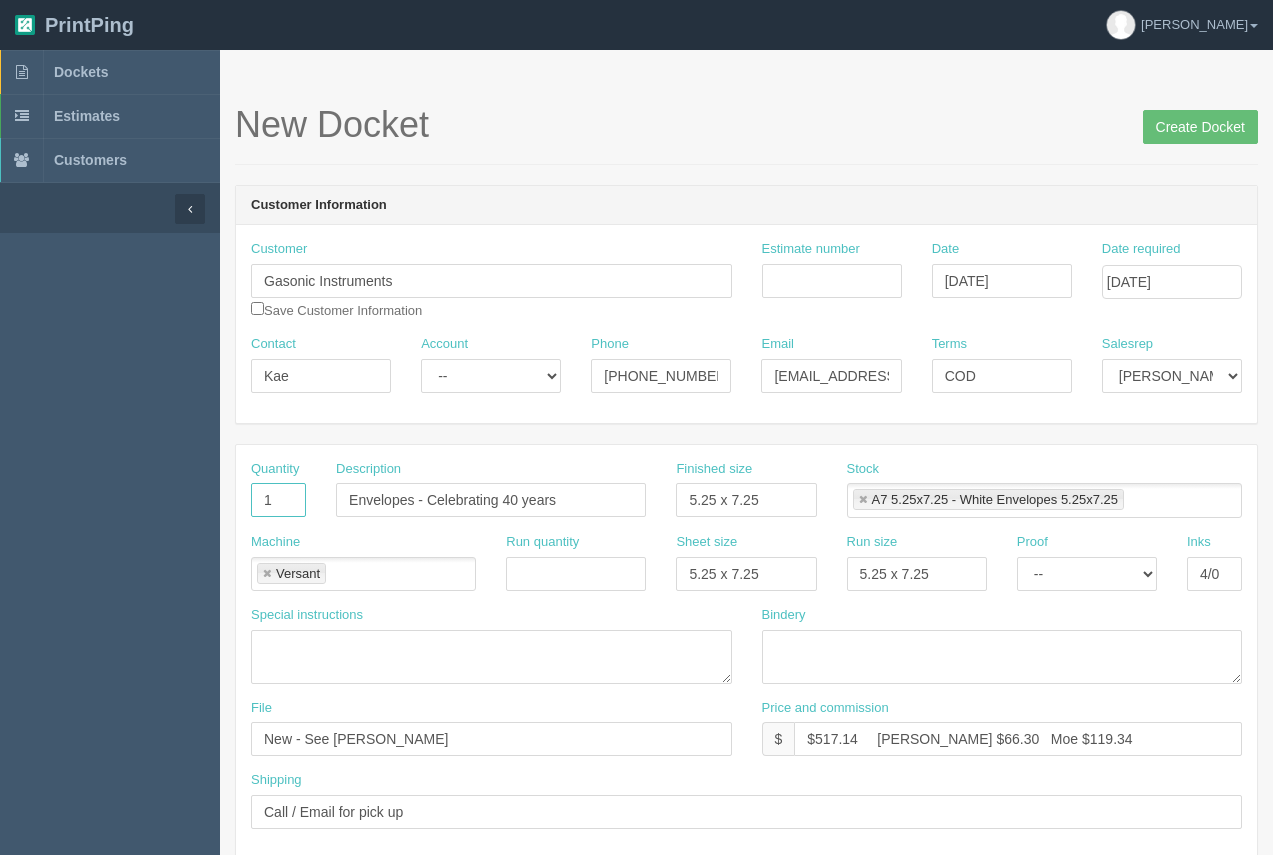 scroll, scrollTop: 0, scrollLeft: 0, axis: both 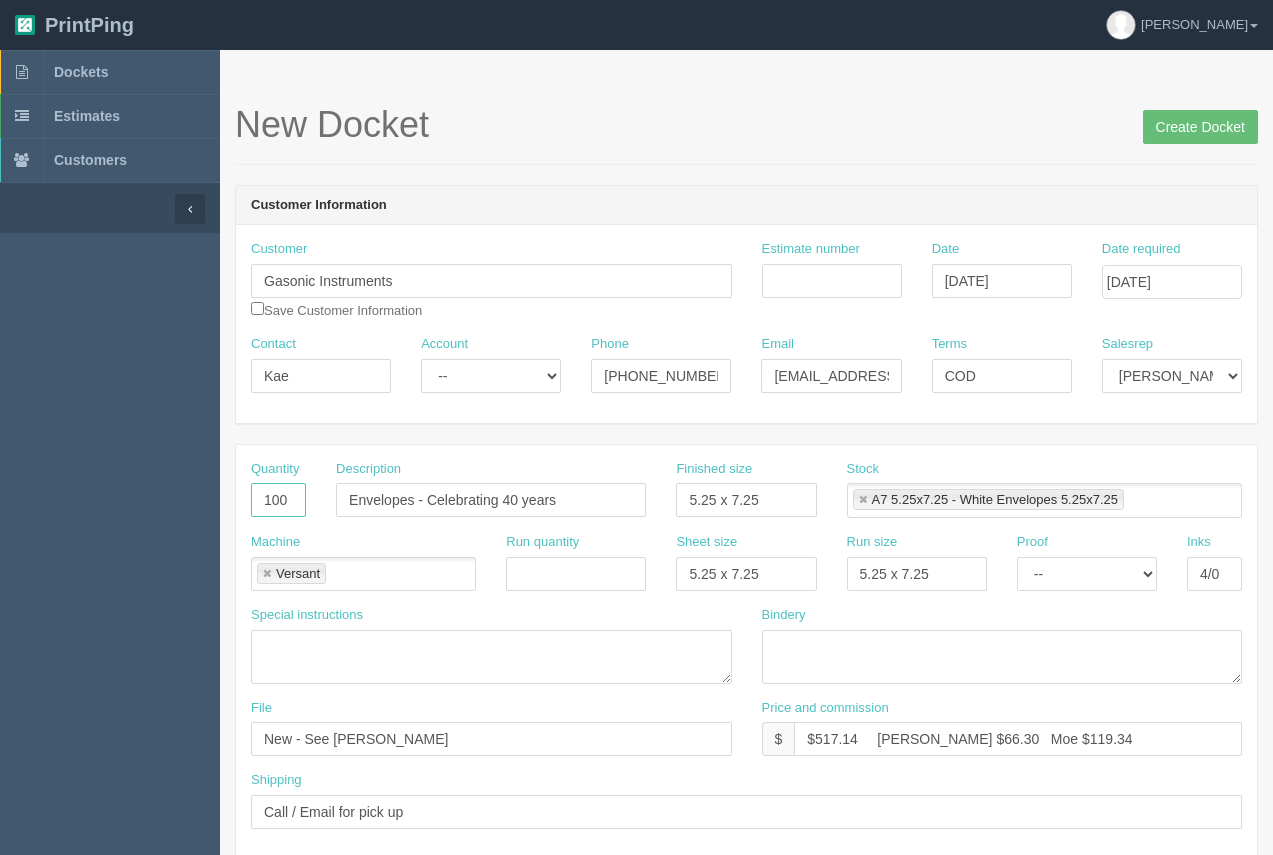 type on "100" 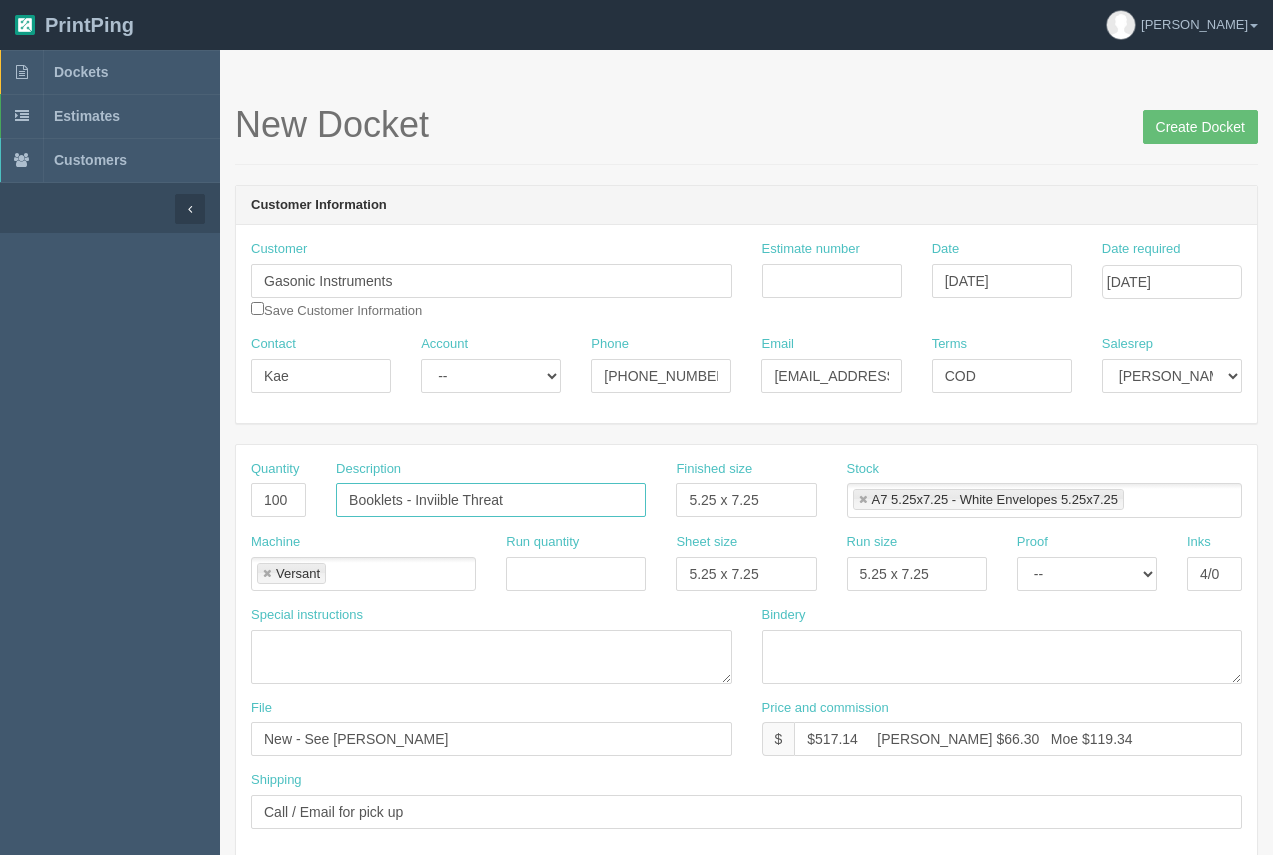 click on "Booklets - Inviible Threat" at bounding box center [491, 500] 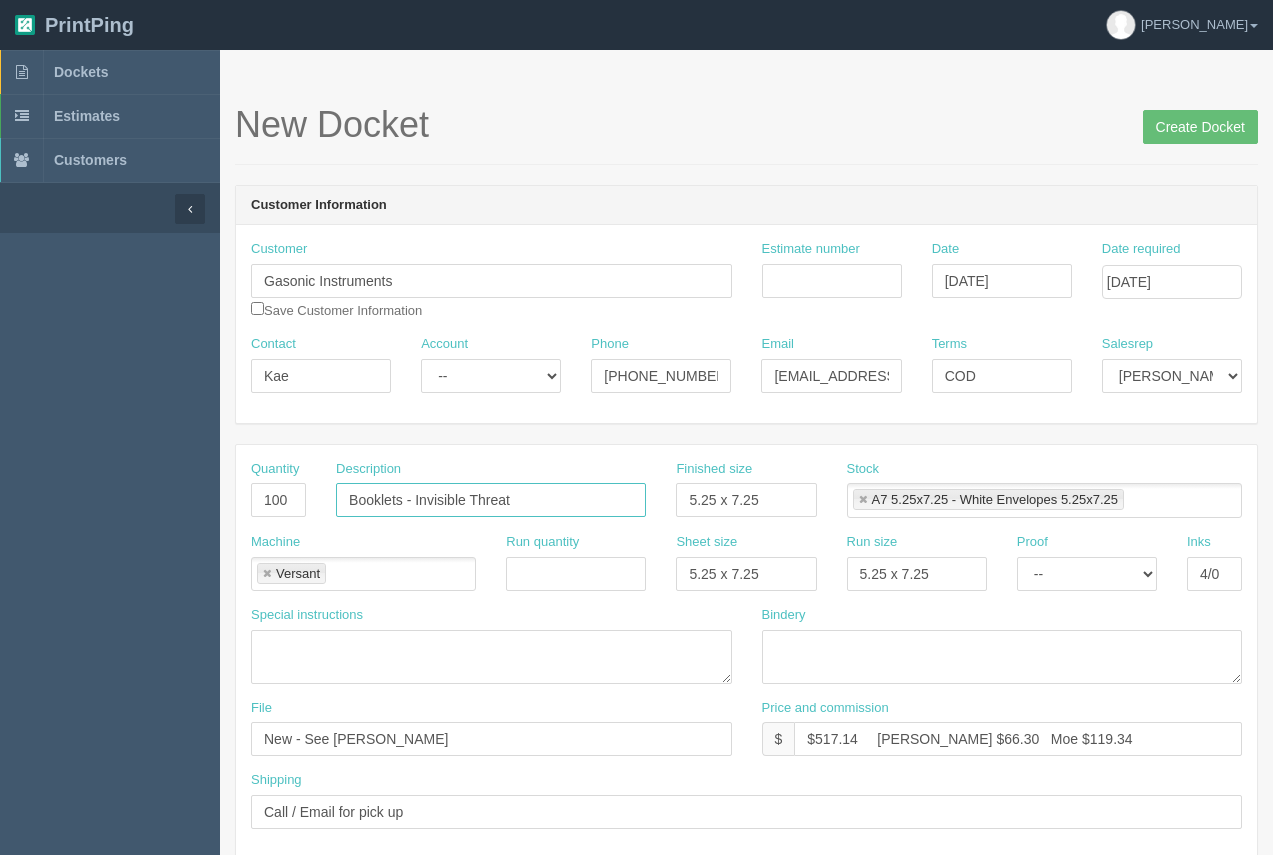 type on "Booklets - Invisible Threat" 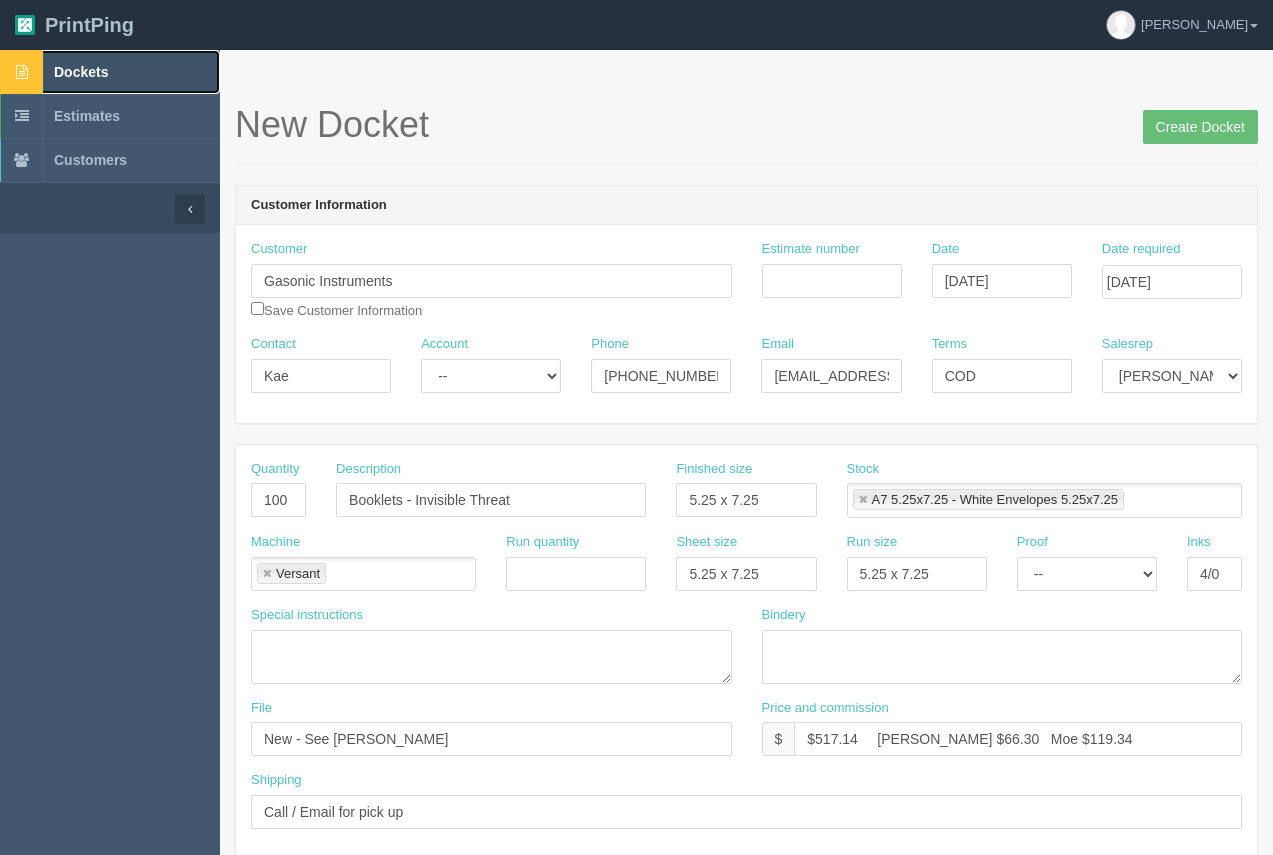 click on "Dockets" at bounding box center [81, 72] 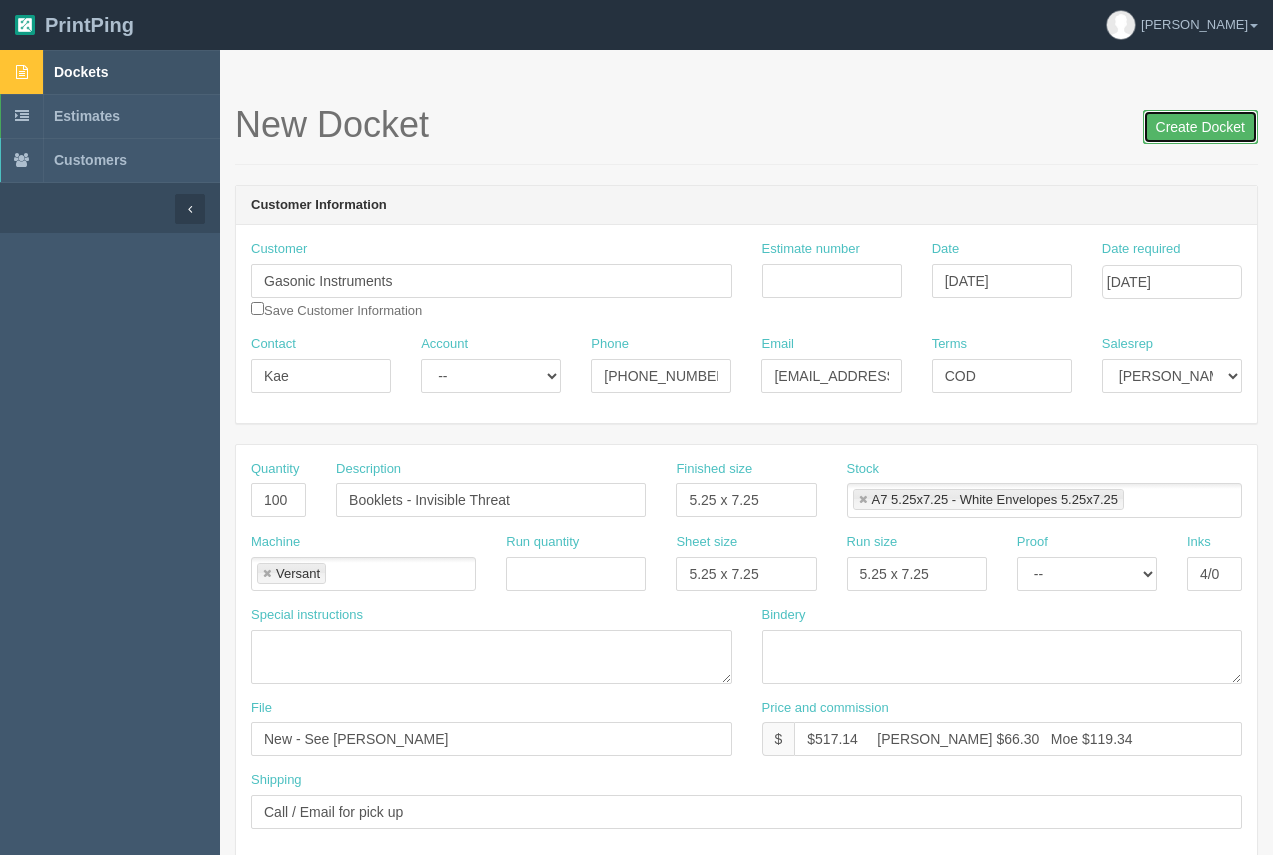 click on "Create Docket" at bounding box center (1200, 127) 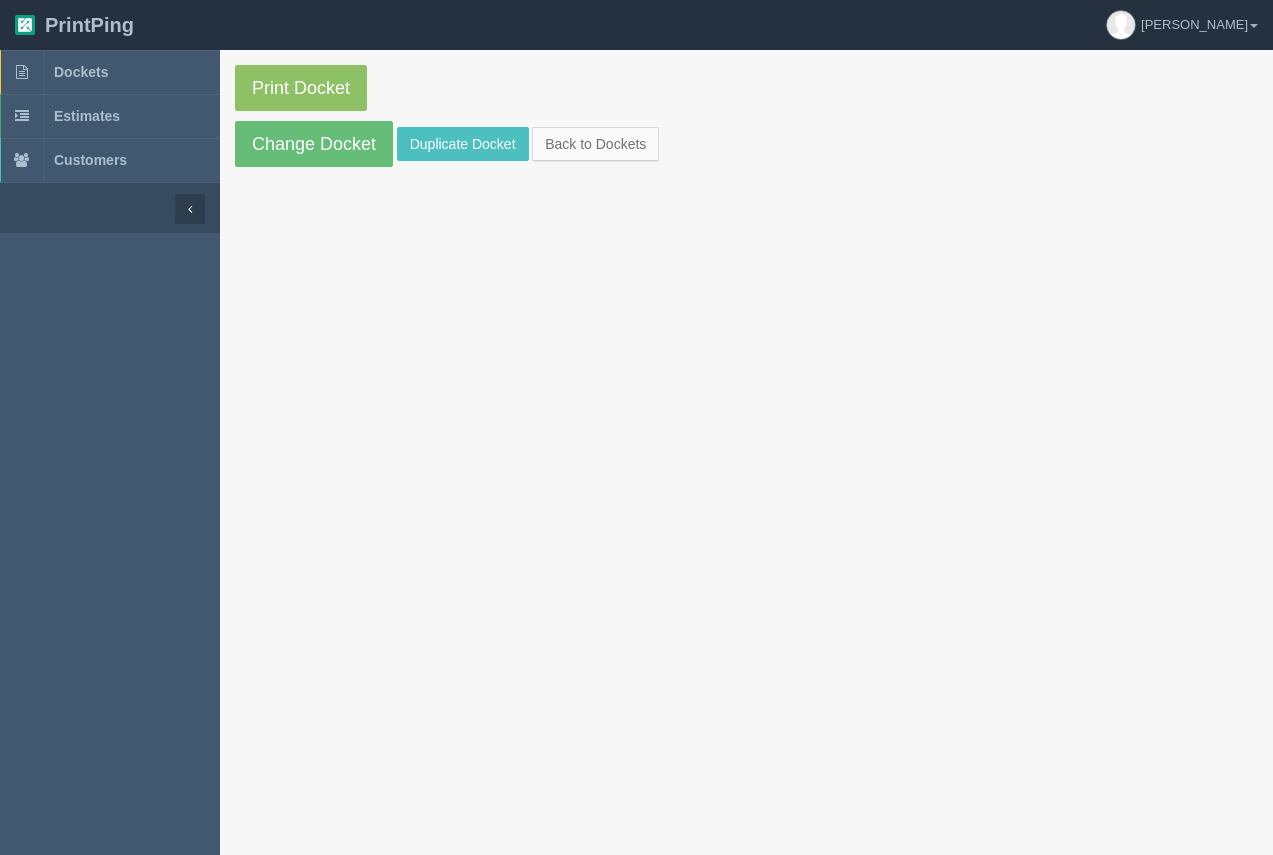 scroll, scrollTop: 0, scrollLeft: 0, axis: both 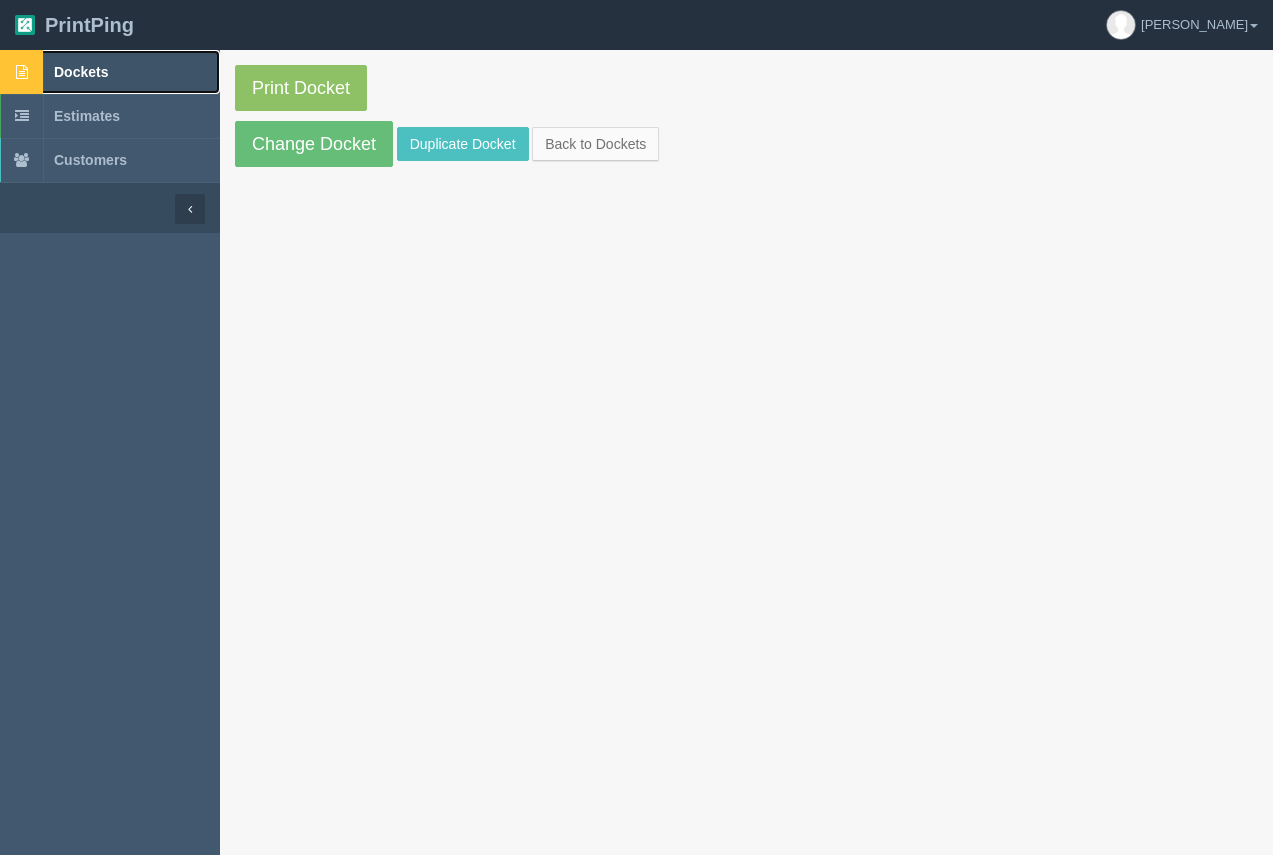 click on "Dockets" at bounding box center (81, 72) 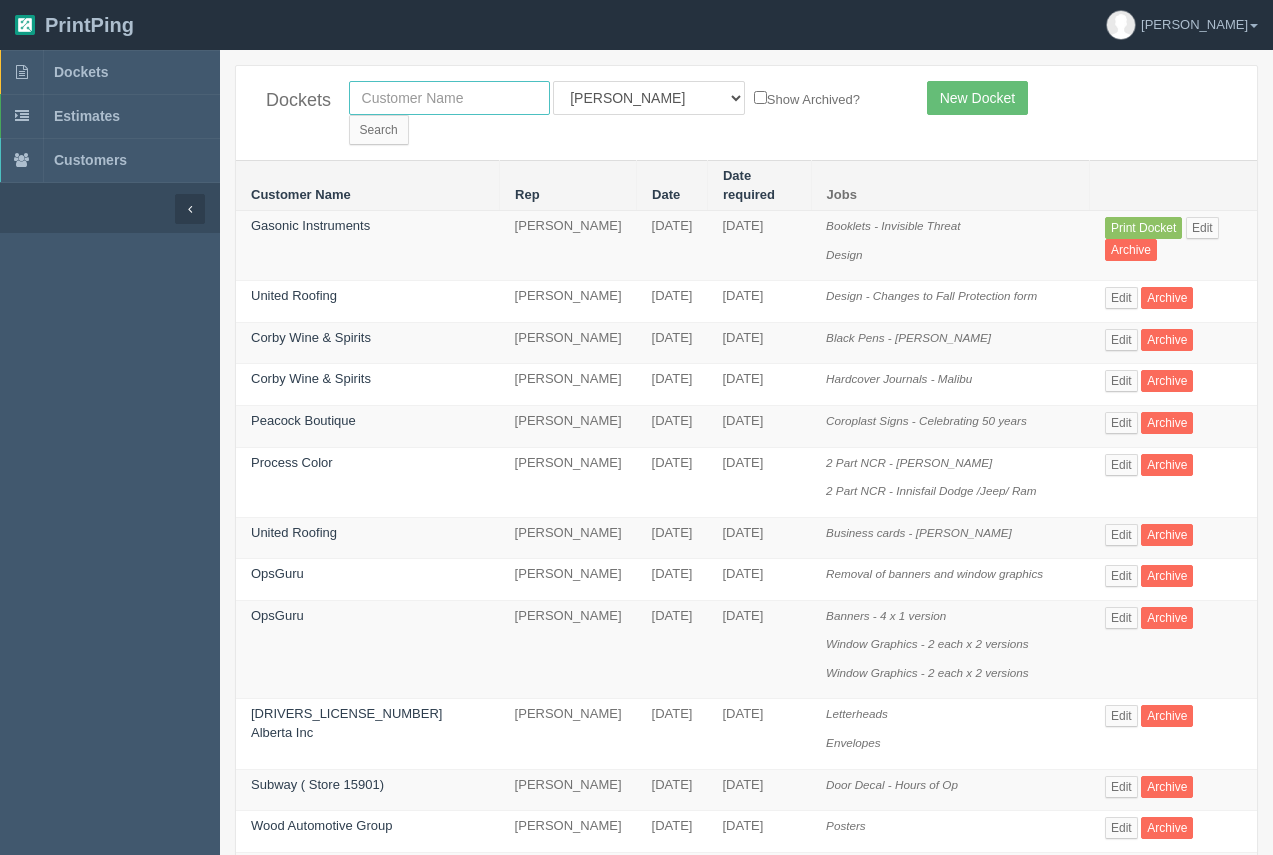 click at bounding box center [449, 98] 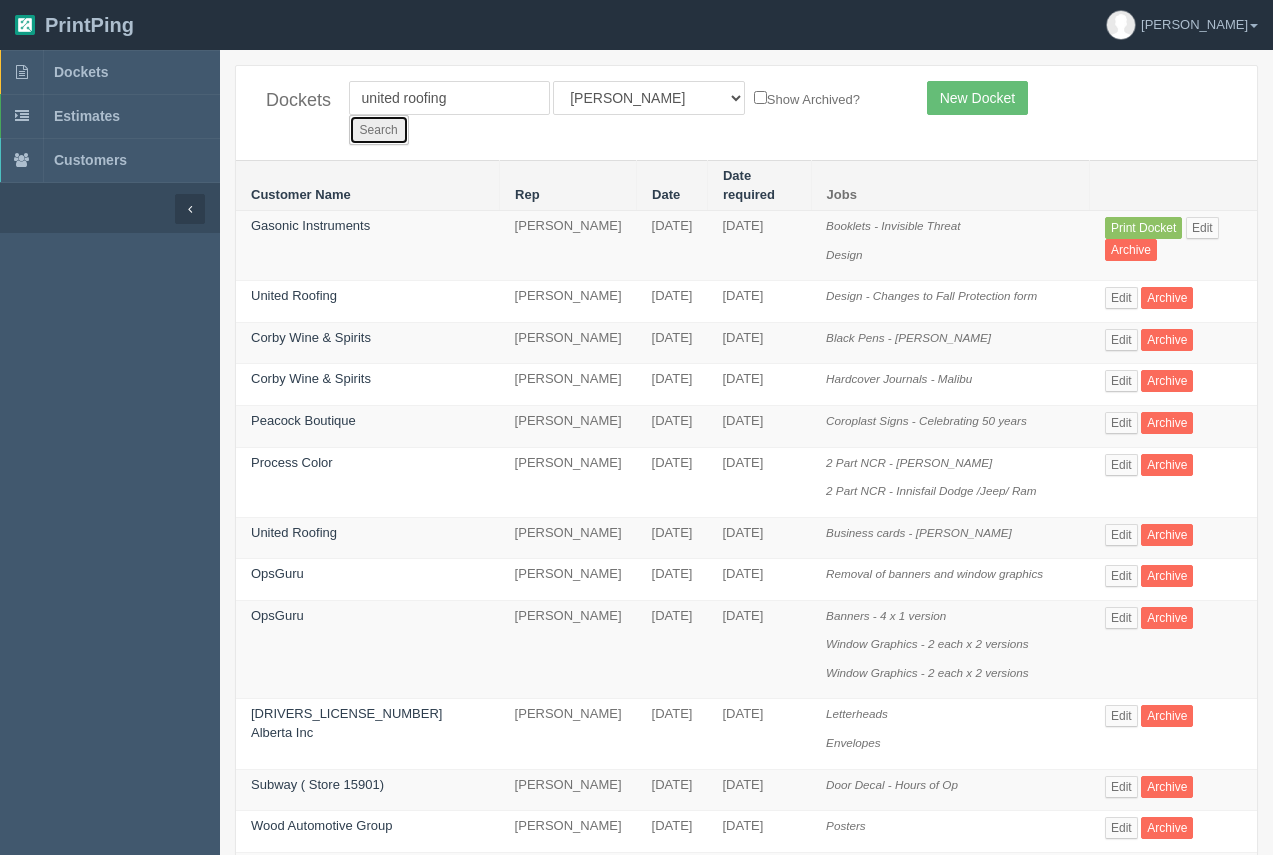 click on "Search" at bounding box center (379, 130) 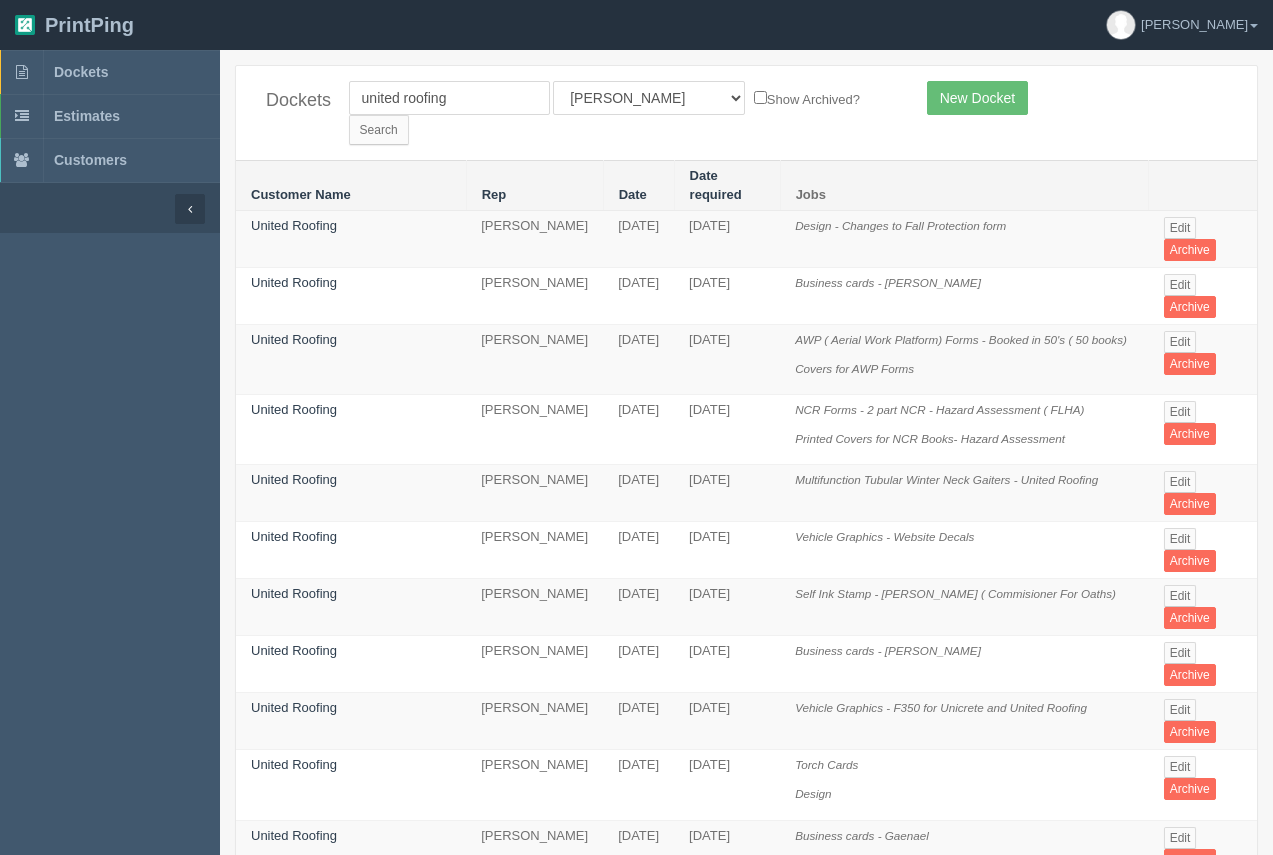 scroll, scrollTop: 0, scrollLeft: 0, axis: both 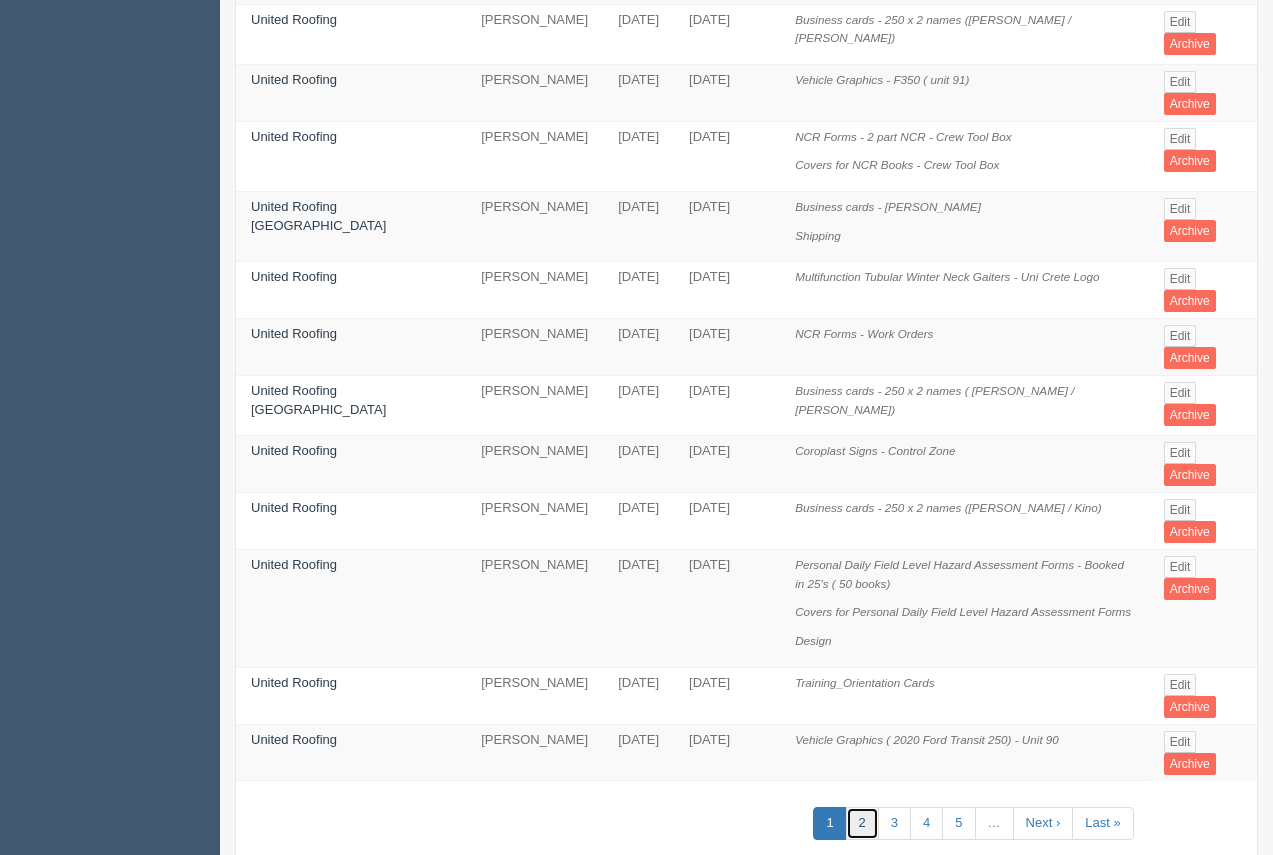 click on "2" at bounding box center (862, 823) 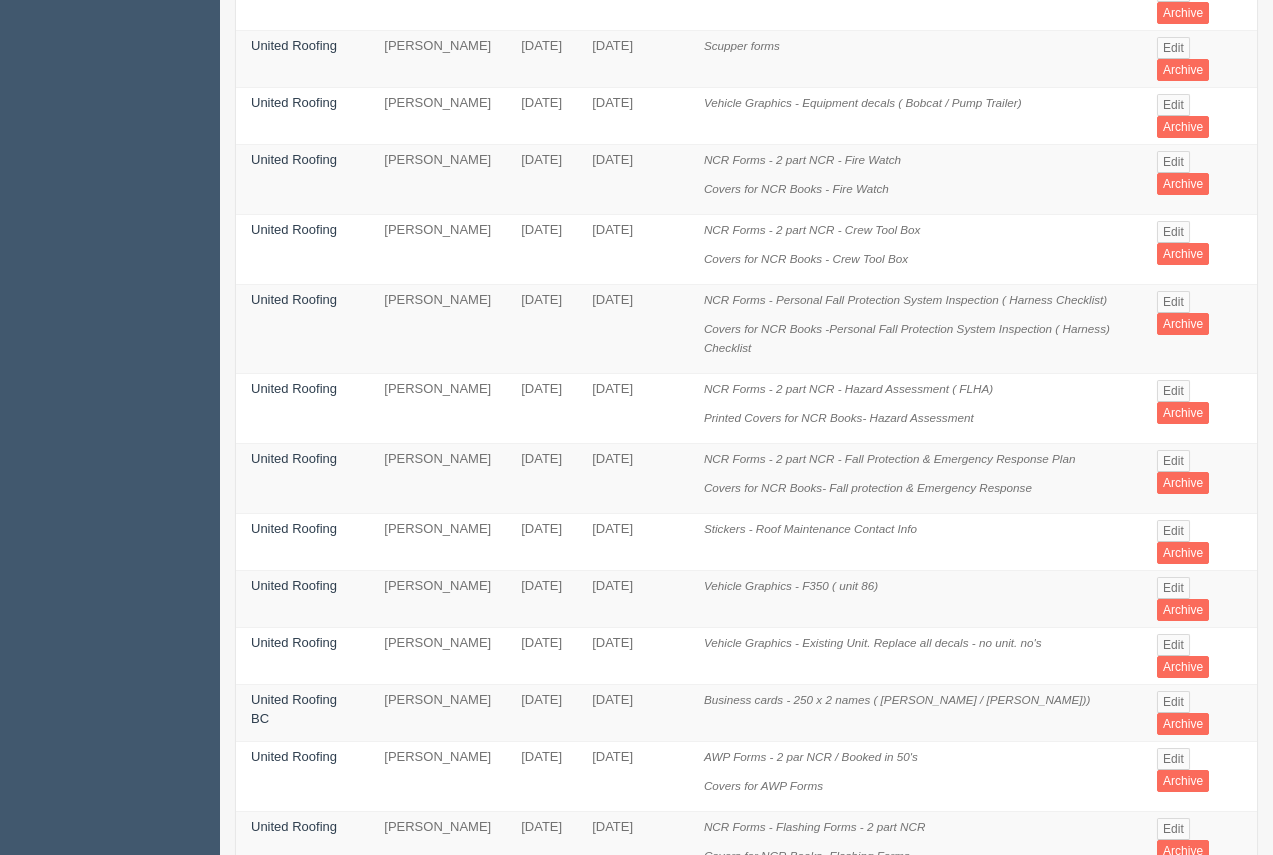 scroll, scrollTop: 0, scrollLeft: 0, axis: both 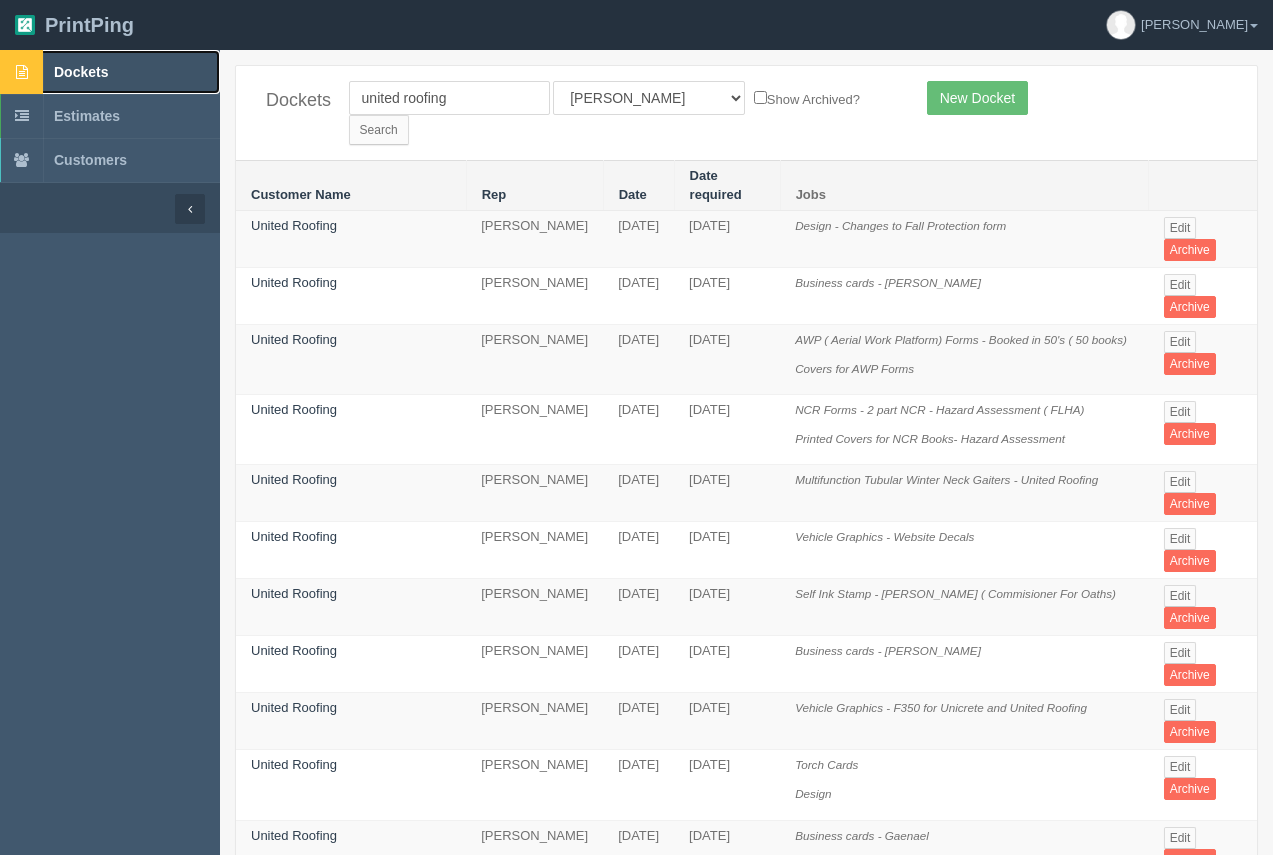 click on "Dockets" at bounding box center [81, 72] 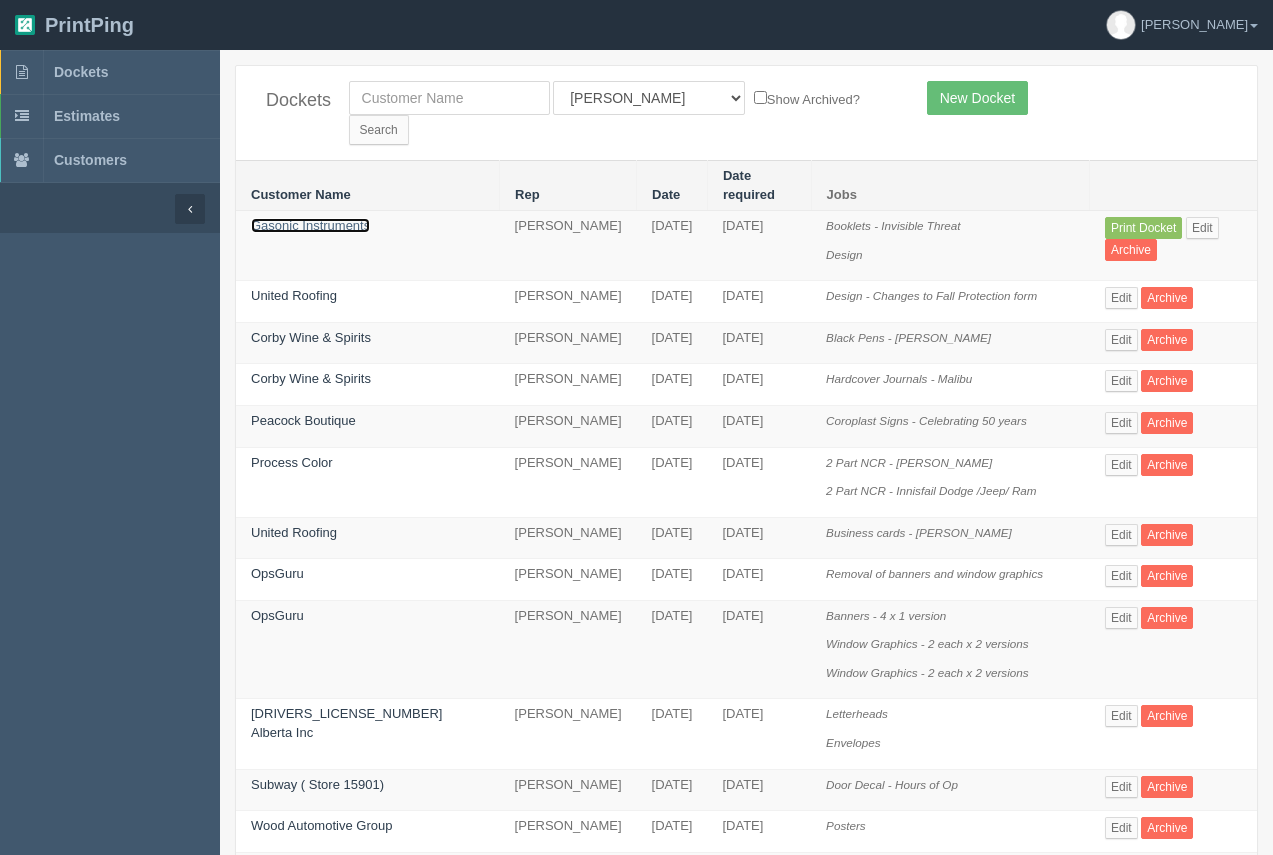 click on "Gasonic Instruments" at bounding box center [310, 225] 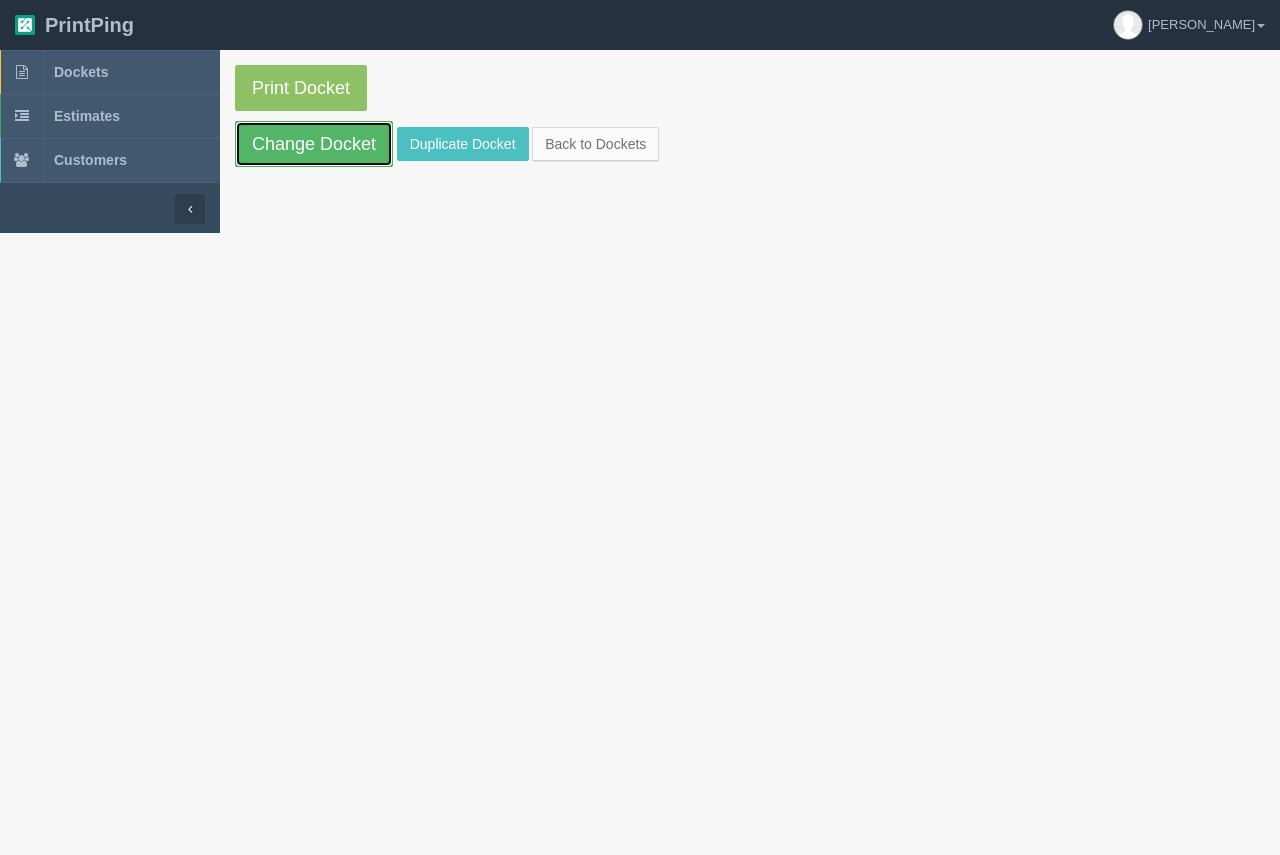 click on "Change Docket" at bounding box center [314, 144] 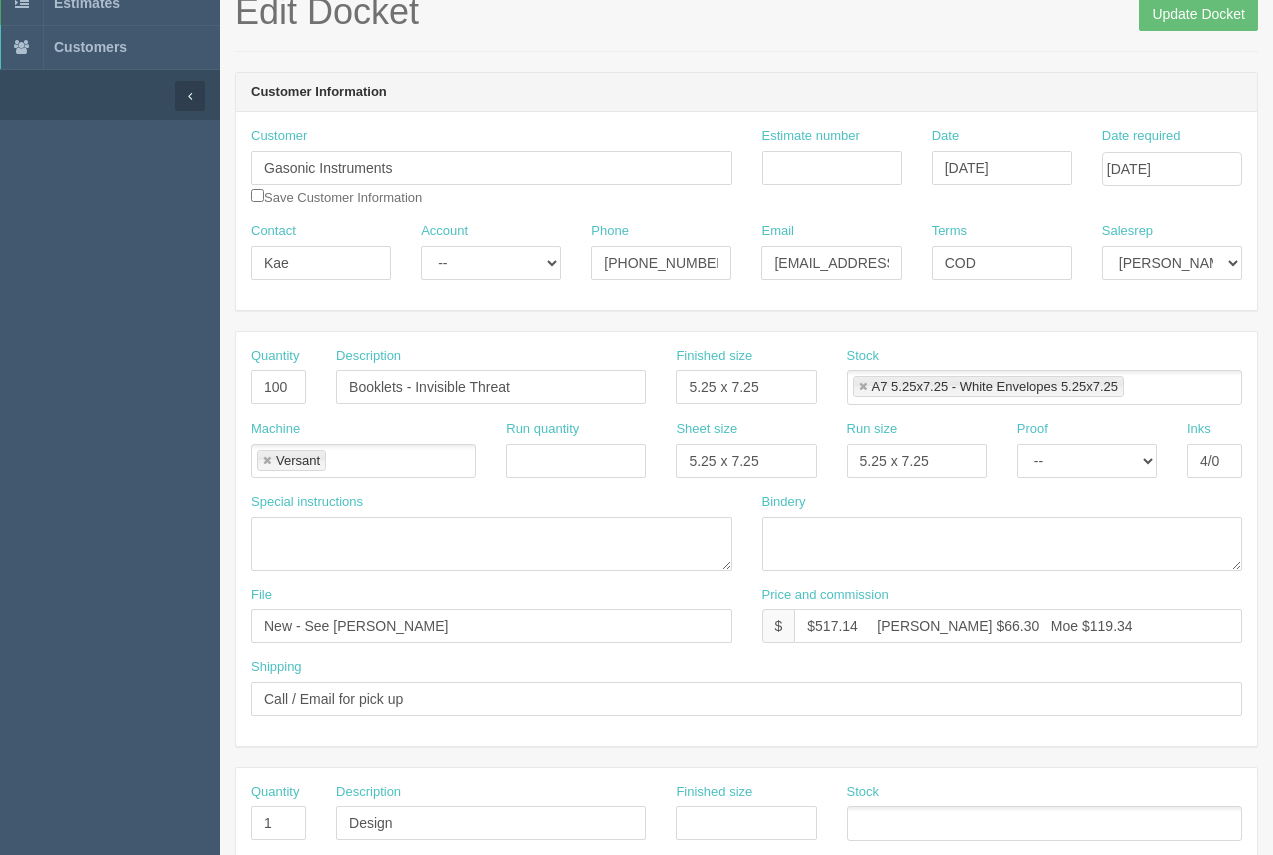 scroll, scrollTop: 125, scrollLeft: 0, axis: vertical 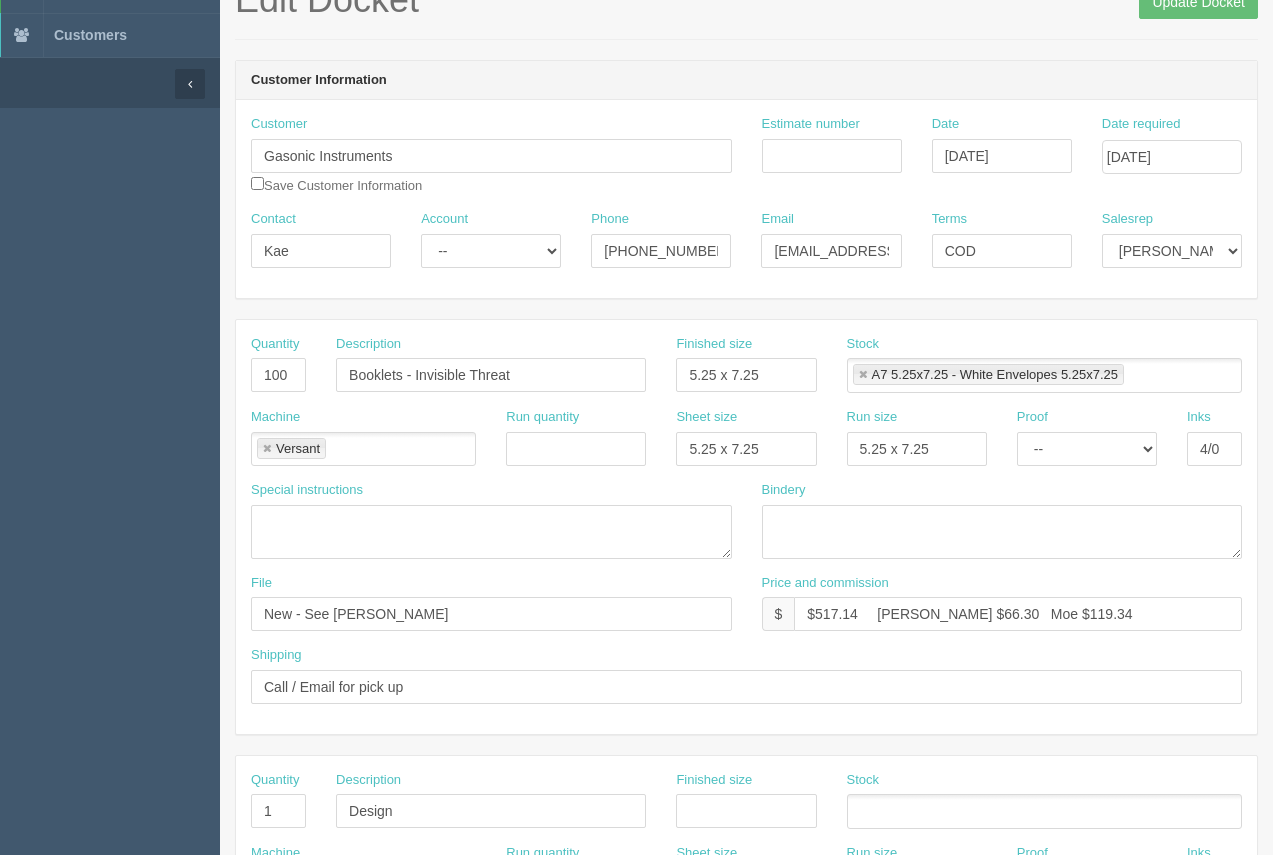 click at bounding box center [863, 375] 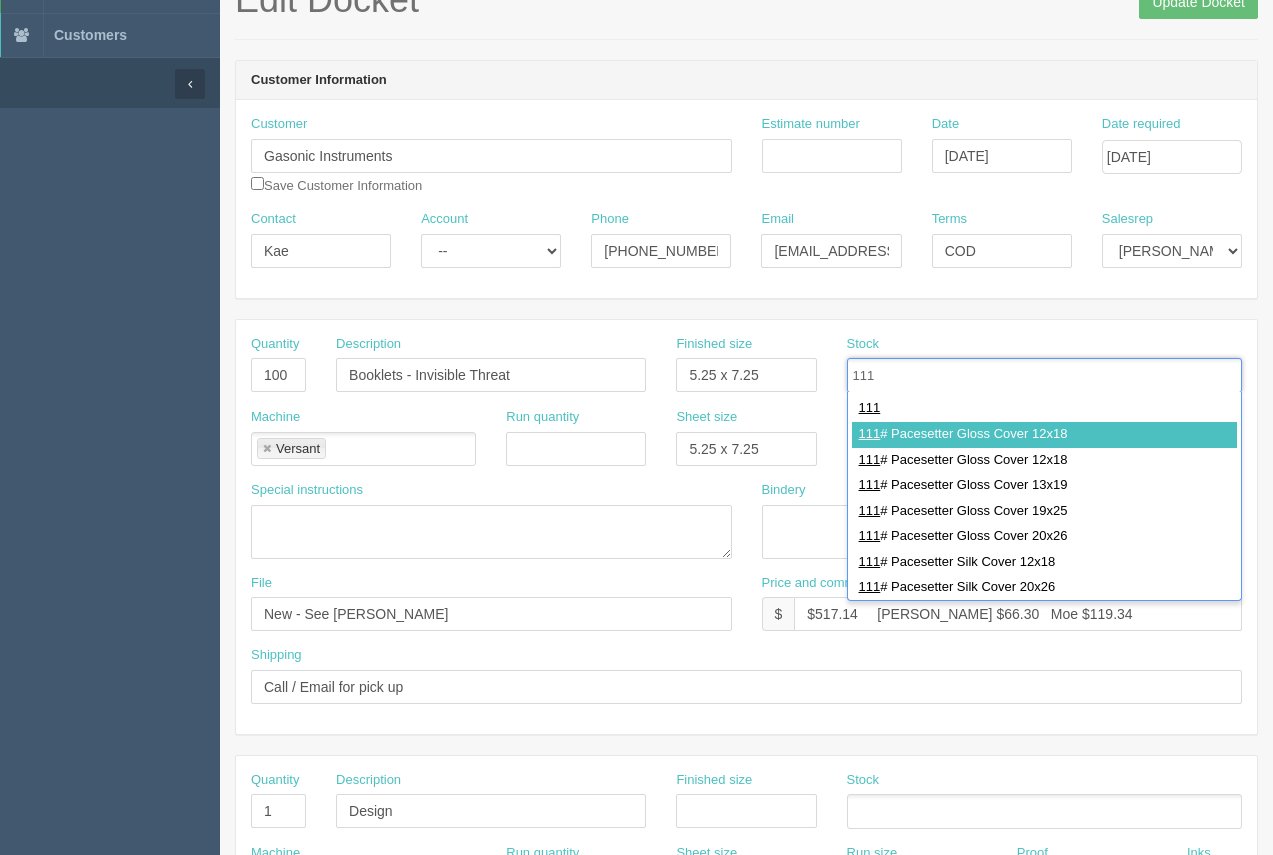 type on "111" 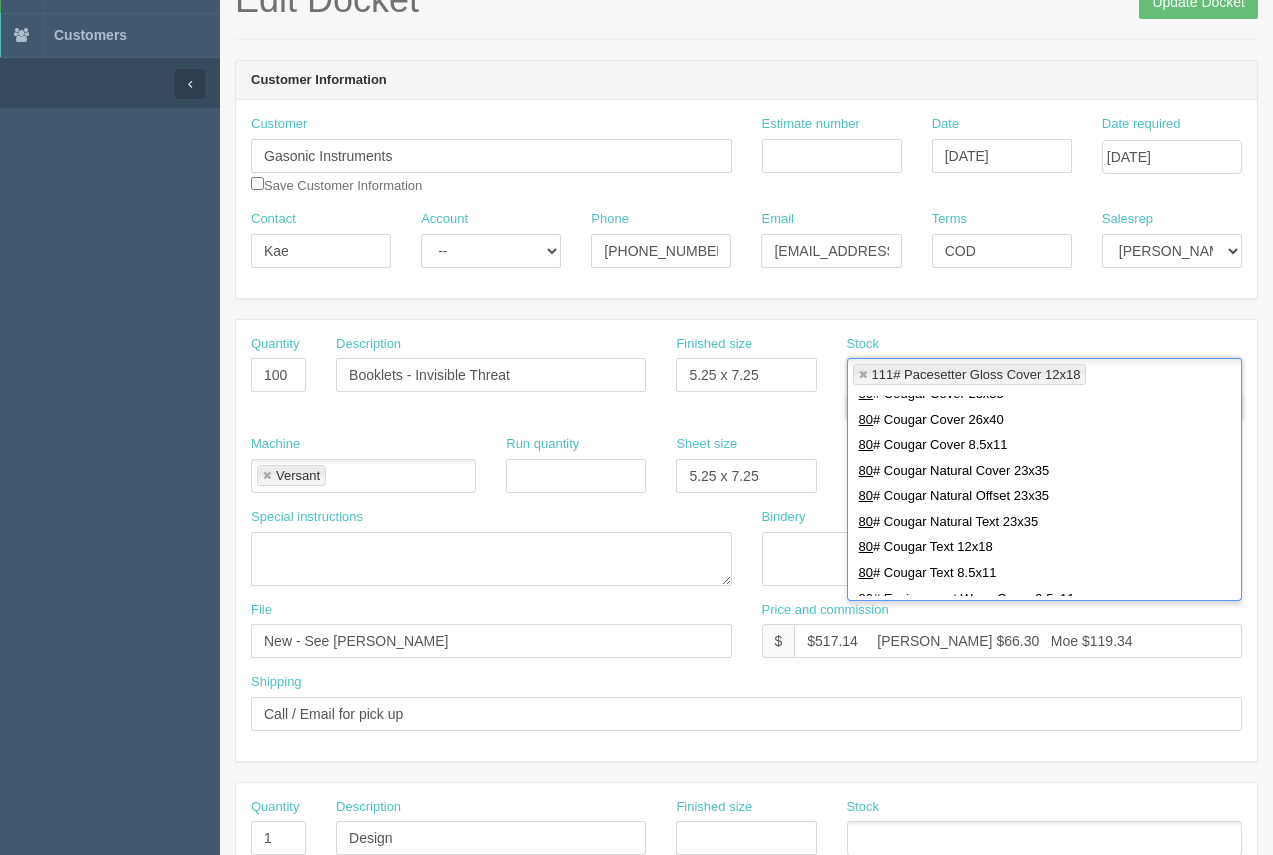 scroll, scrollTop: 294, scrollLeft: 0, axis: vertical 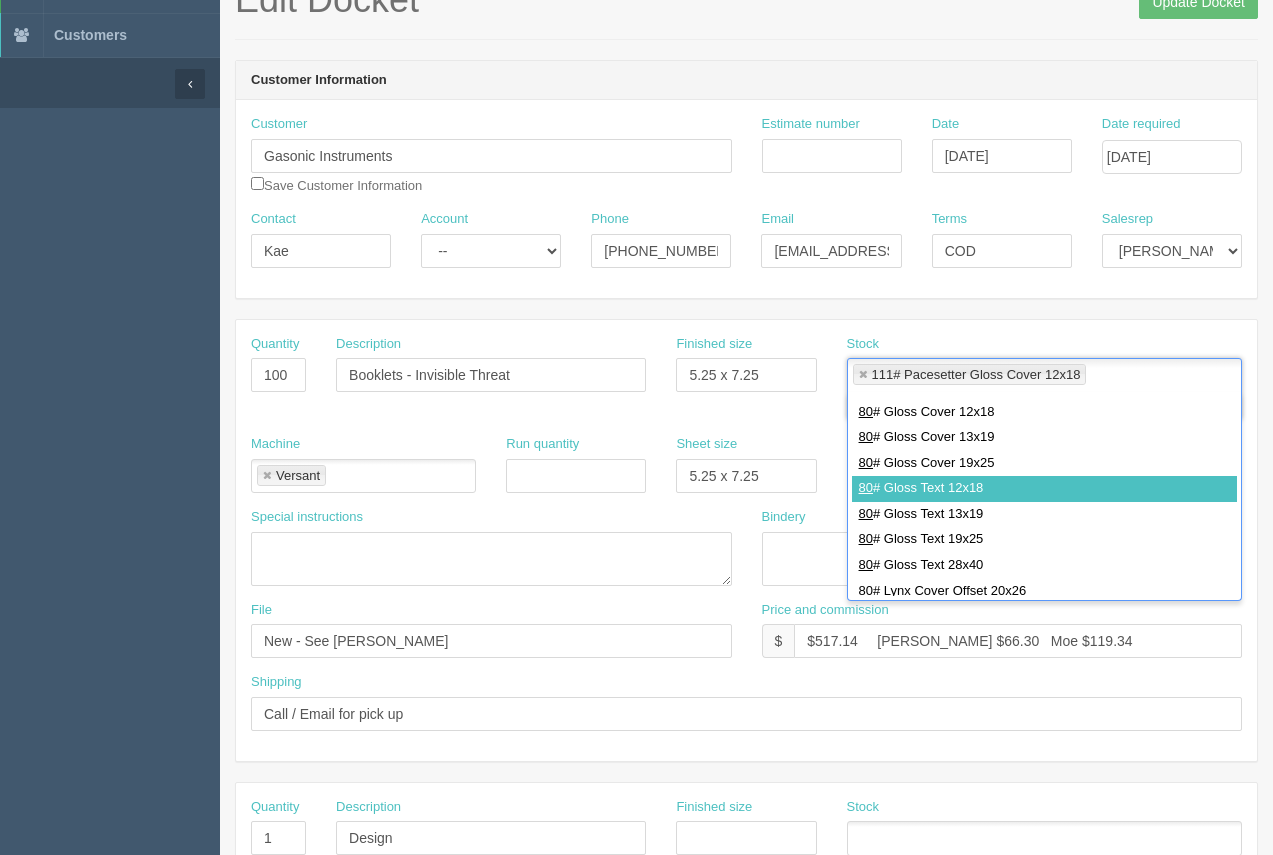 type on "80" 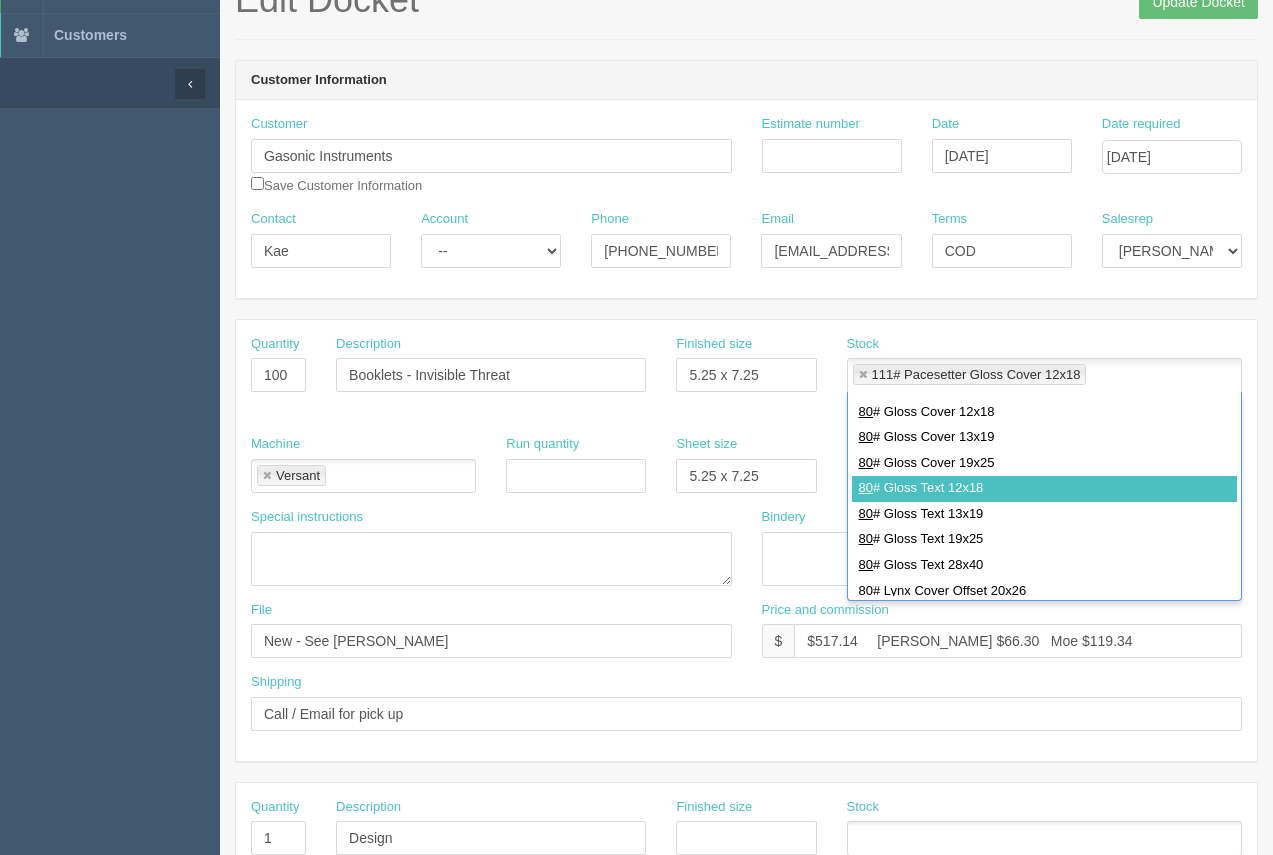 type 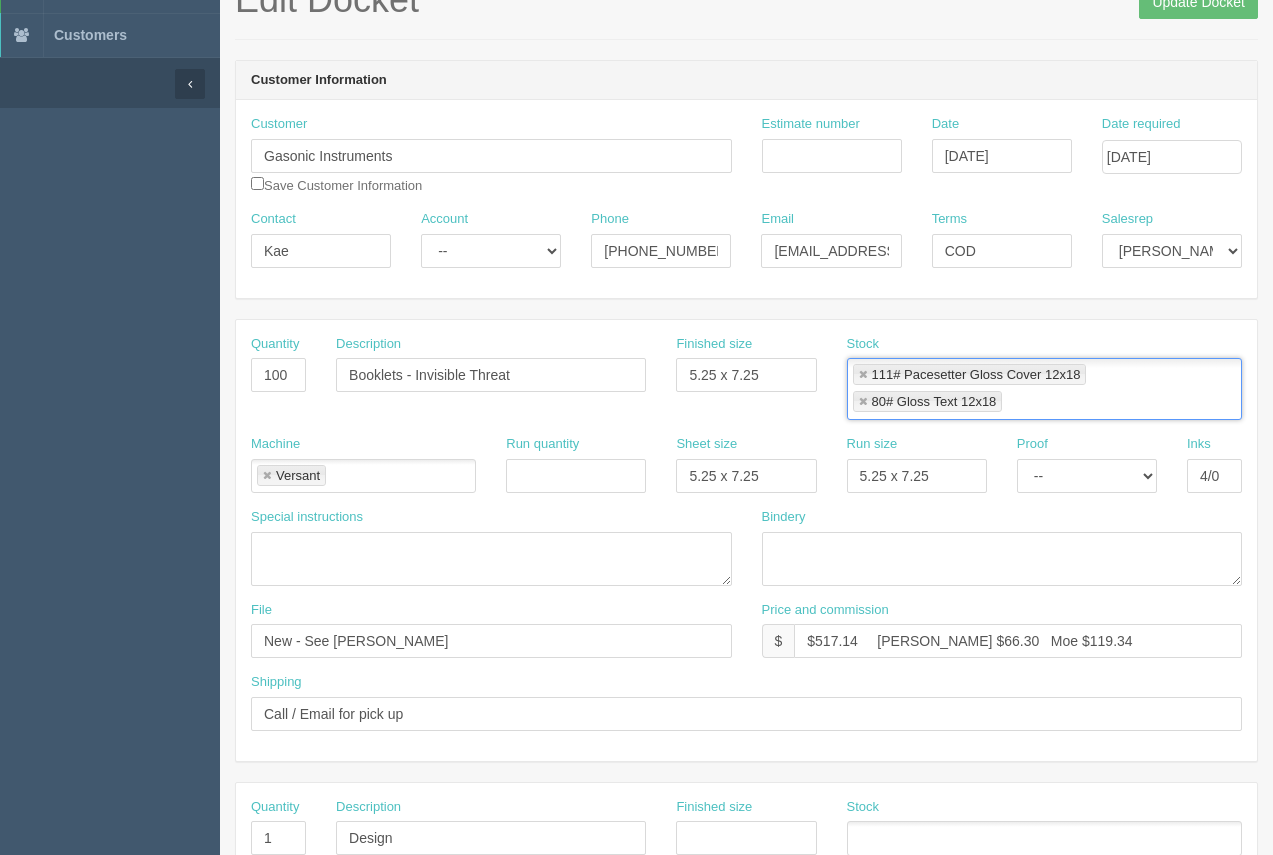 click on "Versant" at bounding box center [291, 475] 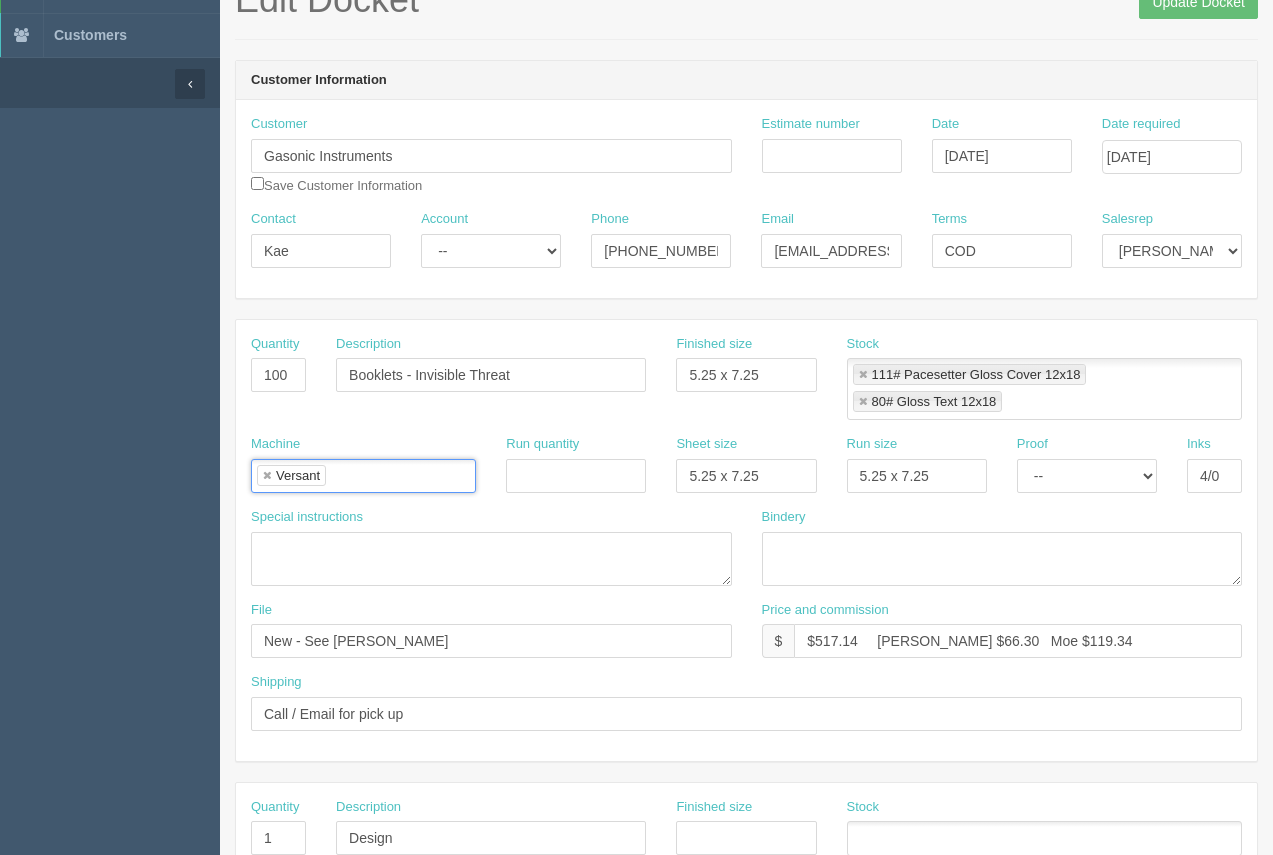 click at bounding box center [267, 476] 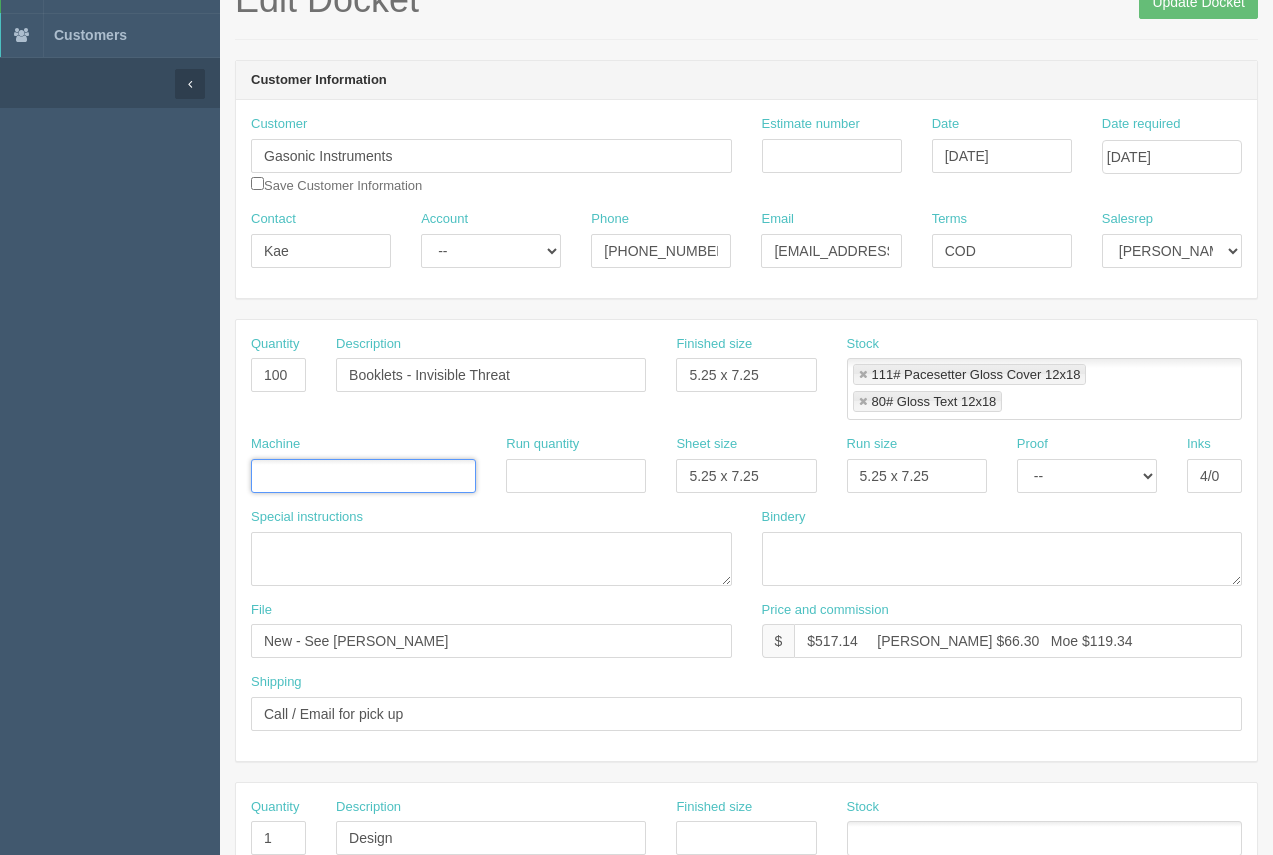 click at bounding box center [262, 477] 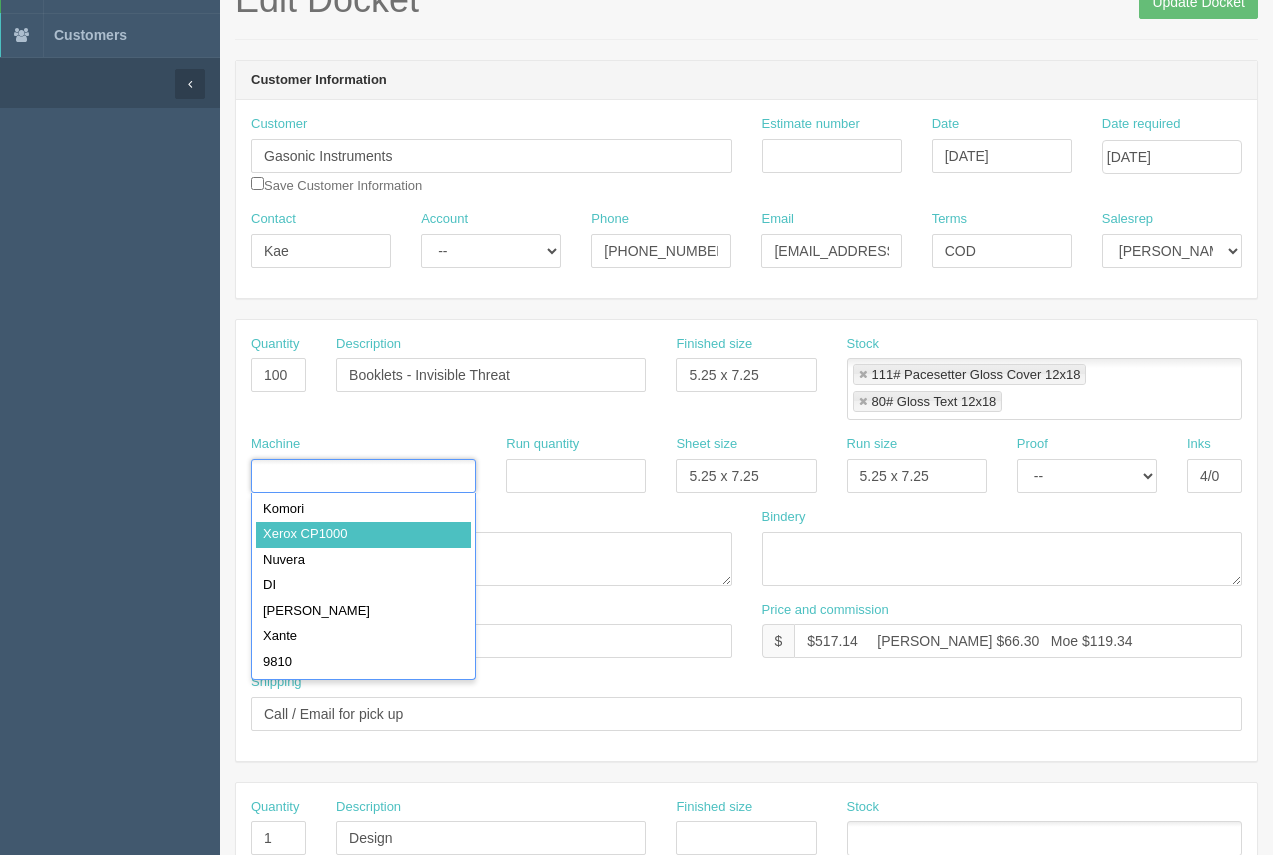 drag, startPoint x: 292, startPoint y: 530, endPoint x: 426, endPoint y: 505, distance: 136.31215 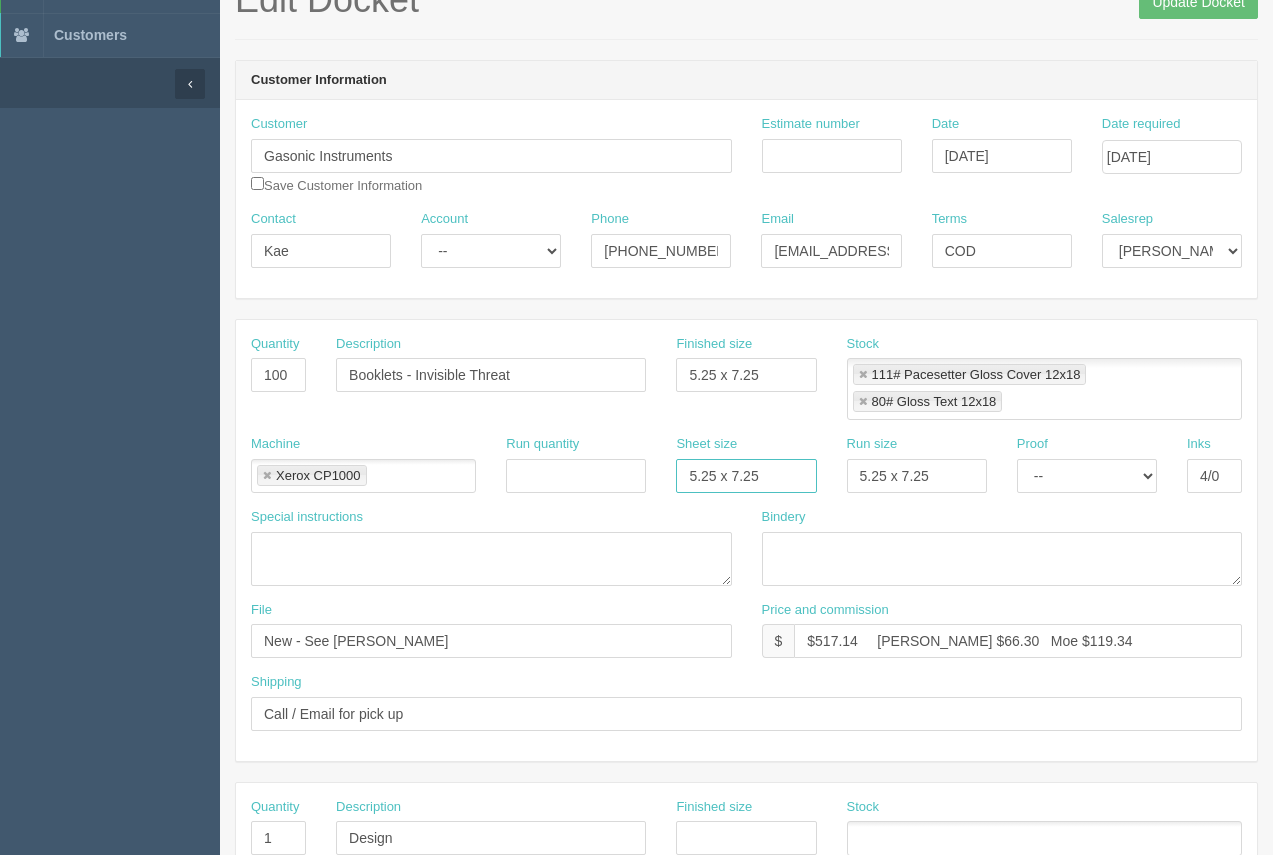 drag, startPoint x: 780, startPoint y: 470, endPoint x: 658, endPoint y: 484, distance: 122.80065 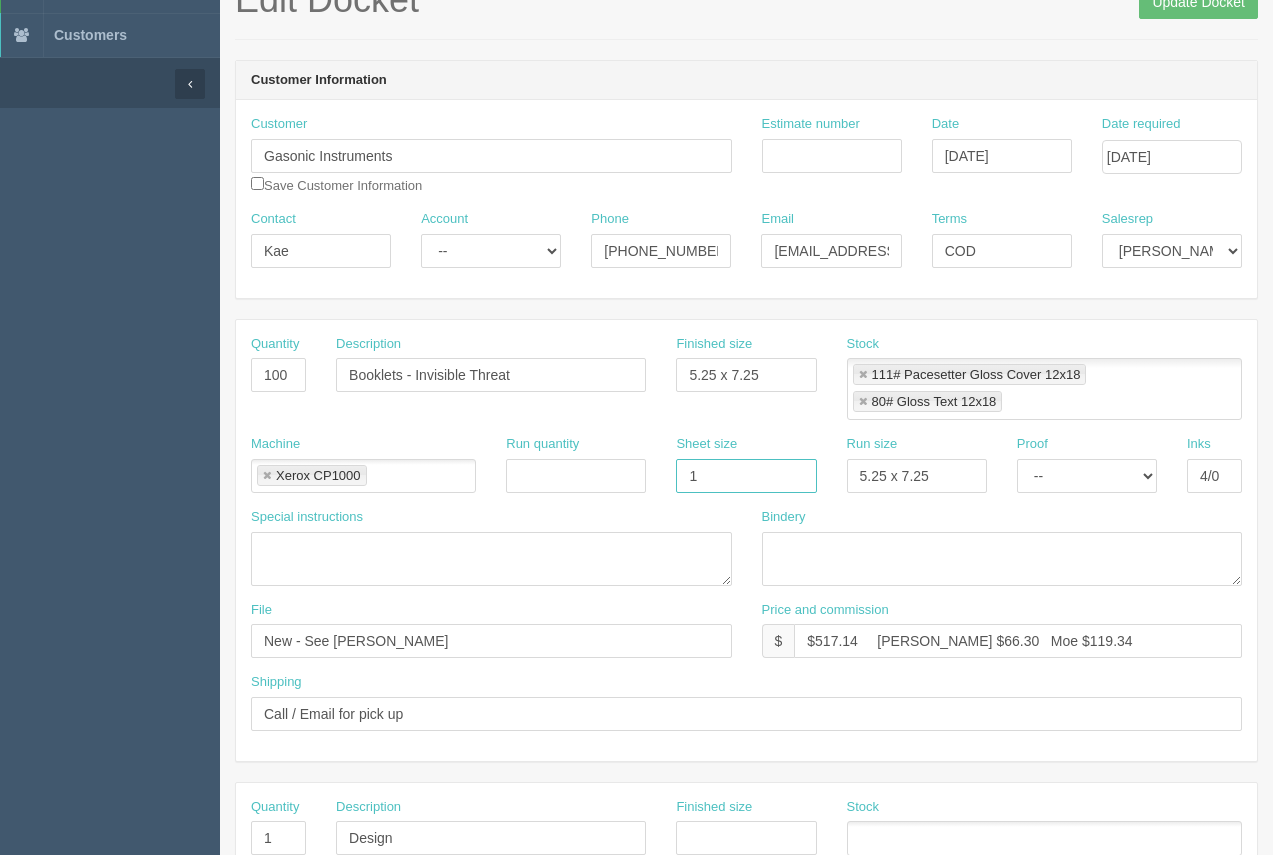type on "12 x 18" 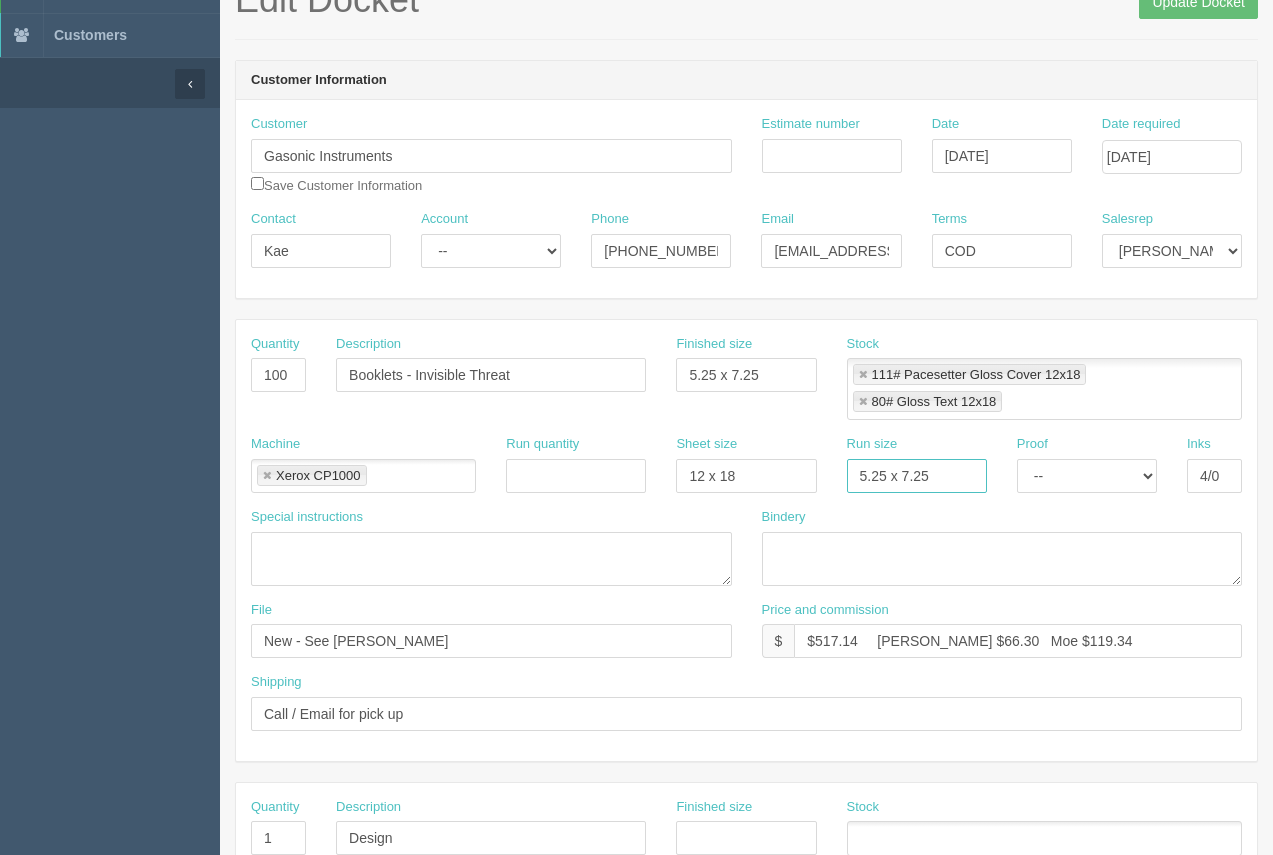 drag, startPoint x: 962, startPoint y: 480, endPoint x: 850, endPoint y: 477, distance: 112.04017 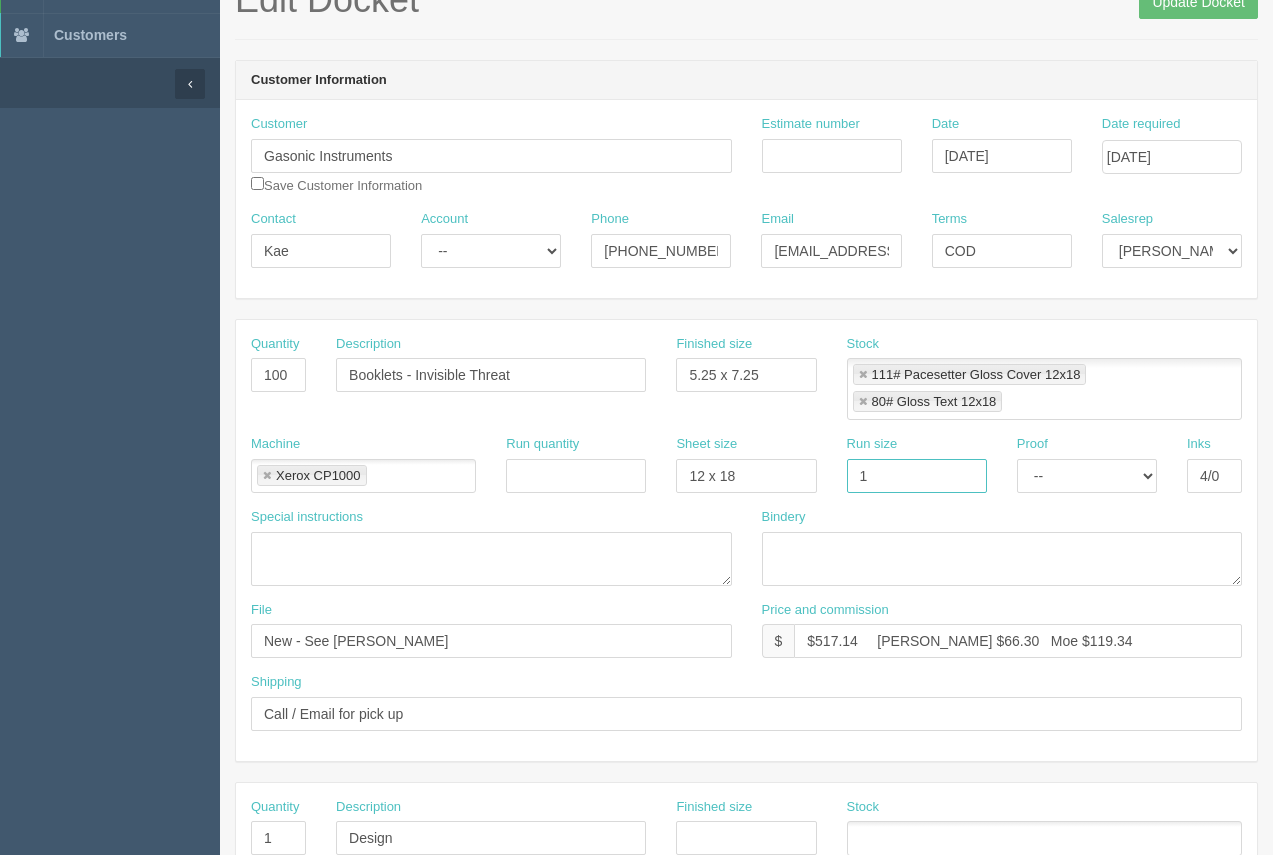type on "12  x 18" 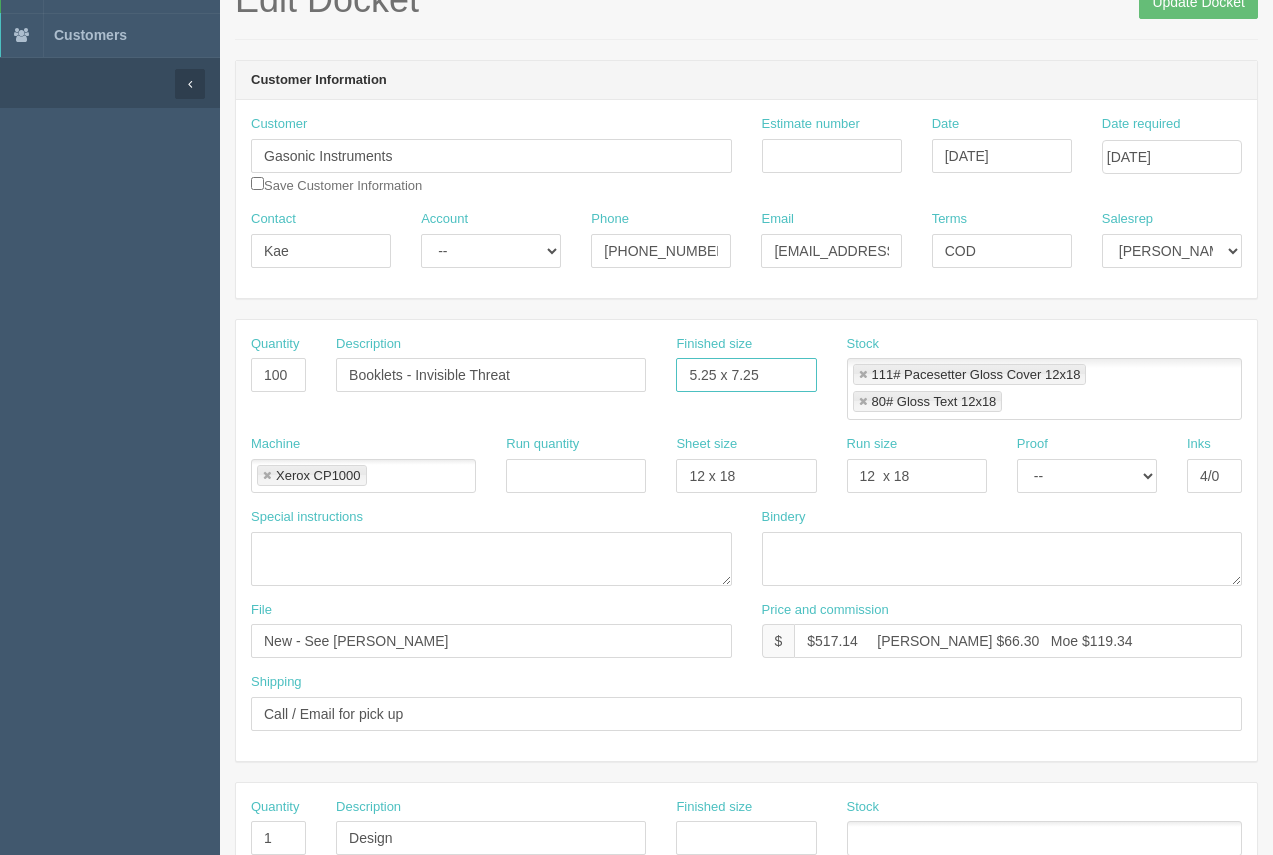 drag, startPoint x: 789, startPoint y: 374, endPoint x: 662, endPoint y: 377, distance: 127.03543 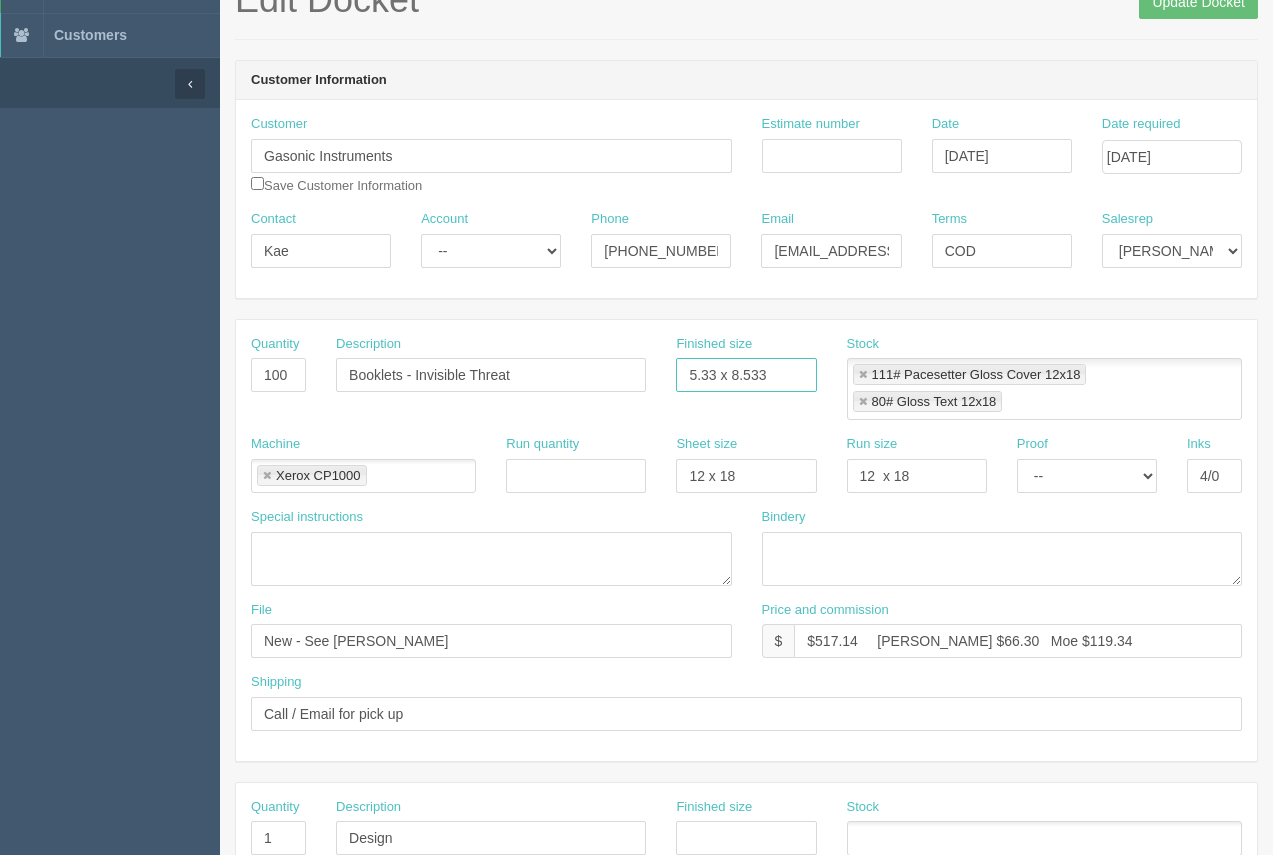 click on "5.33 x 8.533" at bounding box center (746, 375) 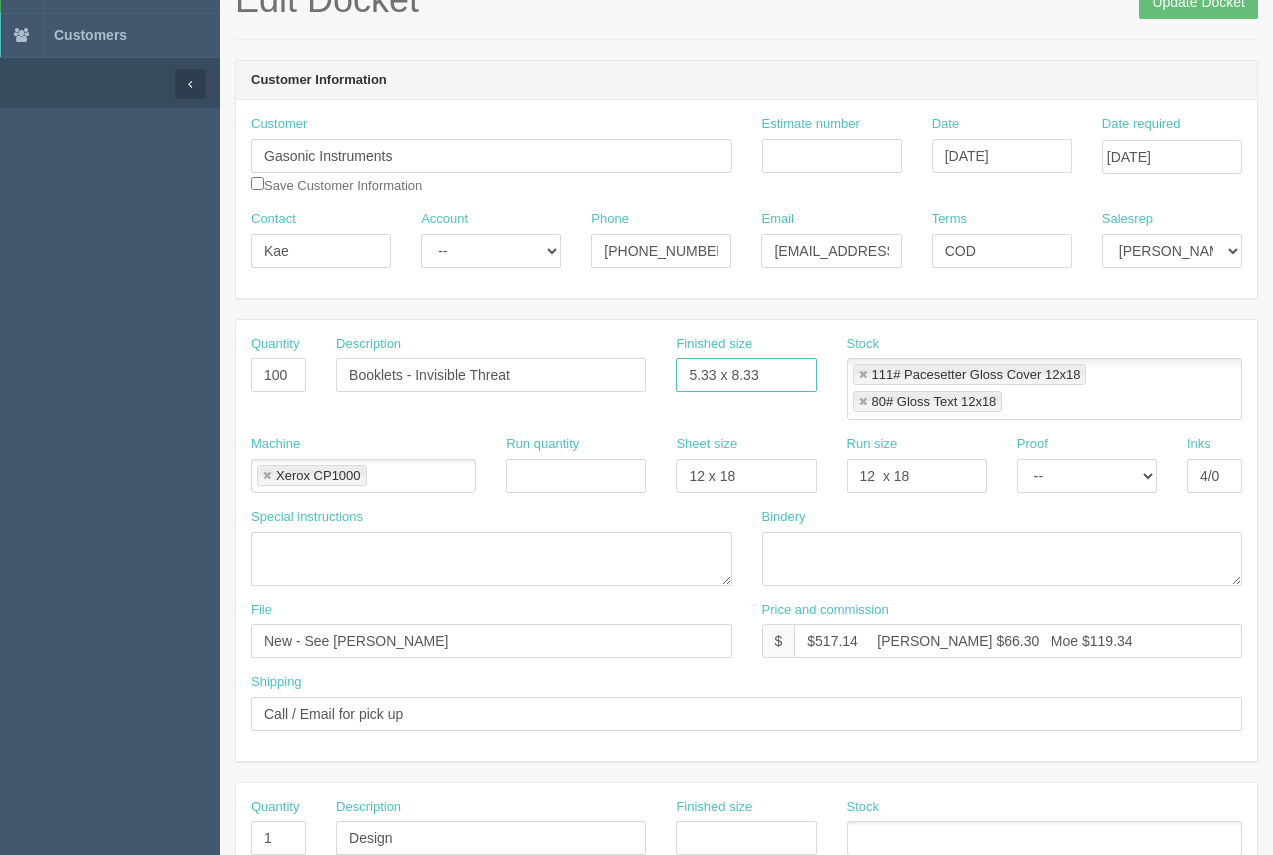 type on "5.33 x 8.33" 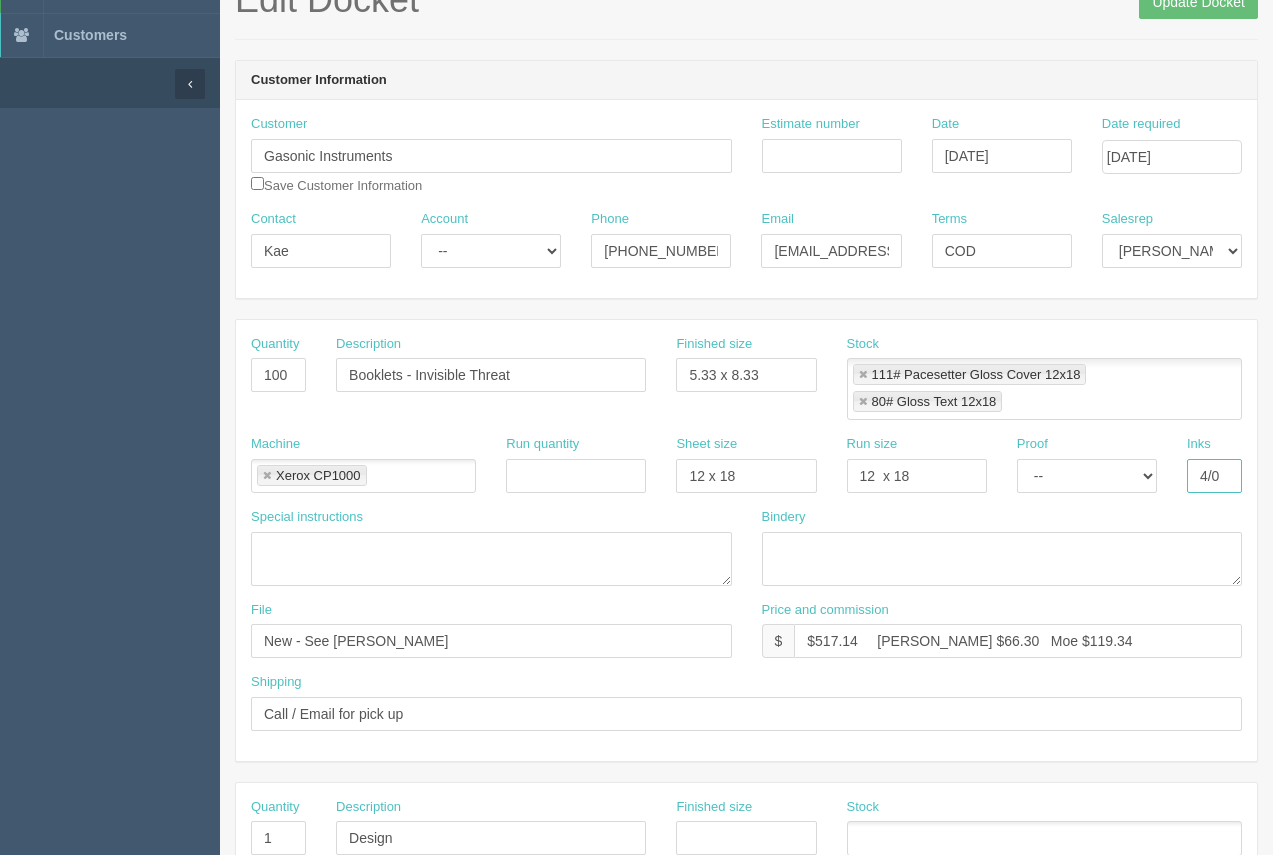 drag, startPoint x: 1236, startPoint y: 478, endPoint x: 1186, endPoint y: 468, distance: 50.990196 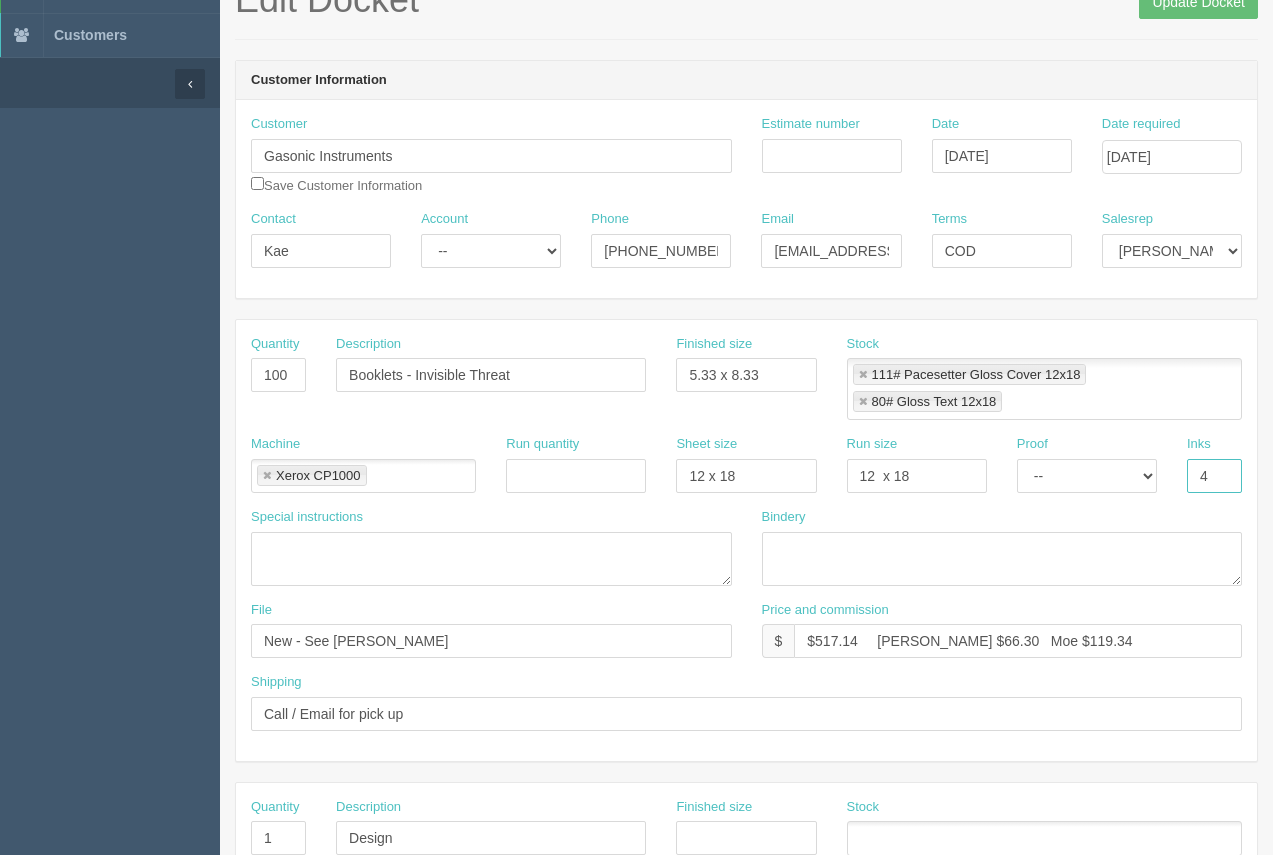 type on "4/4" 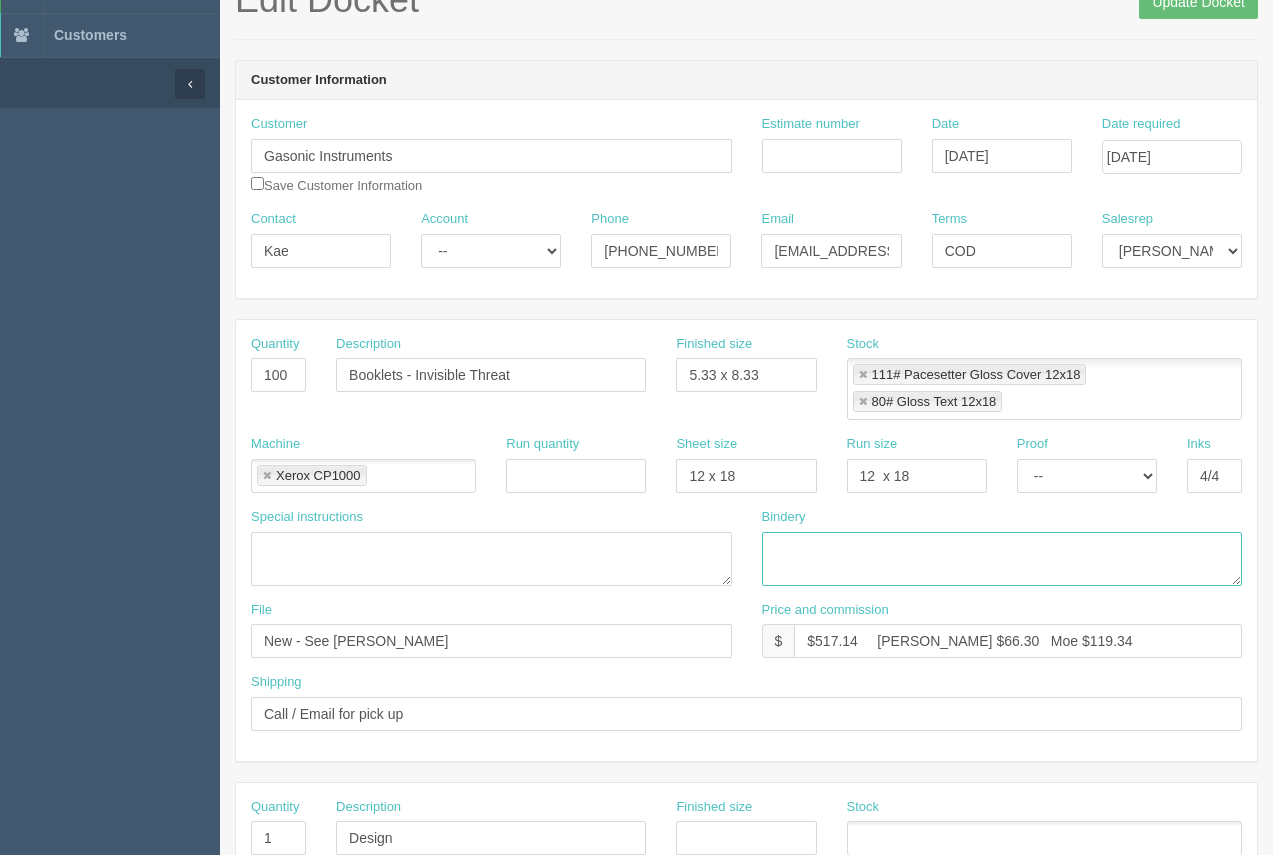click at bounding box center [1002, 559] 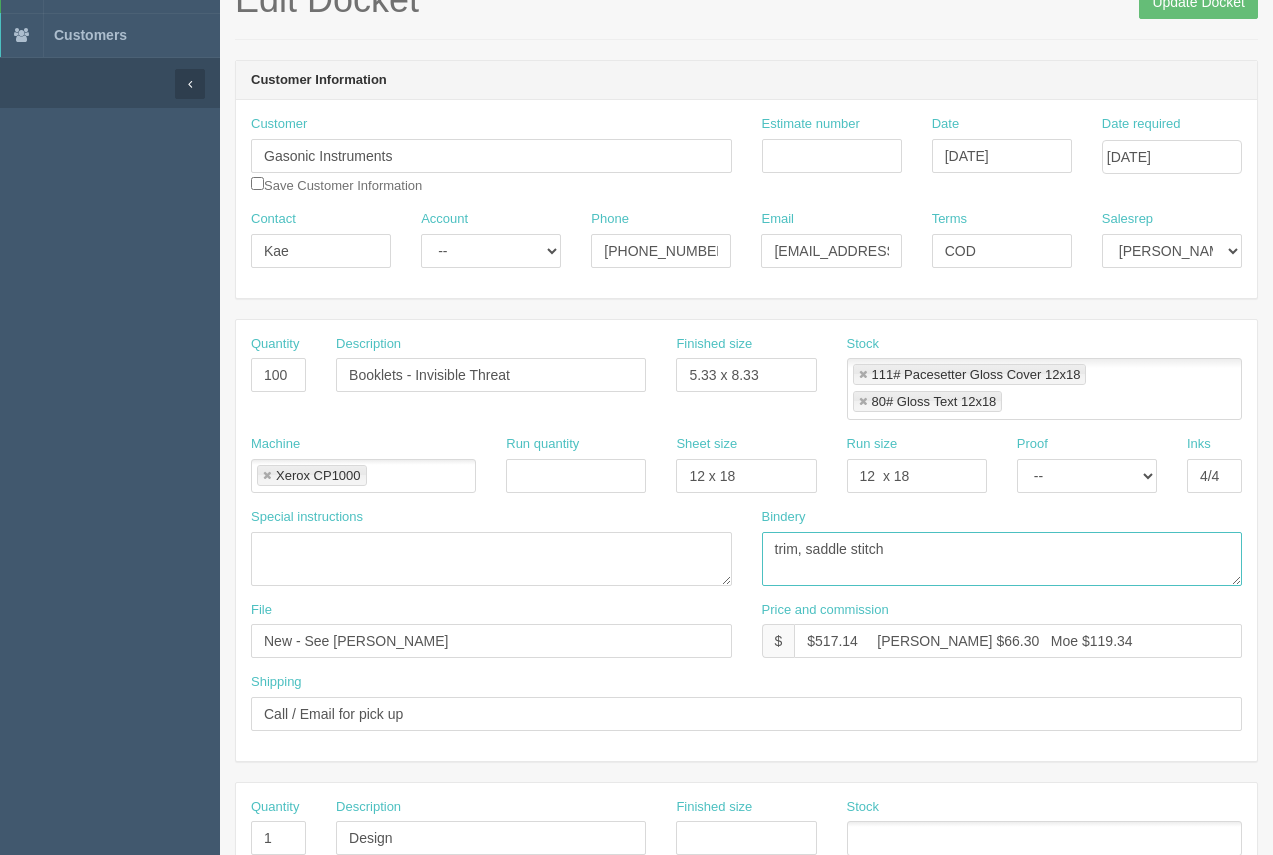 type on "trim, saddle stitch" 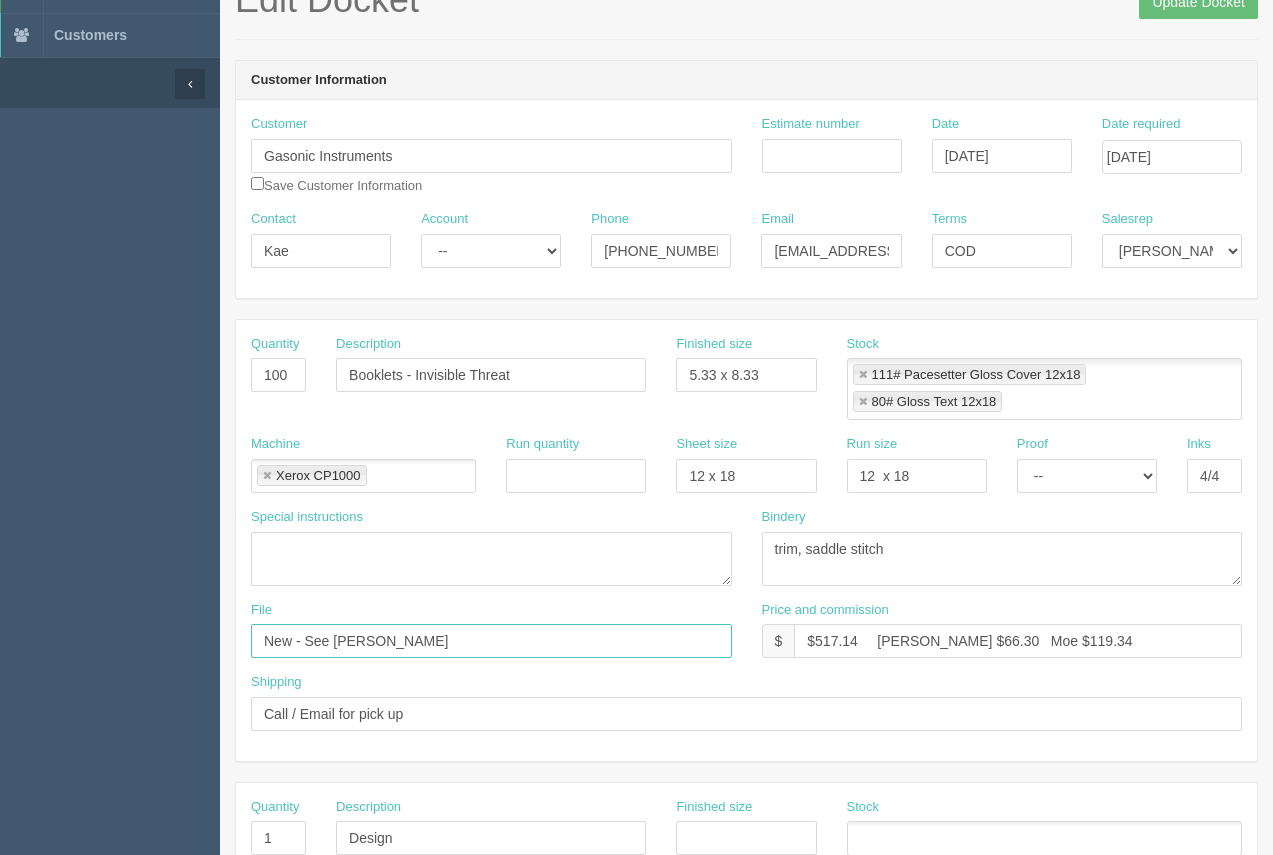 drag, startPoint x: 415, startPoint y: 655, endPoint x: 235, endPoint y: 638, distance: 180.801 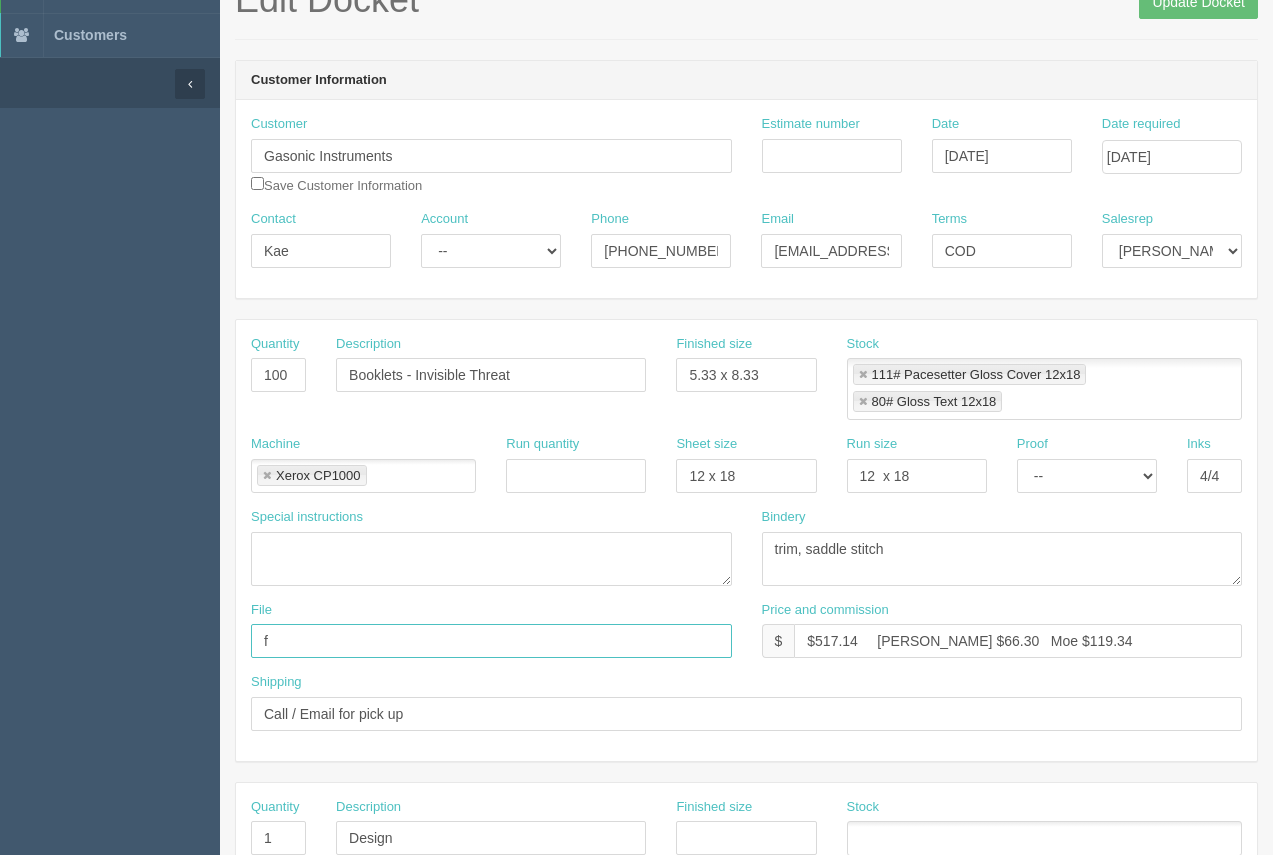 type on "files@allrush.ca." 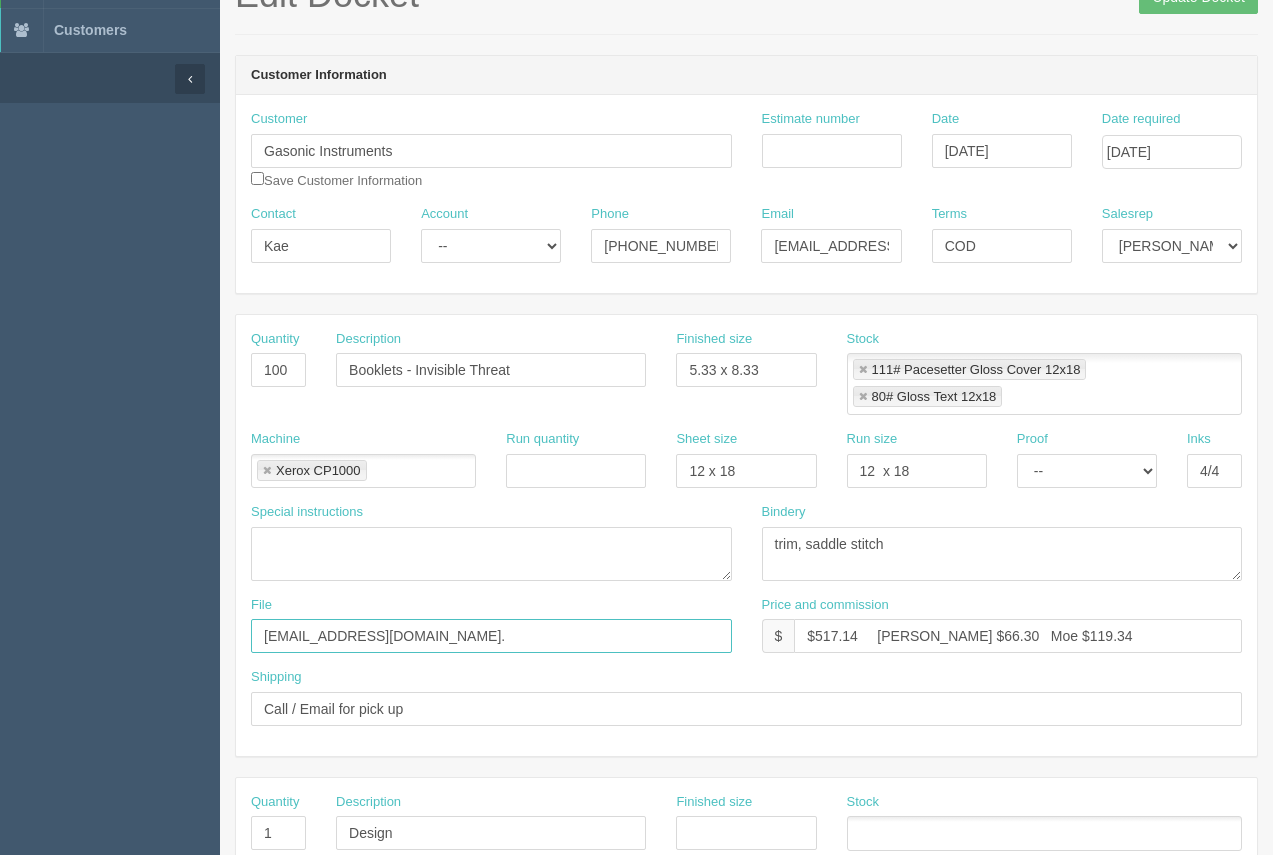 scroll, scrollTop: 125, scrollLeft: 0, axis: vertical 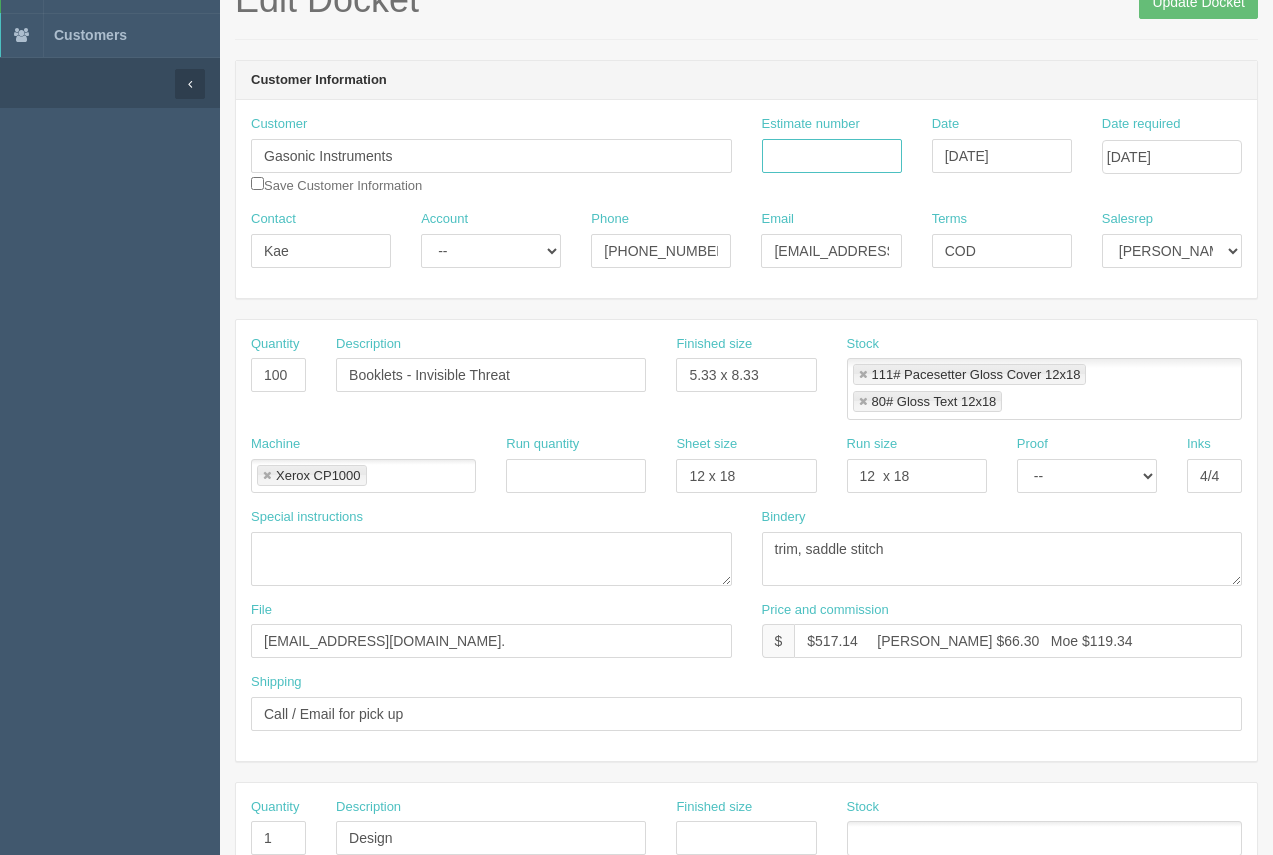 click on "Estimate number" at bounding box center [832, 156] 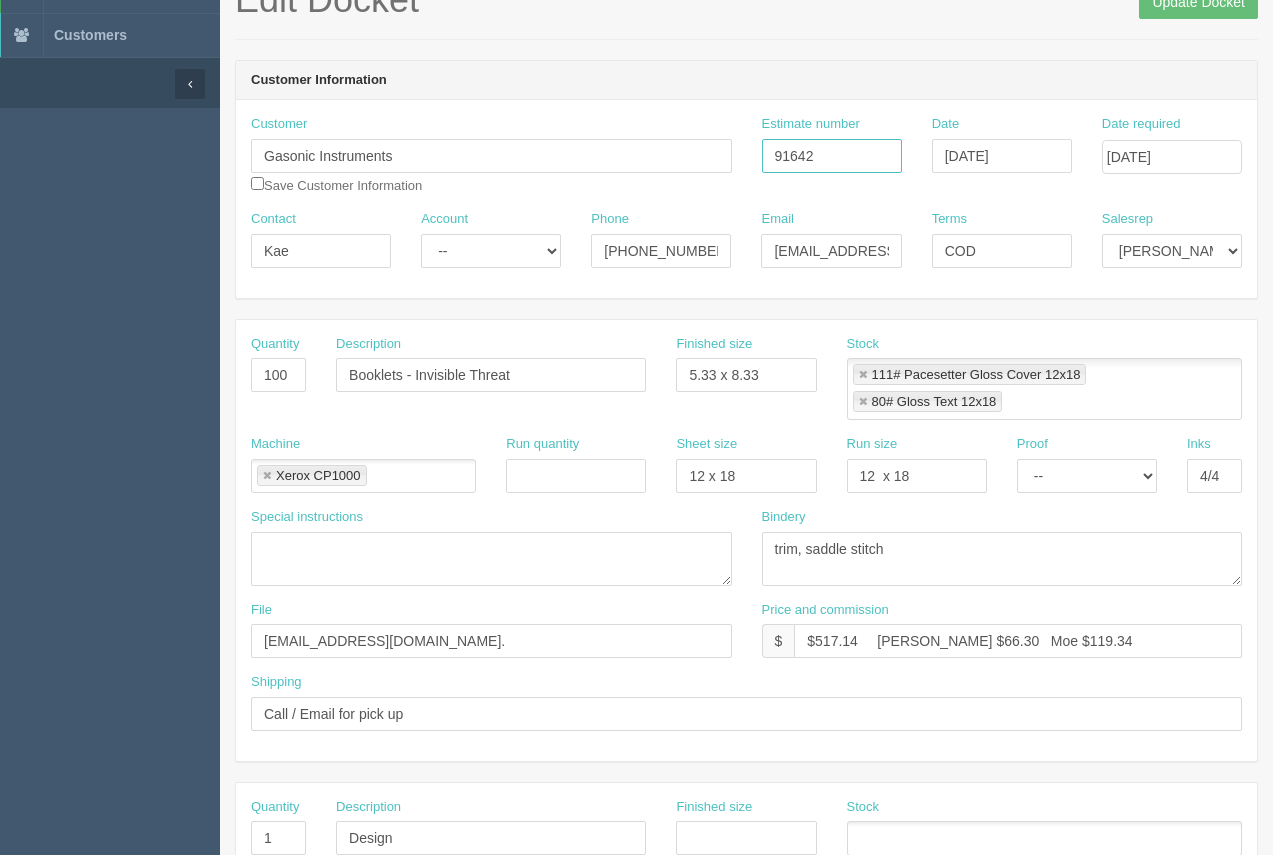 type on "91642" 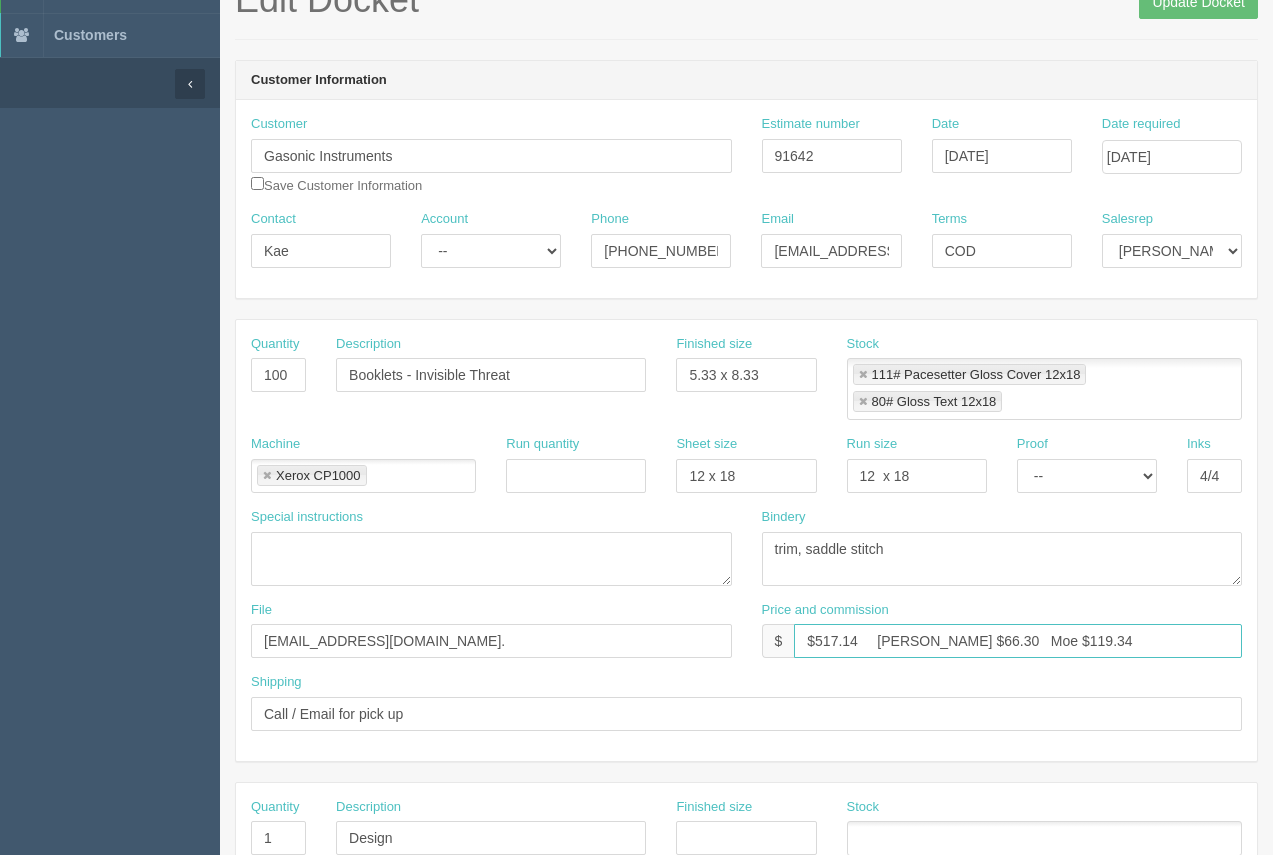 drag, startPoint x: 859, startPoint y: 643, endPoint x: 819, endPoint y: 632, distance: 41.484936 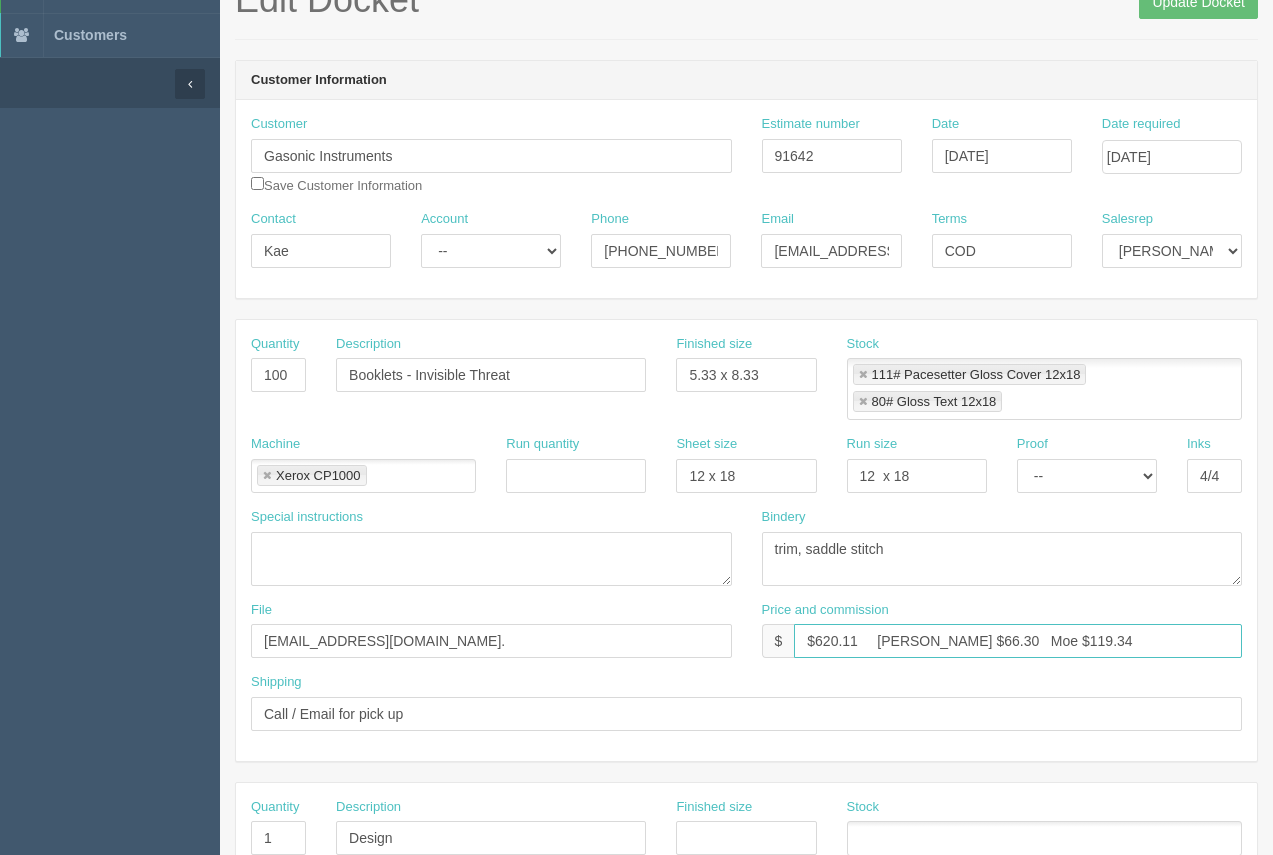 drag, startPoint x: 943, startPoint y: 641, endPoint x: 910, endPoint y: 631, distance: 34.48188 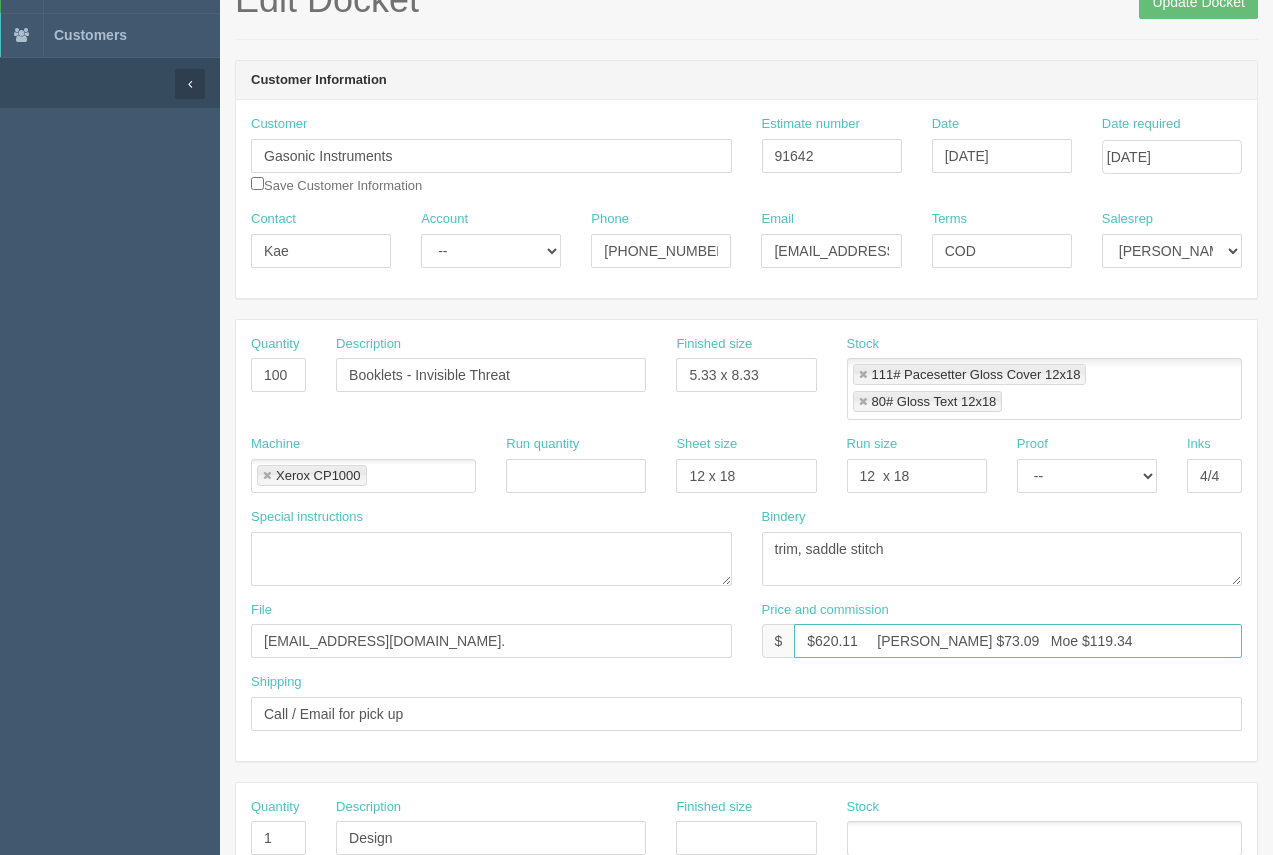 type on "$620.11     Arif $73.09   Moe $119.34" 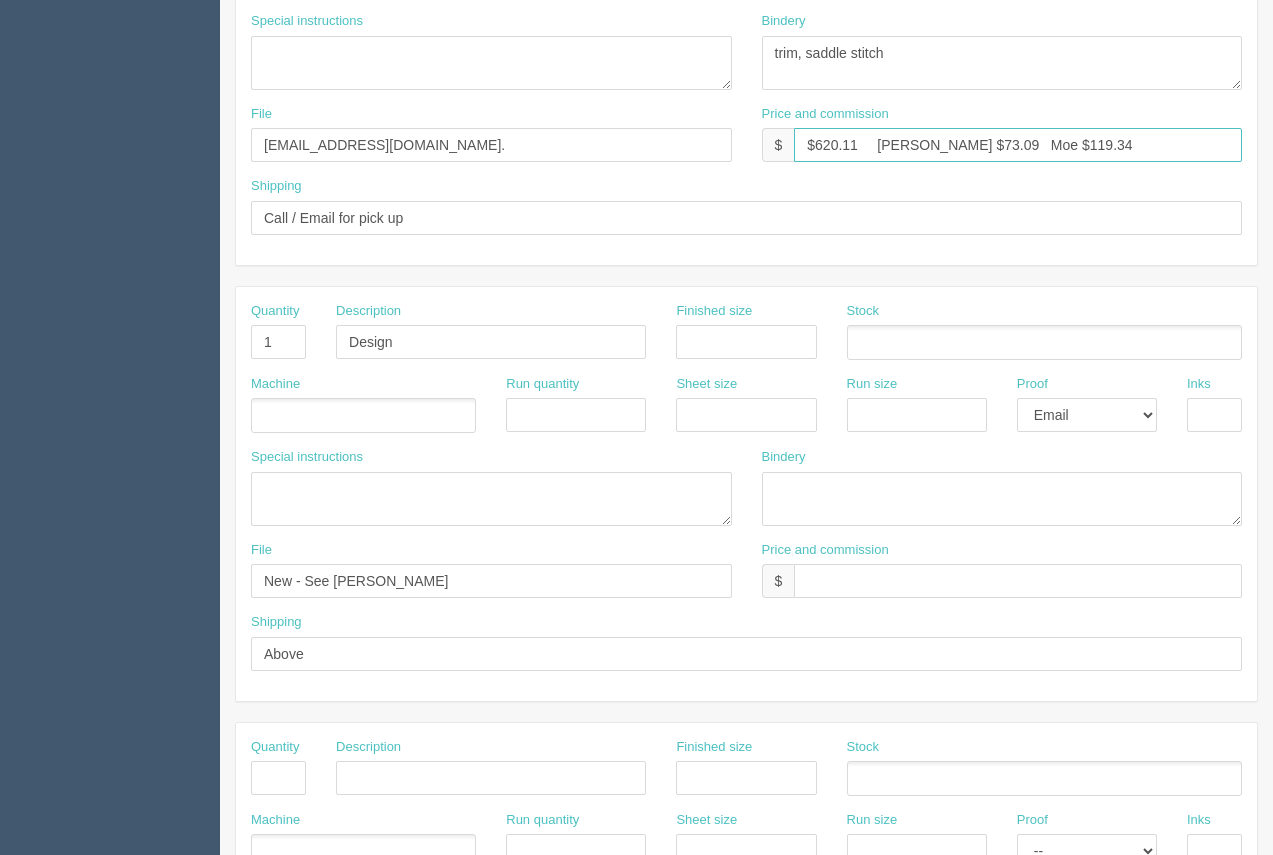 scroll, scrollTop: 614, scrollLeft: 0, axis: vertical 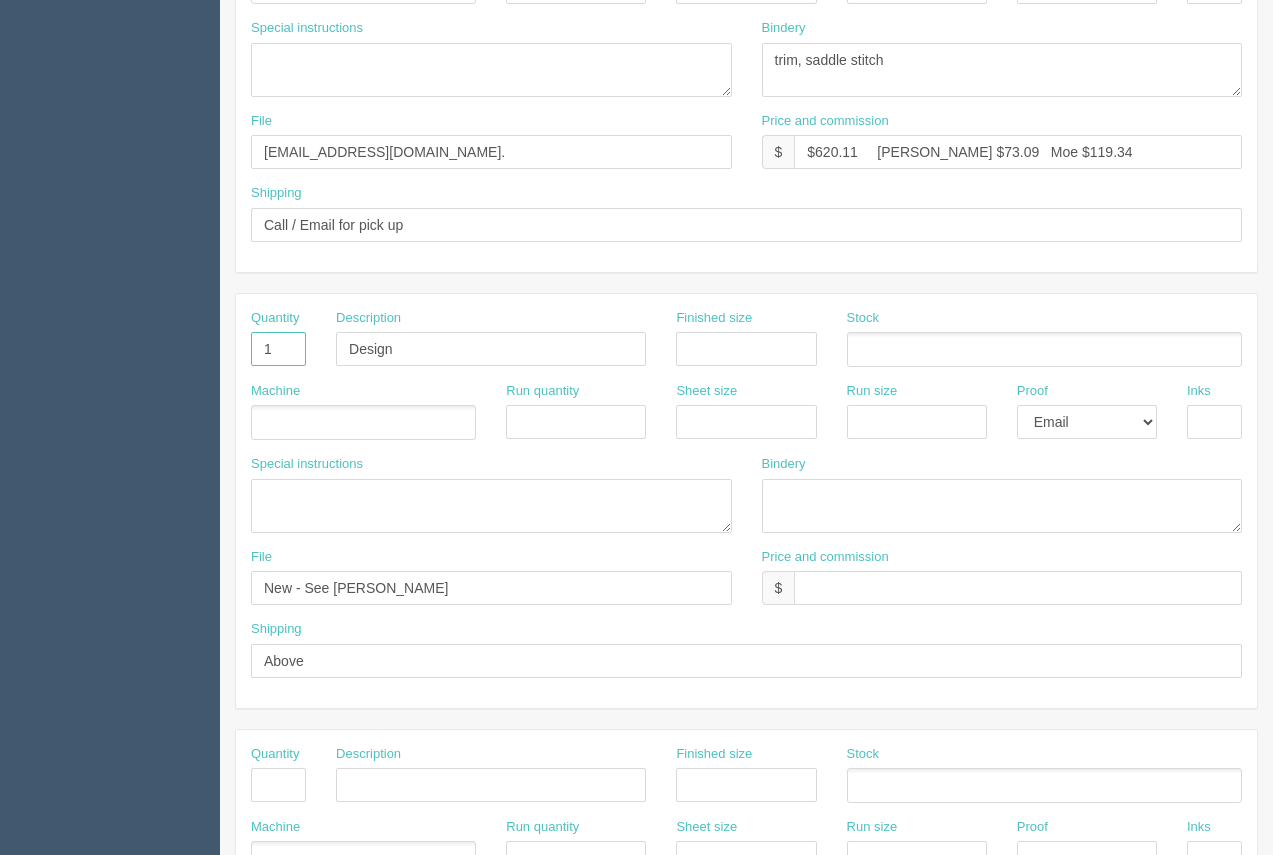 drag, startPoint x: 285, startPoint y: 345, endPoint x: 165, endPoint y: 349, distance: 120.06665 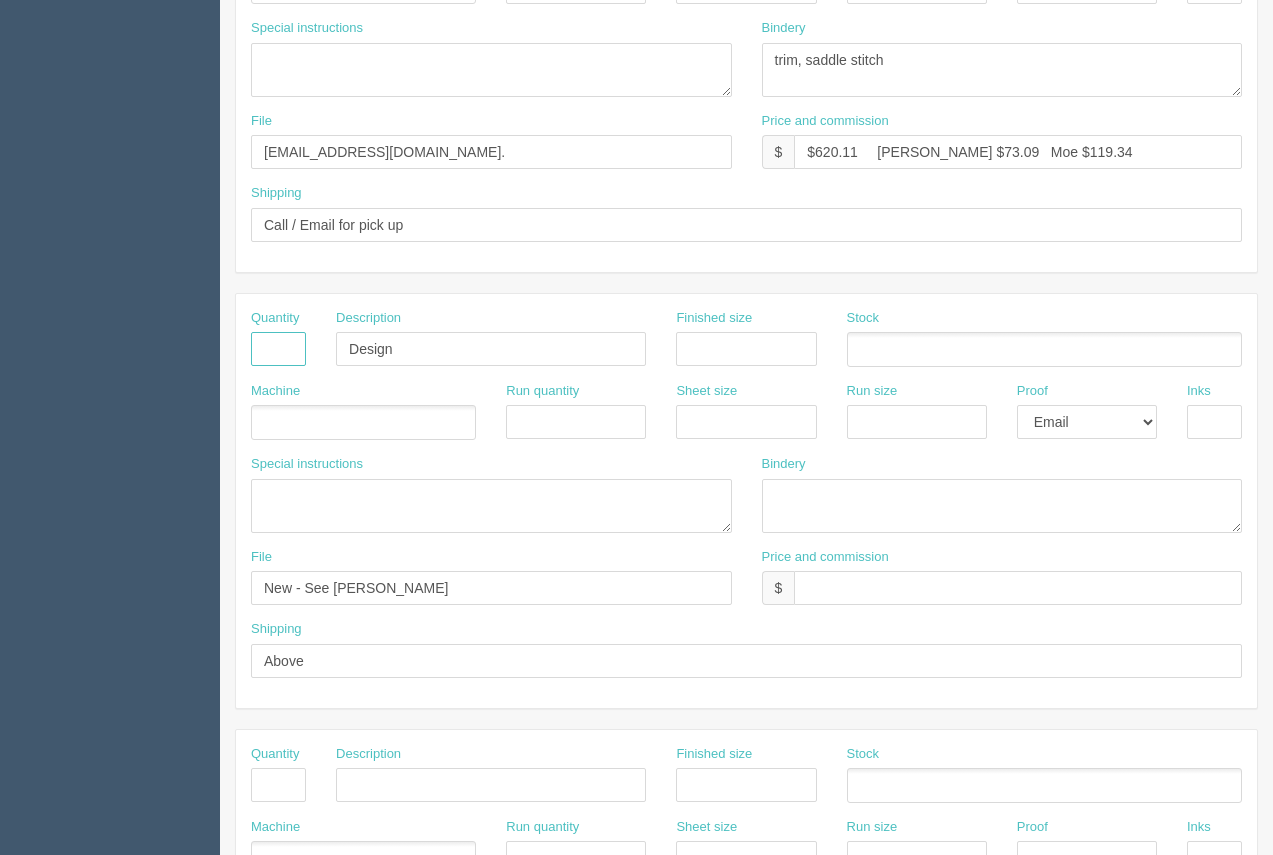 type 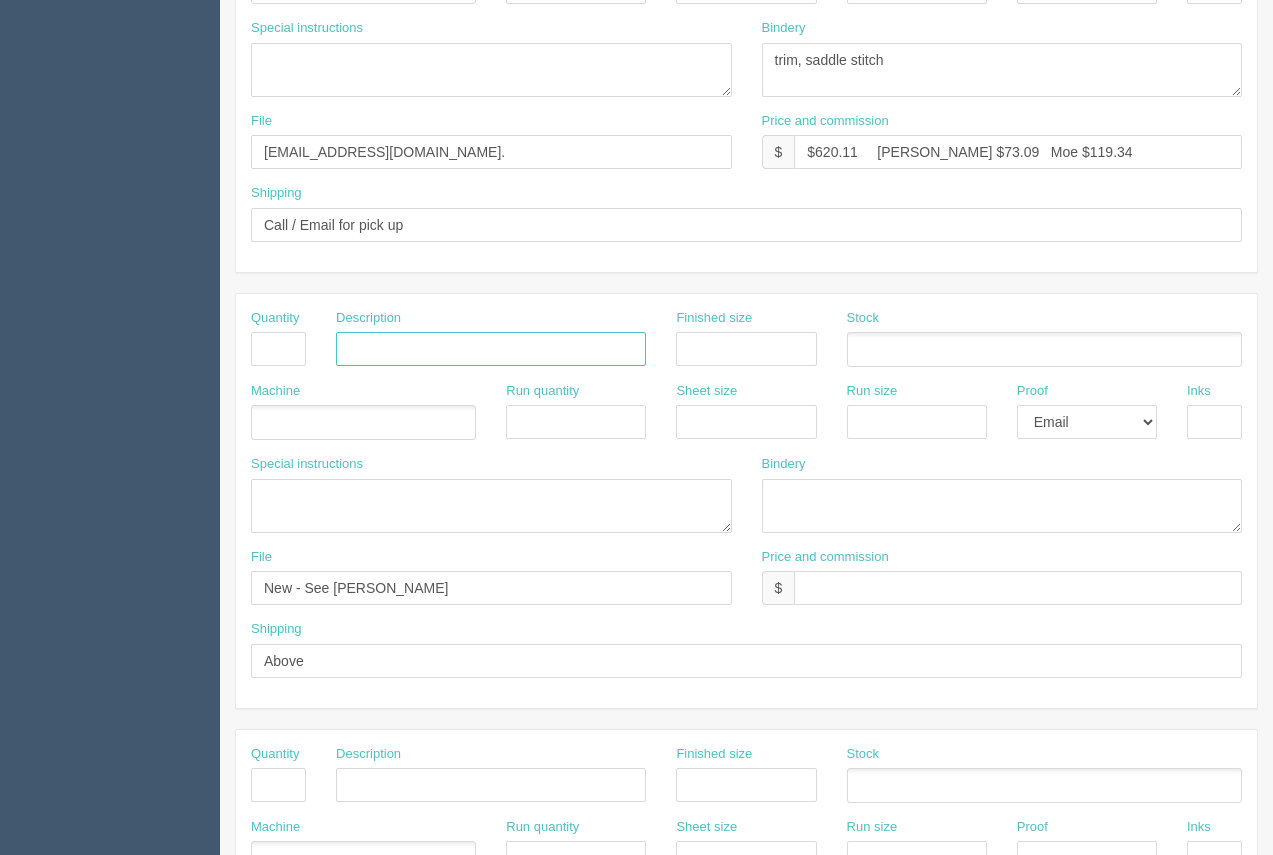 type 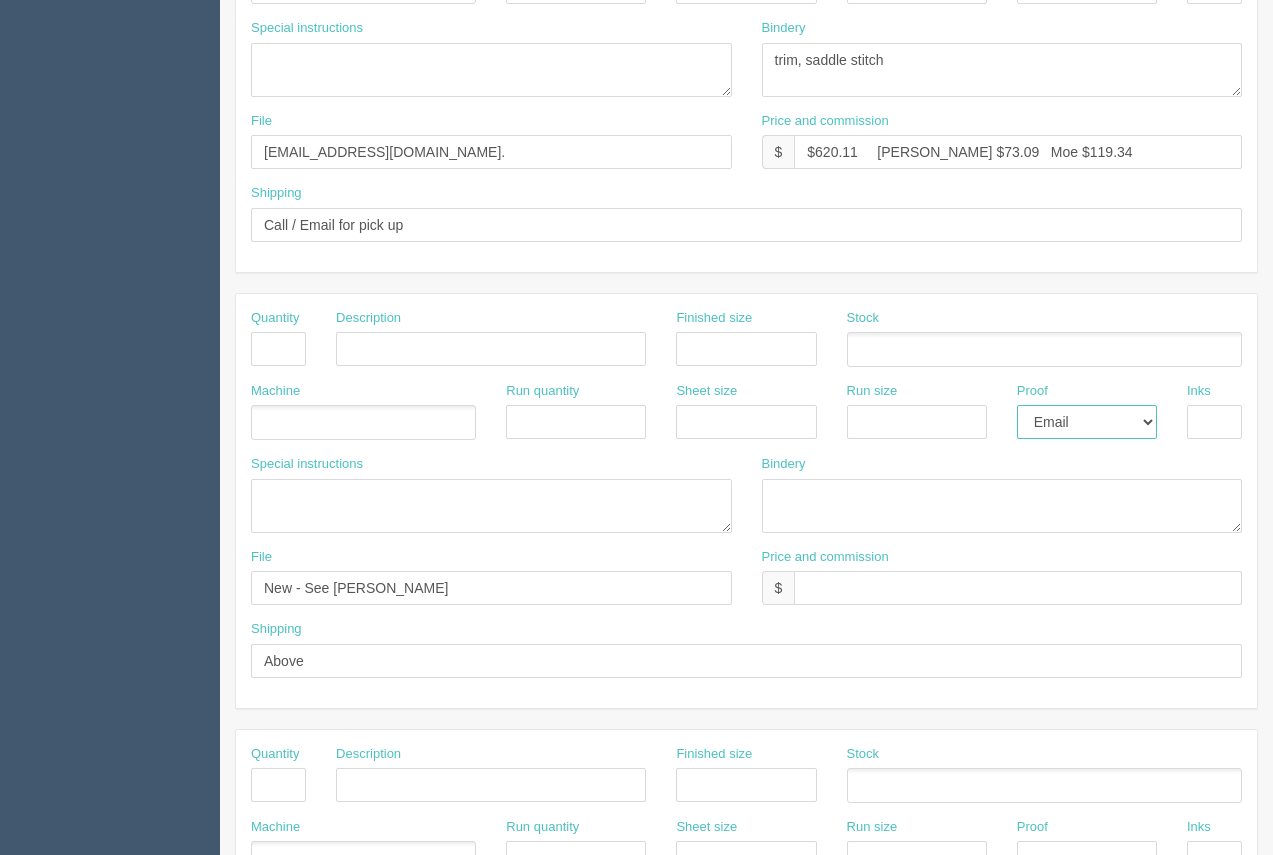 drag, startPoint x: 1088, startPoint y: 424, endPoint x: 1088, endPoint y: 437, distance: 13 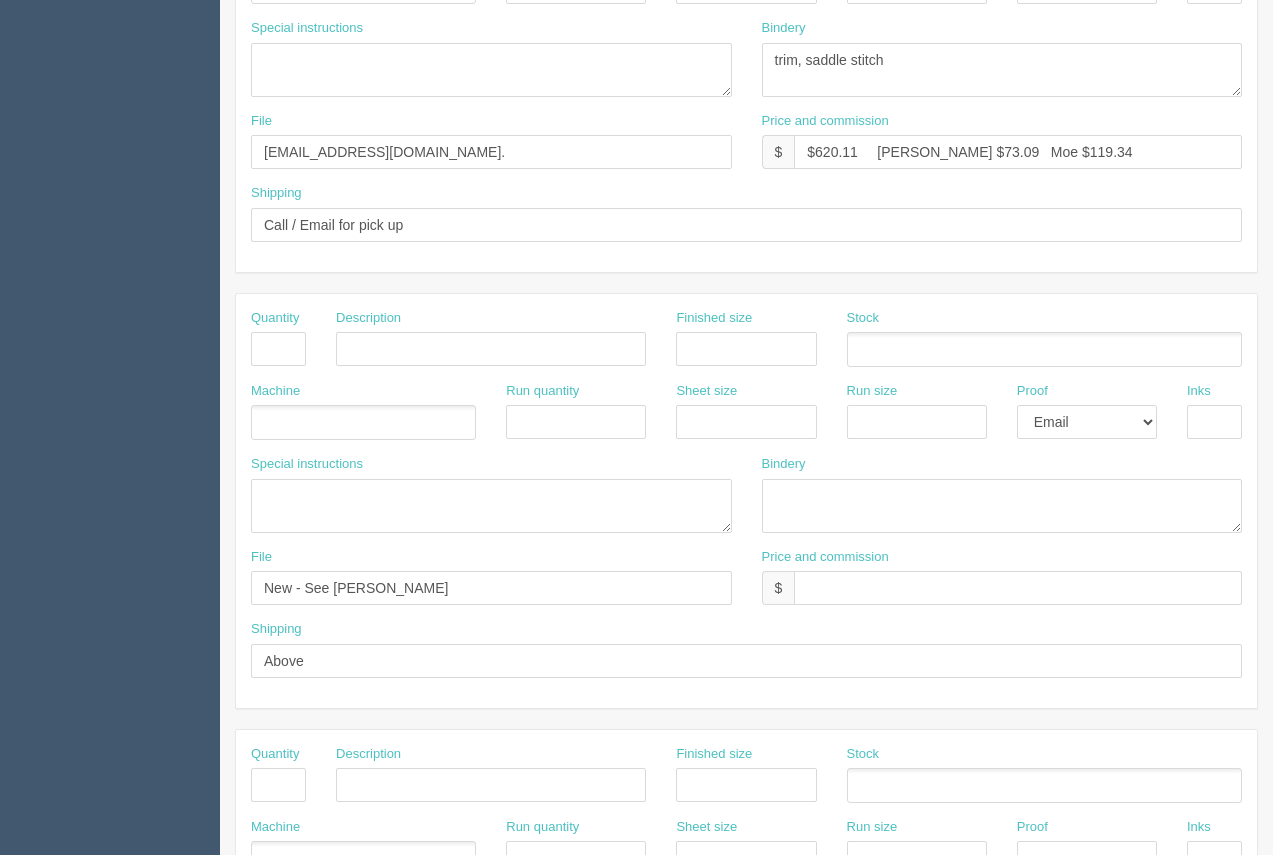 drag, startPoint x: 1068, startPoint y: 457, endPoint x: 1073, endPoint y: 439, distance: 18.681541 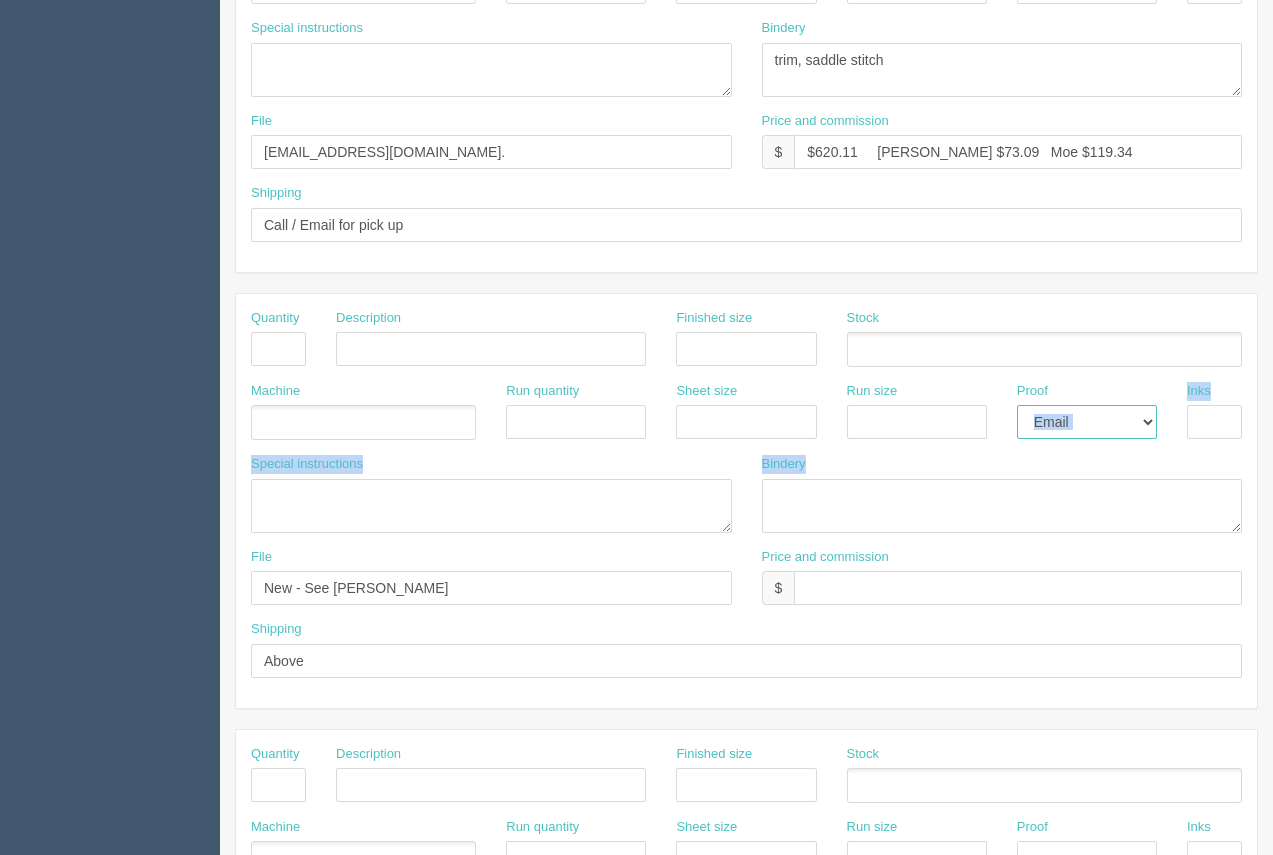 click on "--
Email
Hard Copy" at bounding box center [1087, 422] 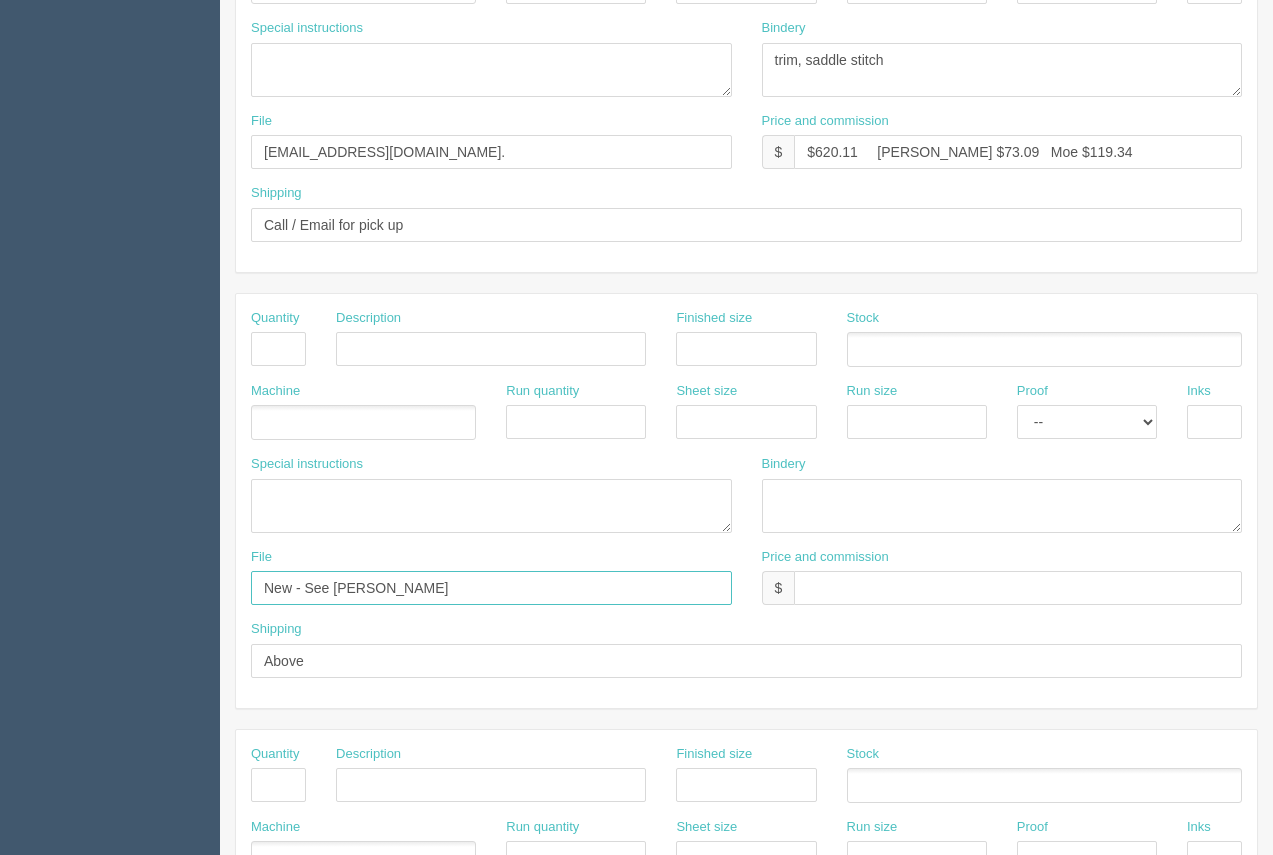 drag, startPoint x: 370, startPoint y: 597, endPoint x: 165, endPoint y: 568, distance: 207.04106 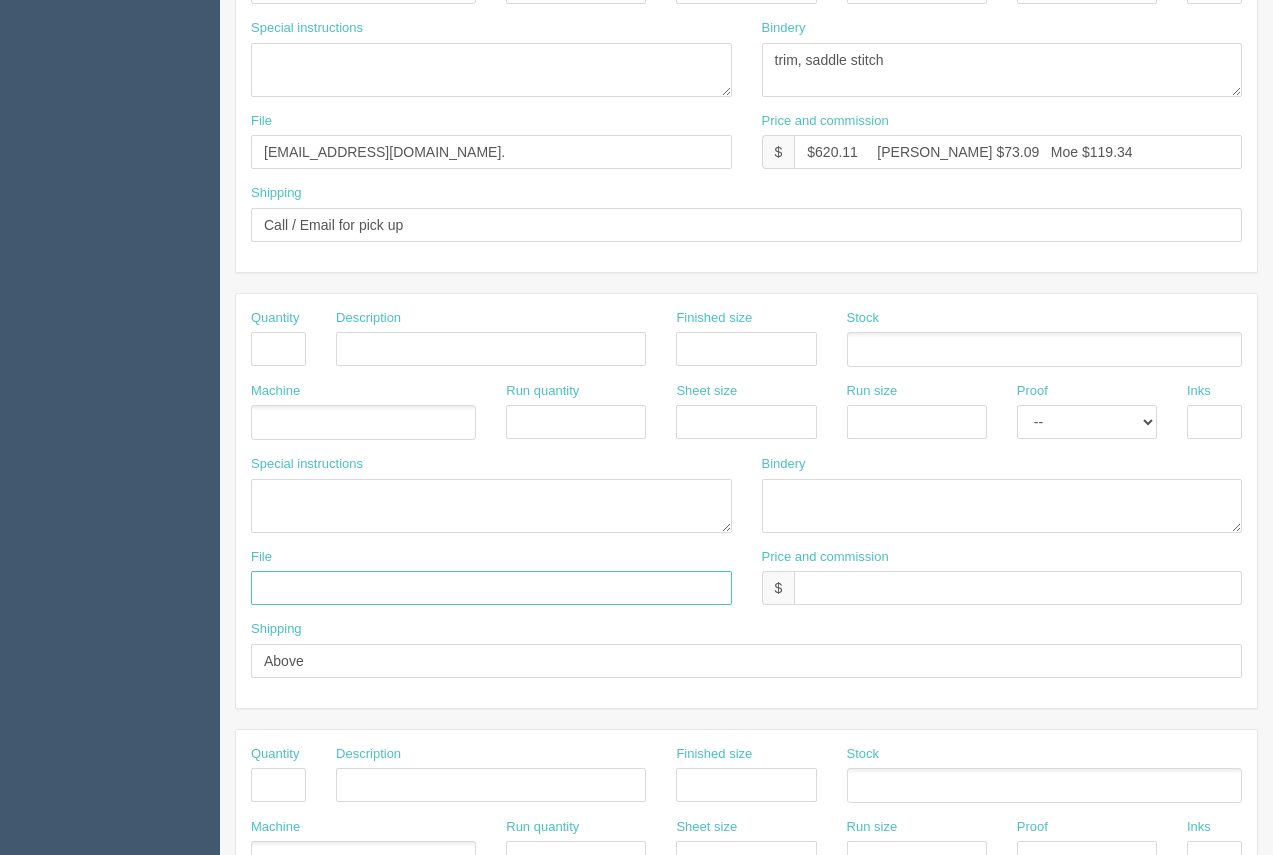 type 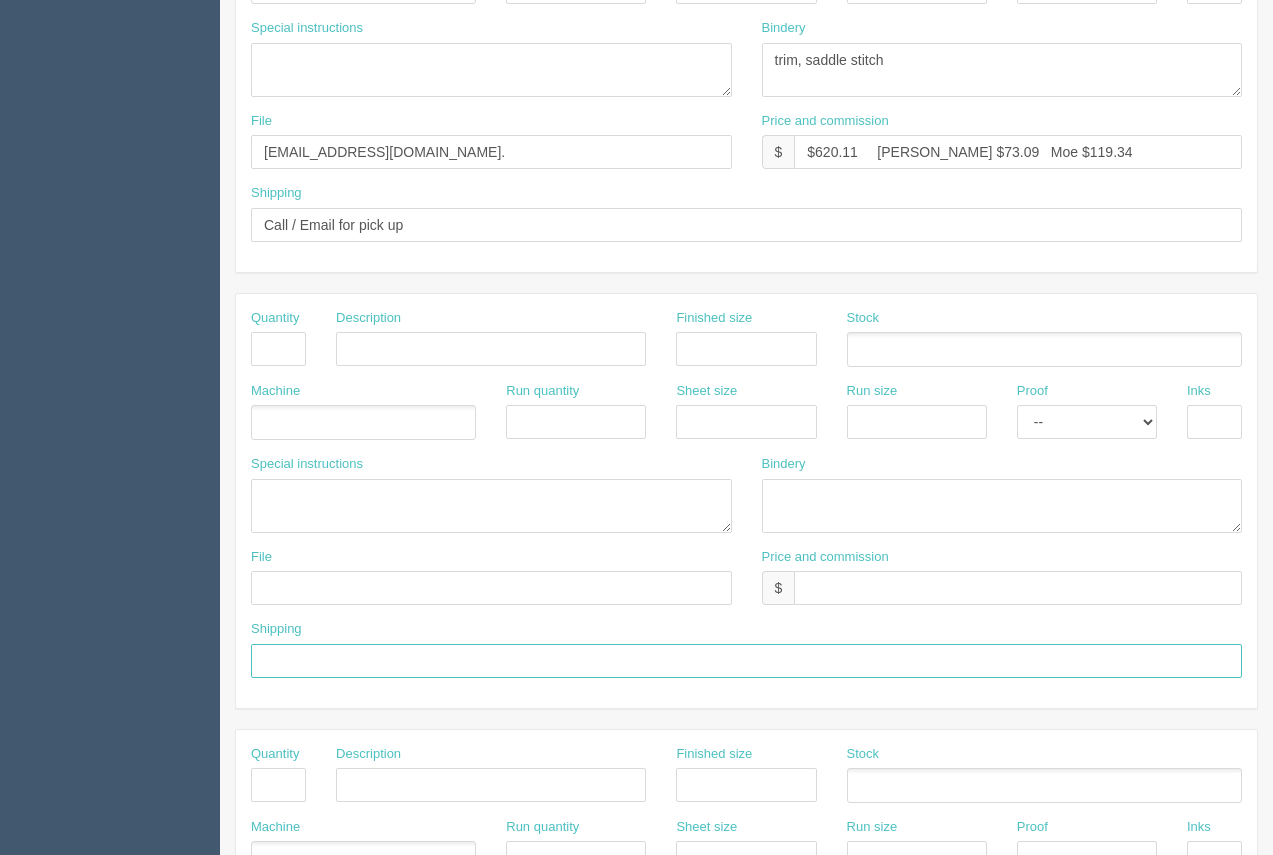 drag, startPoint x: 259, startPoint y: 653, endPoint x: 763, endPoint y: 623, distance: 504.89206 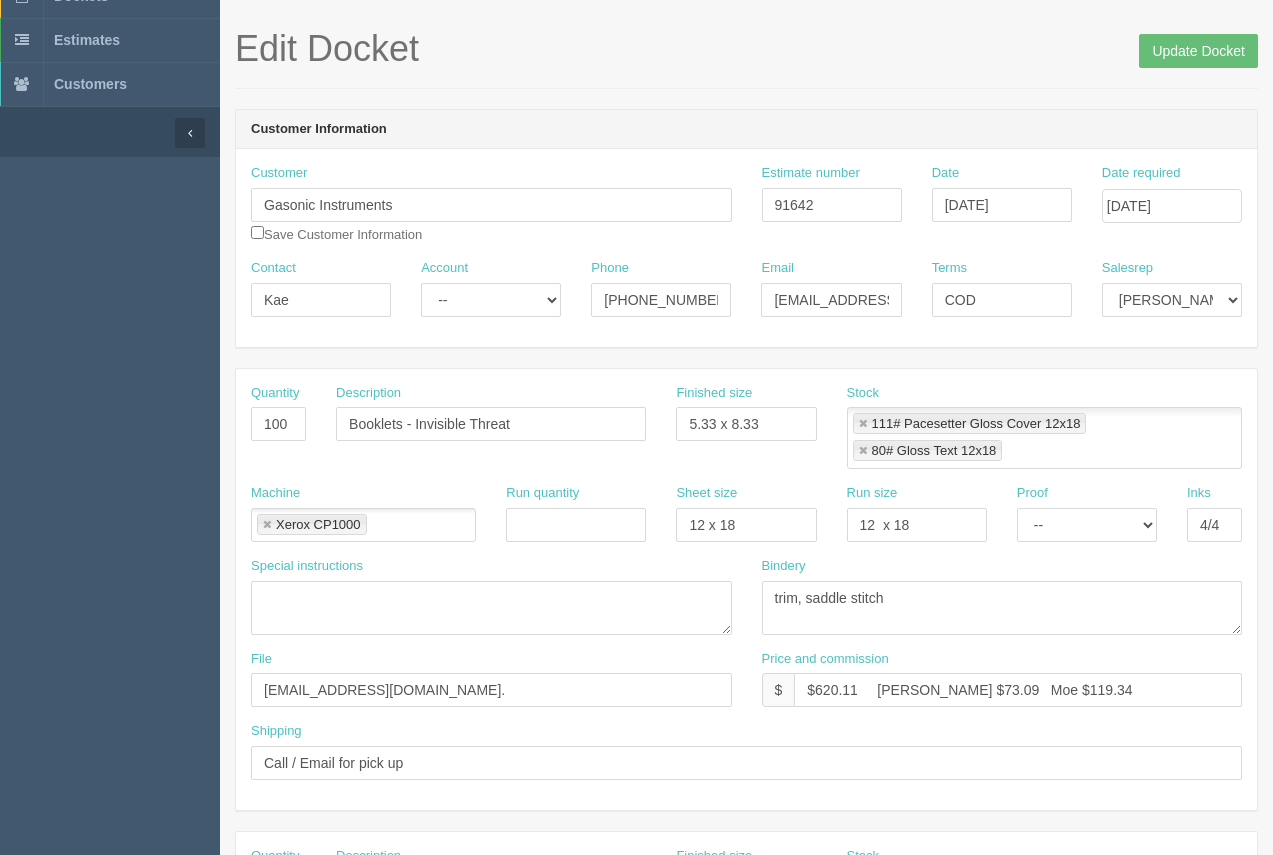 scroll, scrollTop: 71, scrollLeft: 0, axis: vertical 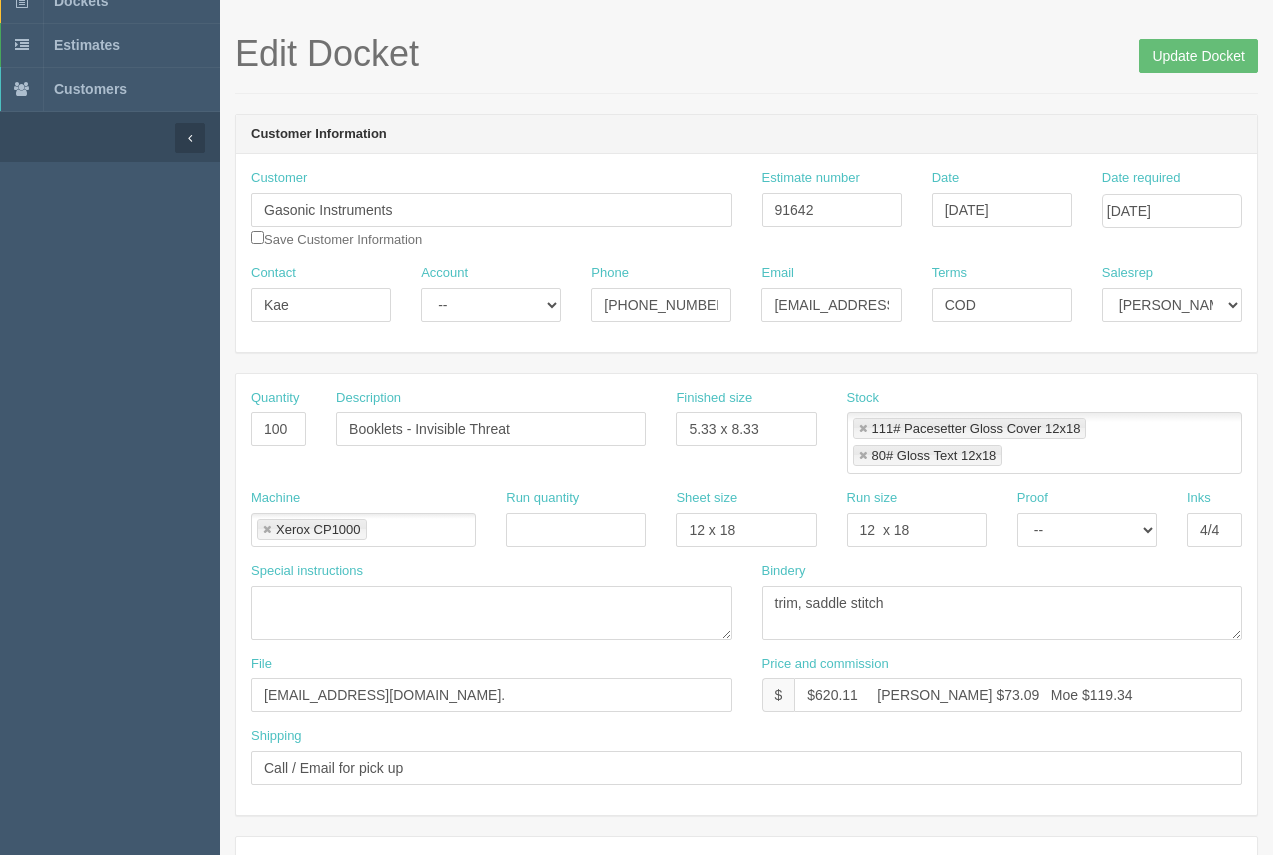 type 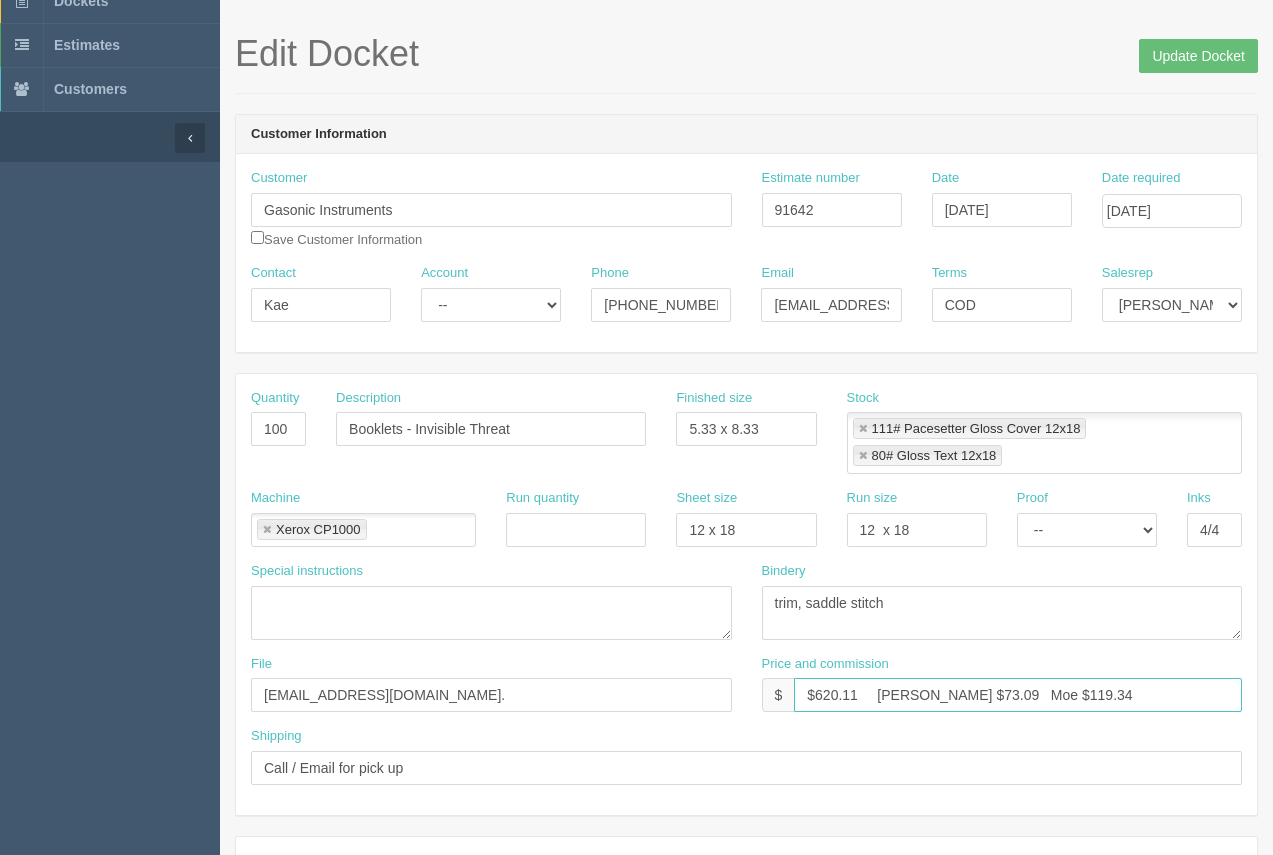 drag, startPoint x: 1037, startPoint y: 695, endPoint x: 995, endPoint y: 686, distance: 42.953465 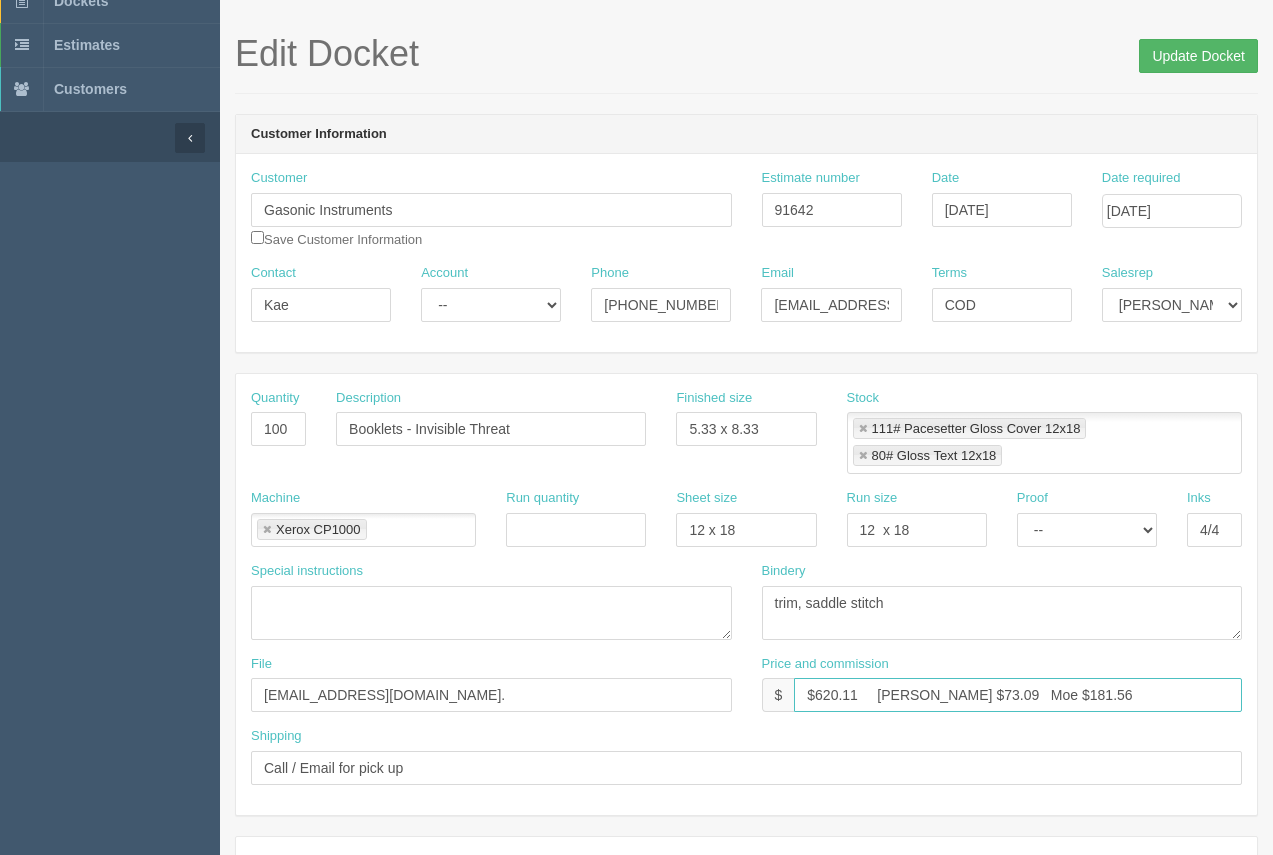 type on "$620.11     Arif $73.09   Moe $181.56" 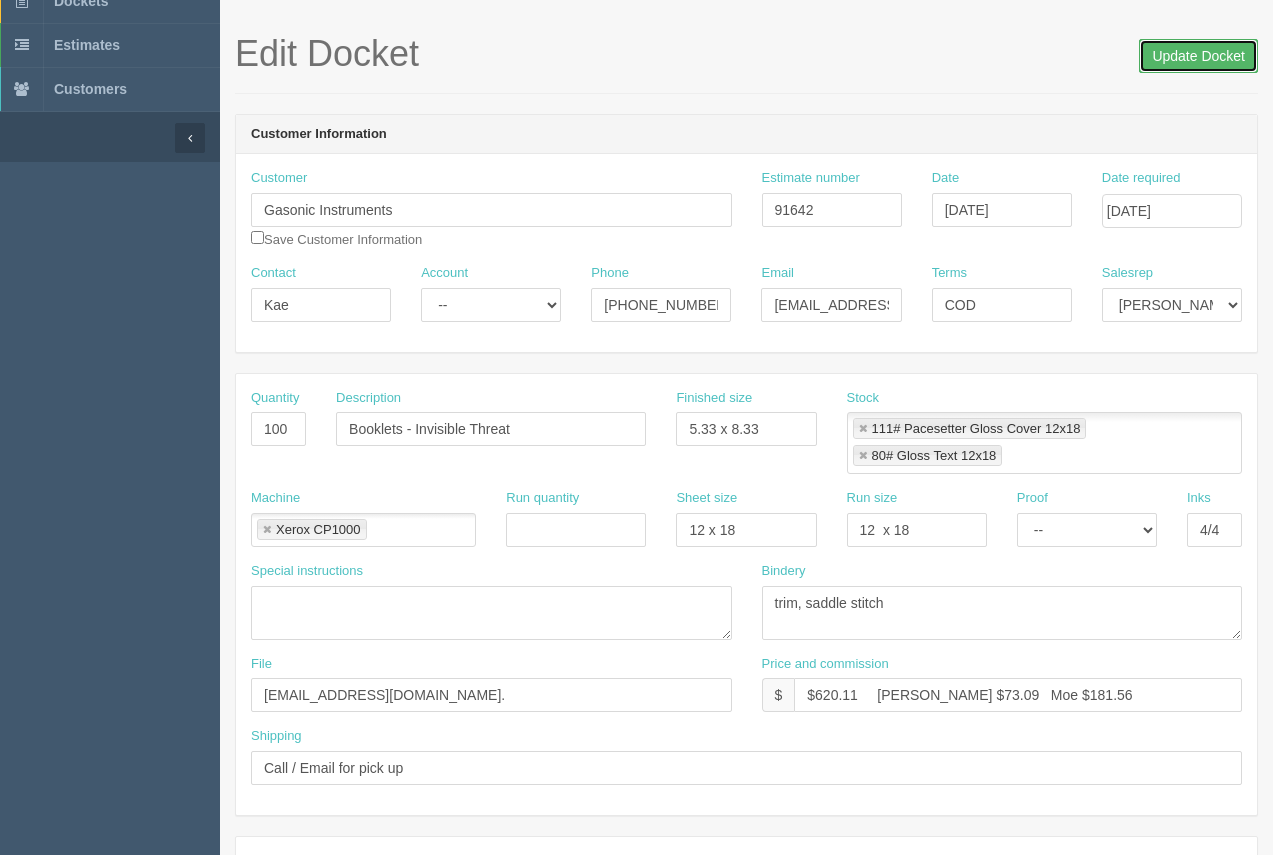 drag, startPoint x: 1193, startPoint y: 55, endPoint x: 1117, endPoint y: 62, distance: 76.321686 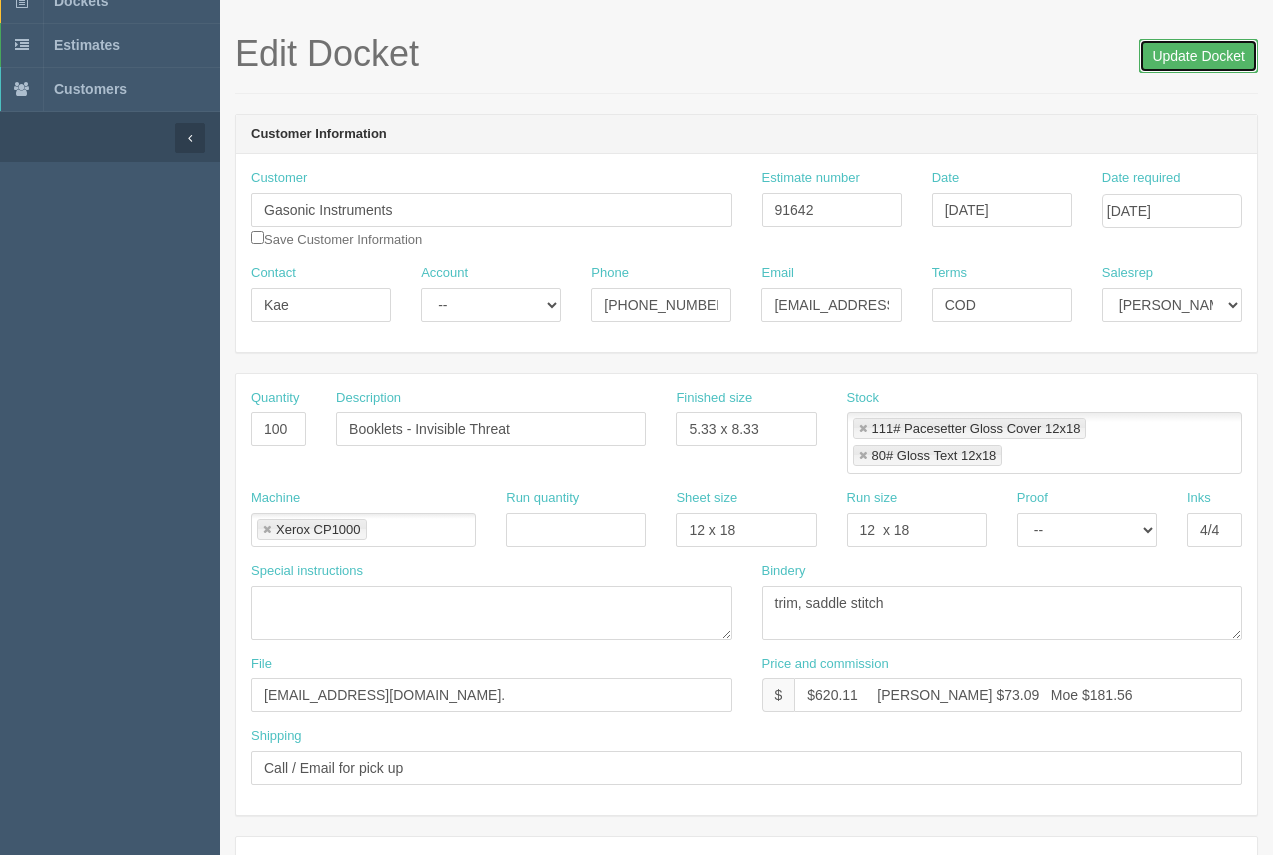 click on "Update Docket" at bounding box center [1198, 56] 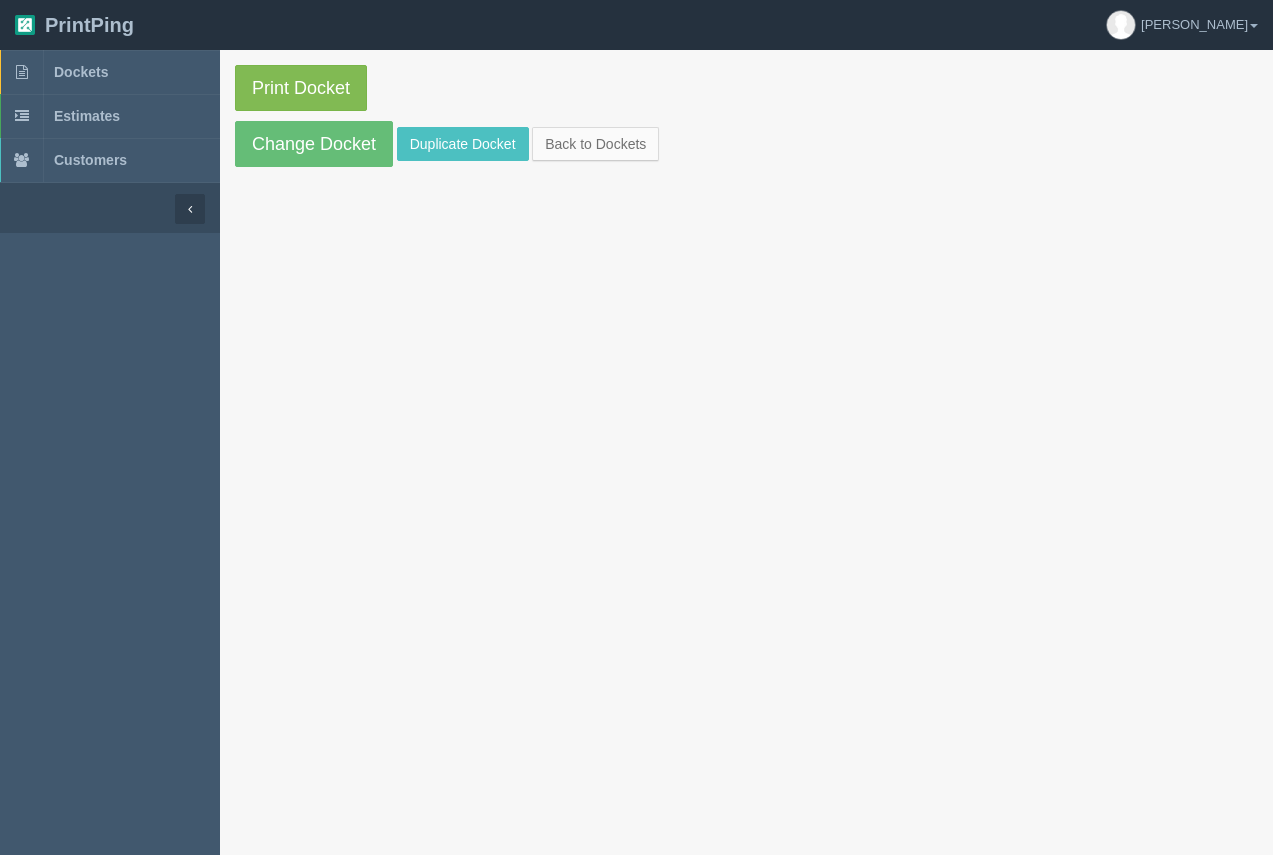 scroll, scrollTop: 0, scrollLeft: 0, axis: both 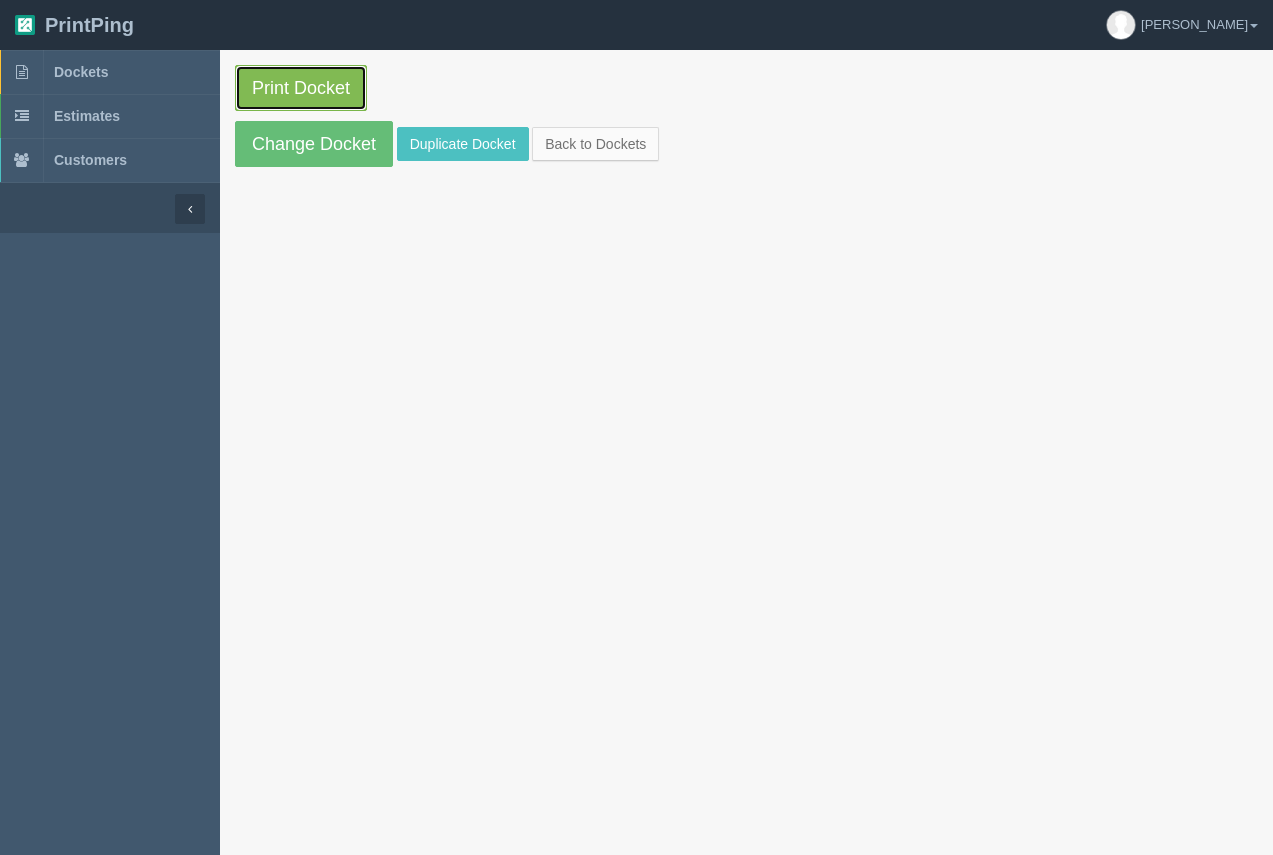 click on "Print Docket" at bounding box center [301, 88] 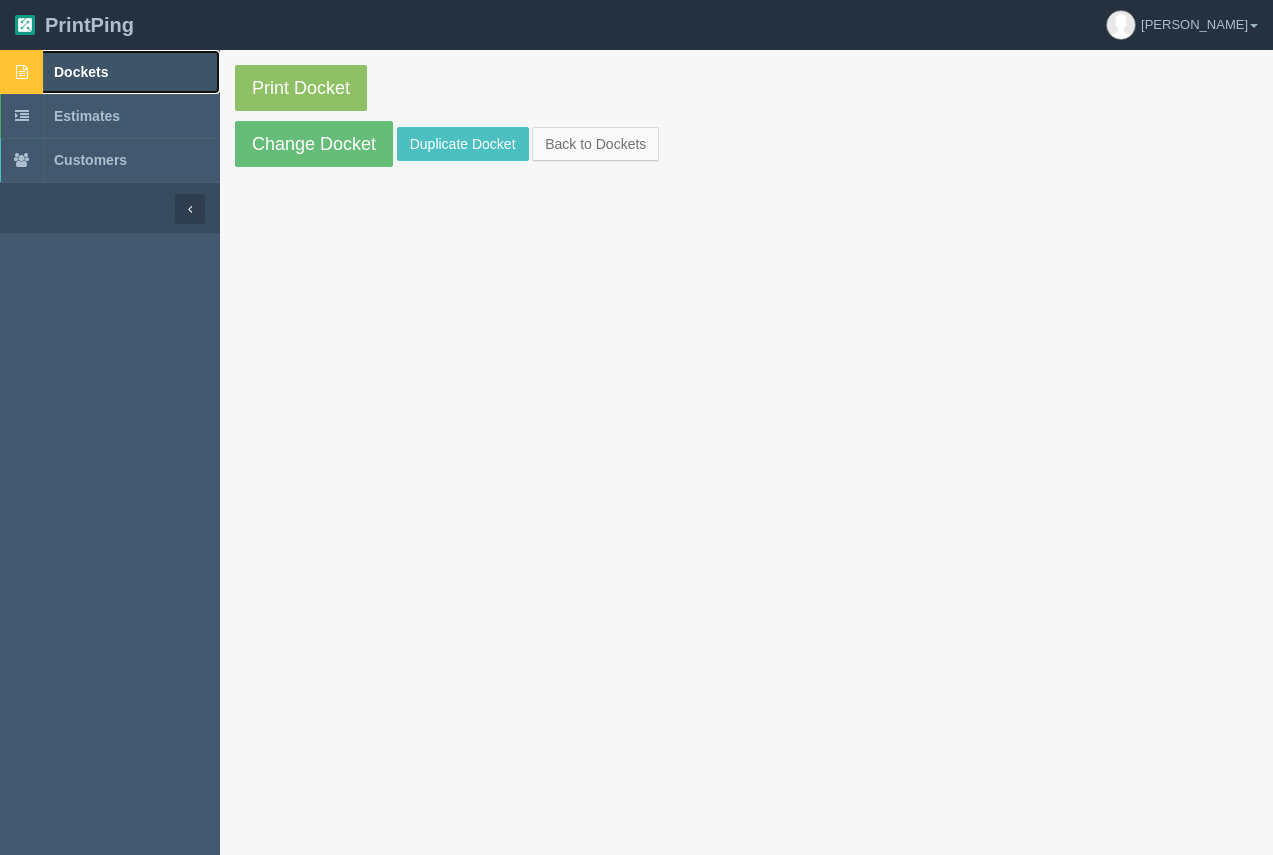 click on "Dockets" at bounding box center (81, 72) 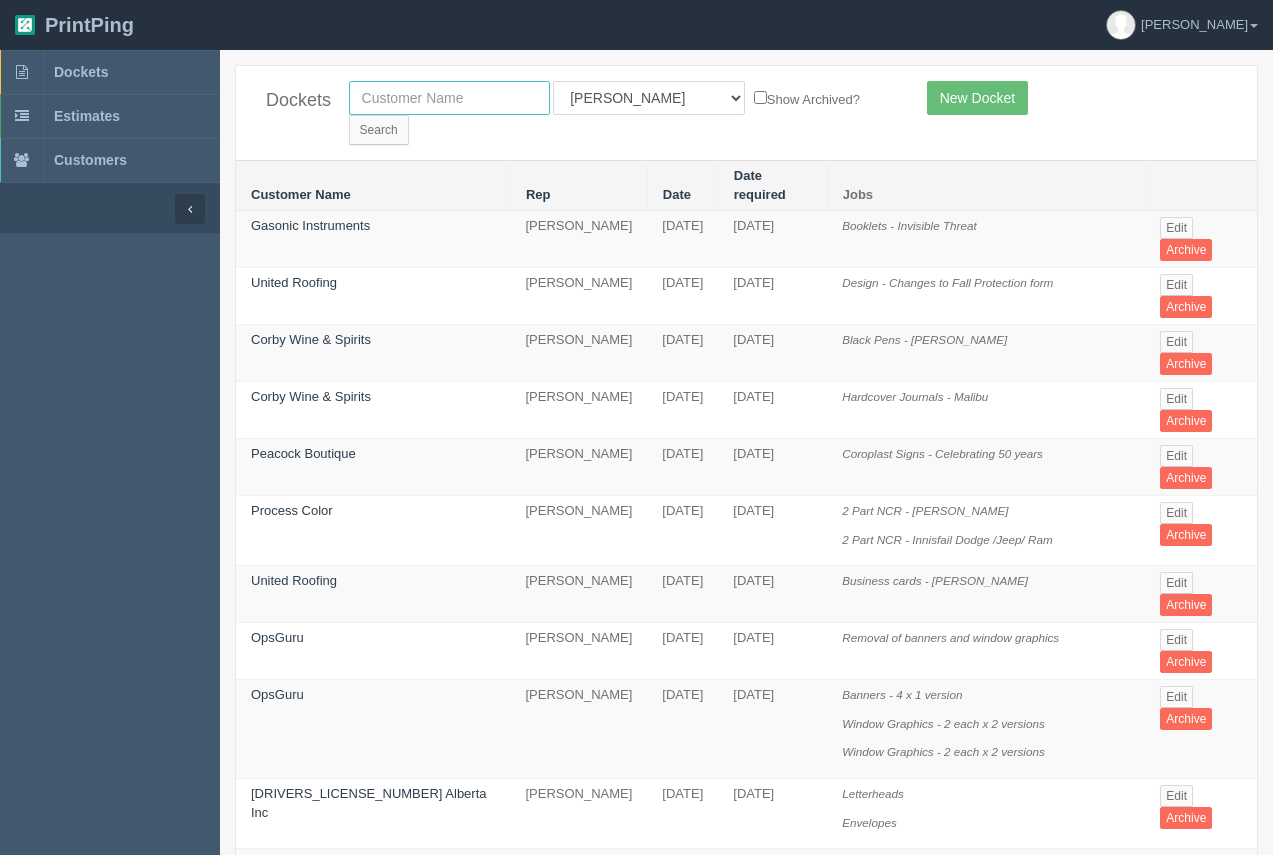 click at bounding box center (449, 98) 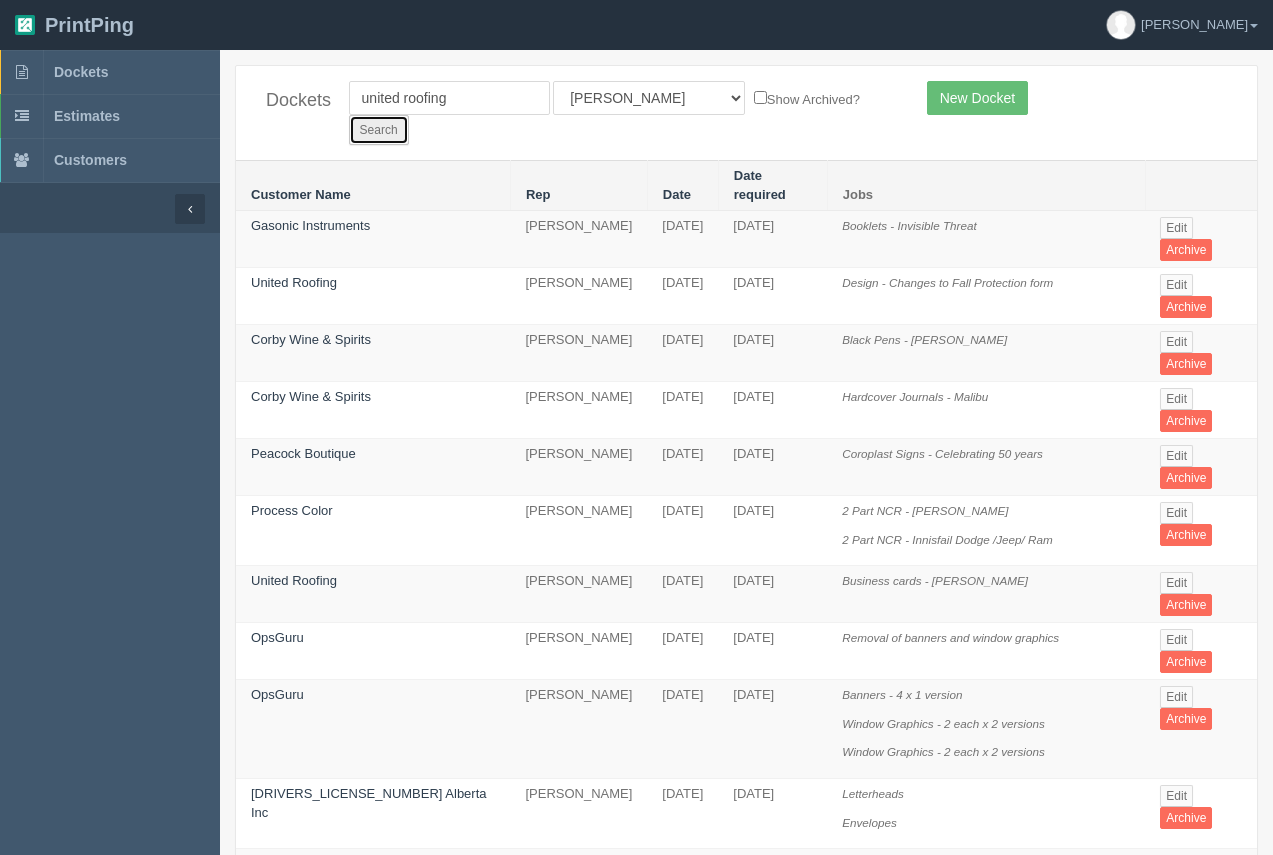 click on "Search" at bounding box center (379, 130) 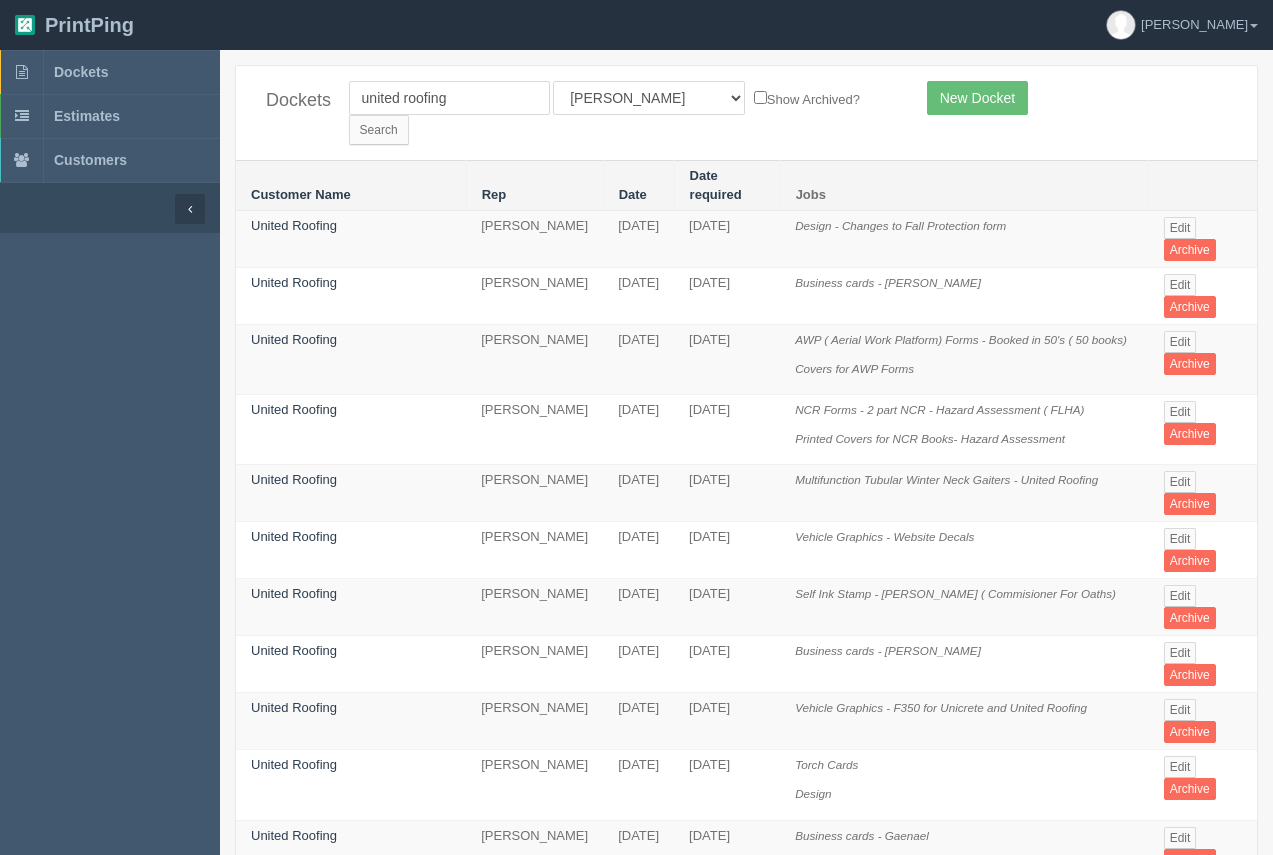 scroll, scrollTop: 0, scrollLeft: 0, axis: both 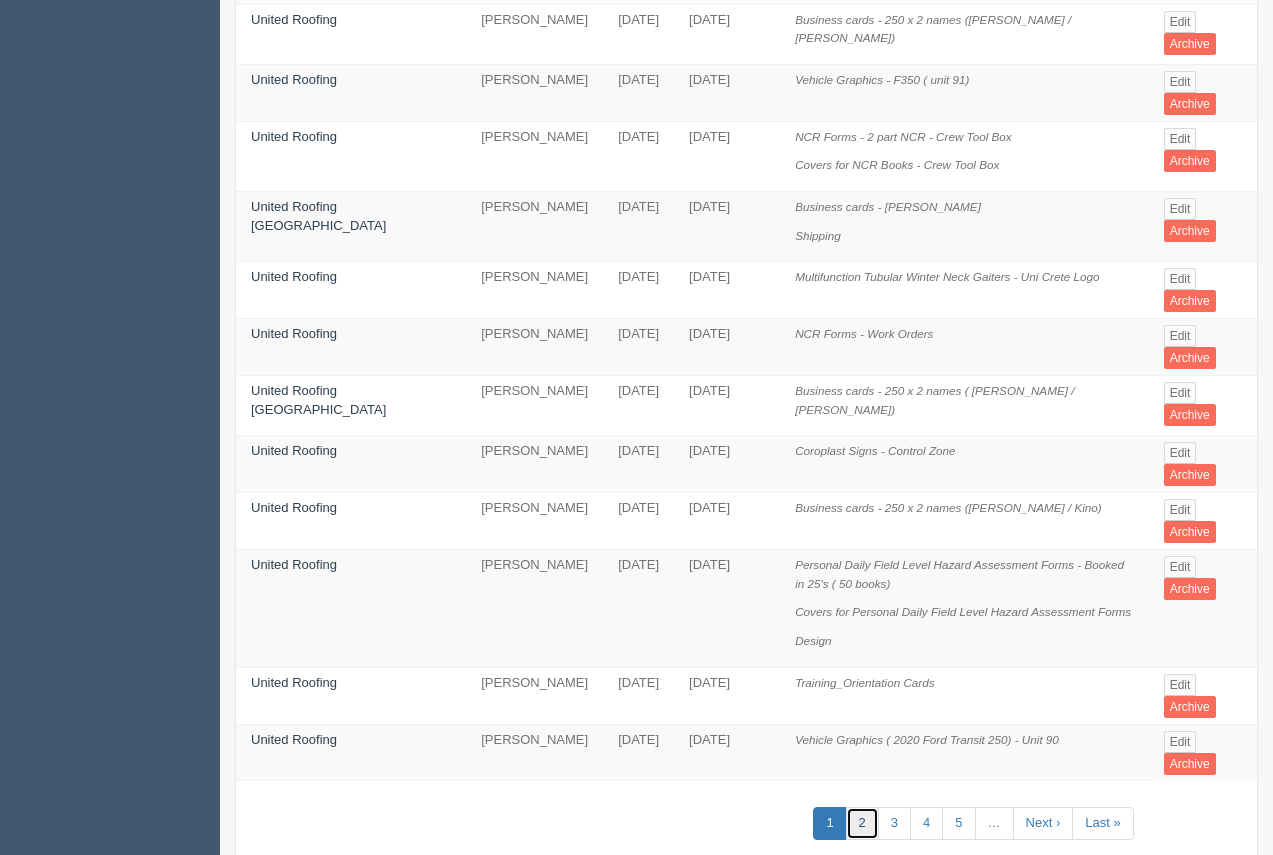 click on "2" at bounding box center [862, 823] 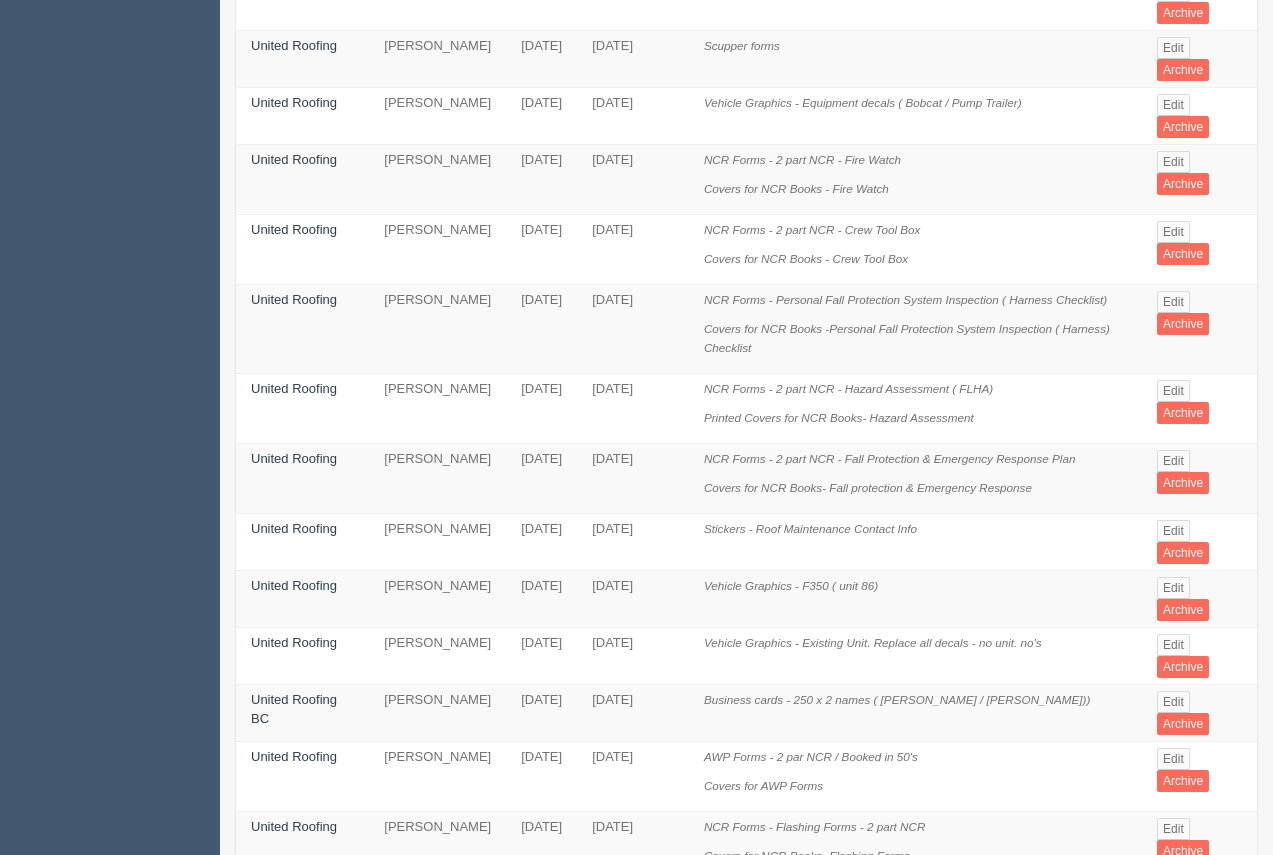 scroll, scrollTop: 0, scrollLeft: 0, axis: both 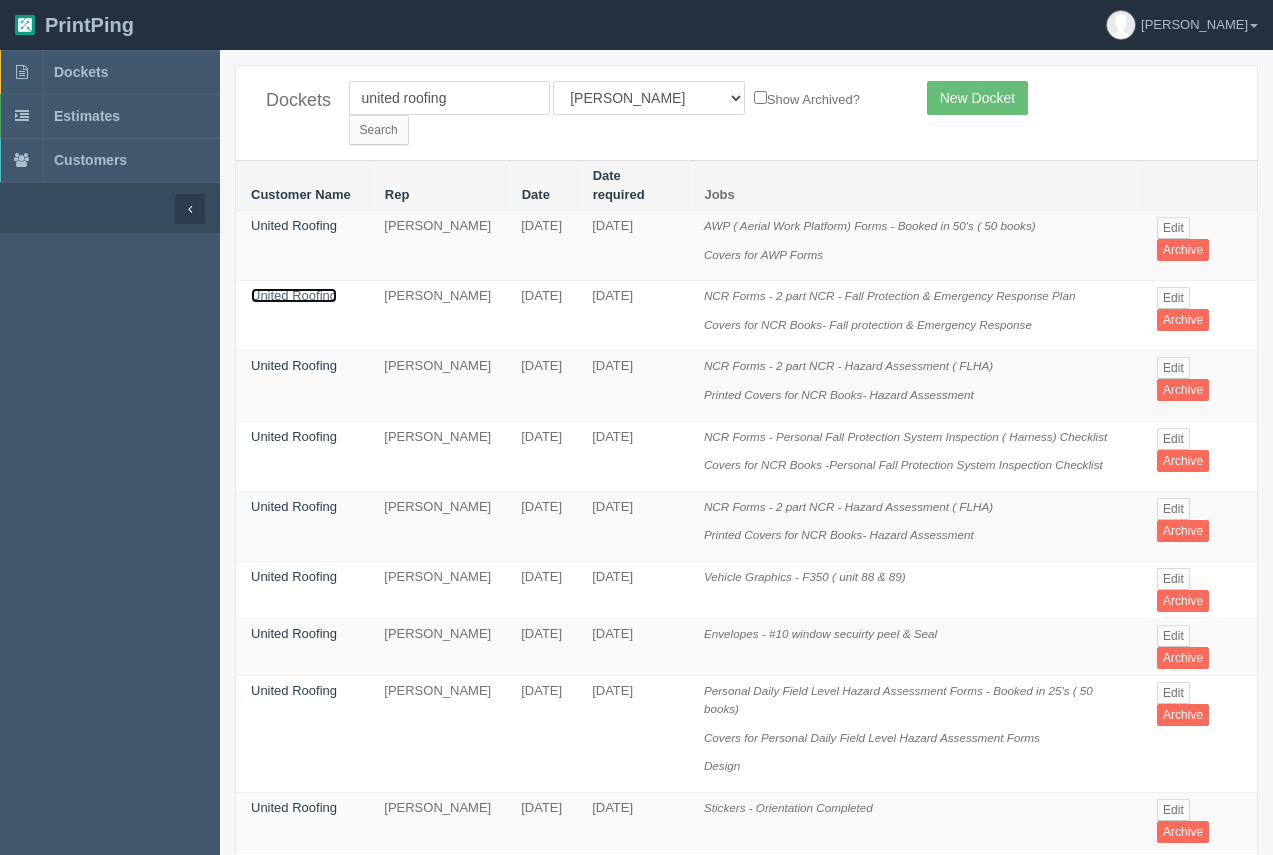 click on "United Roofing" at bounding box center [294, 295] 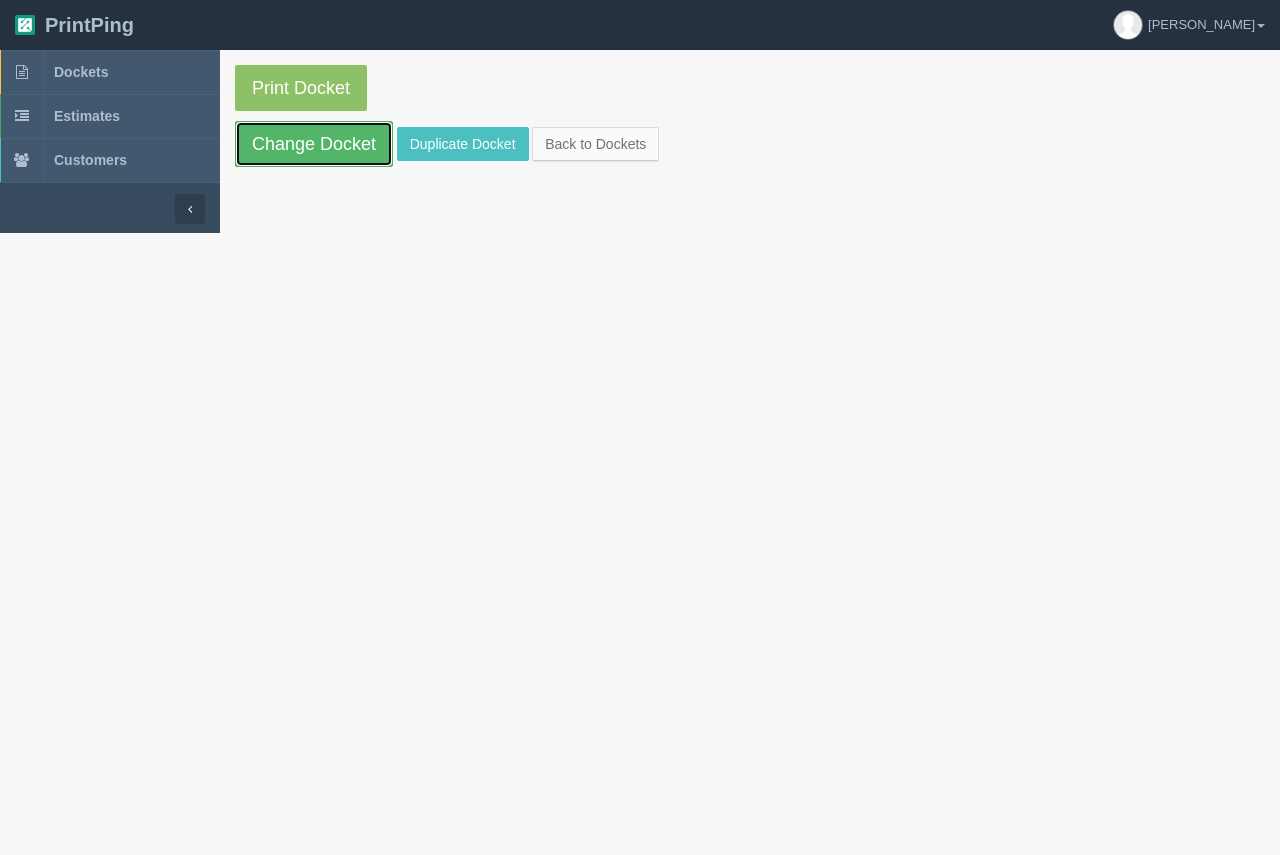 click on "Change Docket" at bounding box center (314, 144) 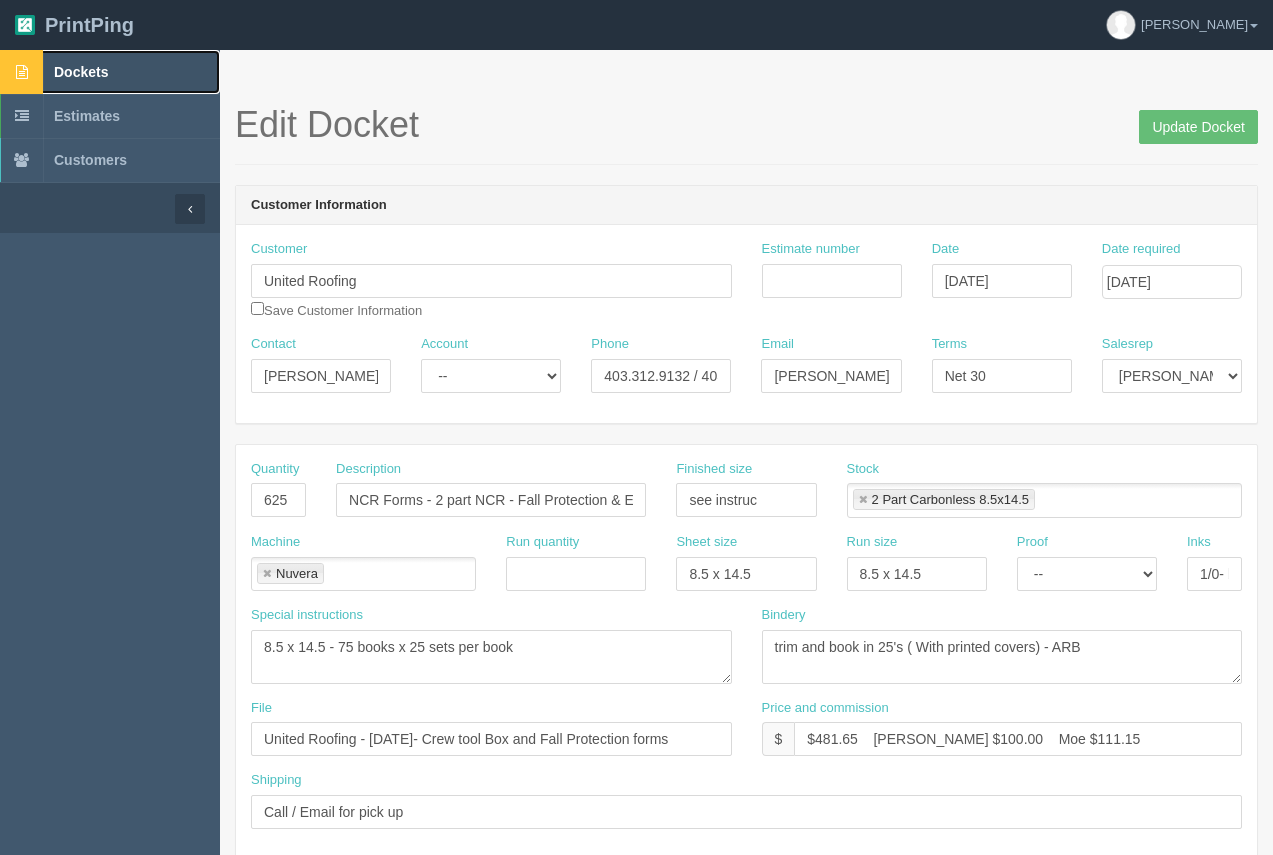 click on "Dockets" at bounding box center (81, 72) 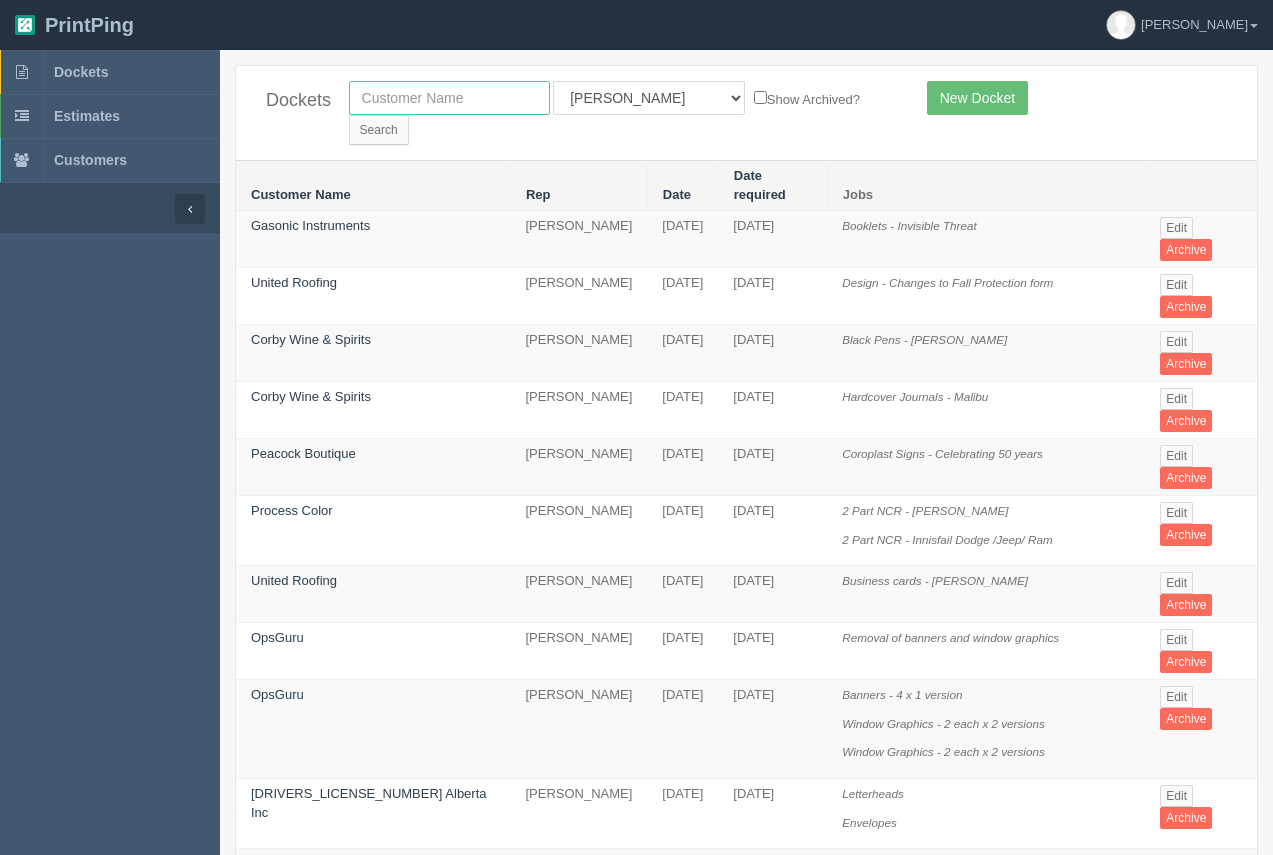 click at bounding box center [449, 98] 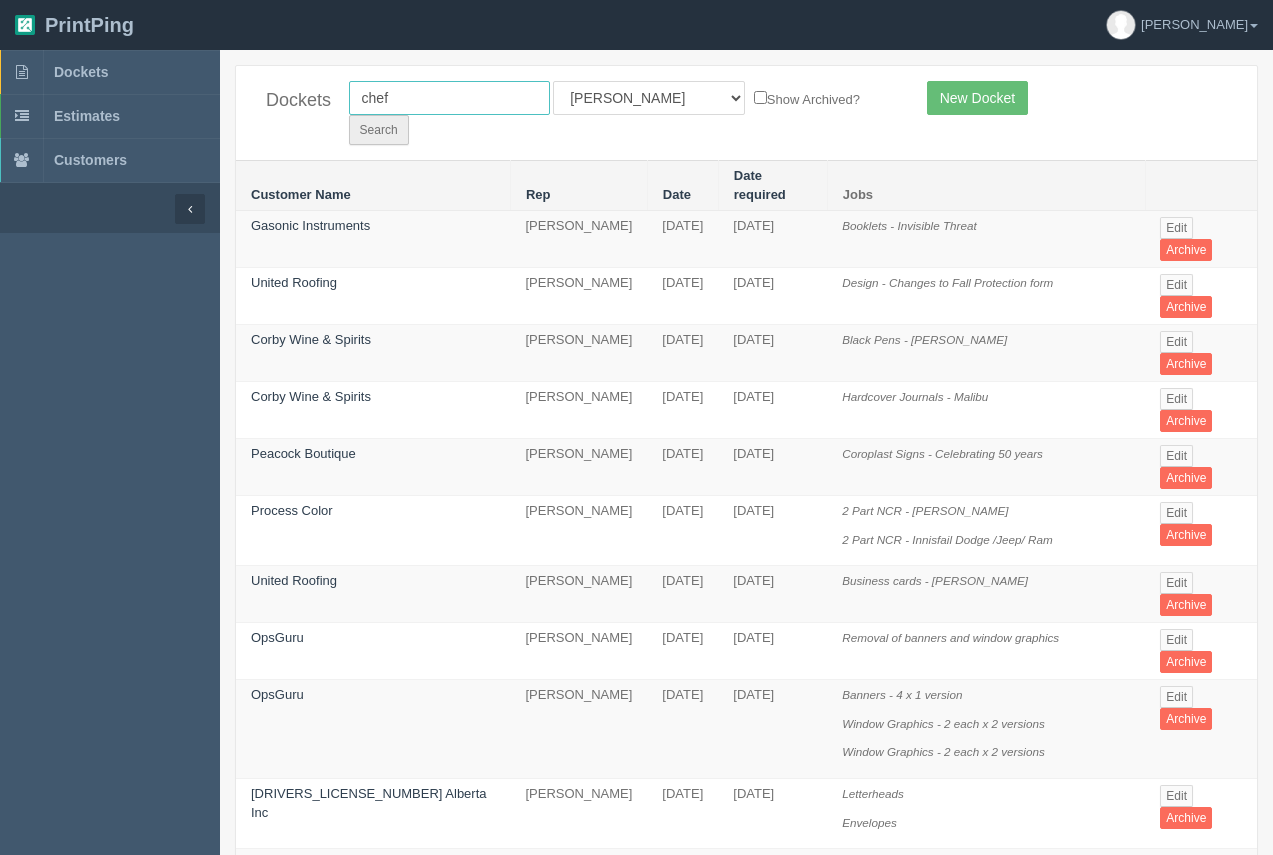 type on "chef" 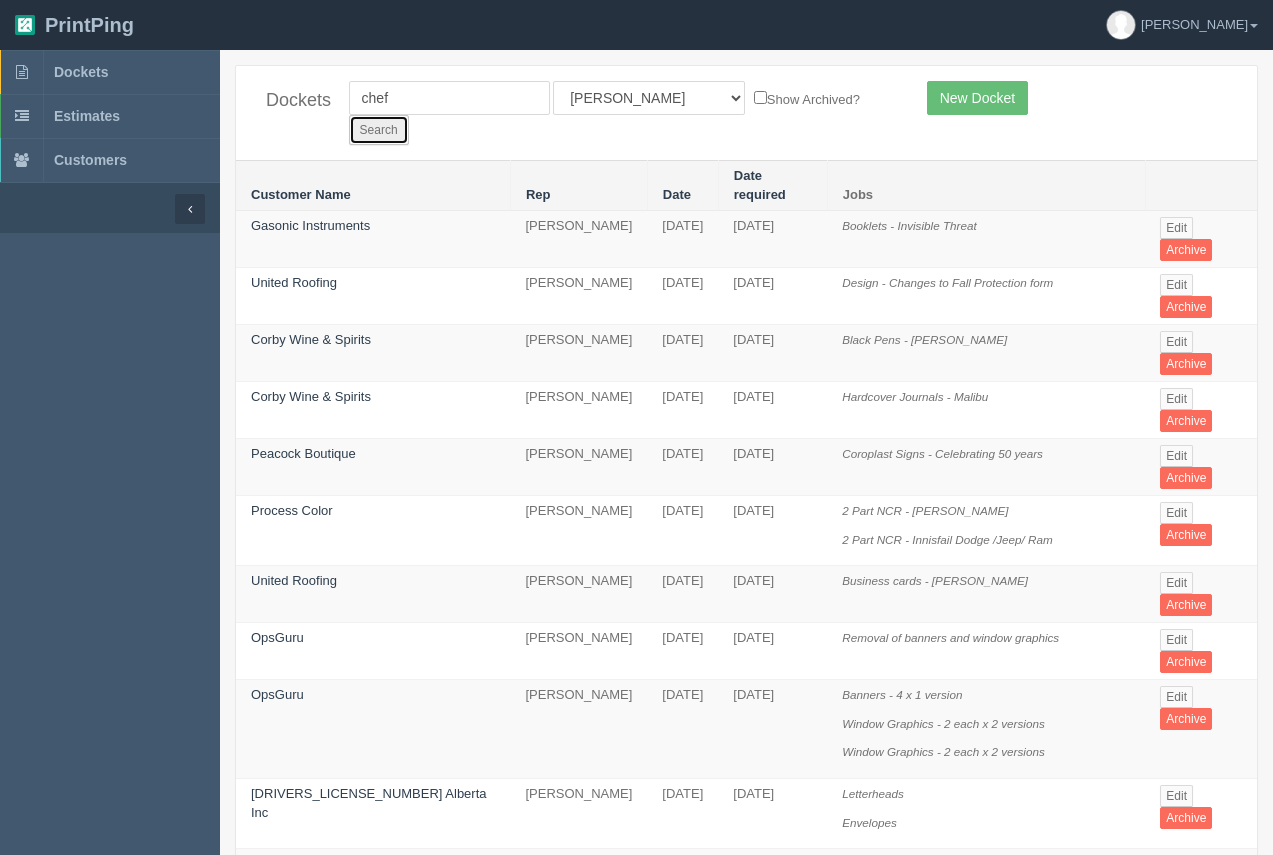 click on "Search" at bounding box center (379, 130) 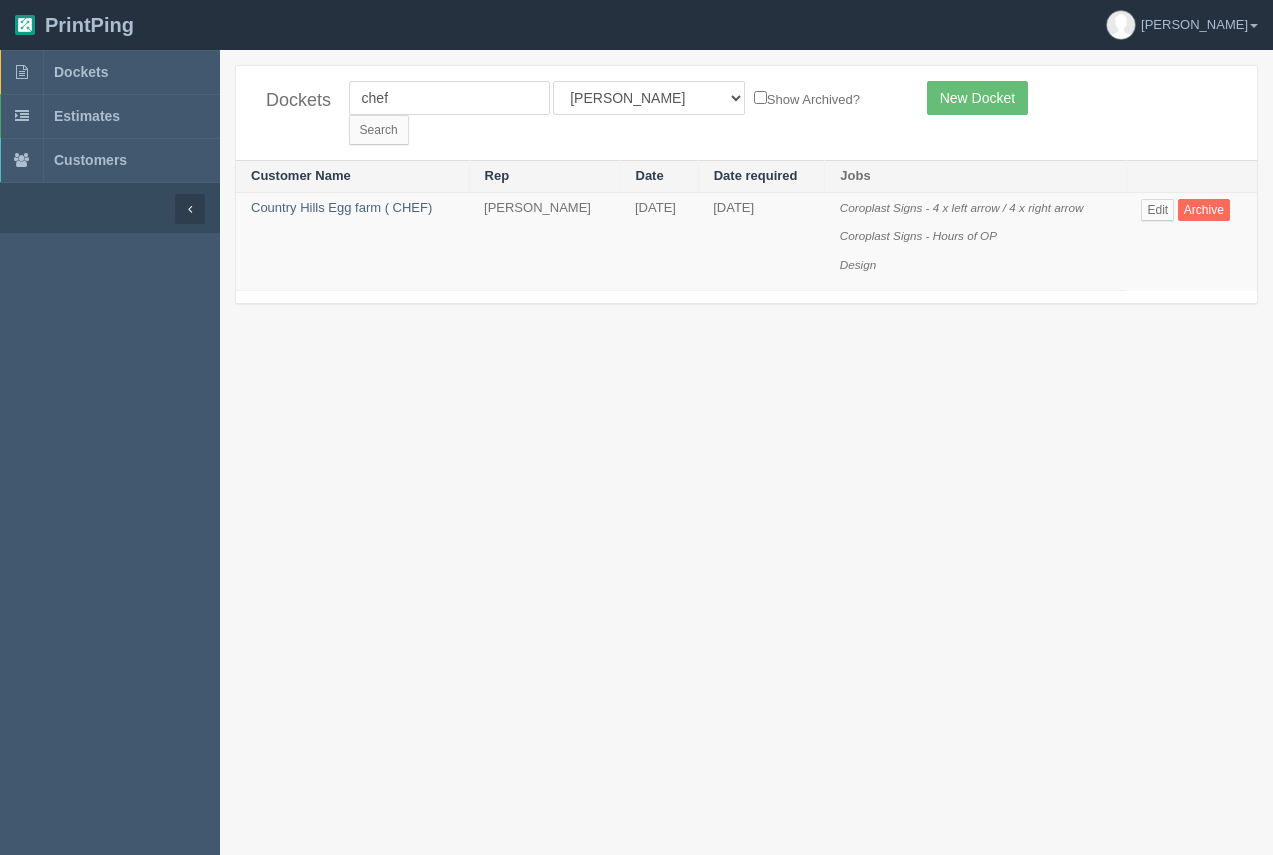 scroll, scrollTop: 0, scrollLeft: 0, axis: both 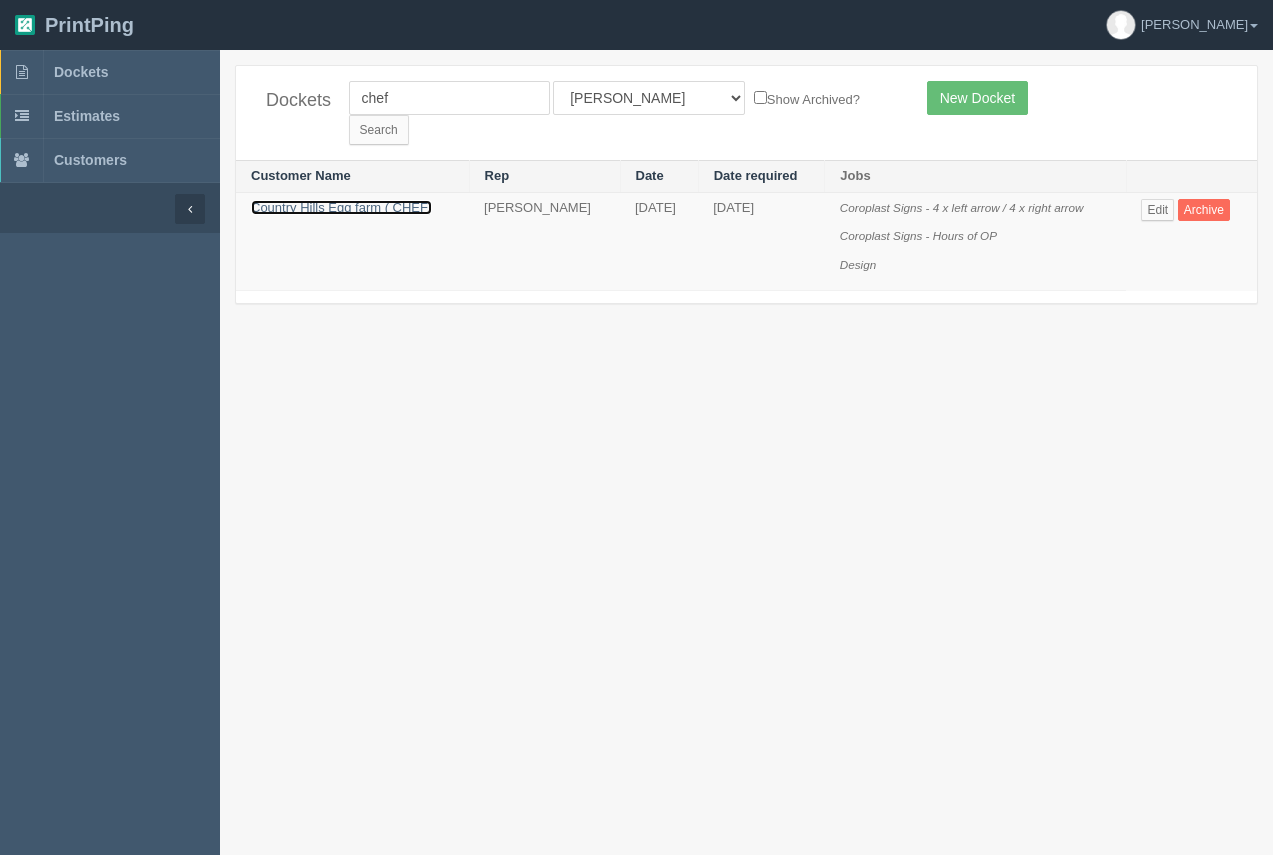 click on "Country Hills Egg farm ( CHEF)" at bounding box center (341, 207) 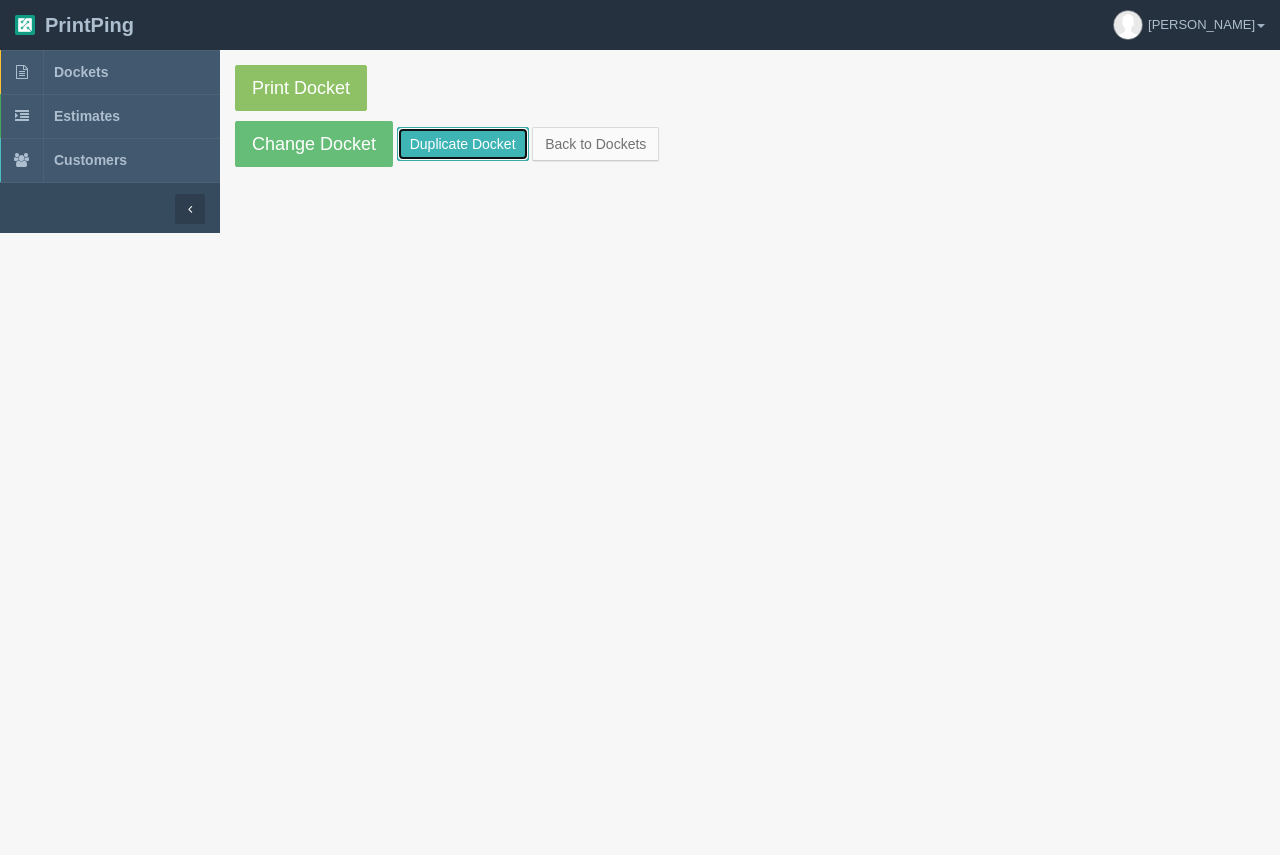 click on "Duplicate Docket" at bounding box center (463, 144) 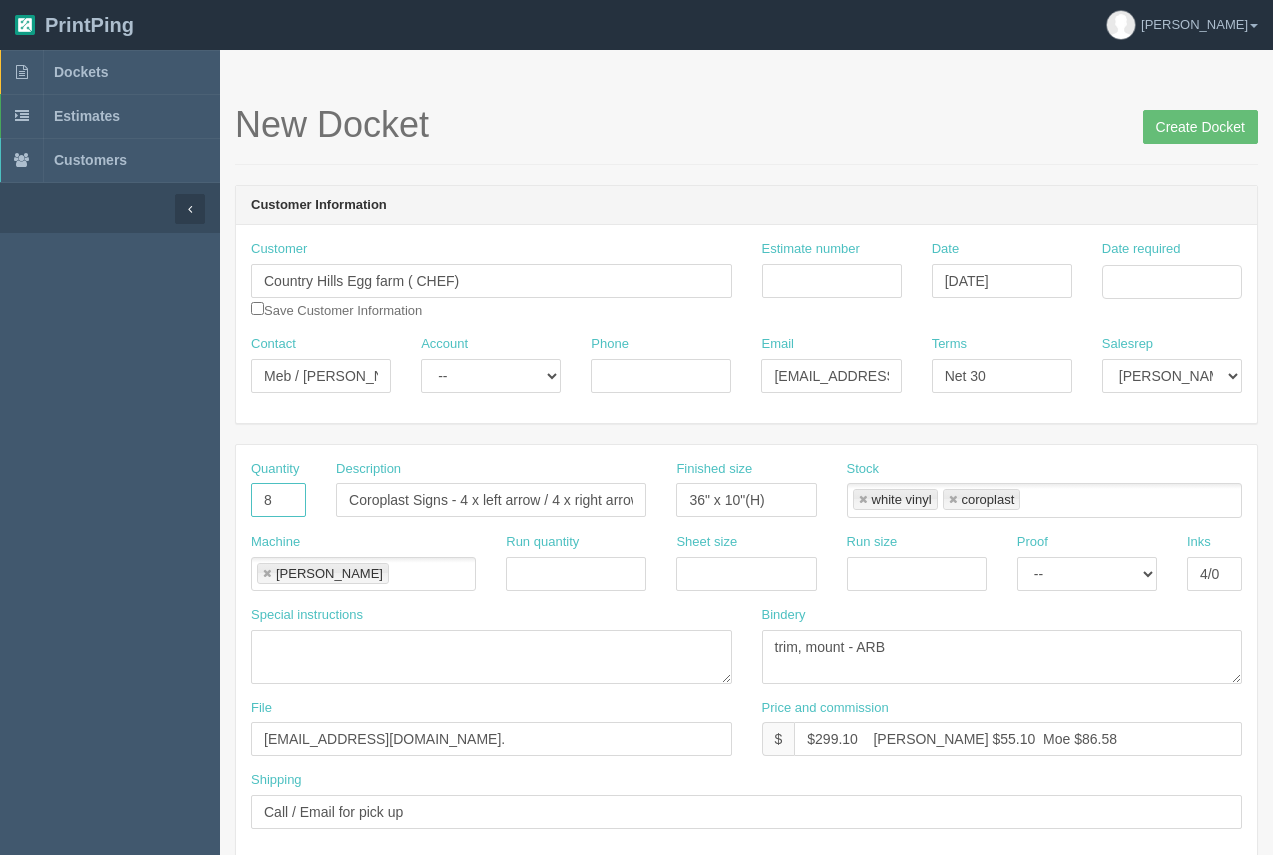 drag, startPoint x: 287, startPoint y: 503, endPoint x: 246, endPoint y: 503, distance: 41 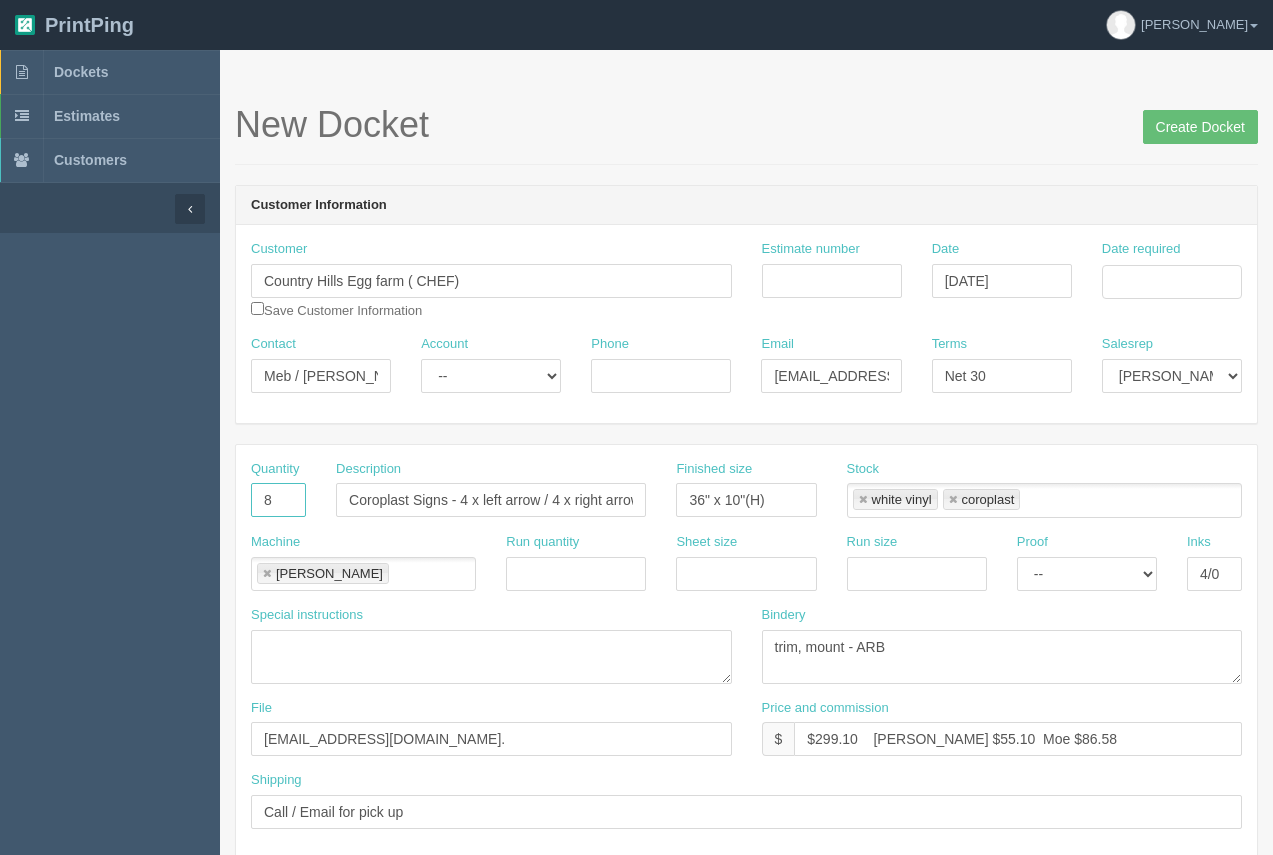 click on "Quantity
8" at bounding box center [278, 496] 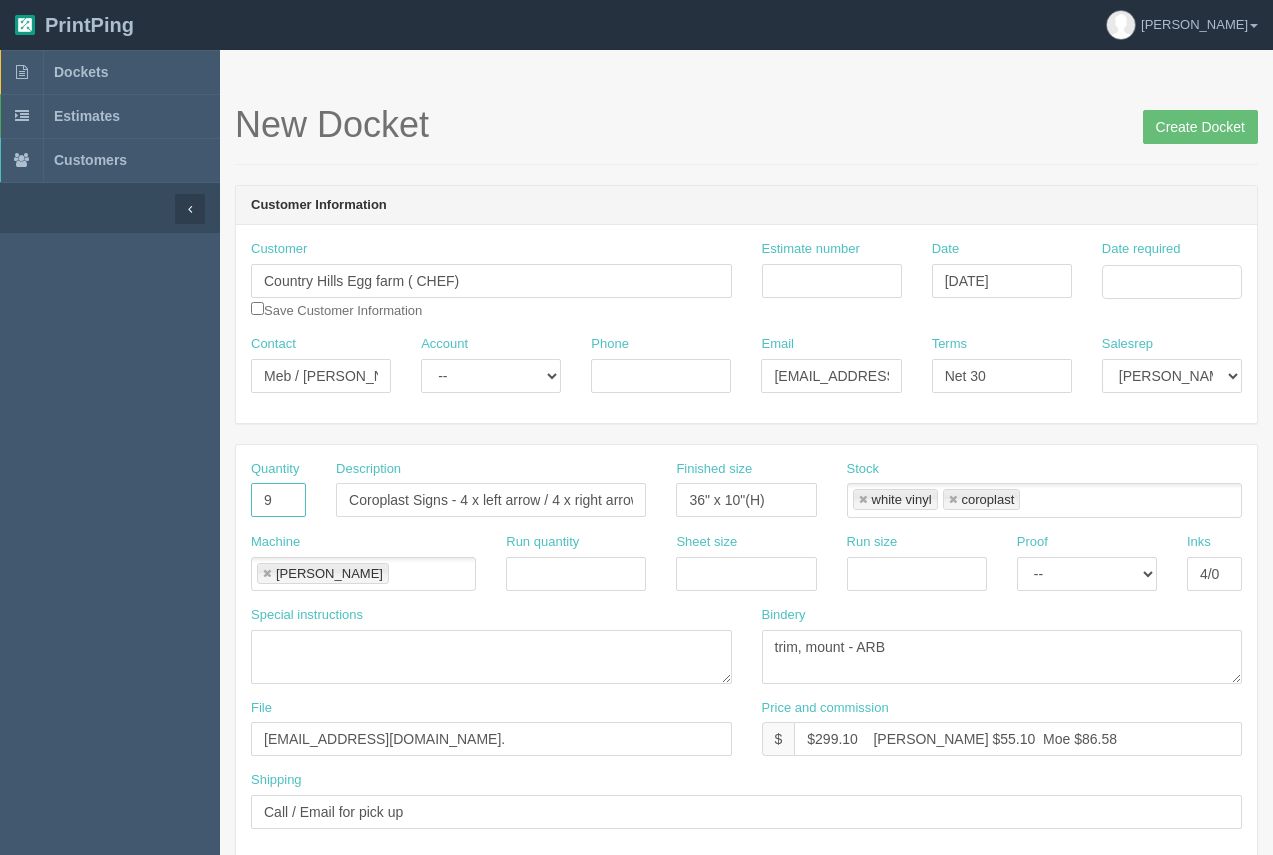 type on "9" 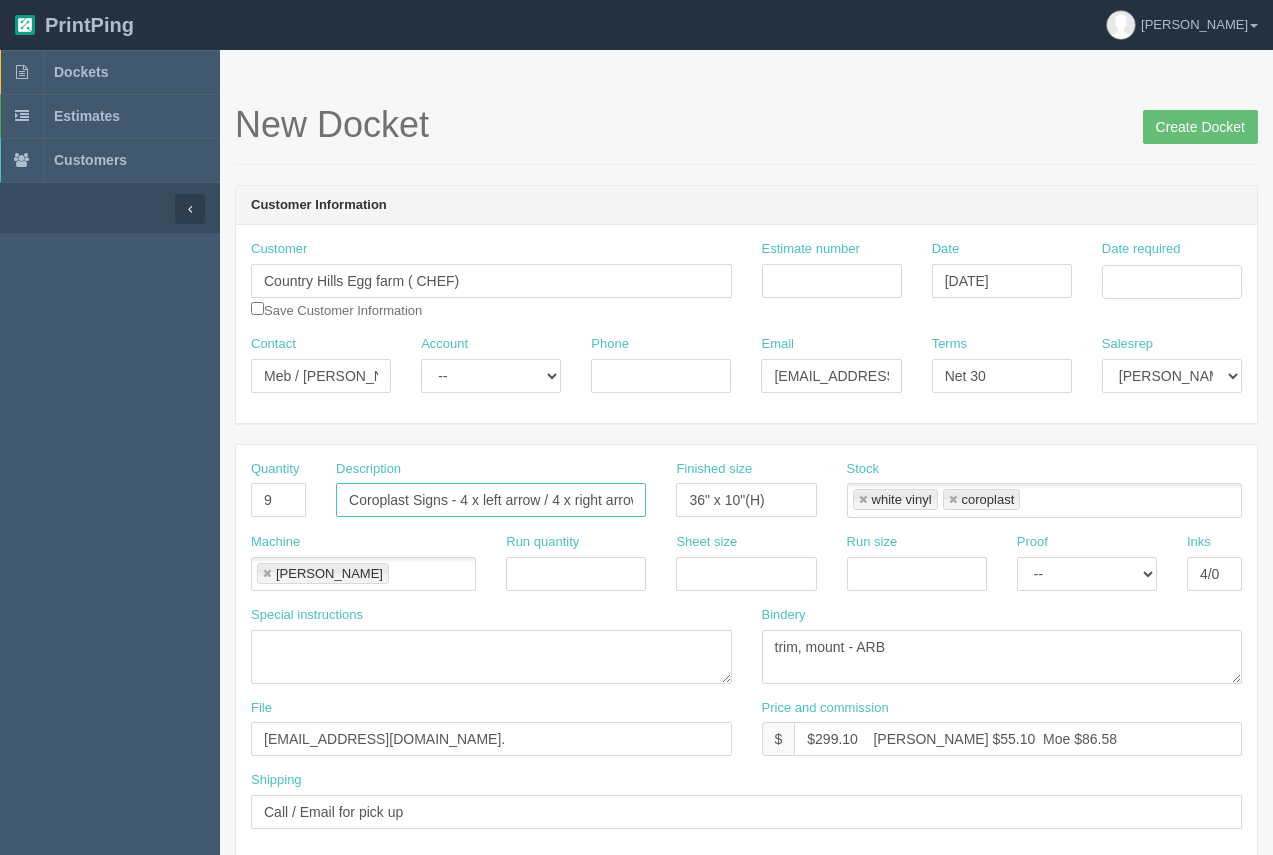 scroll, scrollTop: 0, scrollLeft: 8, axis: horizontal 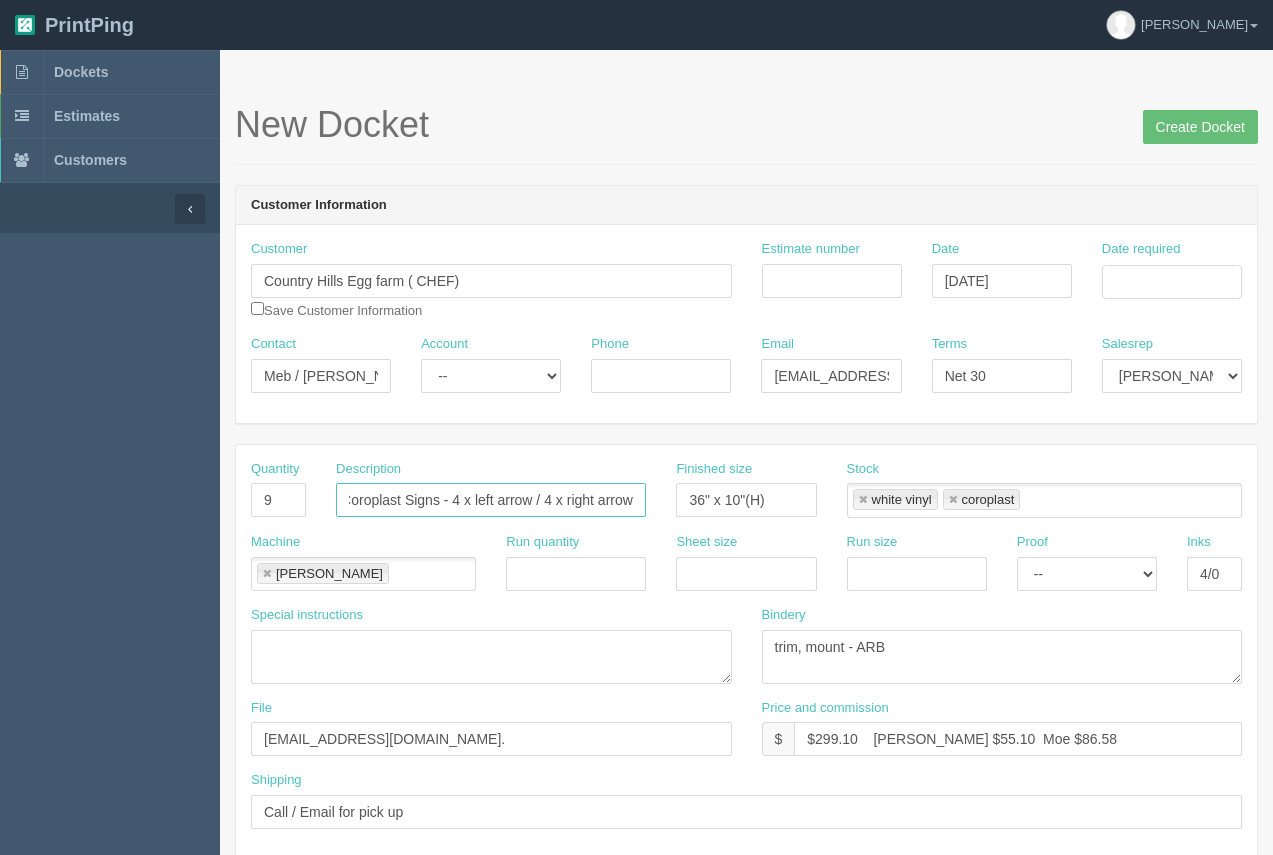 drag, startPoint x: 346, startPoint y: 499, endPoint x: 685, endPoint y: 493, distance: 339.0531 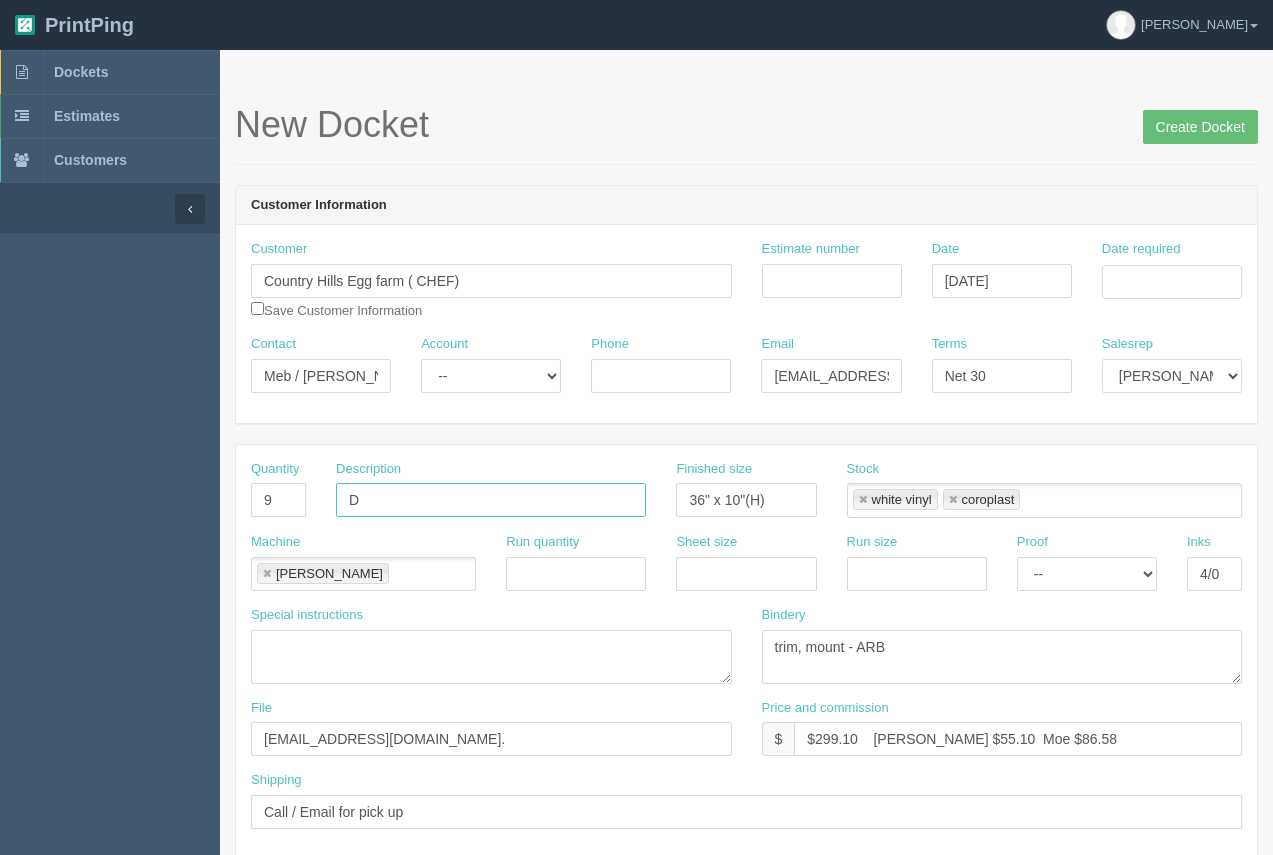 scroll, scrollTop: 0, scrollLeft: 0, axis: both 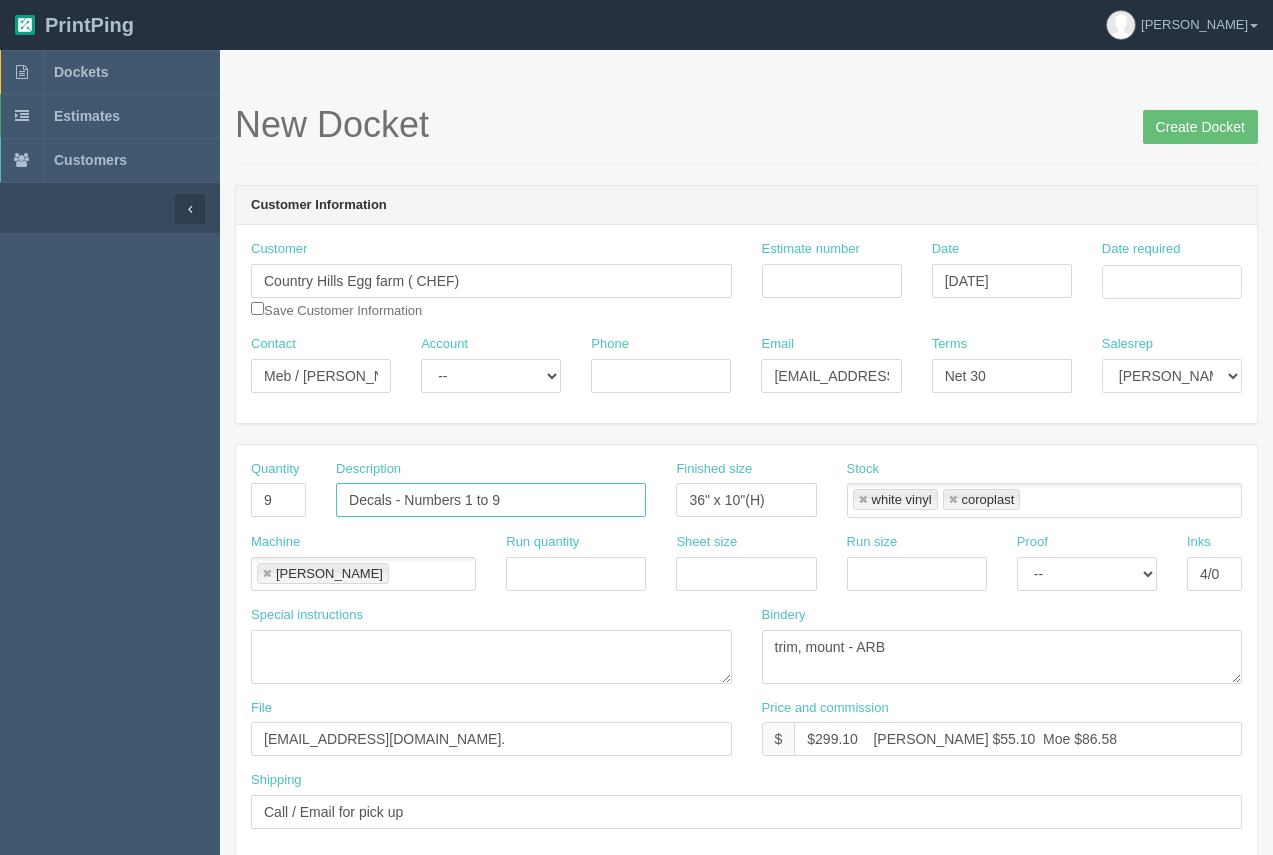 type on "Decals - Numbers 1 to 9" 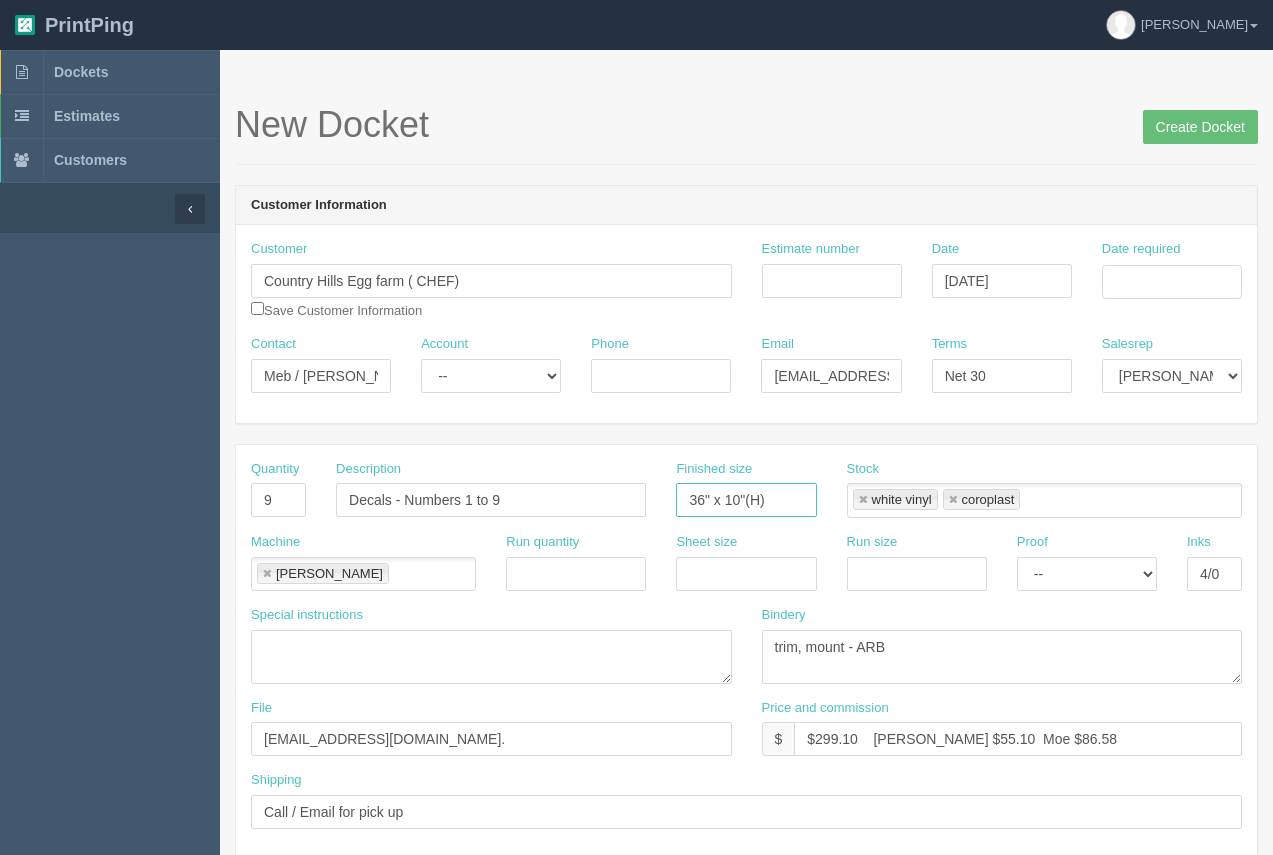 drag, startPoint x: 778, startPoint y: 501, endPoint x: 662, endPoint y: 492, distance: 116.34862 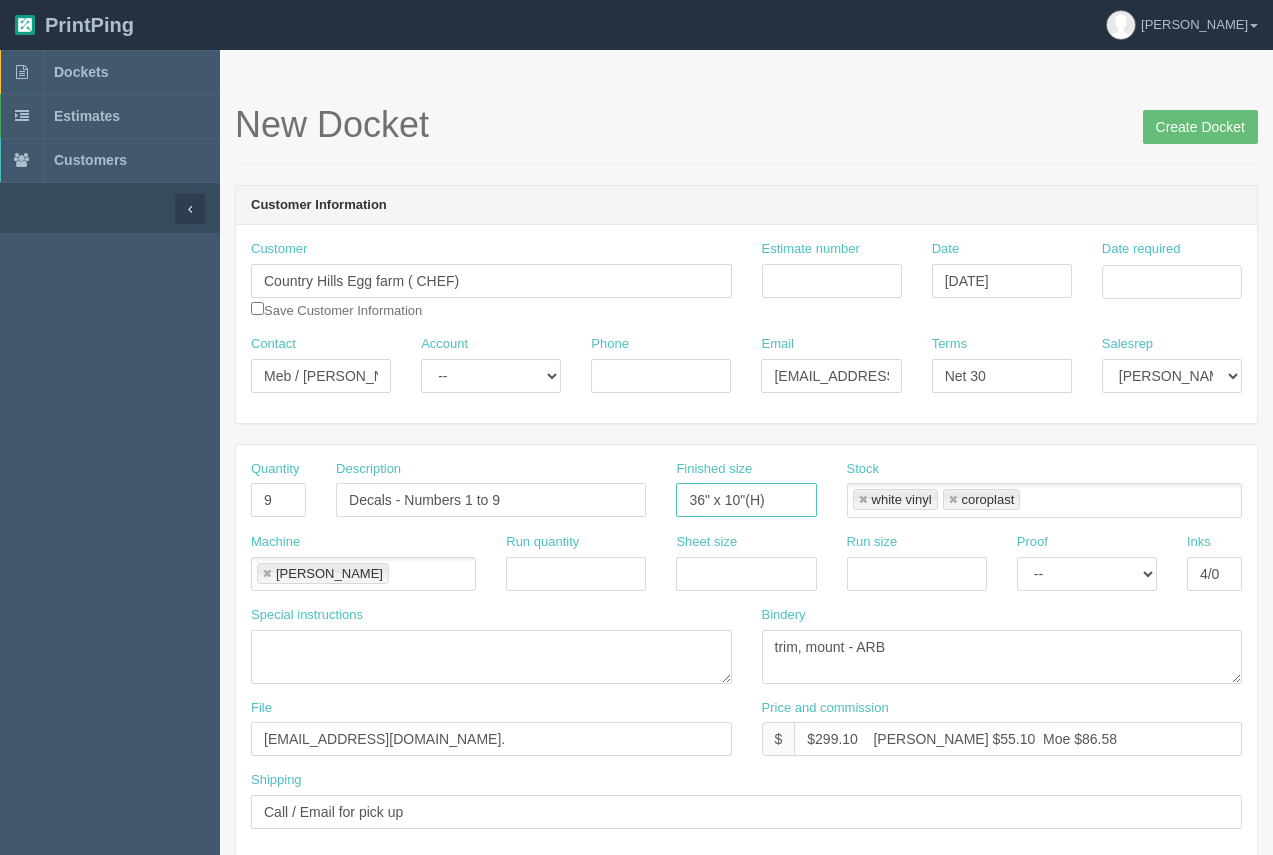 click on "Finished size
36" x 10"(H)" at bounding box center (746, 496) 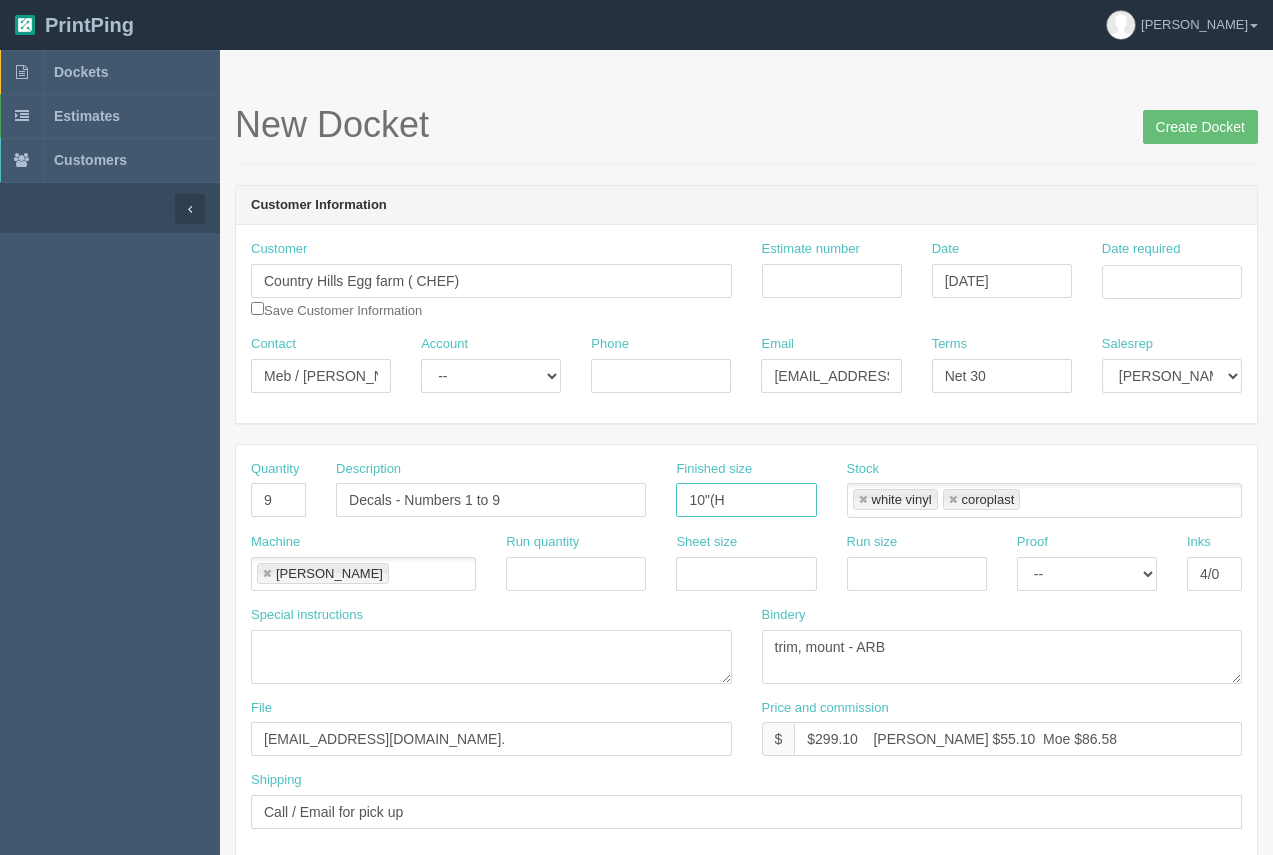 type on "10"(H)" 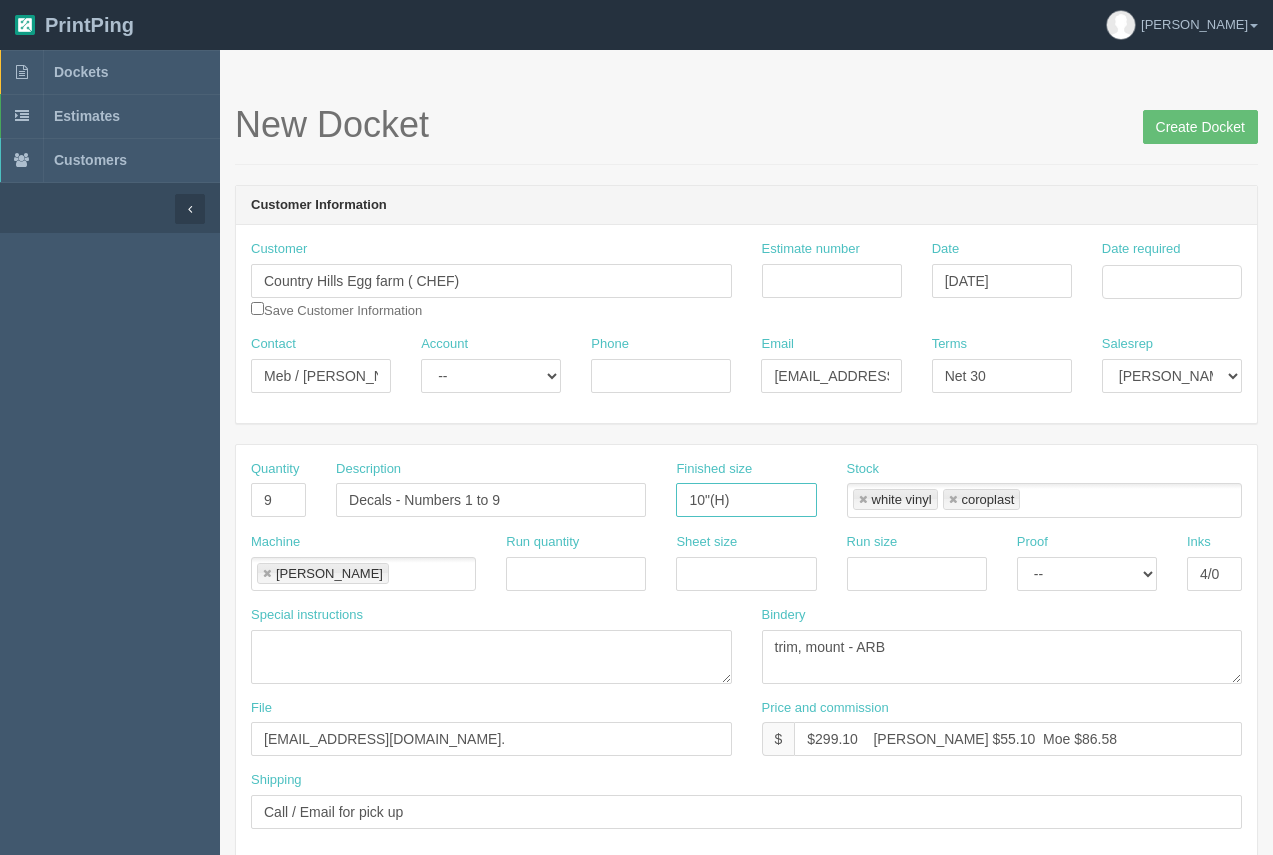 click at bounding box center (863, 500) 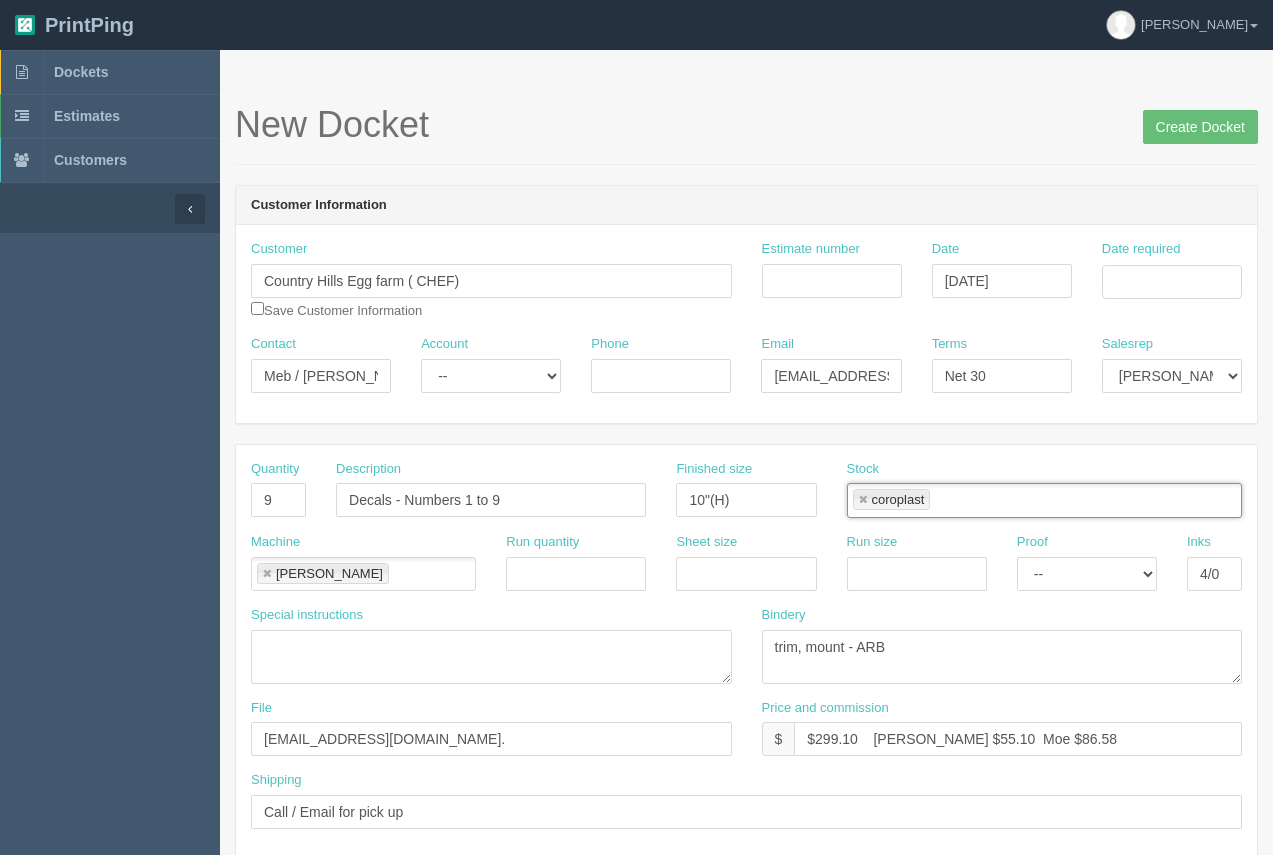 click at bounding box center [863, 500] 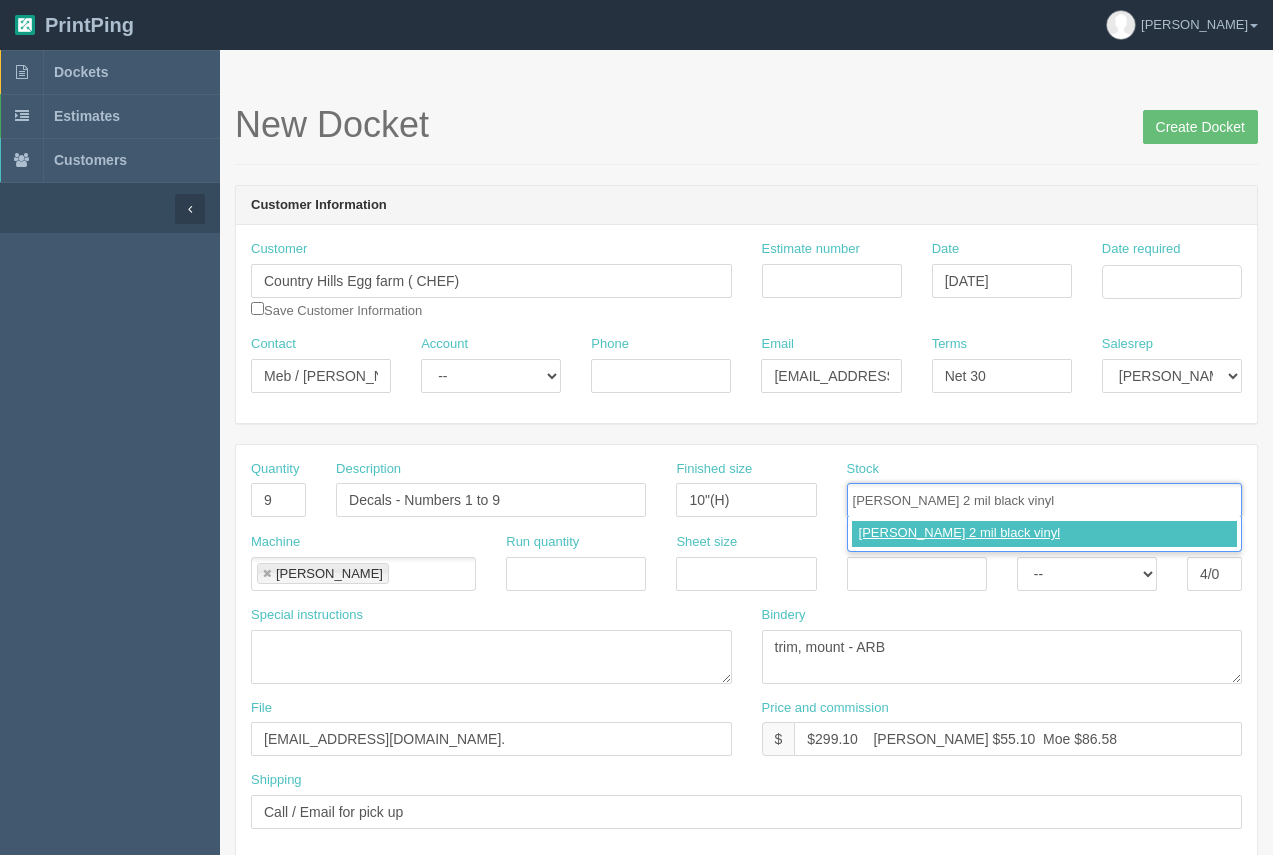 type on "Avery 2 mil black vinyl" 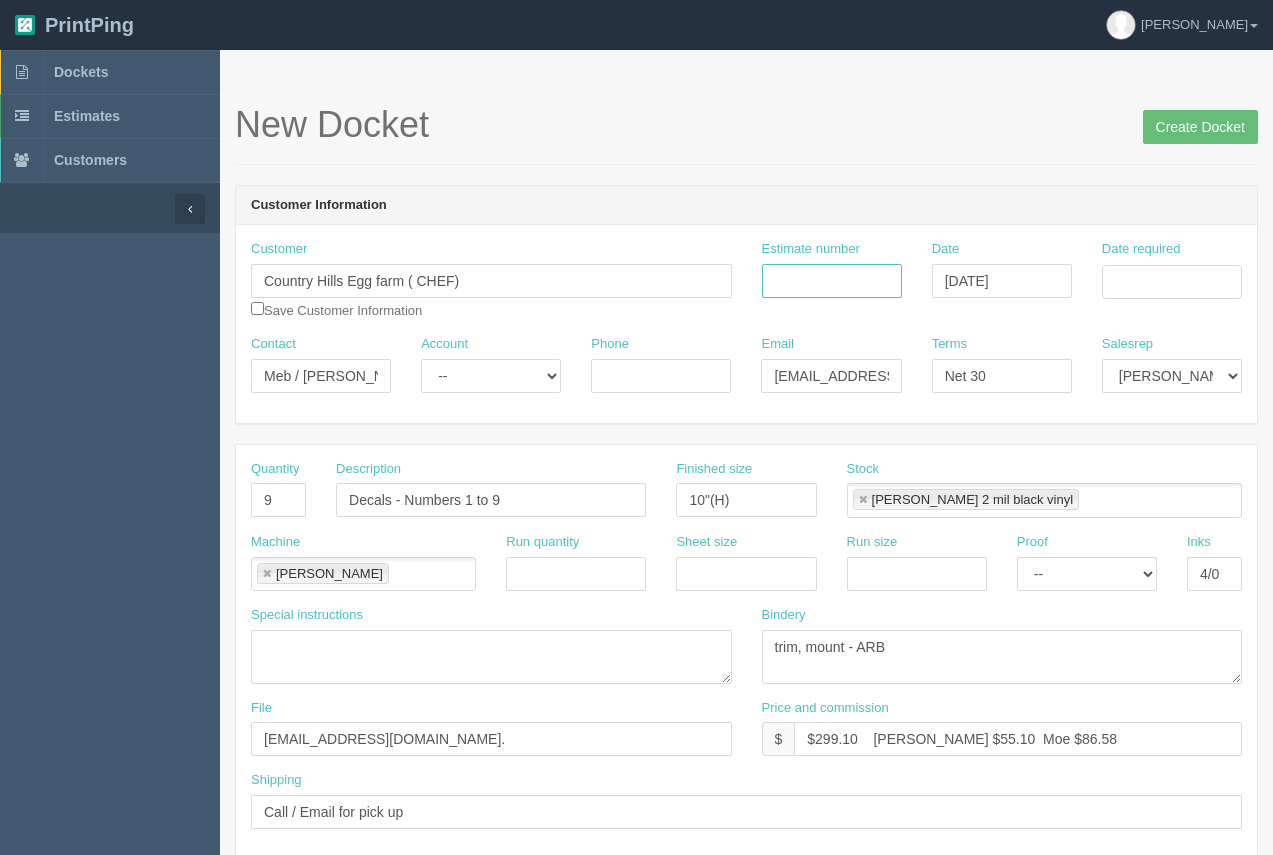 click on "Estimate number" at bounding box center (832, 281) 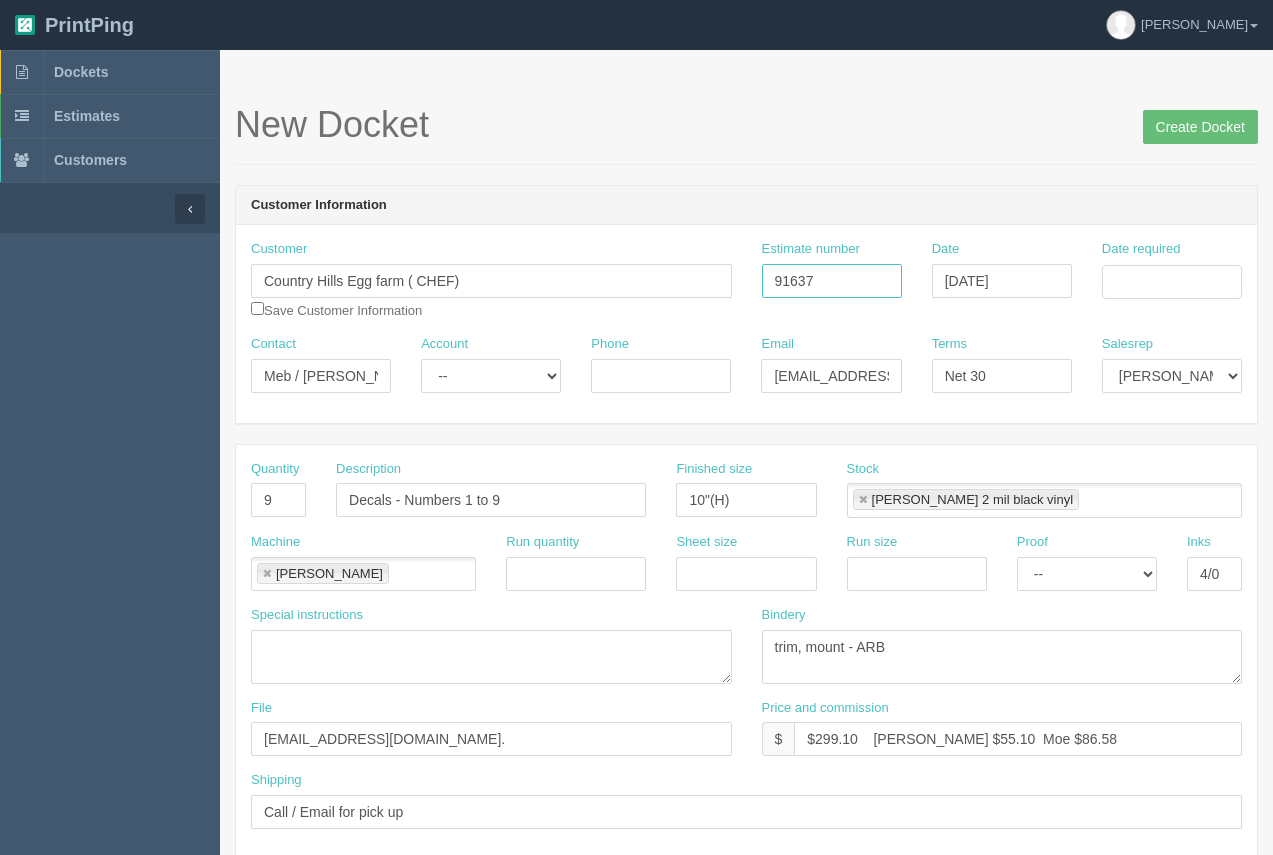 type on "91637" 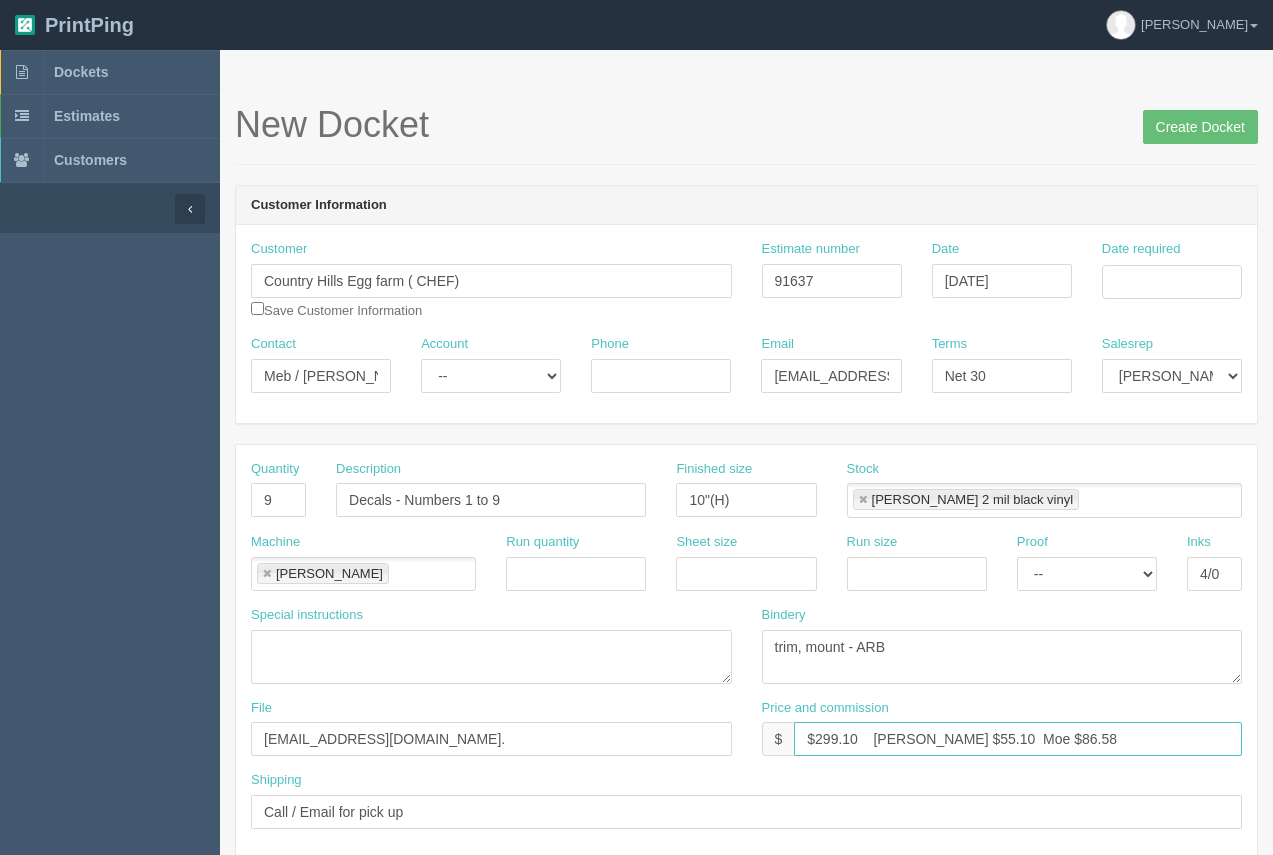 drag, startPoint x: 944, startPoint y: 736, endPoint x: 903, endPoint y: 732, distance: 41.19466 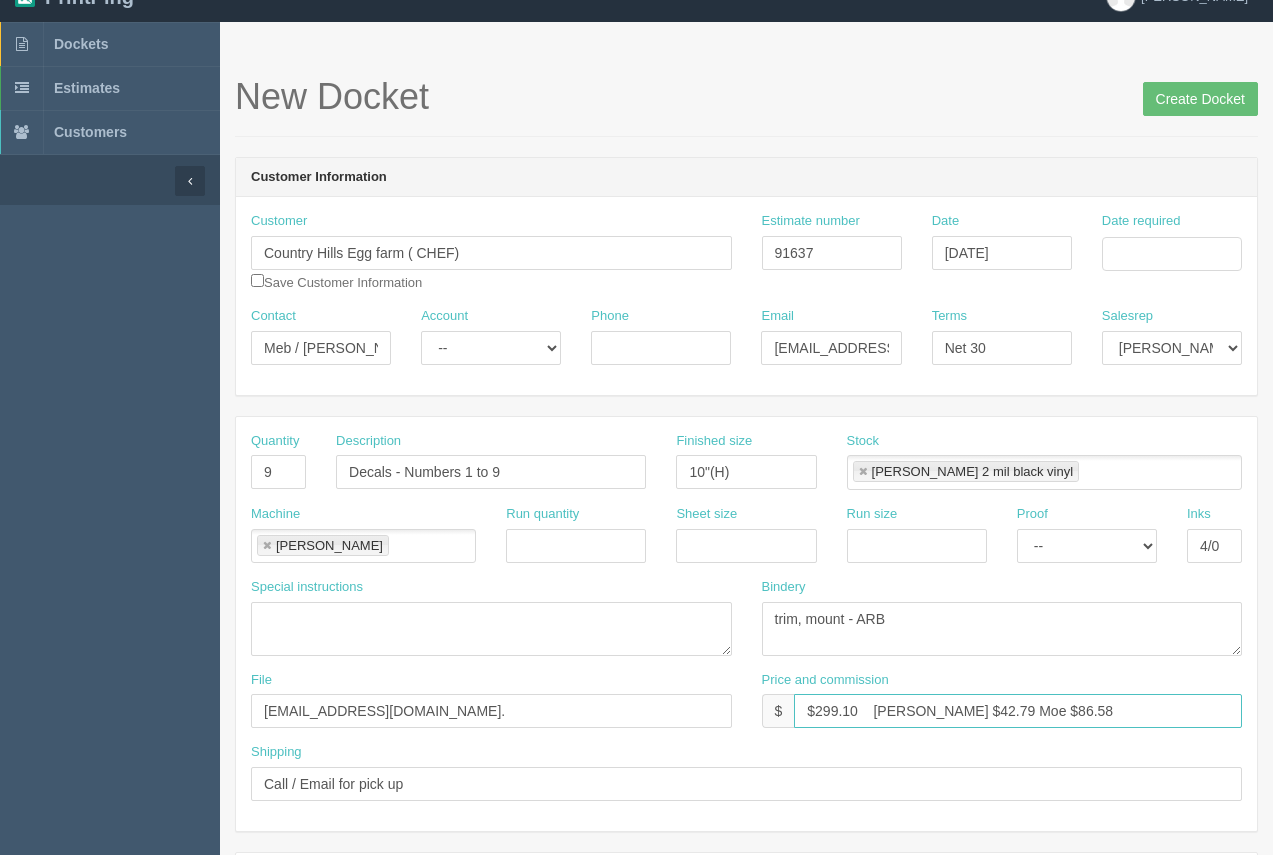 scroll, scrollTop: 23, scrollLeft: 0, axis: vertical 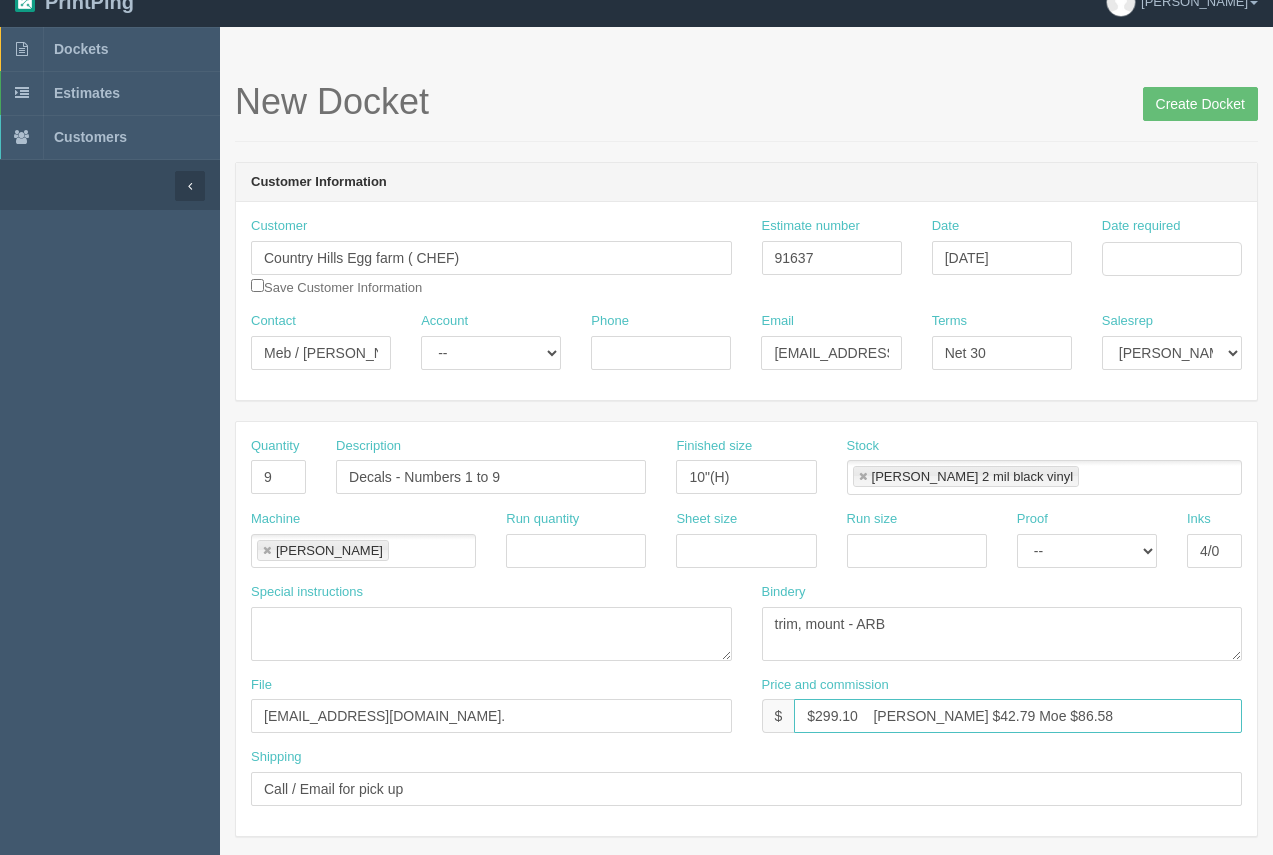 type on "$299.10    Arif $42.79 Moe $86.58" 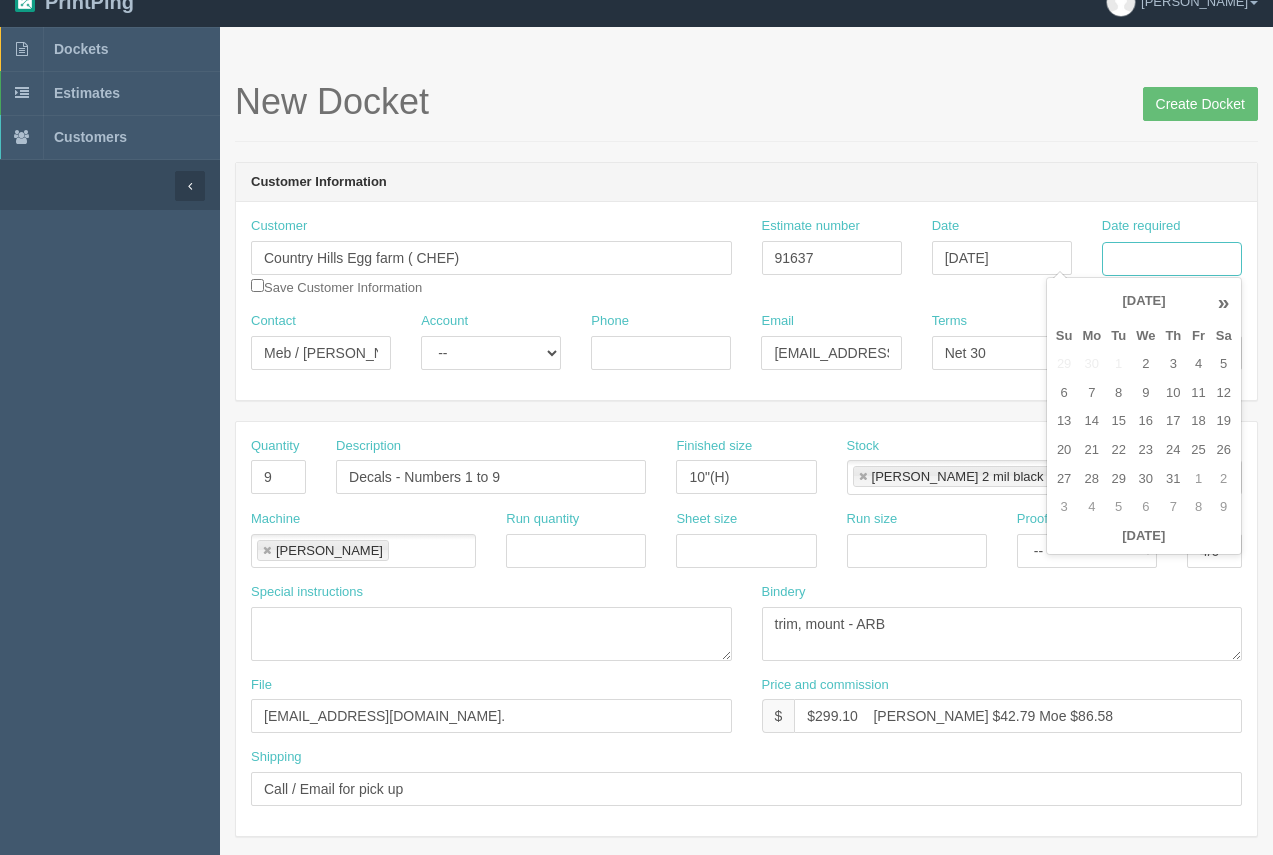 click on "Date required" at bounding box center (1172, 259) 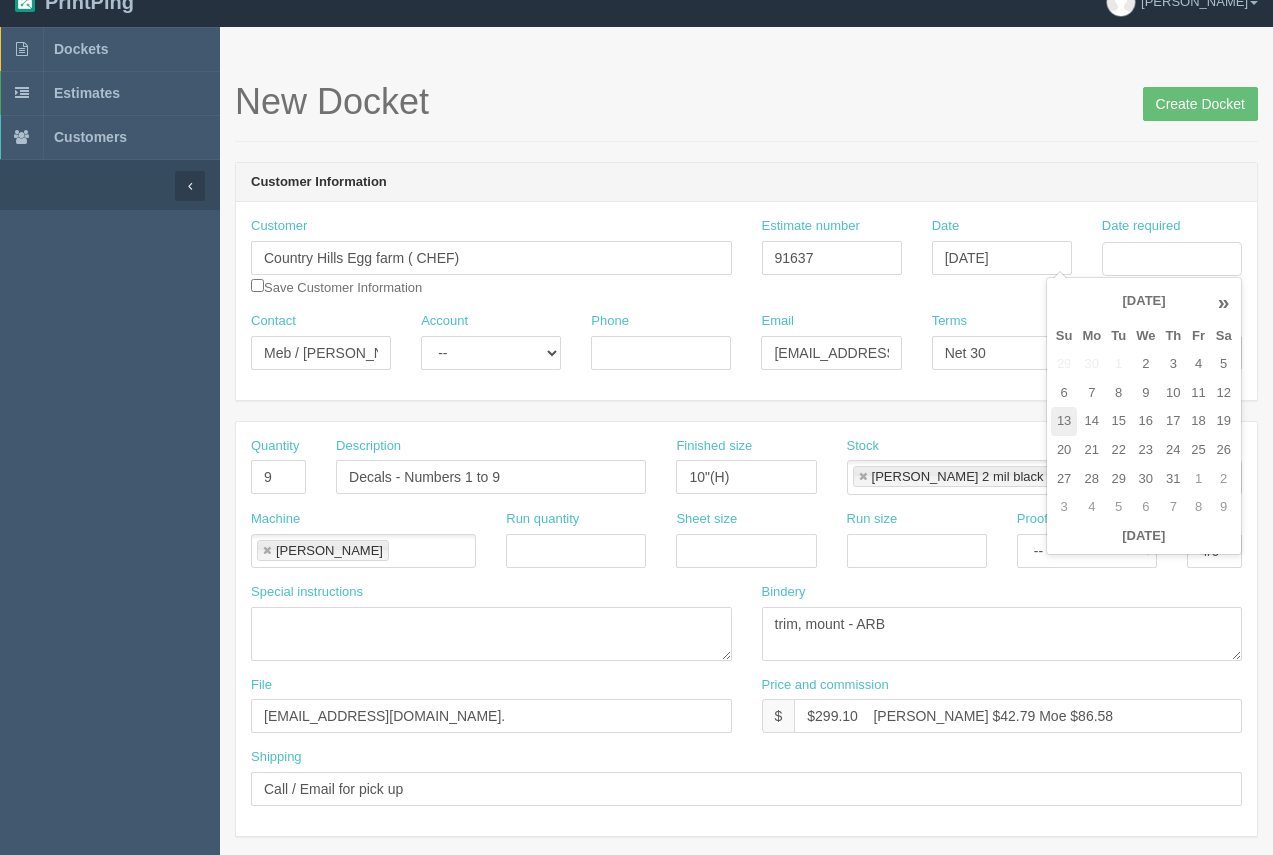 click on "13" at bounding box center (1064, 421) 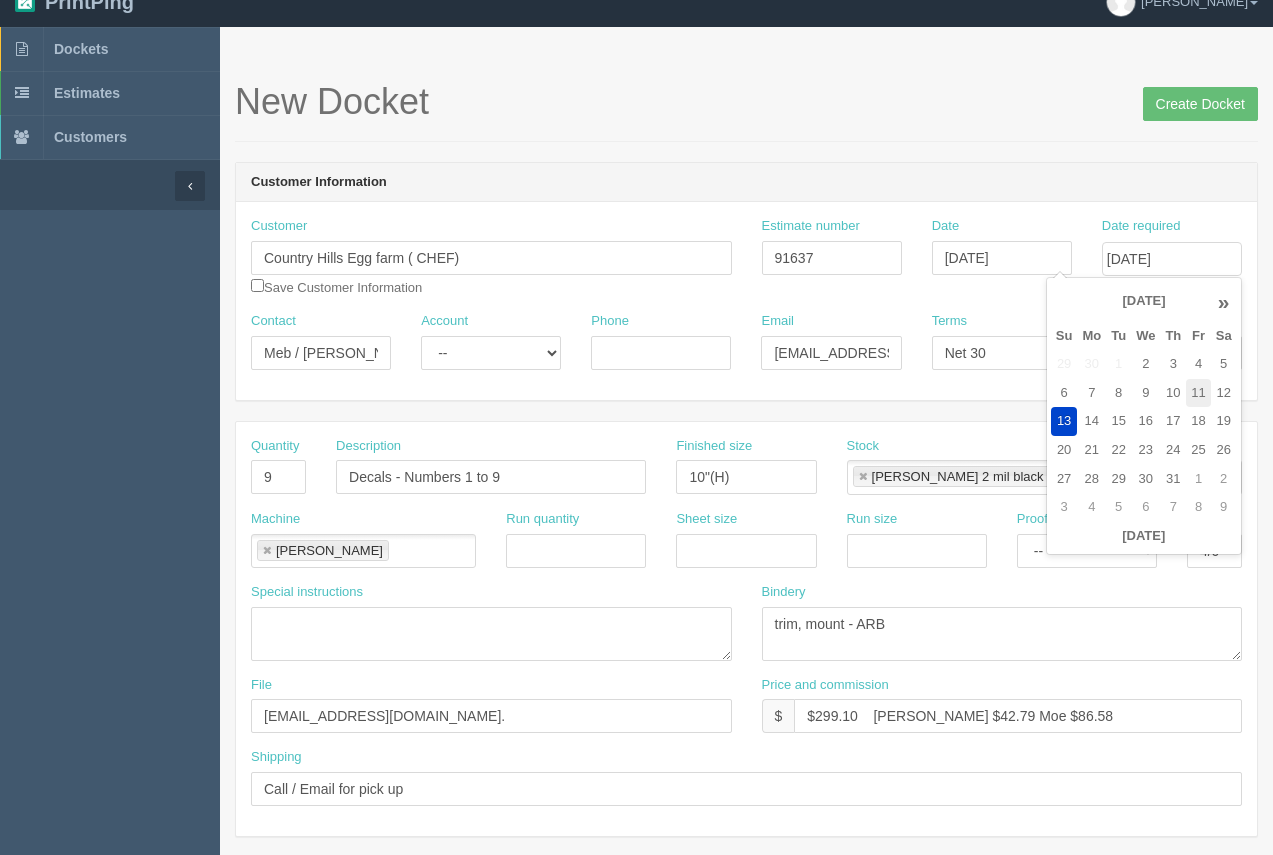 click on "11" at bounding box center [1198, 393] 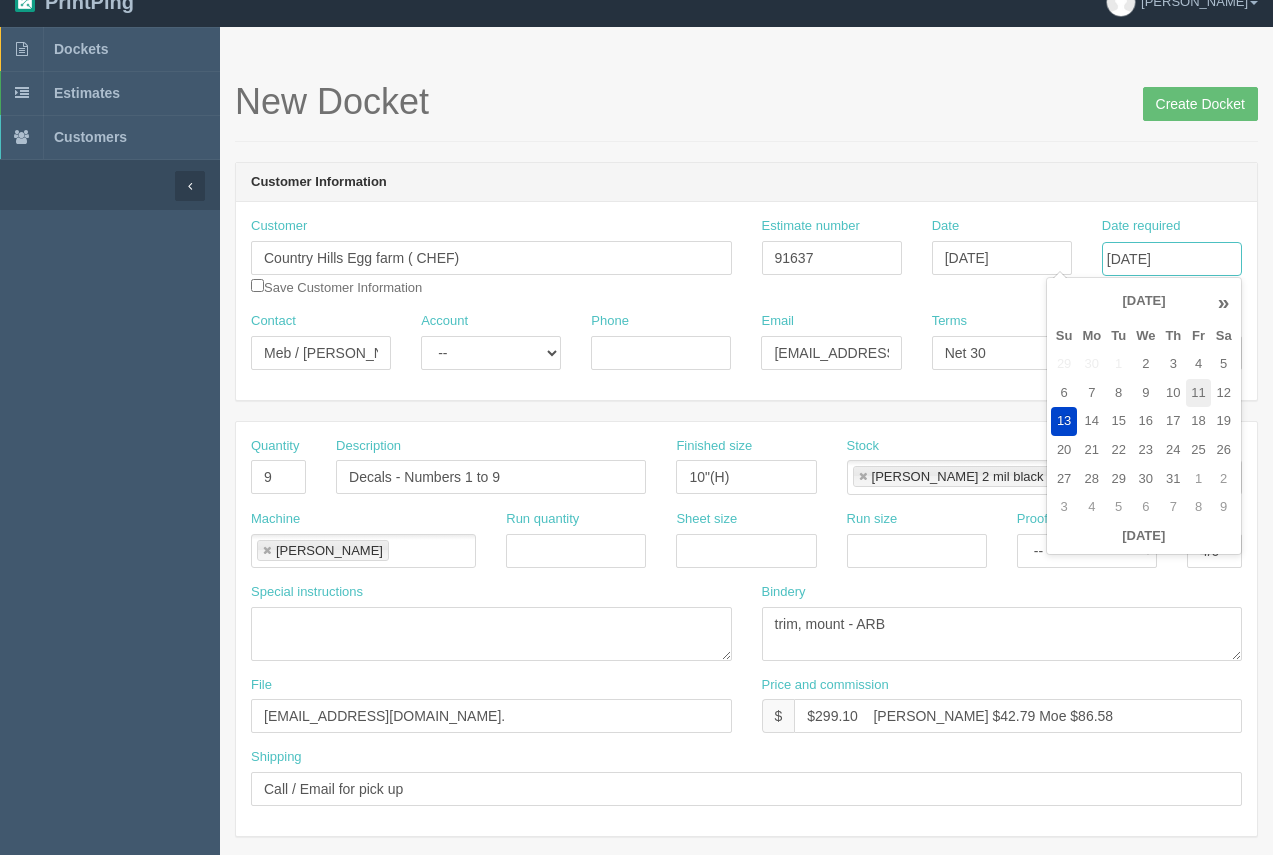 type on "July 11, 2025" 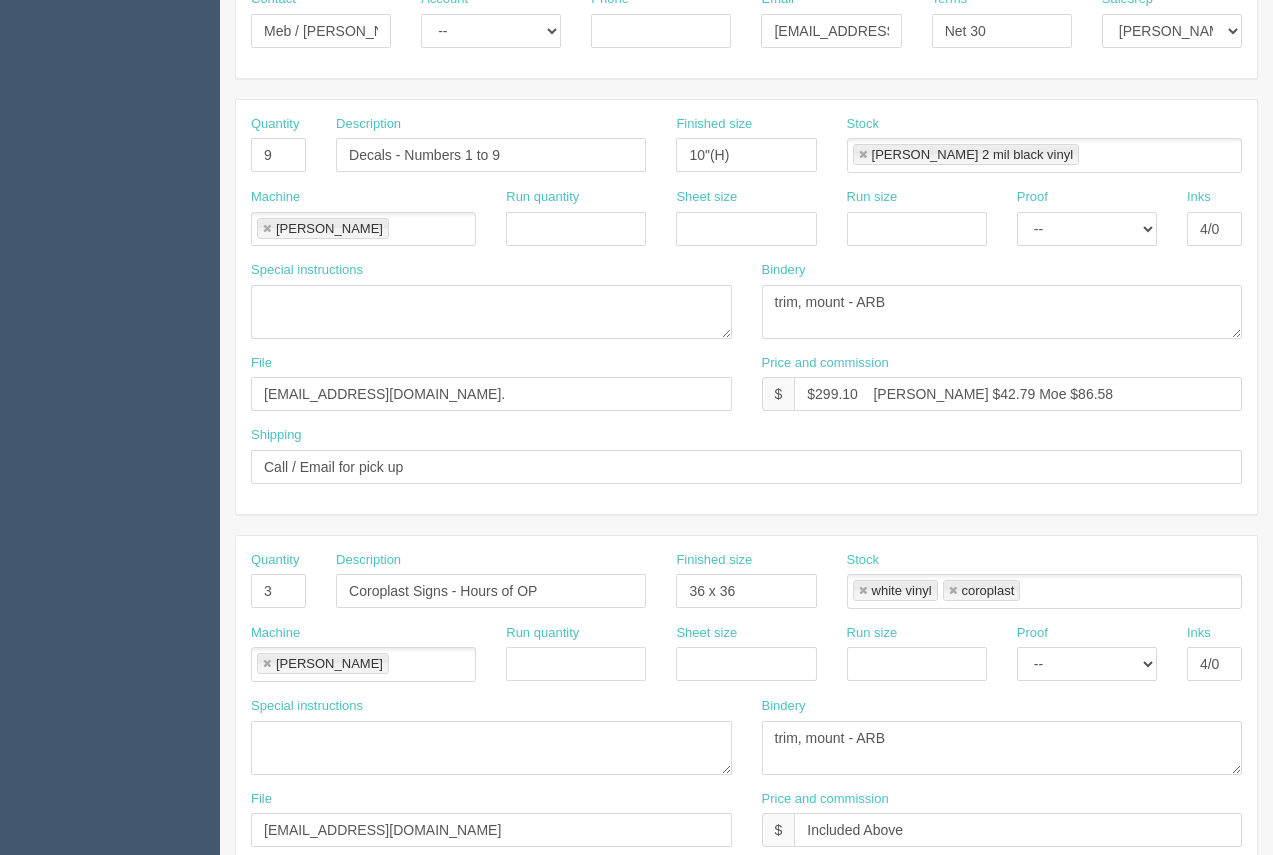 scroll, scrollTop: 346, scrollLeft: 0, axis: vertical 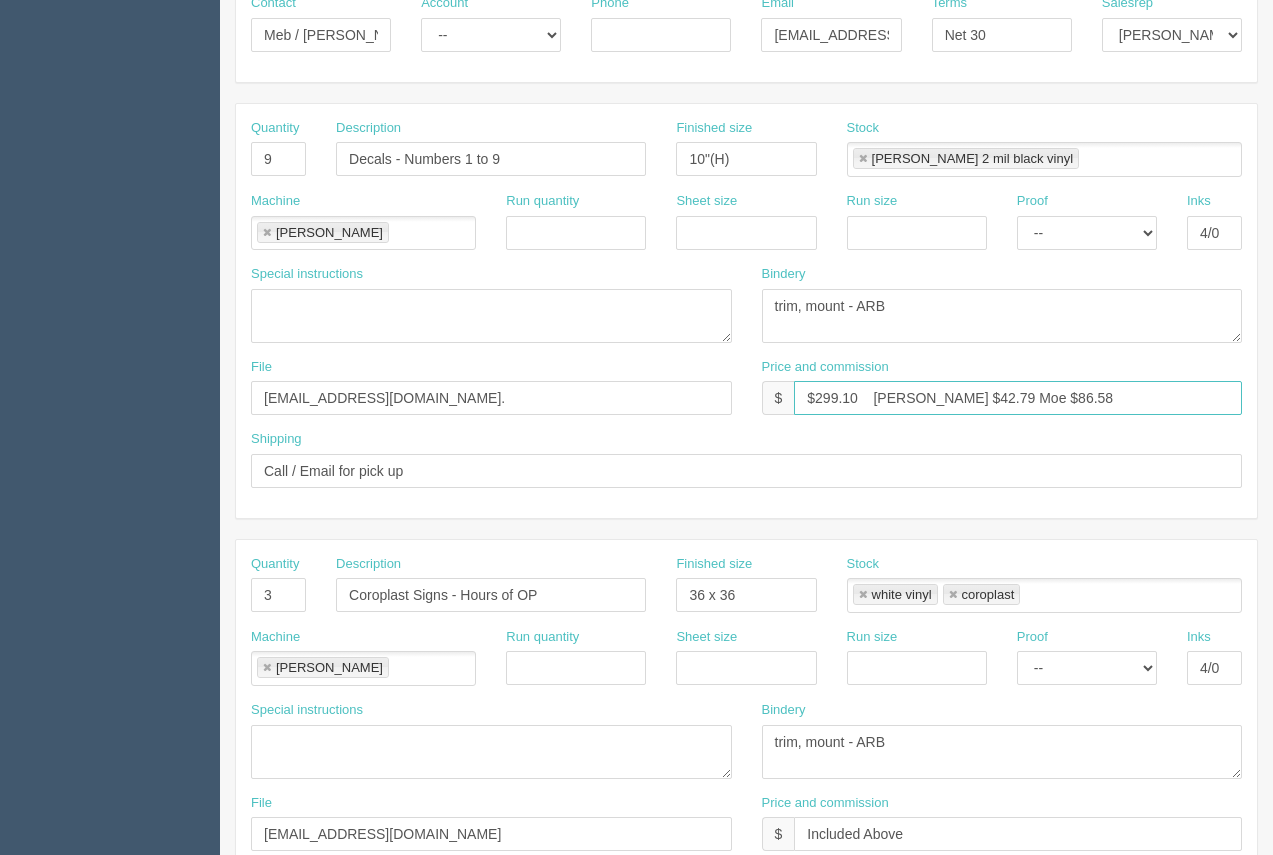 drag, startPoint x: 850, startPoint y: 396, endPoint x: 825, endPoint y: 393, distance: 25.179358 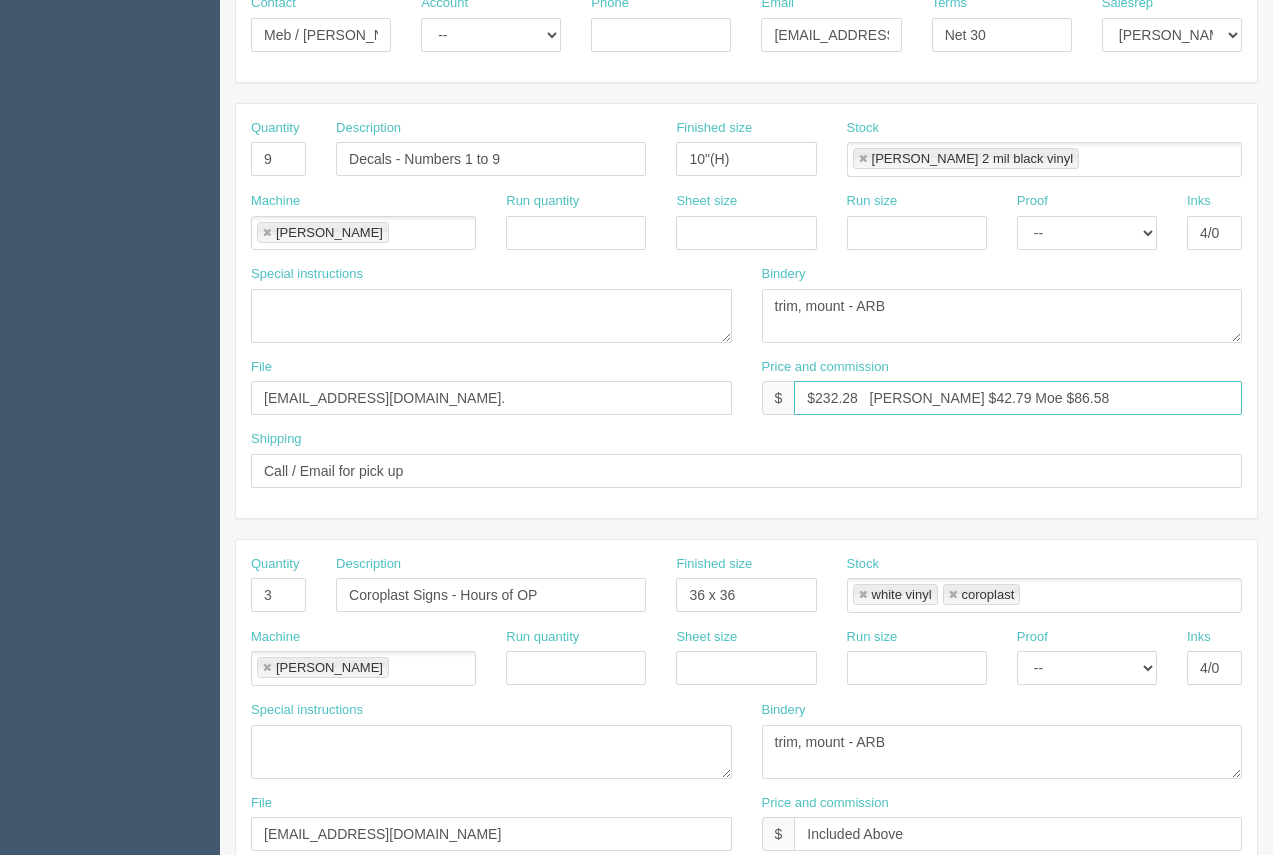 drag, startPoint x: 1073, startPoint y: 397, endPoint x: 984, endPoint y: 389, distance: 89.358826 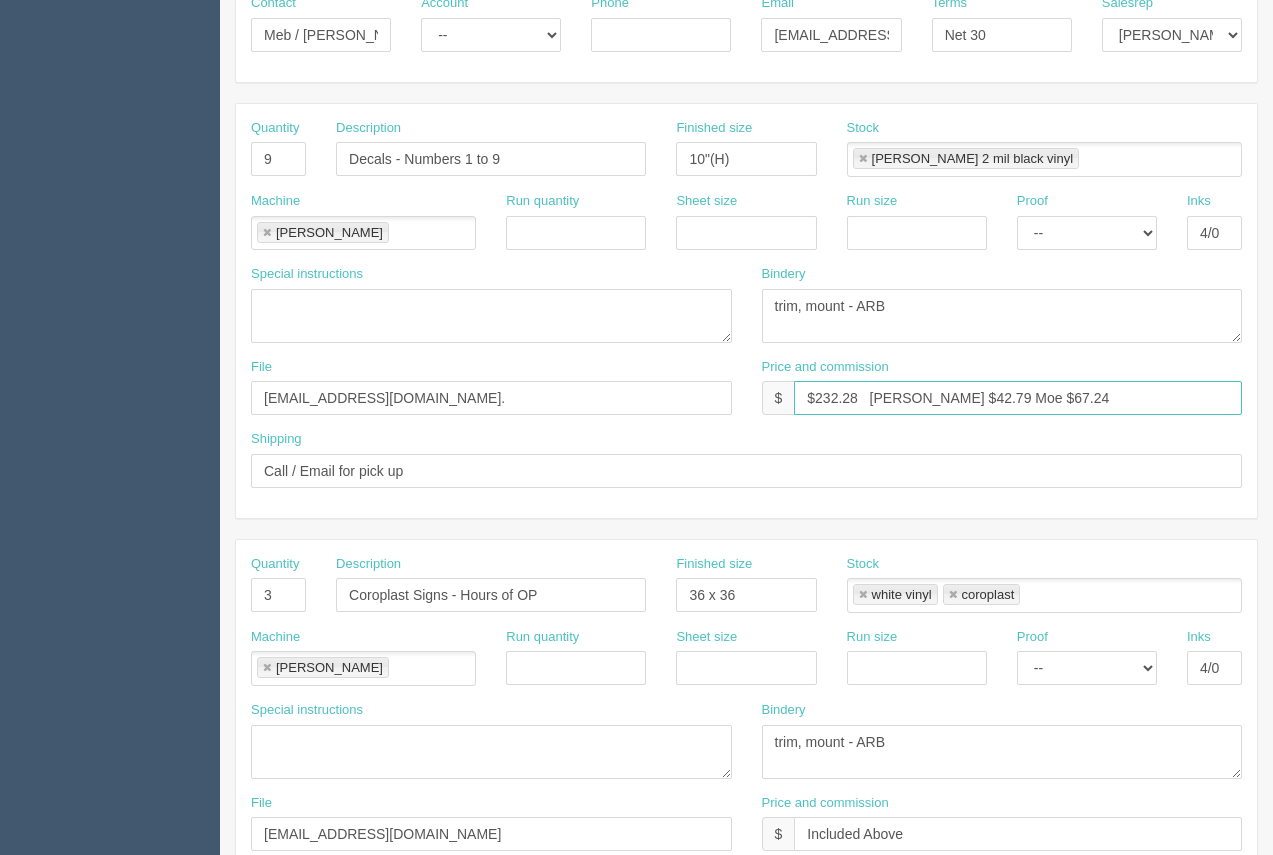 click on "$232.28   Arif $42.79 Moe $67.24" at bounding box center [1018, 398] 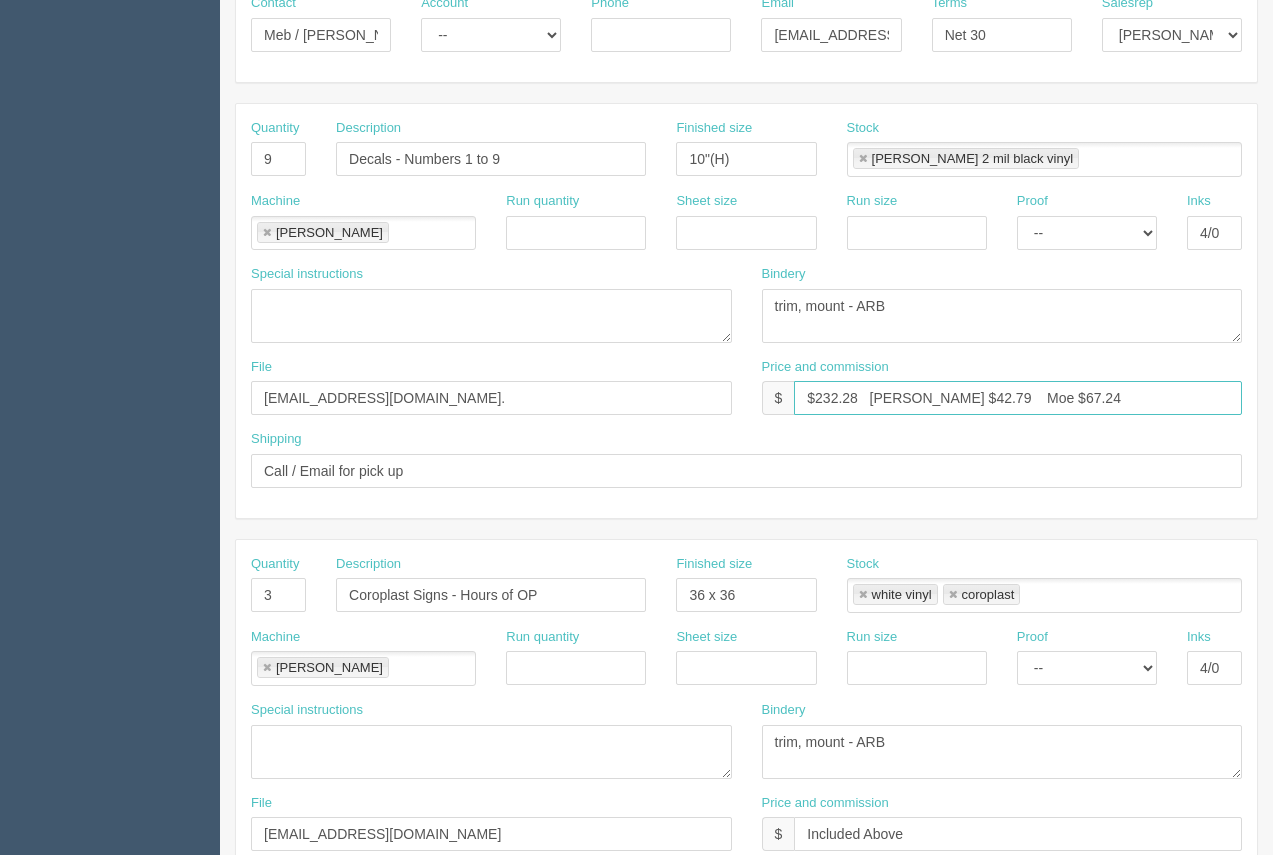 type on "$232.28   Arif $42.79    Moe $67.24" 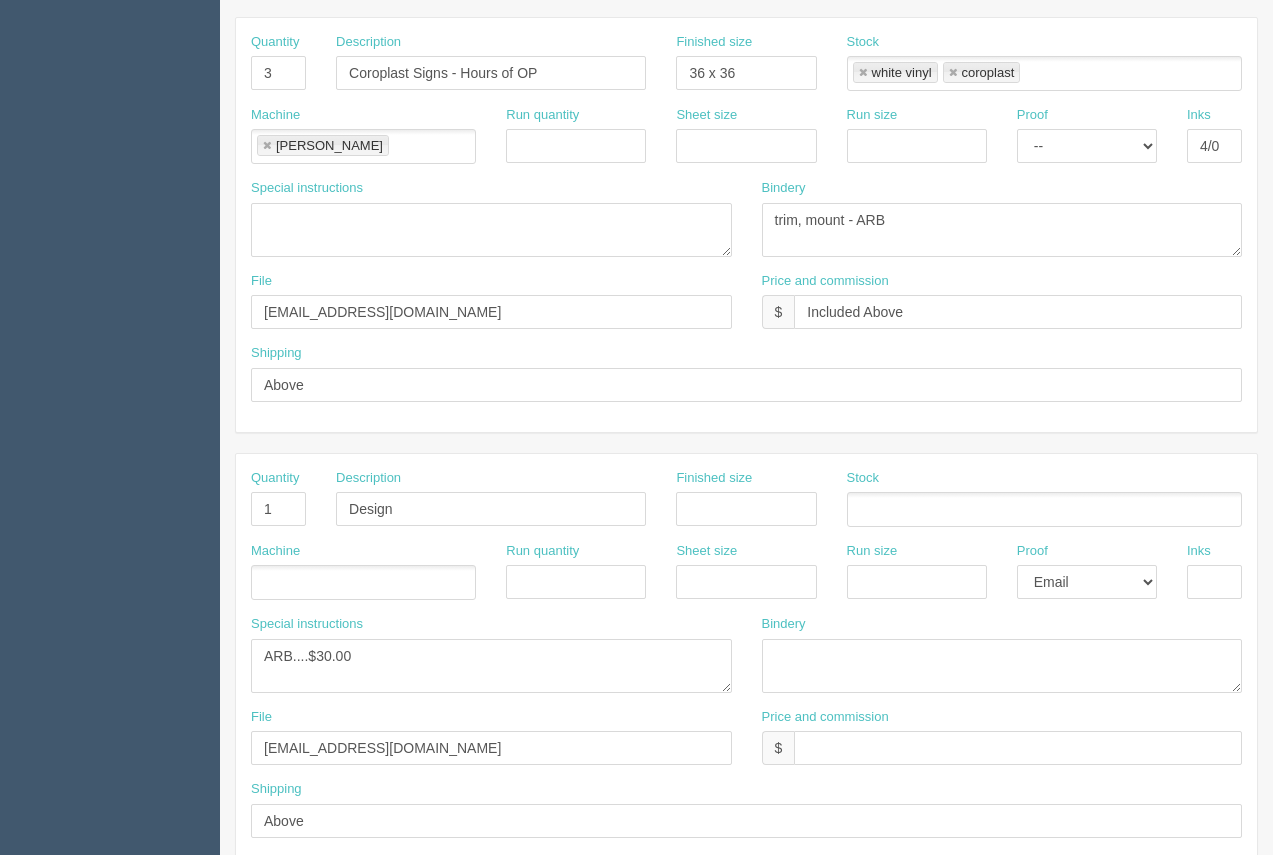 scroll, scrollTop: 852, scrollLeft: 0, axis: vertical 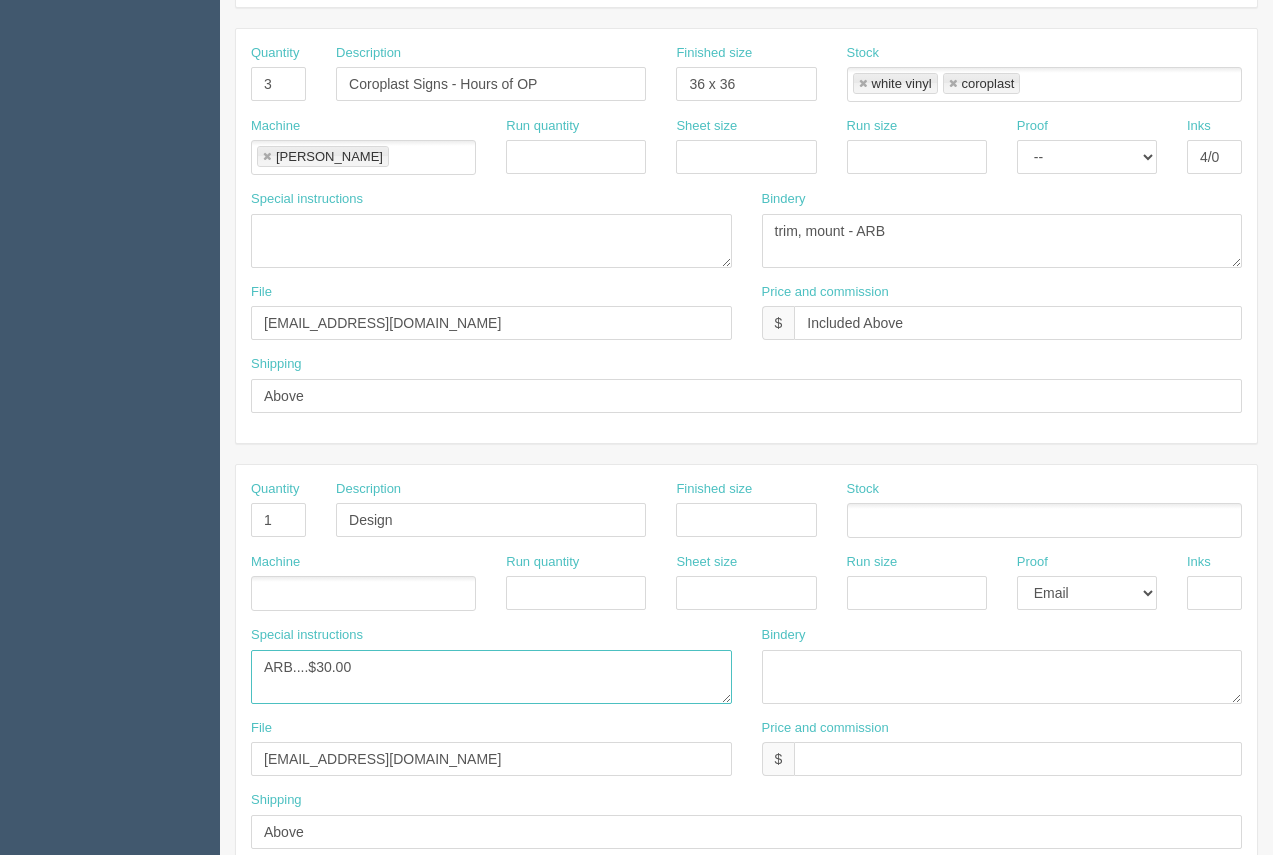 click on "ARB....$30.00" at bounding box center [491, 677] 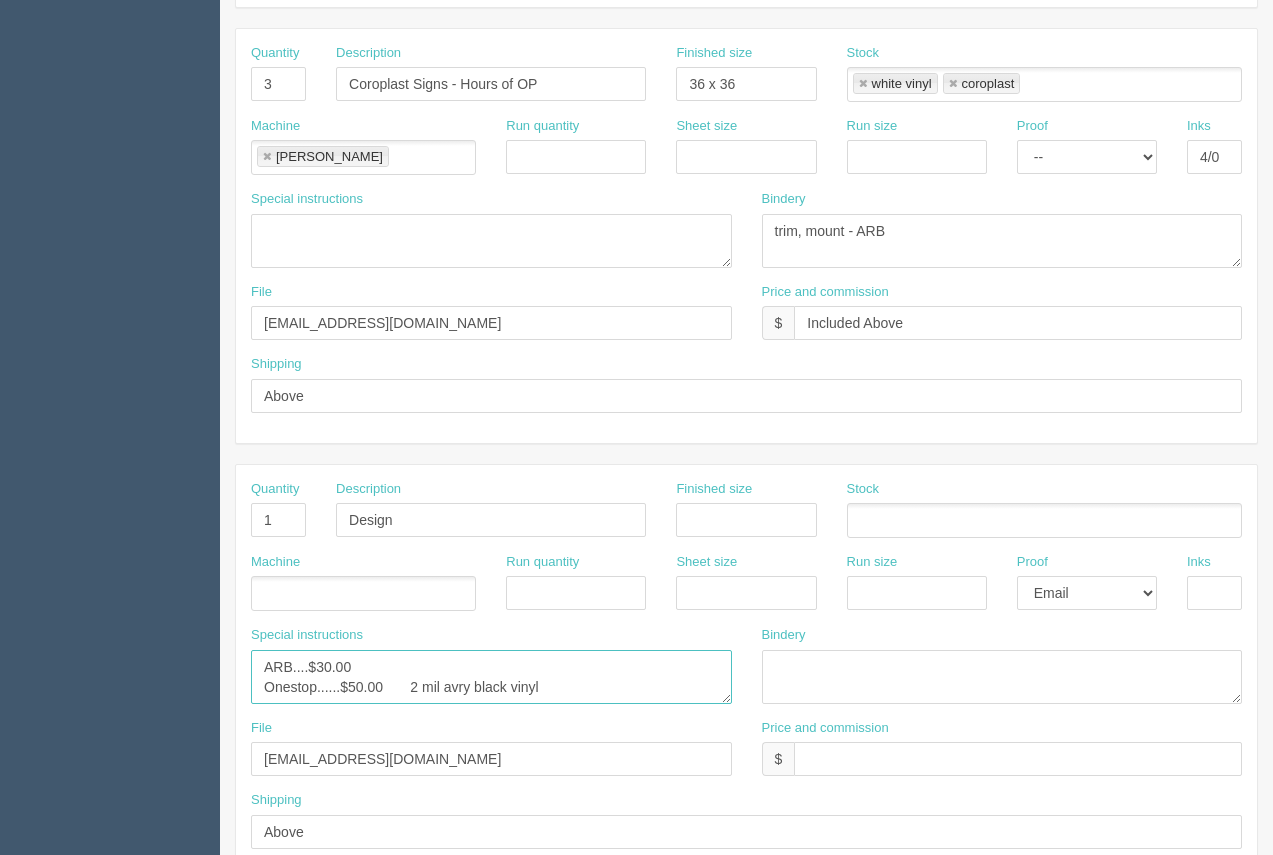 click on "ARB....$30.00" at bounding box center (491, 677) 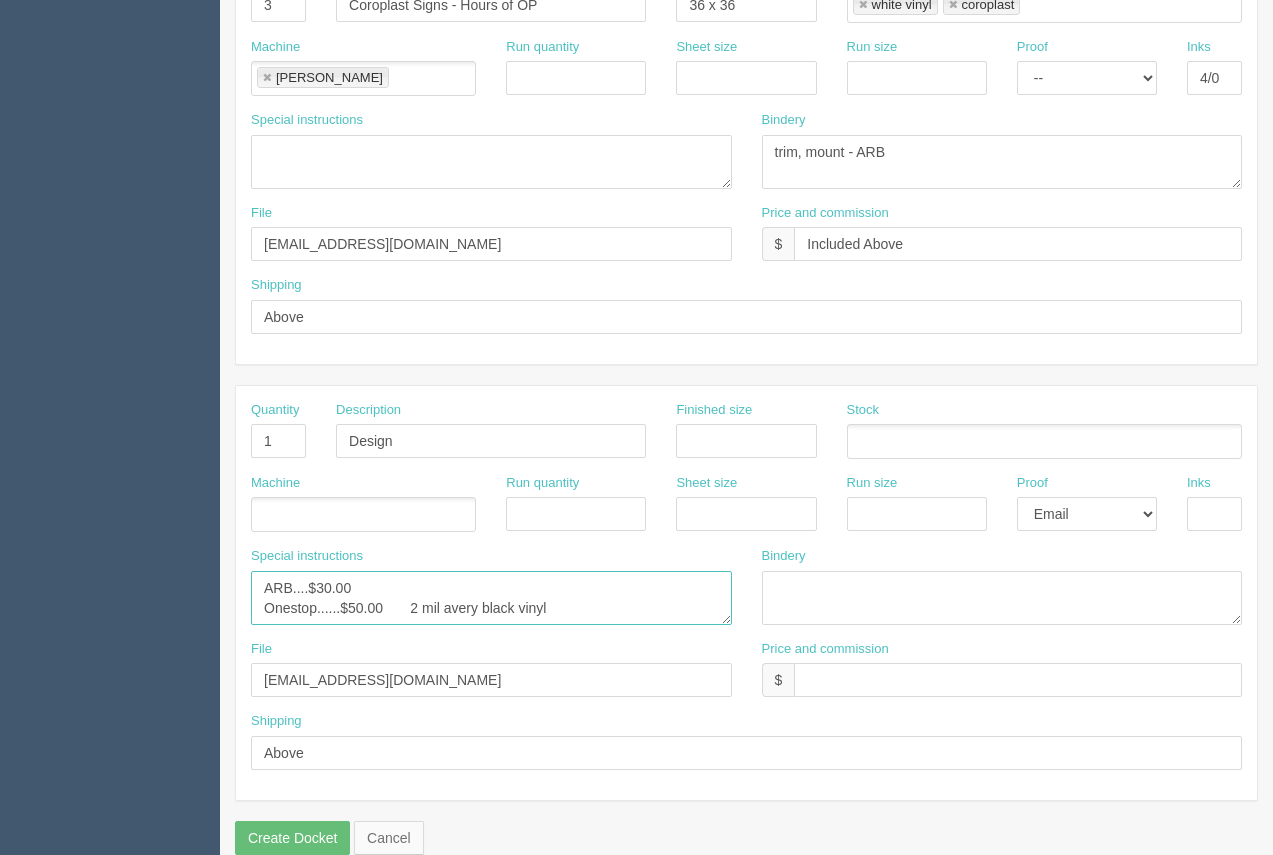 scroll, scrollTop: 961, scrollLeft: 0, axis: vertical 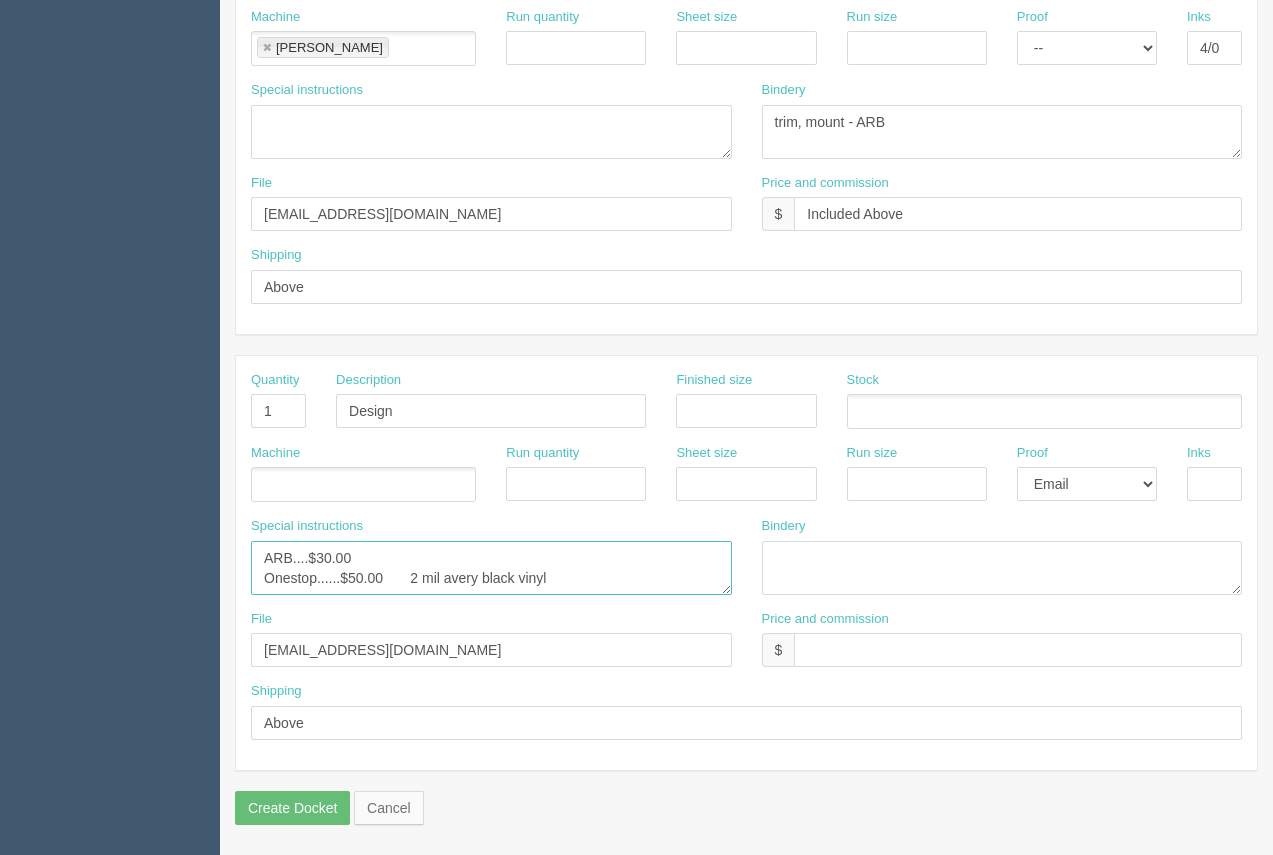 type on "ARB....$30.00
Onestop......$50.00       2 mil avery black vinyl" 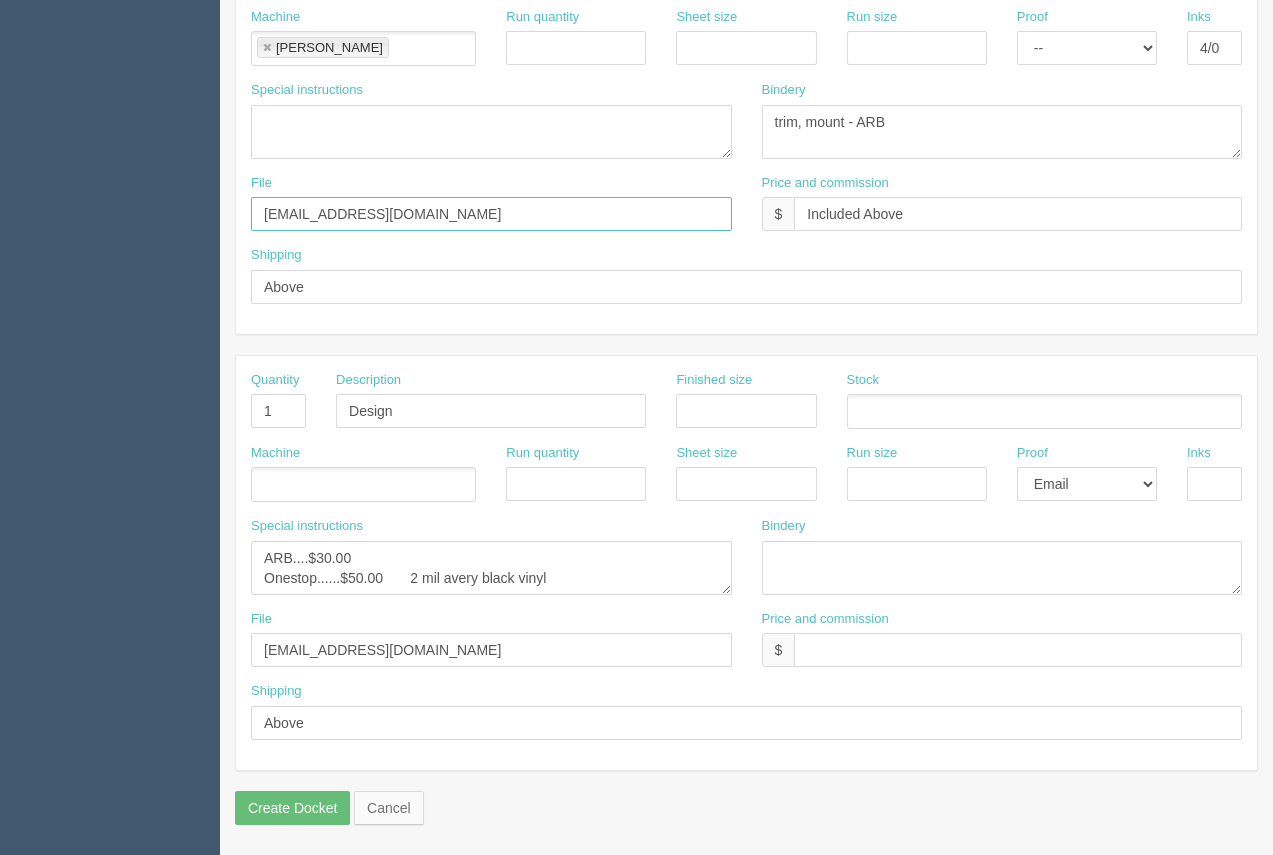 drag, startPoint x: 385, startPoint y: 208, endPoint x: 229, endPoint y: 205, distance: 156.02884 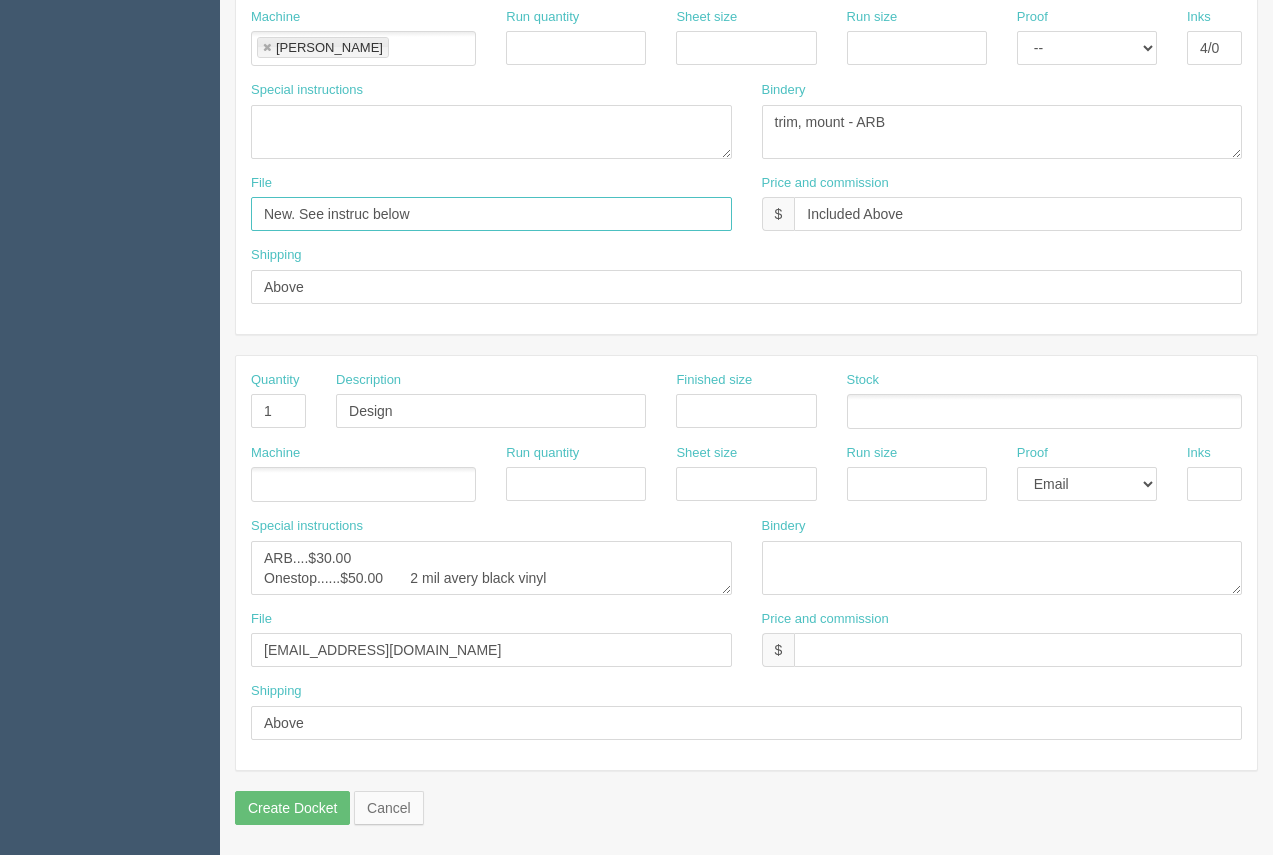 type on "New. See instruc below" 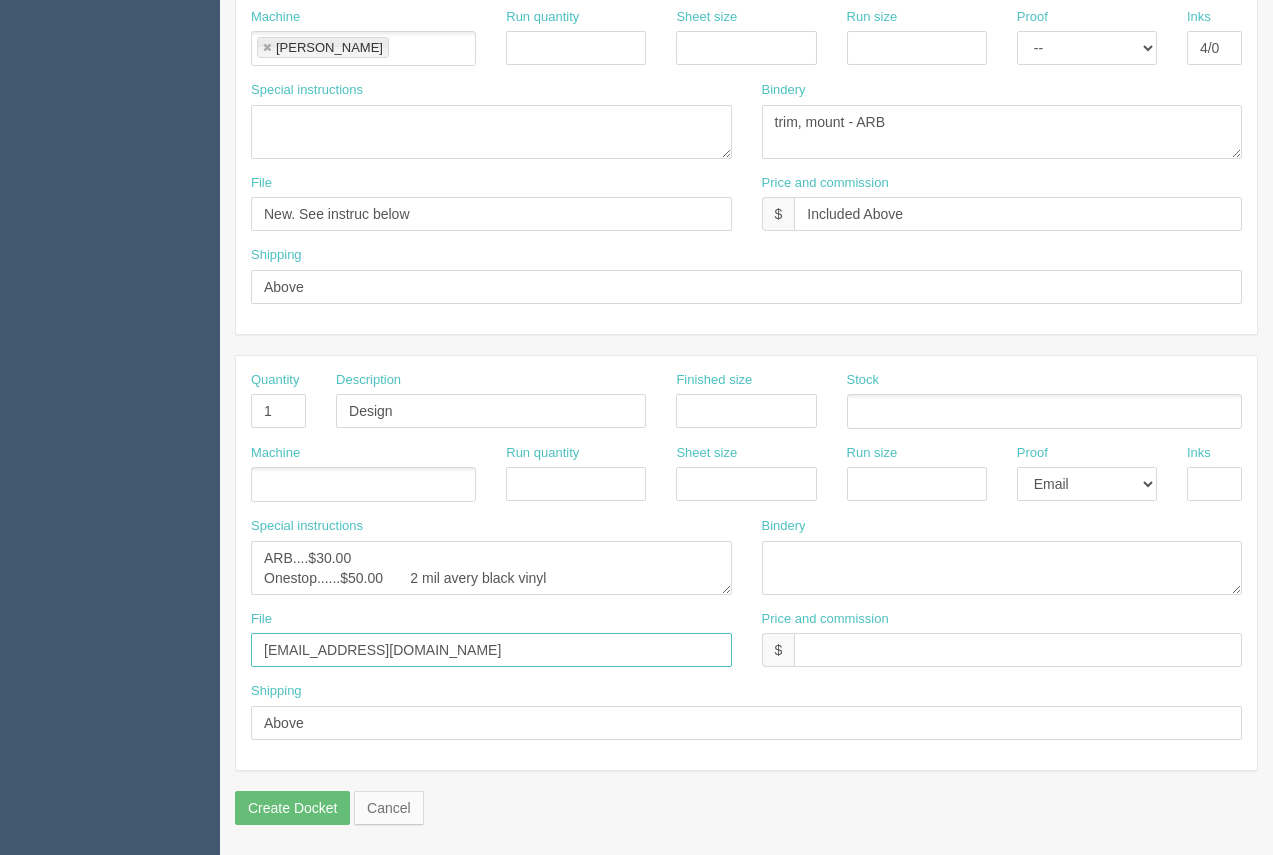 drag, startPoint x: 389, startPoint y: 659, endPoint x: 882, endPoint y: 535, distance: 508.3552 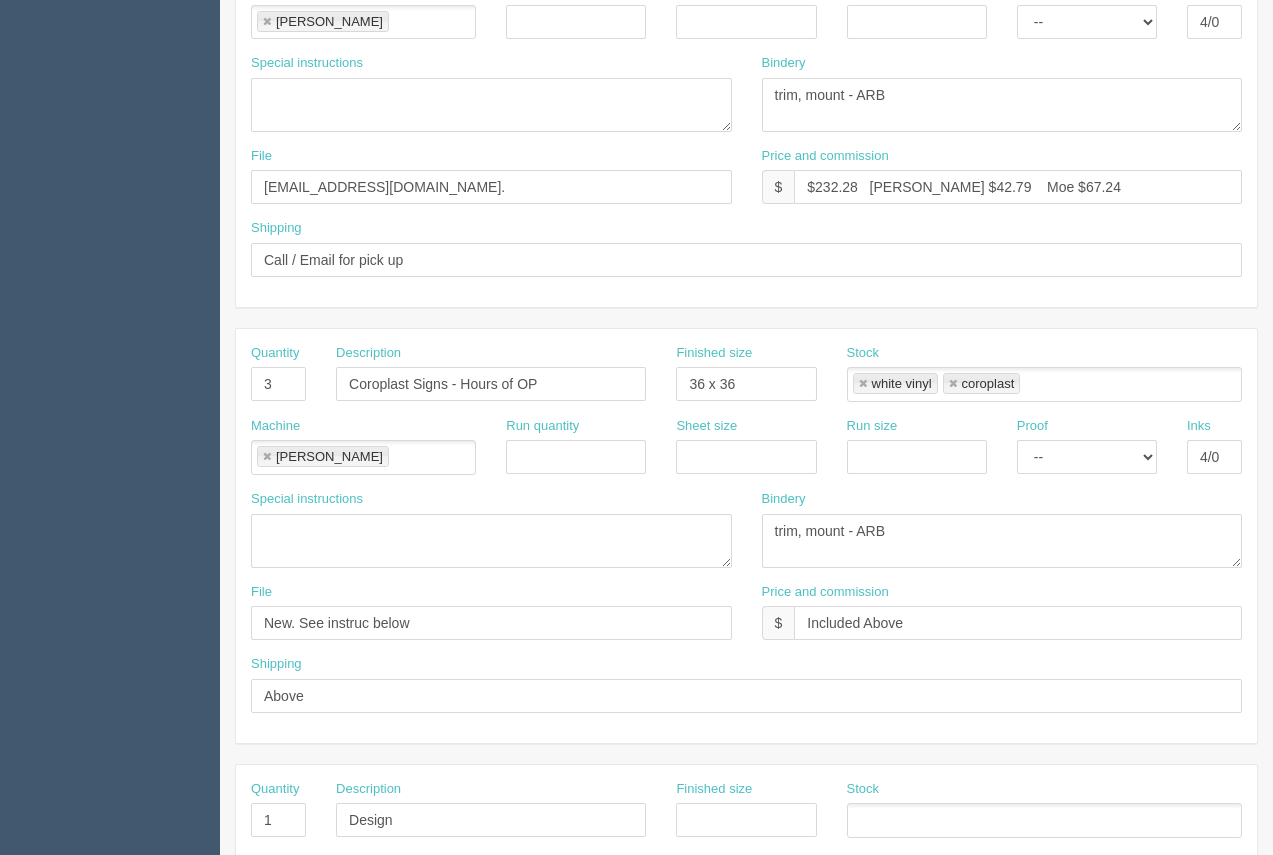 scroll, scrollTop: 398, scrollLeft: 0, axis: vertical 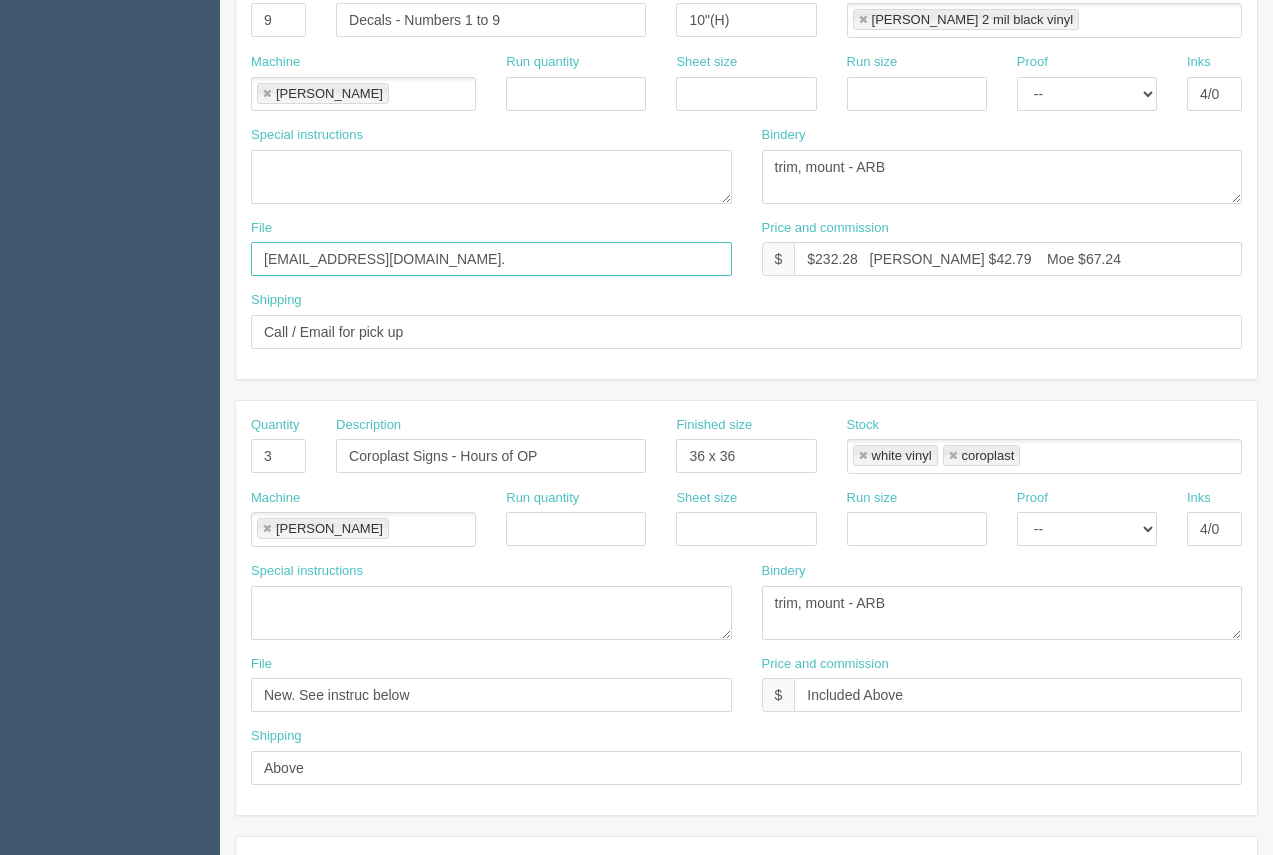 drag, startPoint x: 414, startPoint y: 250, endPoint x: 176, endPoint y: 235, distance: 238.47221 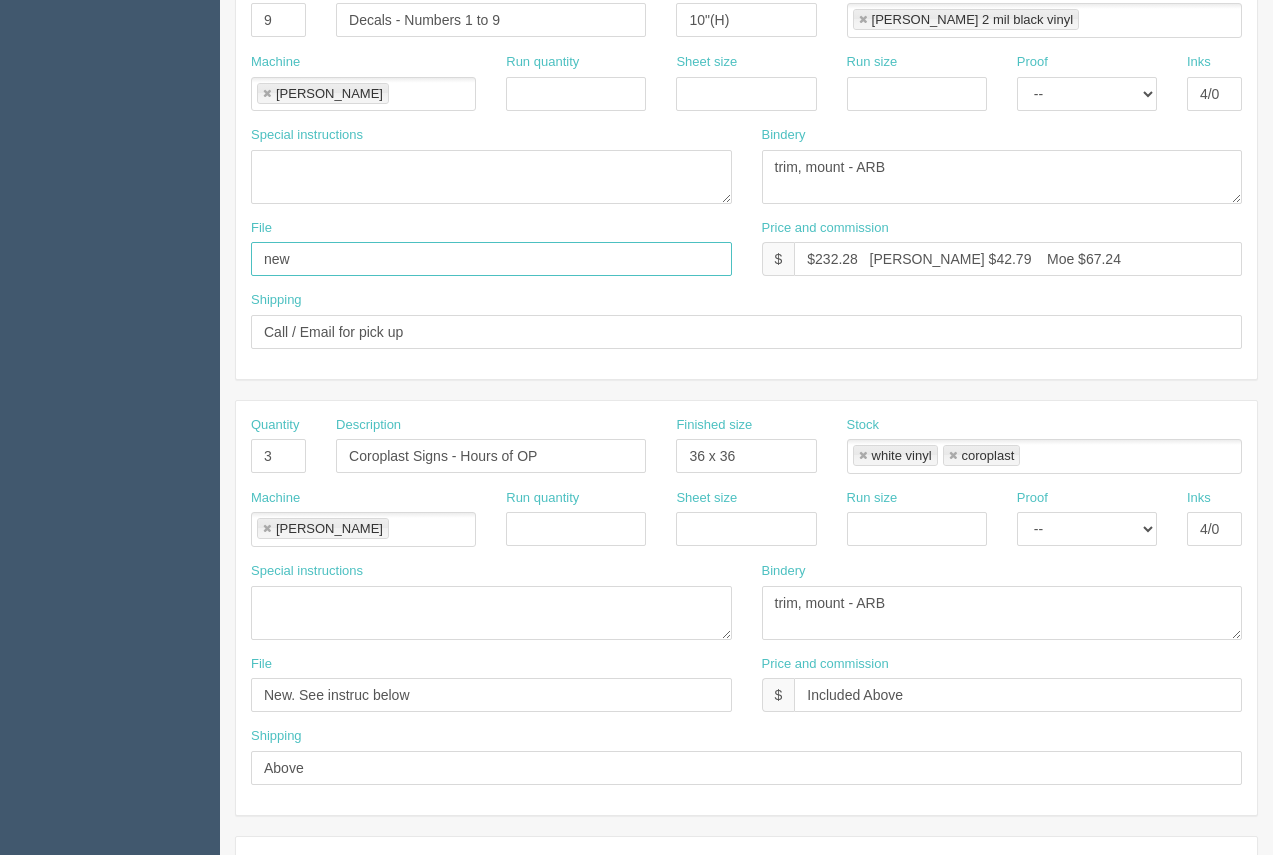 type on "New. See instruc below" 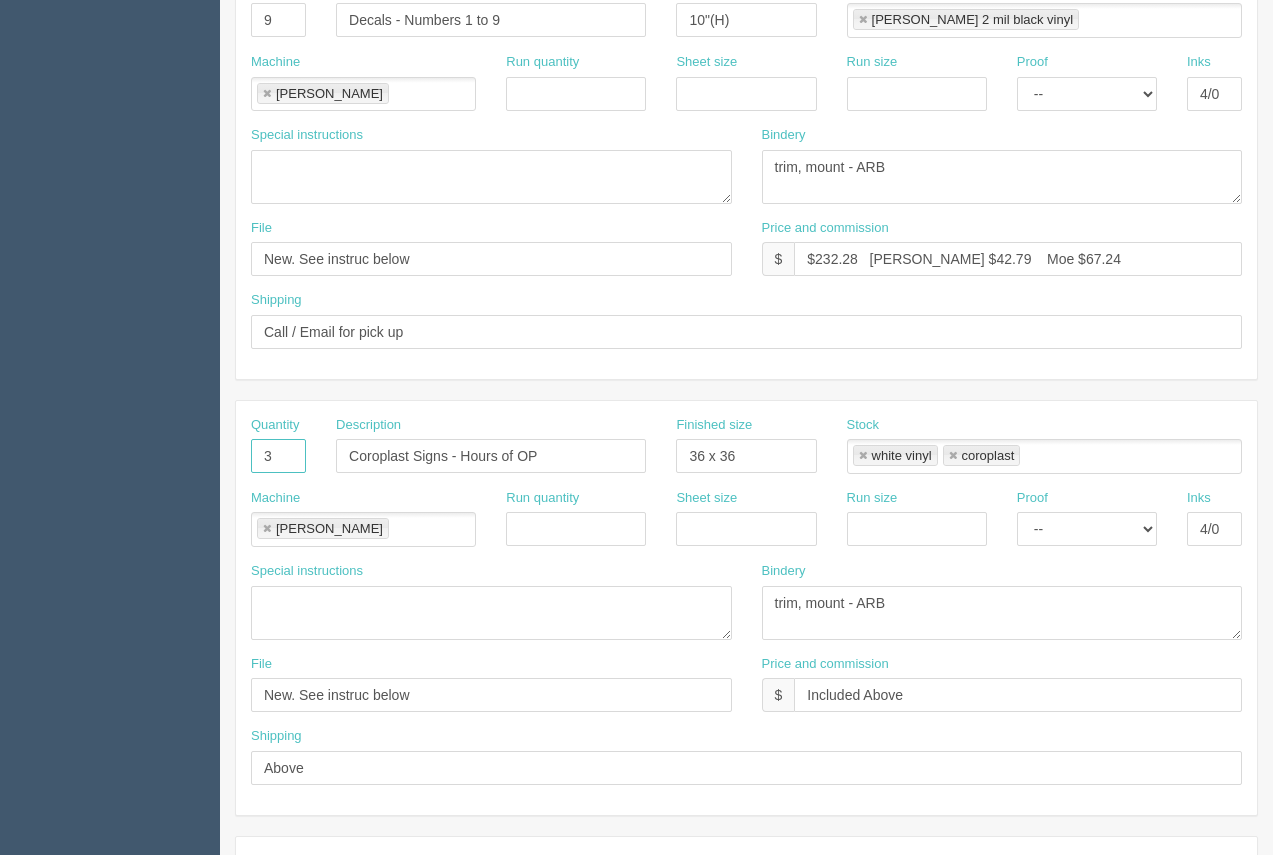 drag, startPoint x: 276, startPoint y: 462, endPoint x: 240, endPoint y: 450, distance: 37.94733 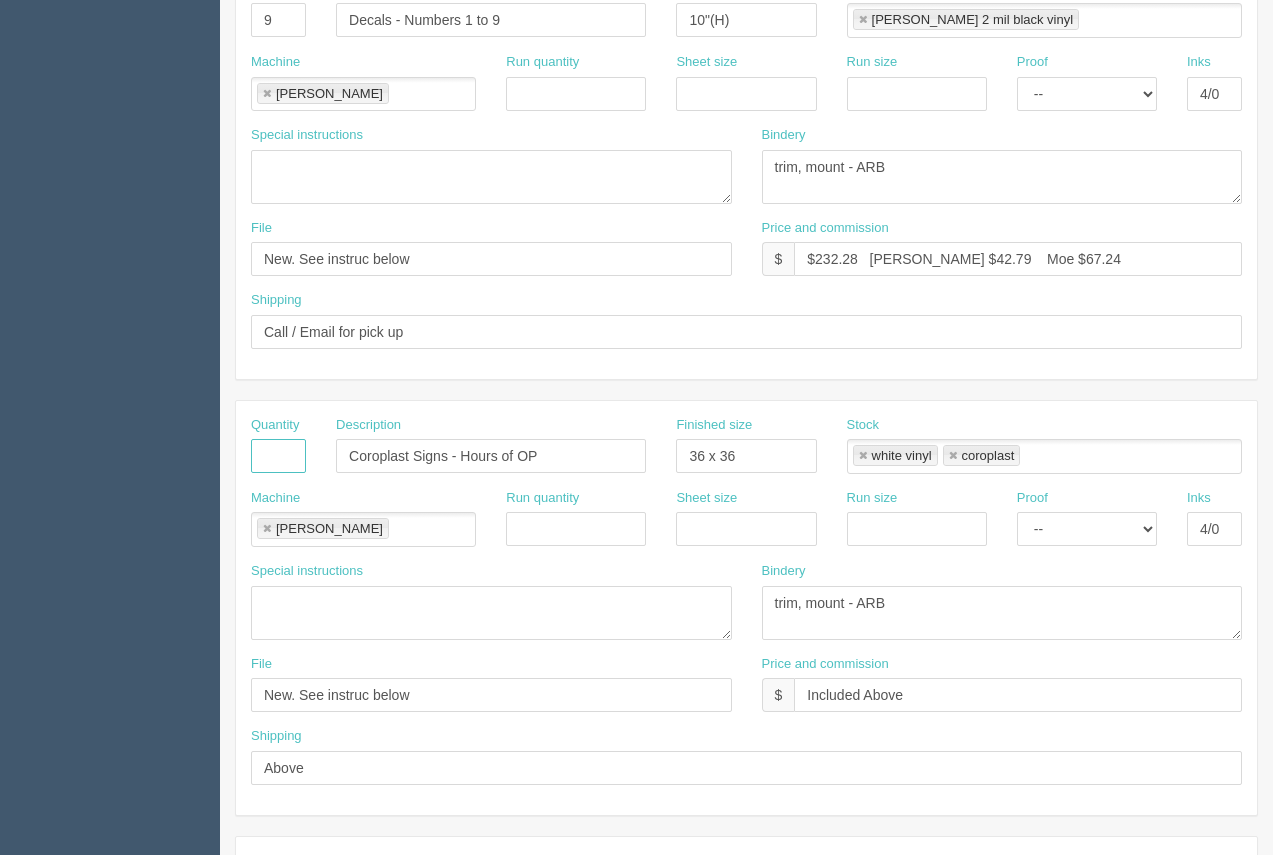 type 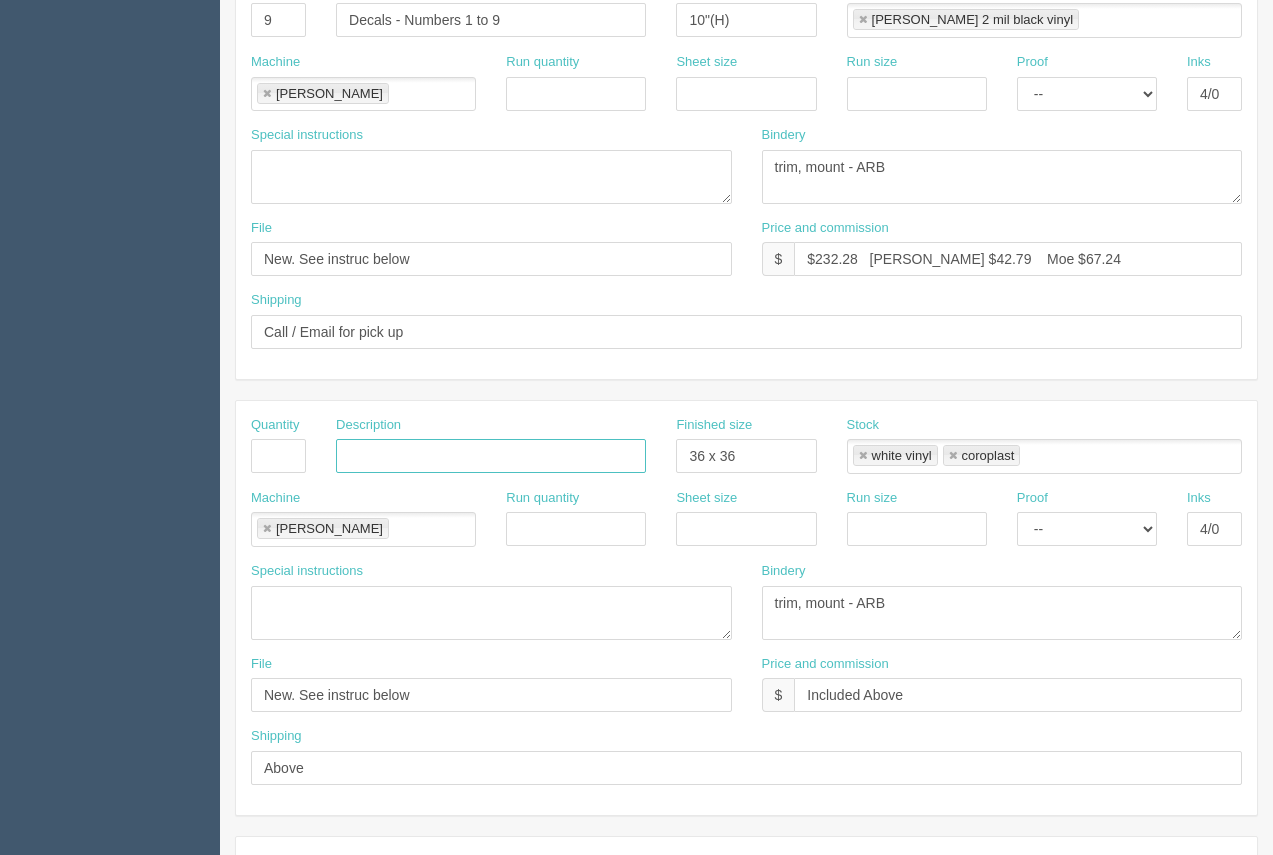 type 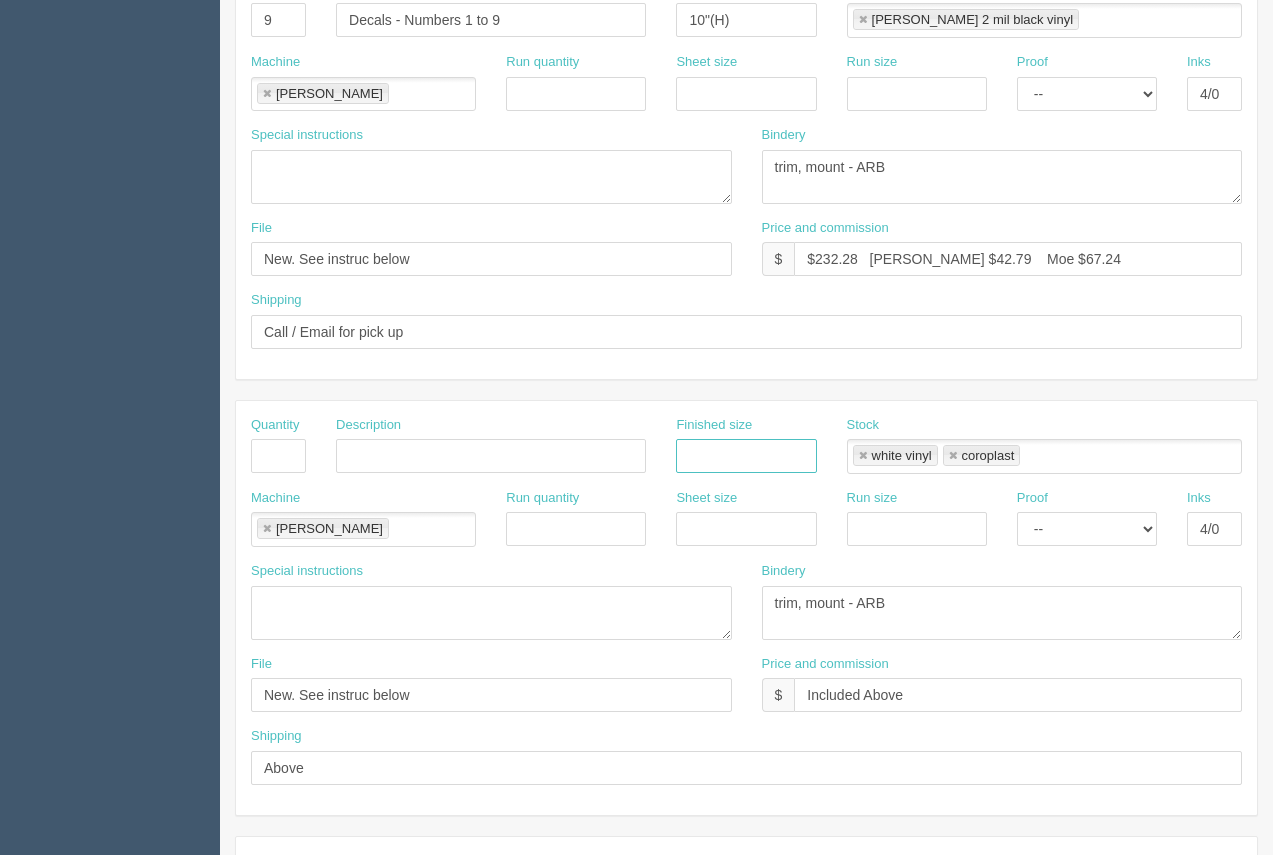 type 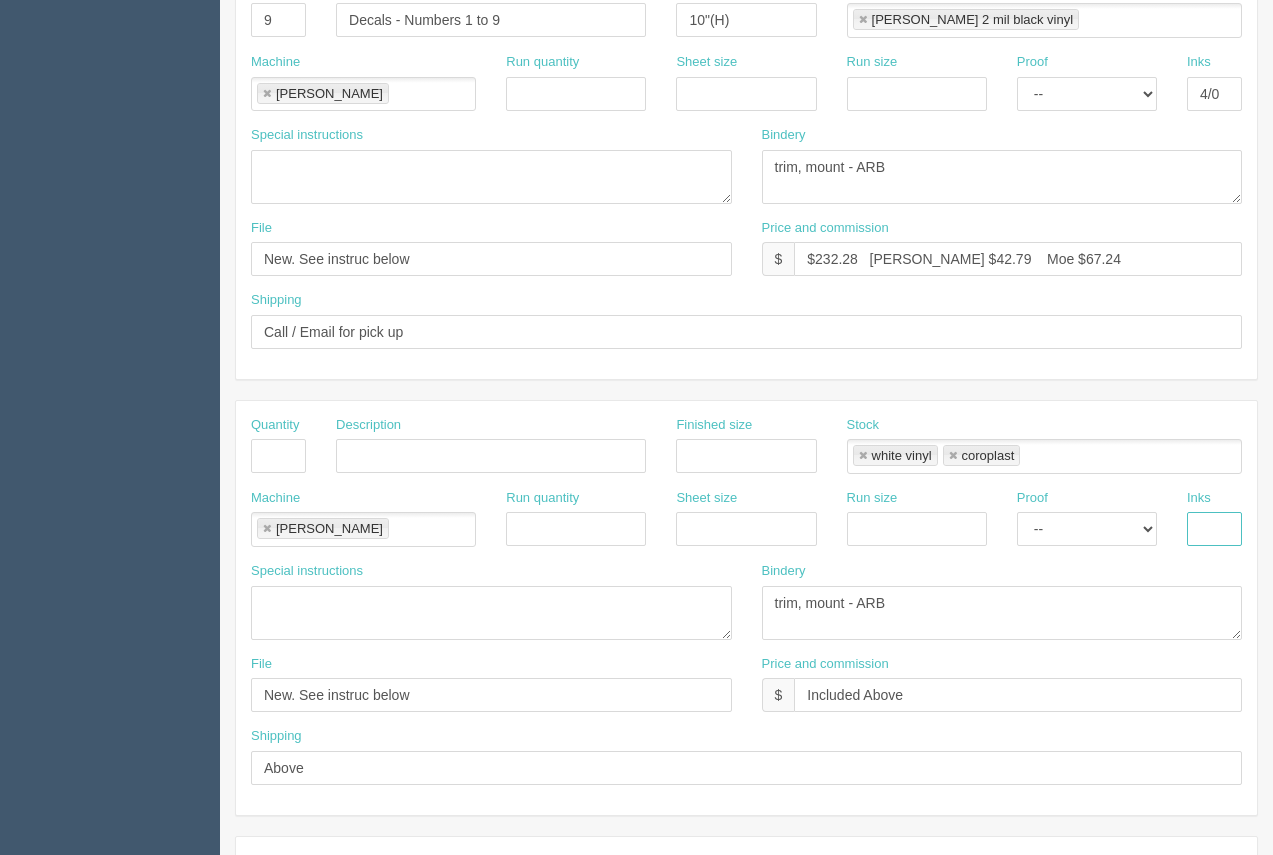 type 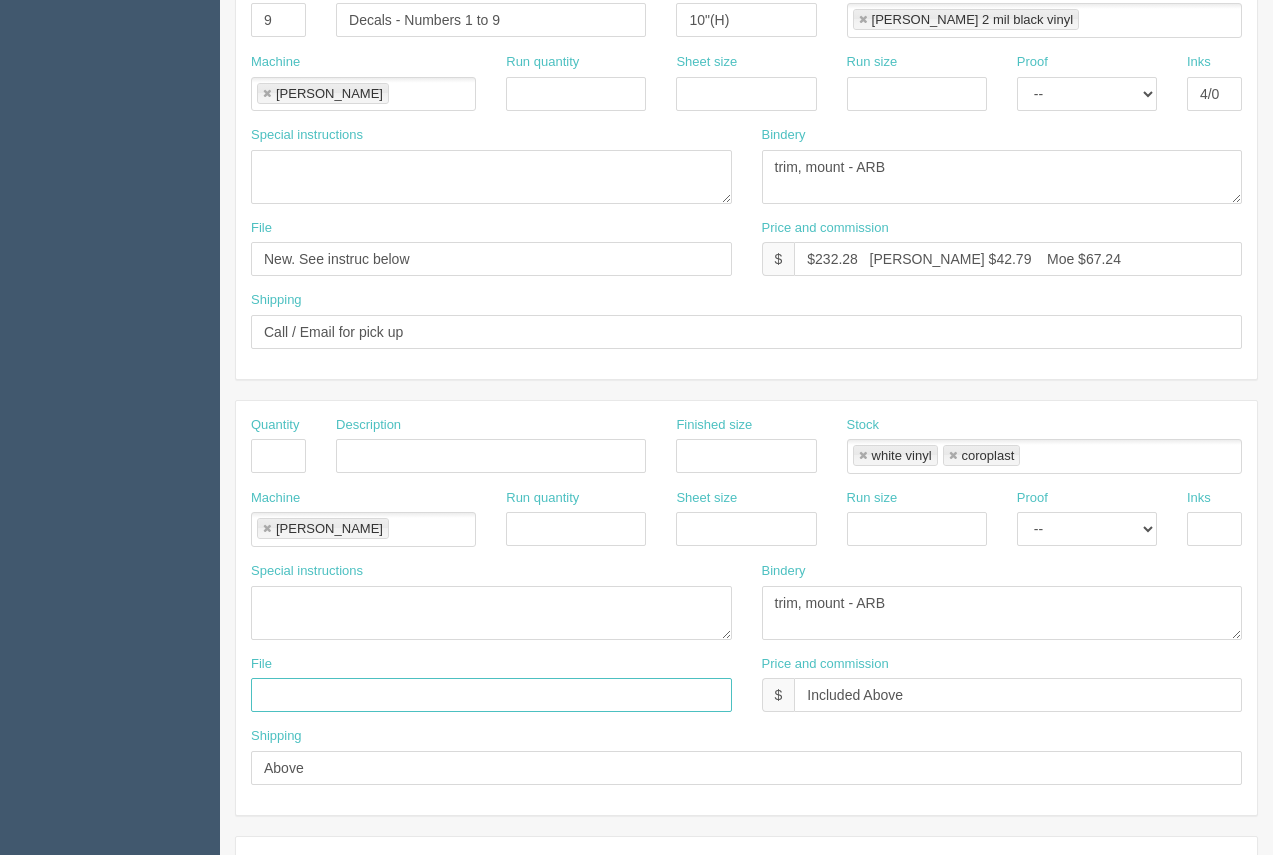 type 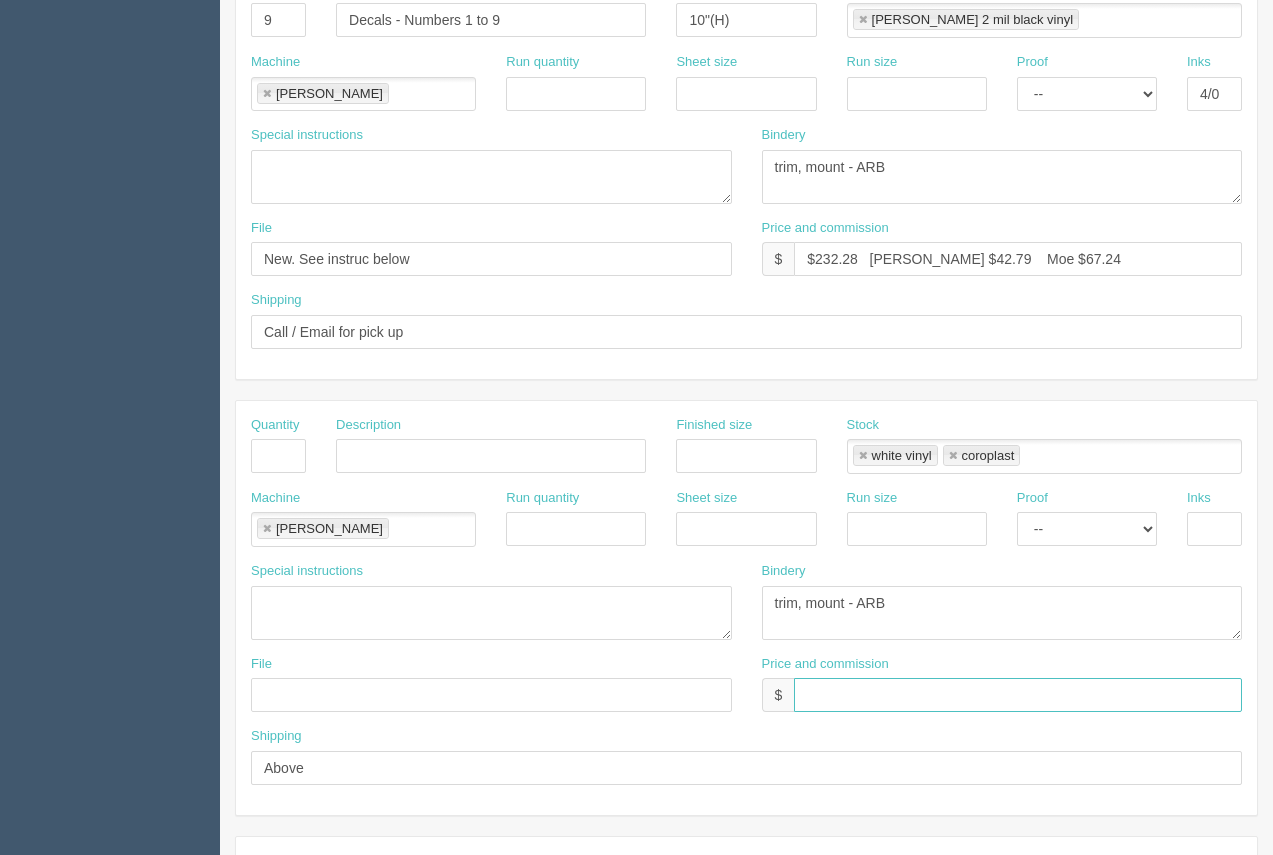 type 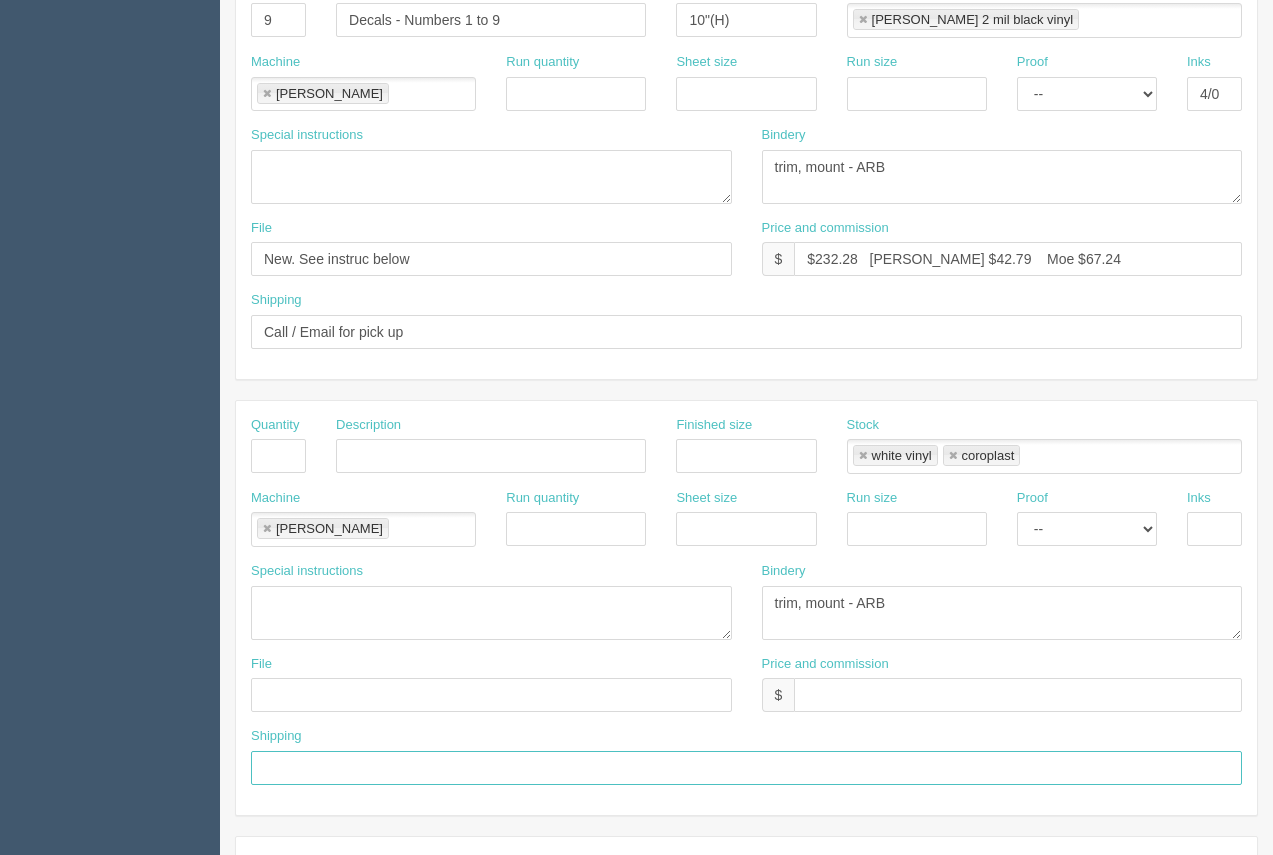 type 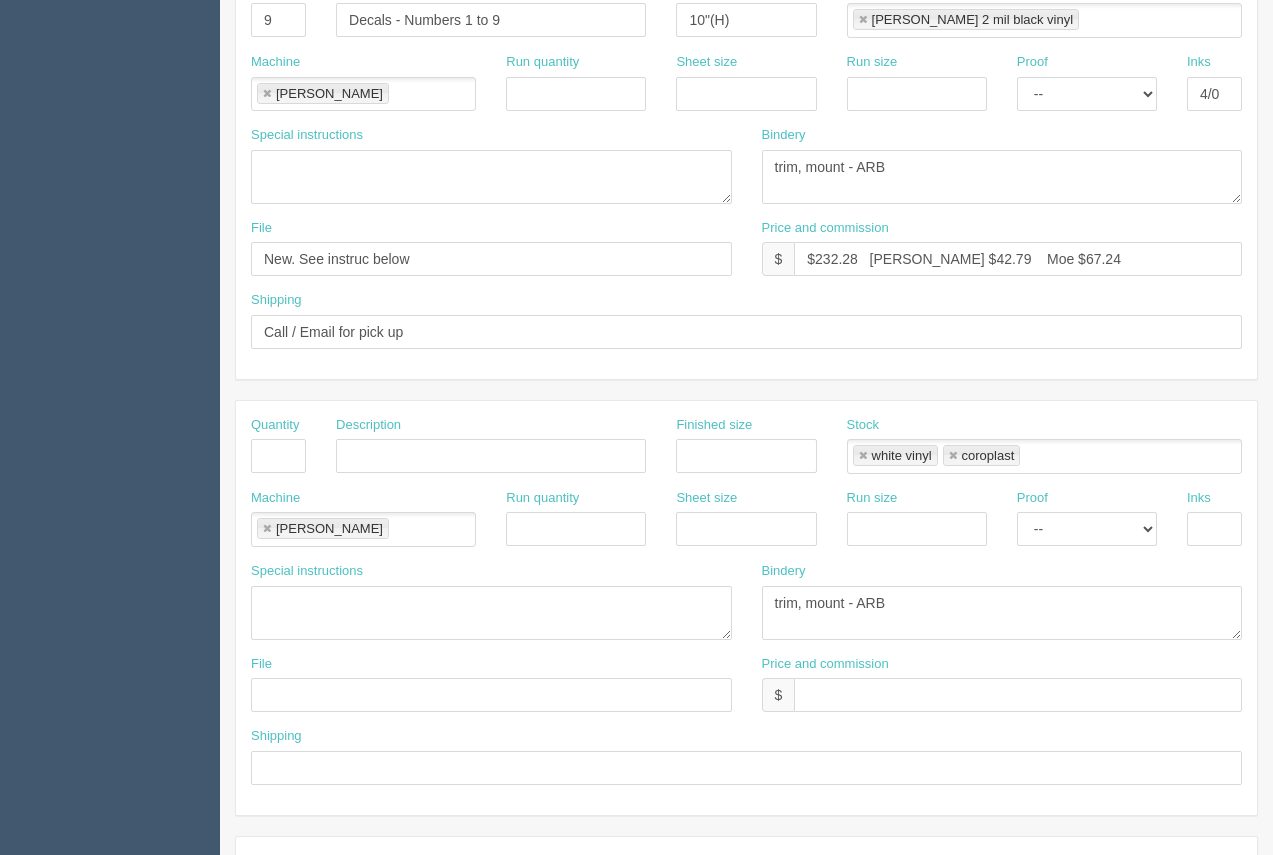 scroll, scrollTop: 945, scrollLeft: 0, axis: vertical 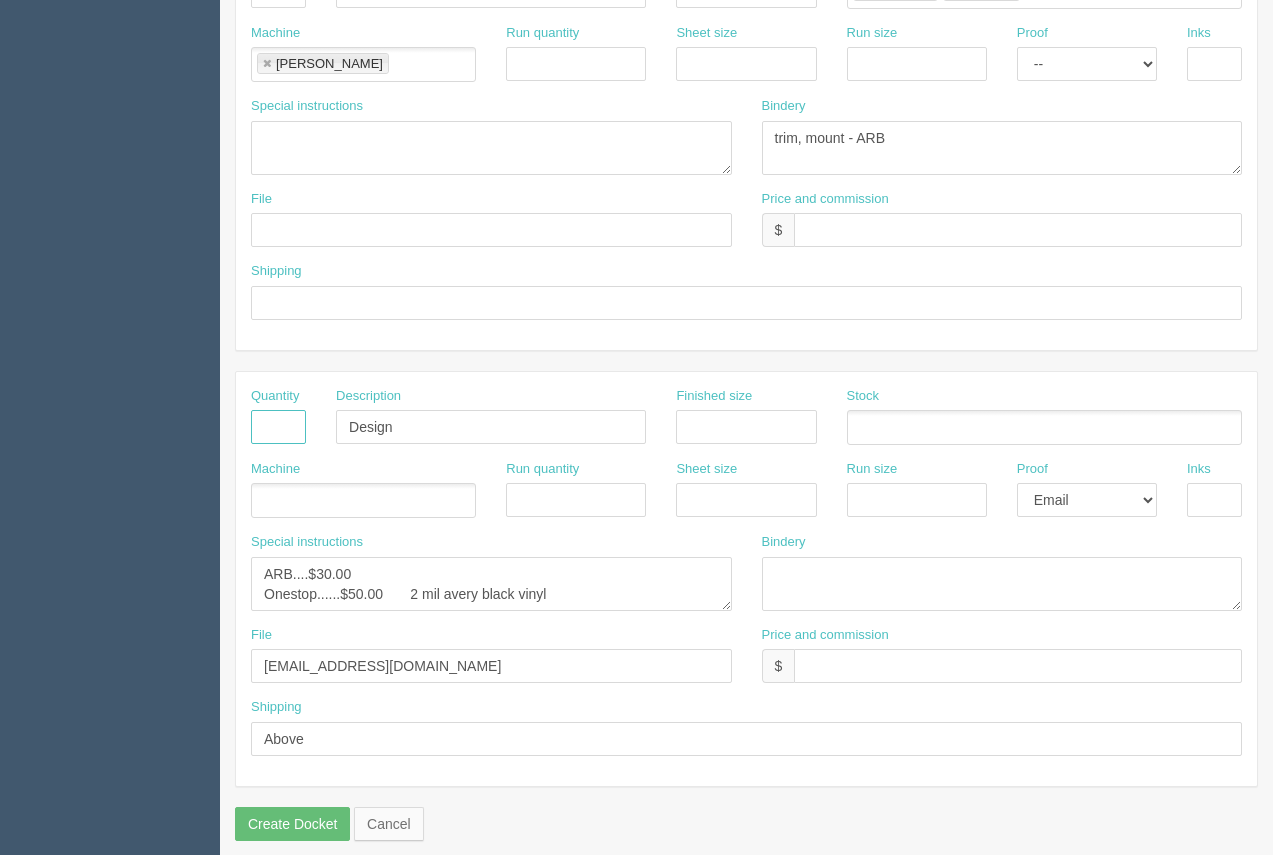 type 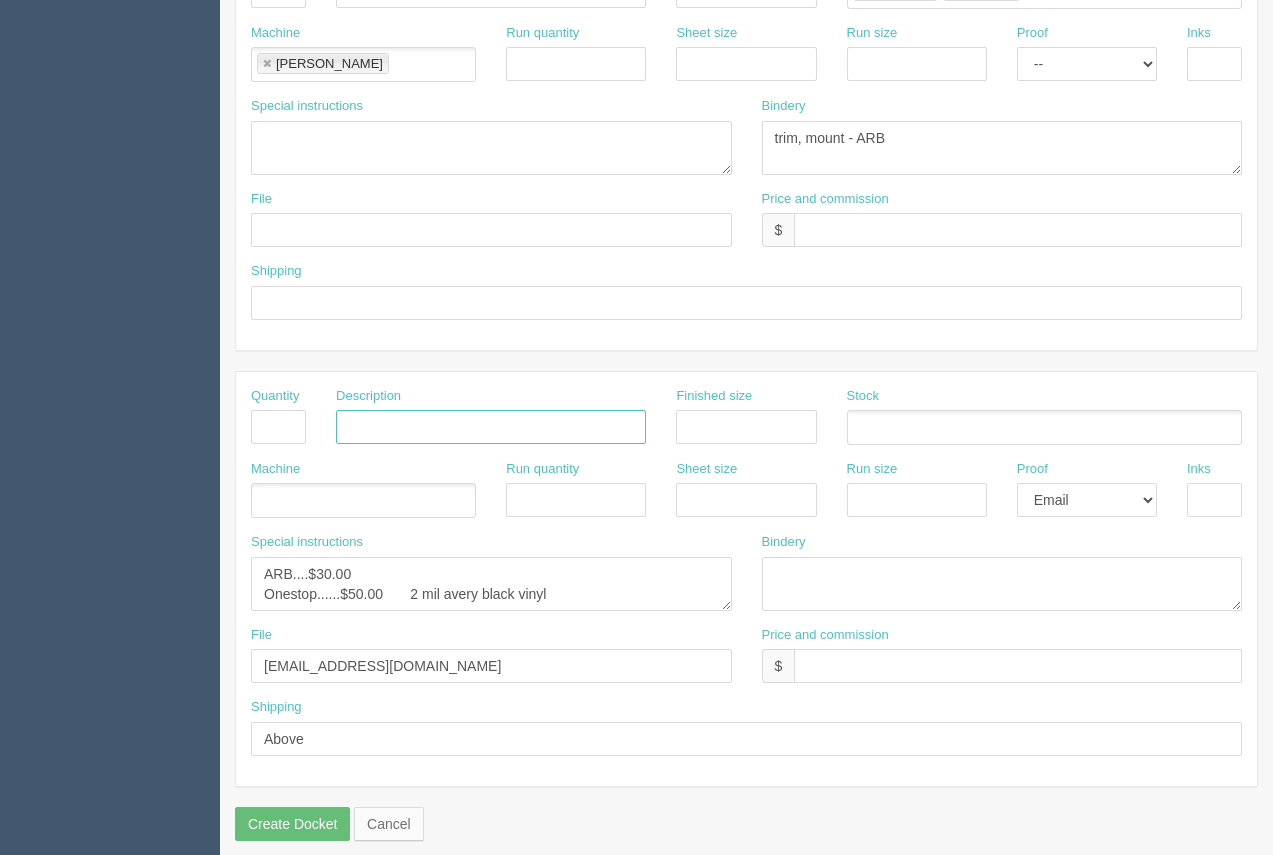 type 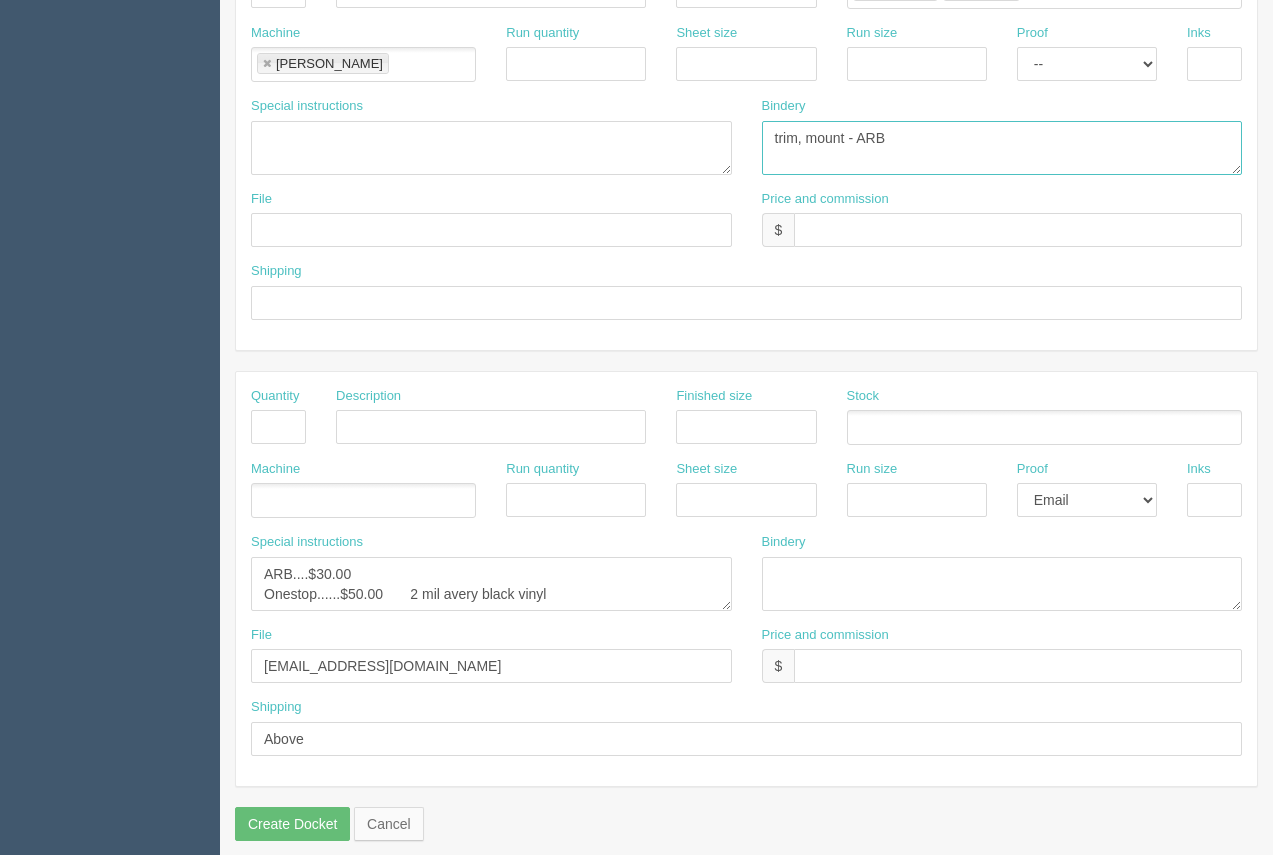 drag, startPoint x: 926, startPoint y: 139, endPoint x: 741, endPoint y: 153, distance: 185.52898 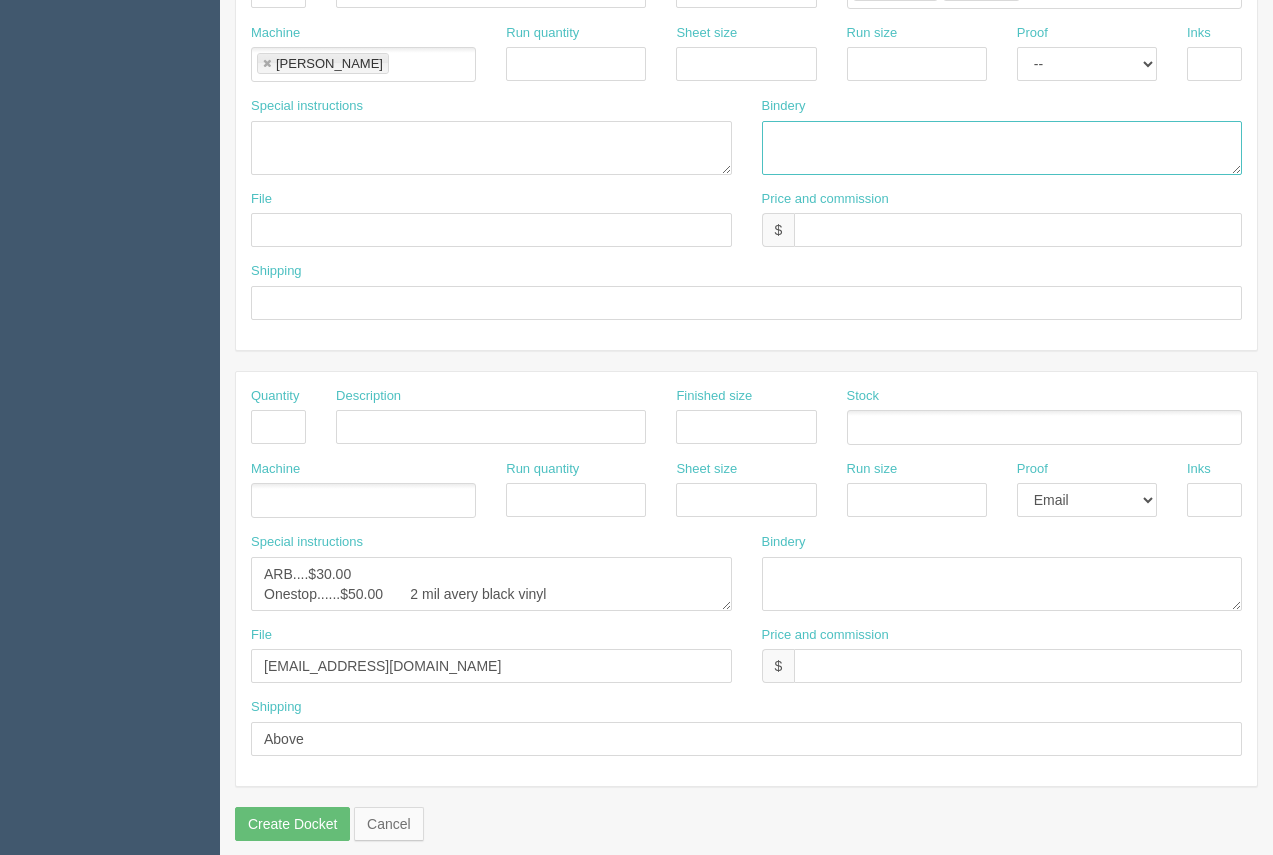 type 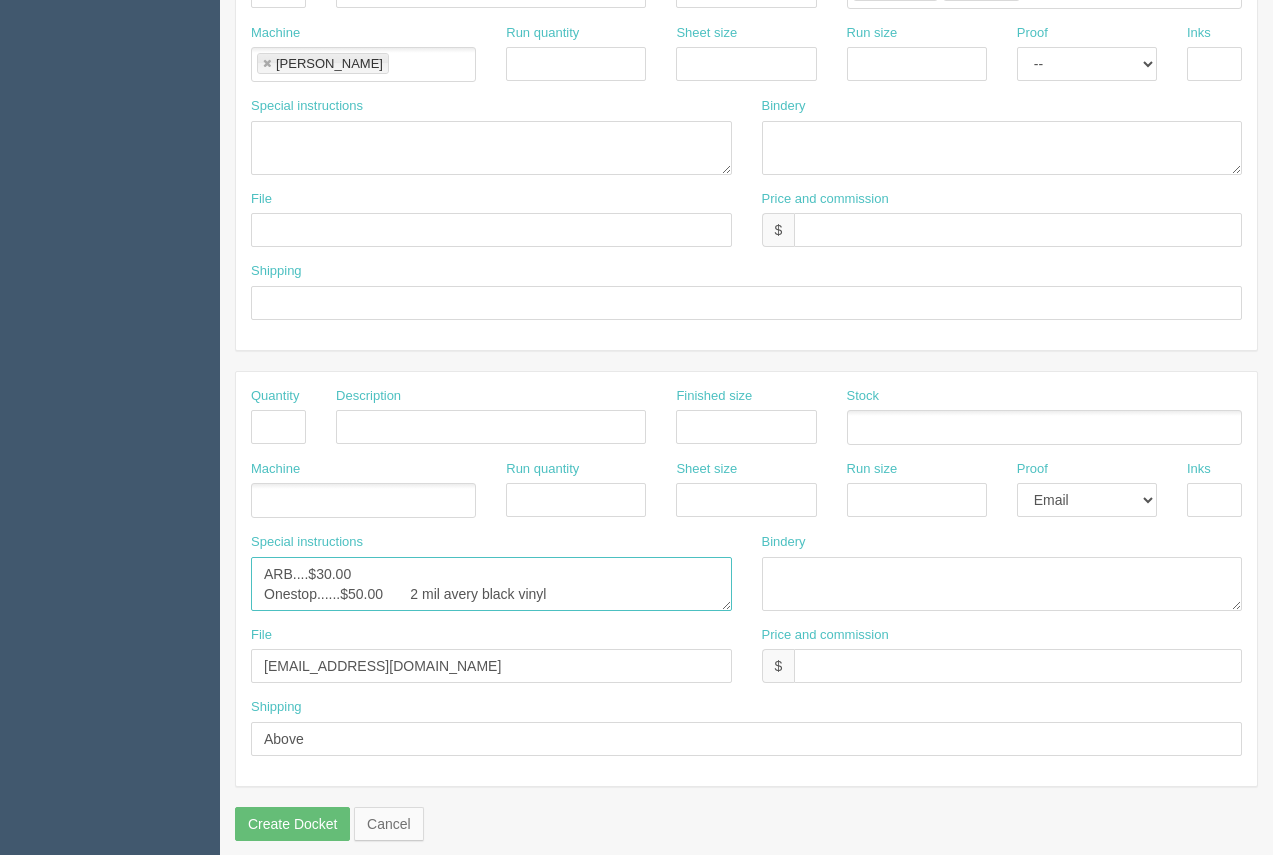 drag, startPoint x: 568, startPoint y: 599, endPoint x: 247, endPoint y: 569, distance: 322.39883 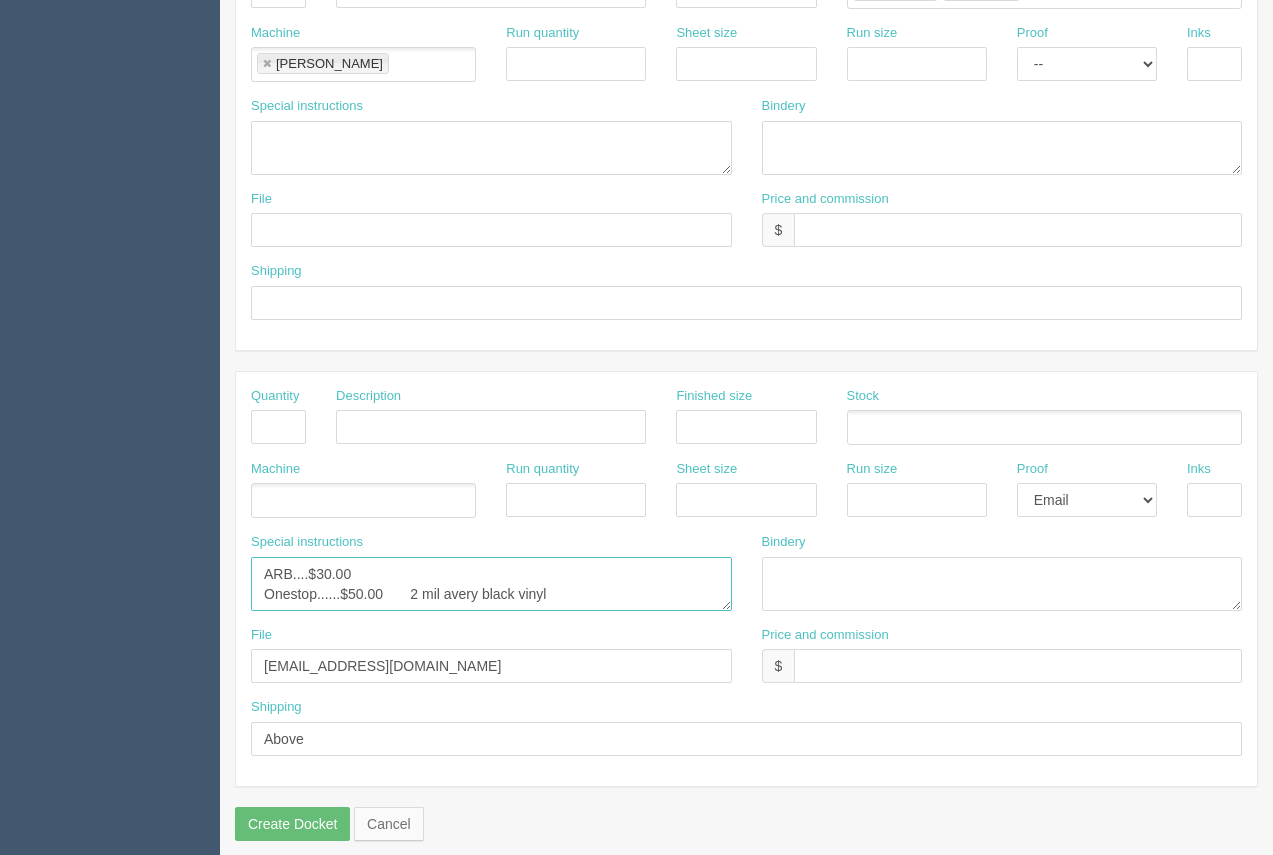 drag, startPoint x: 279, startPoint y: 571, endPoint x: 613, endPoint y: 588, distance: 334.43234 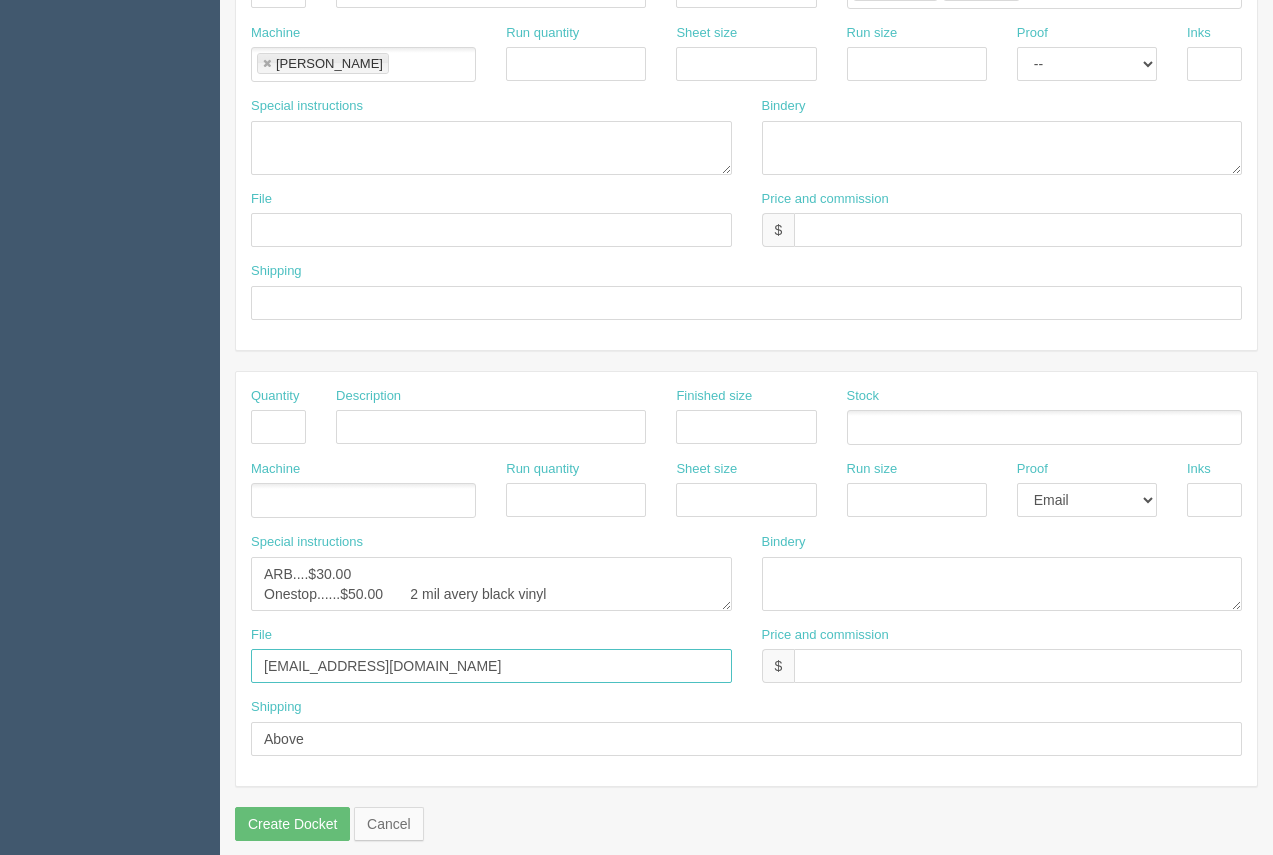 click on "Dockets
Estimates
Customers" at bounding box center [636, -12] 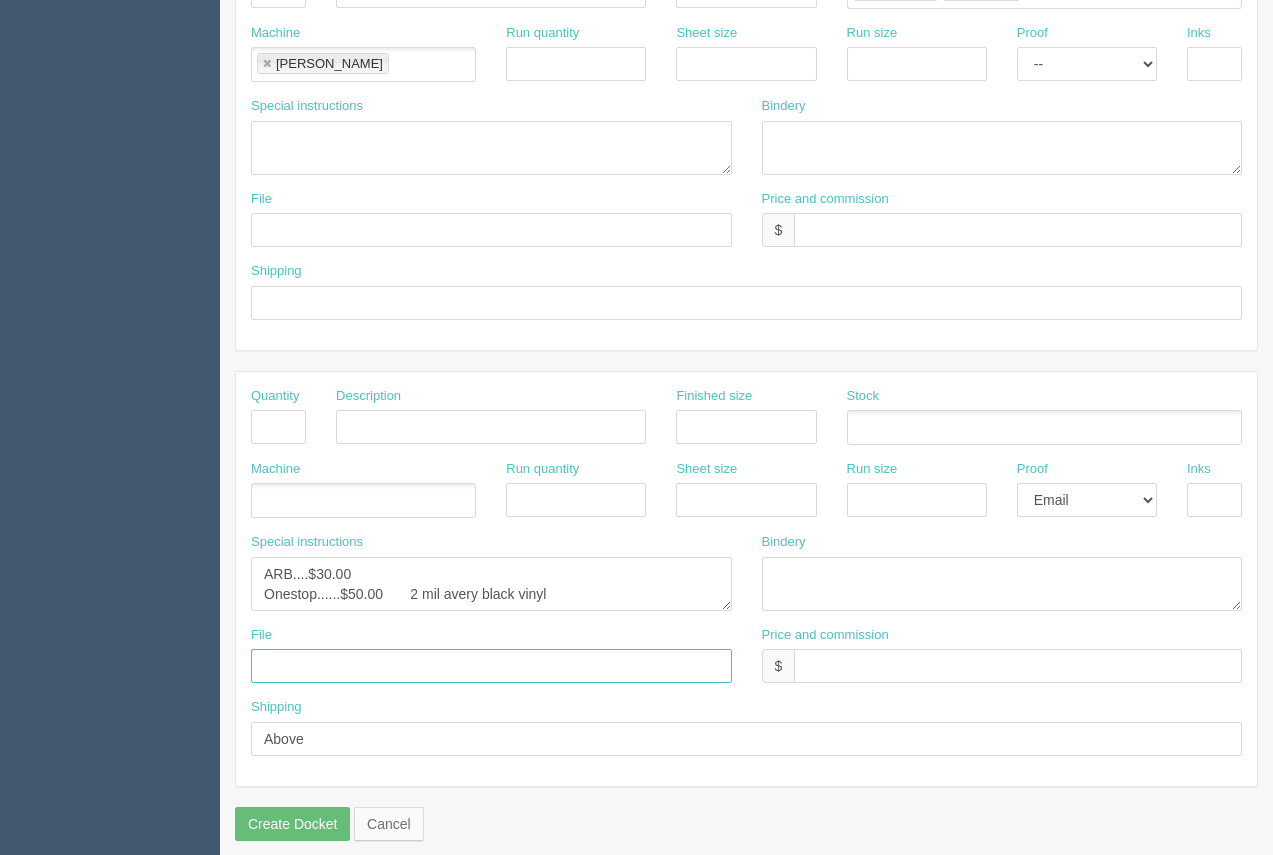 type 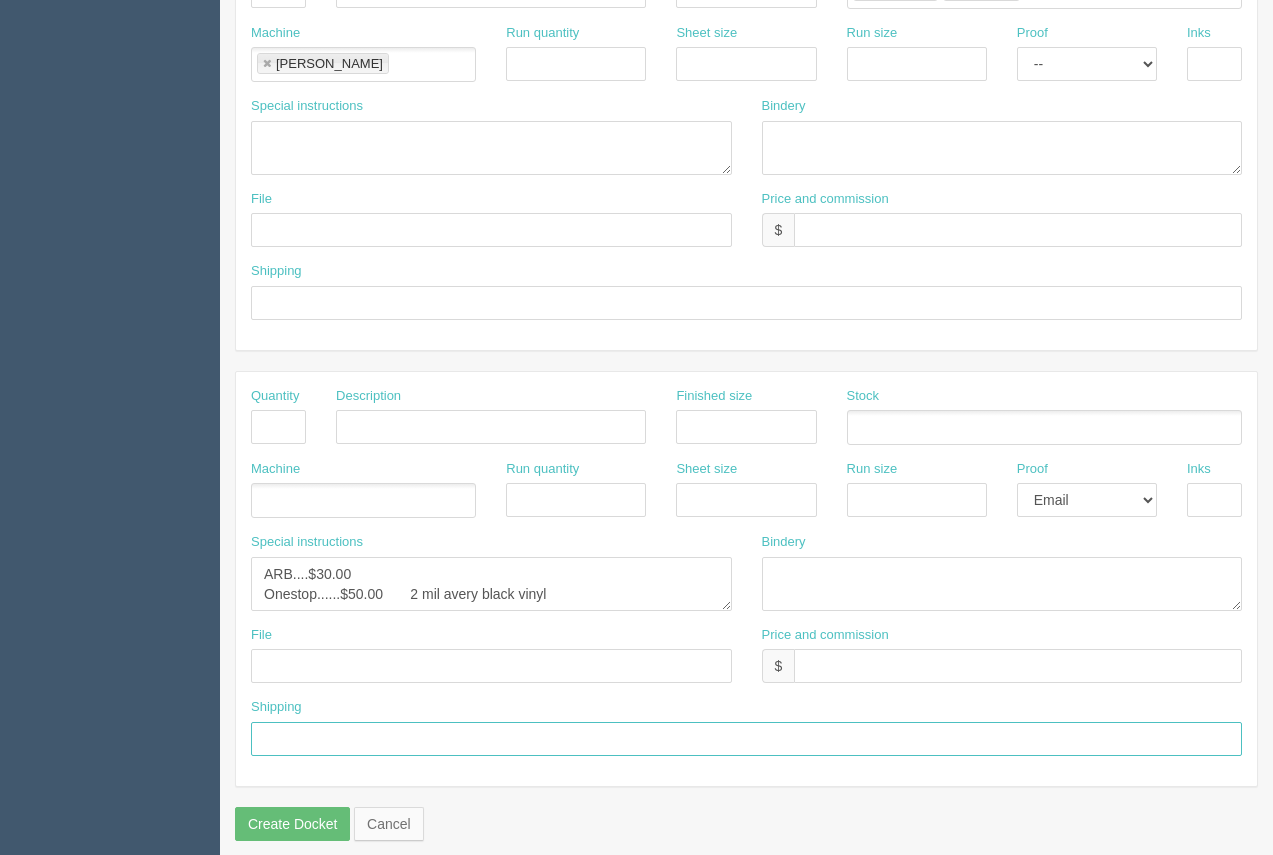 drag, startPoint x: 353, startPoint y: 742, endPoint x: 240, endPoint y: 733, distance: 113.35784 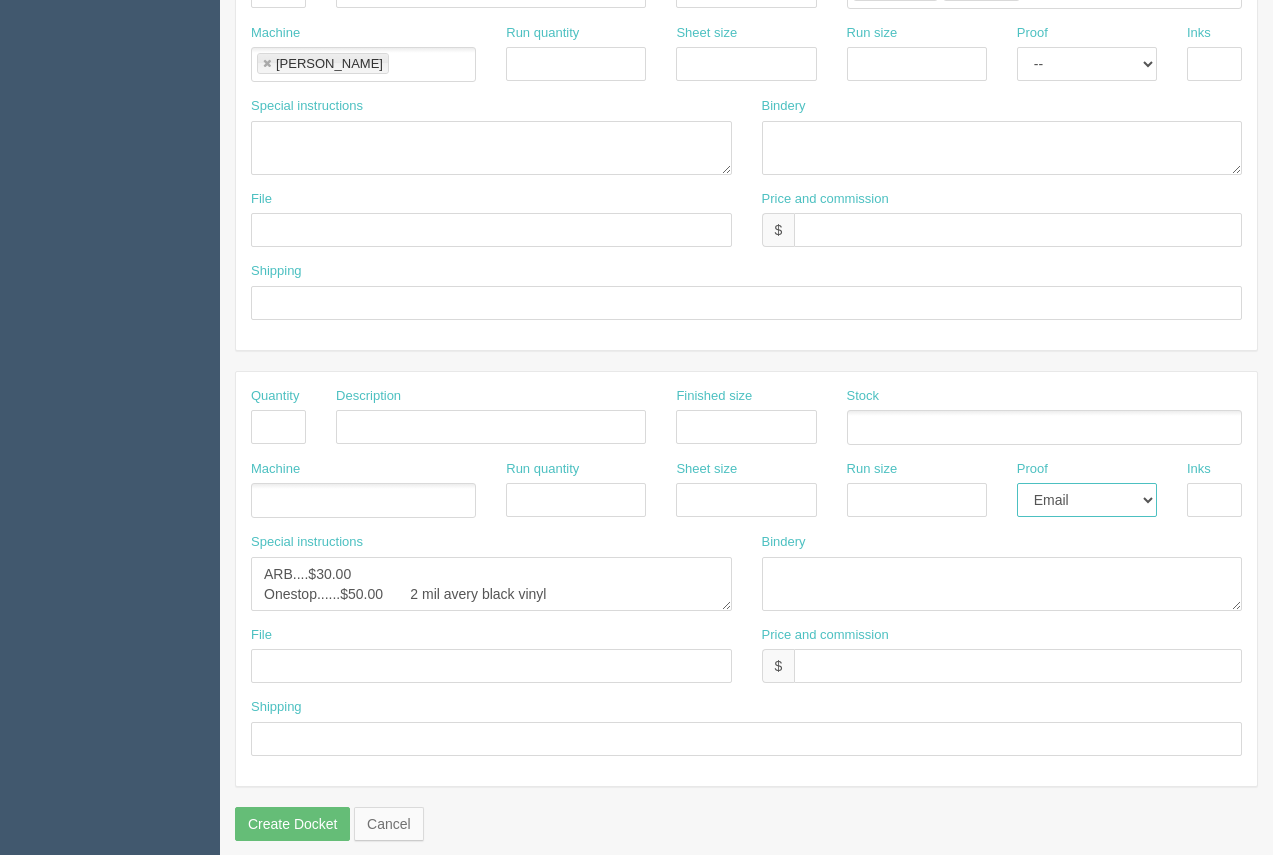 drag, startPoint x: 1136, startPoint y: 484, endPoint x: 1139, endPoint y: 502, distance: 18.248287 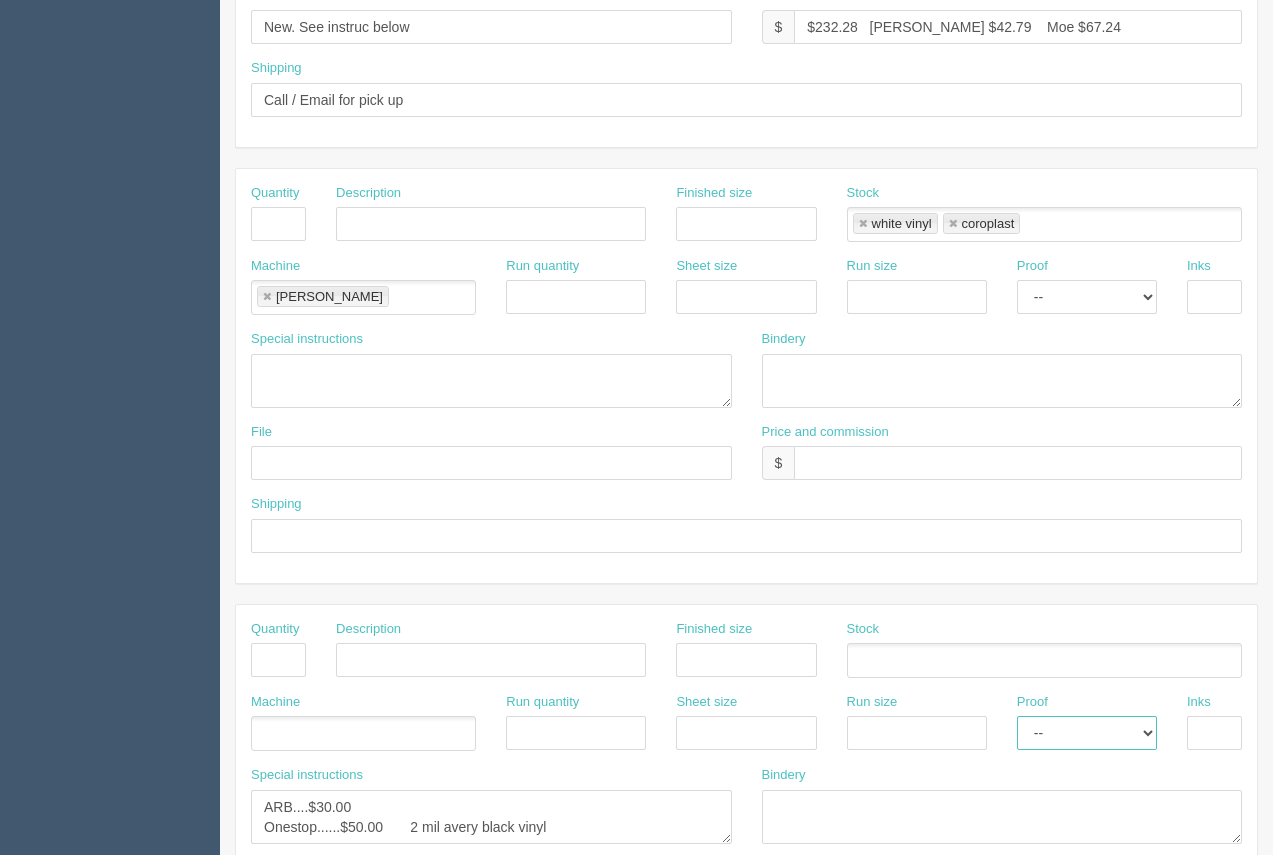 scroll, scrollTop: 706, scrollLeft: 0, axis: vertical 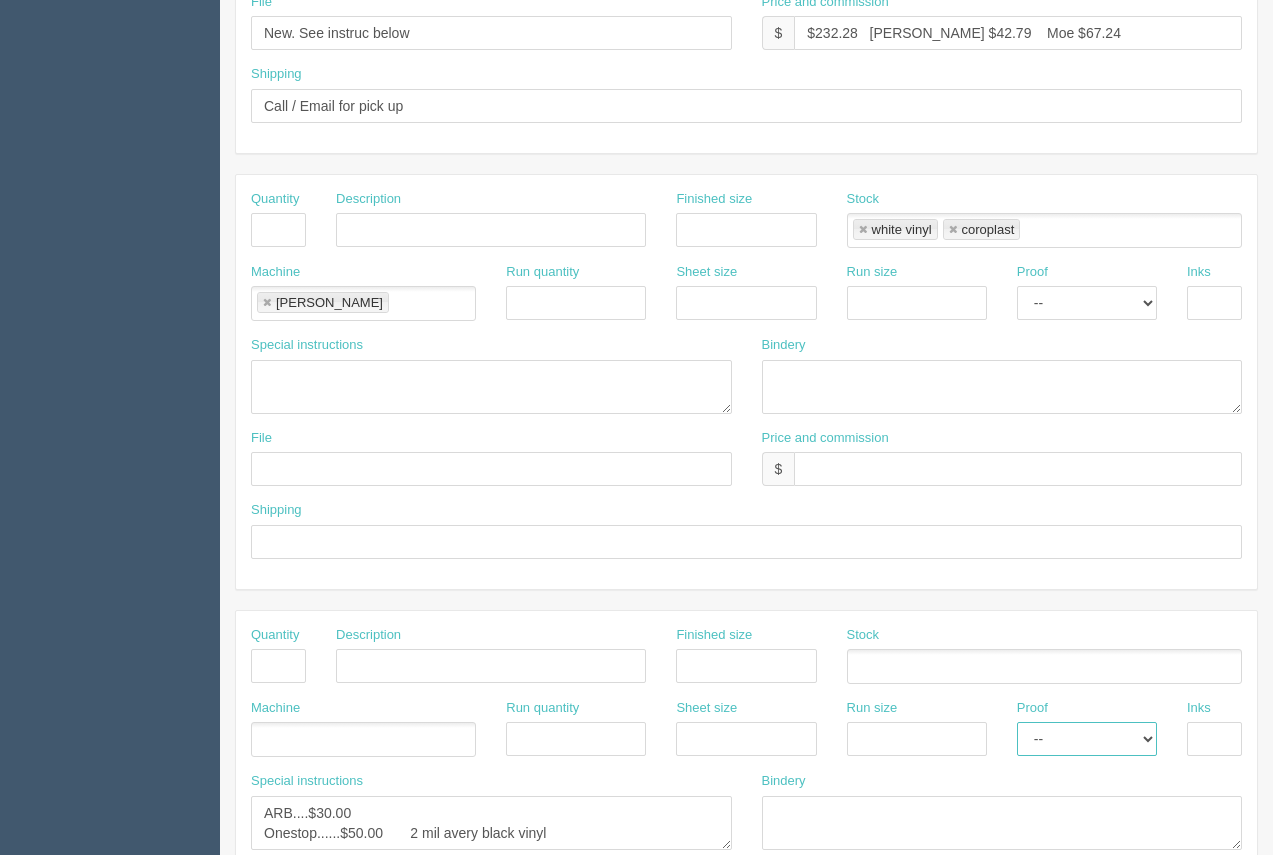 drag, startPoint x: 264, startPoint y: 303, endPoint x: 280, endPoint y: 301, distance: 16.124516 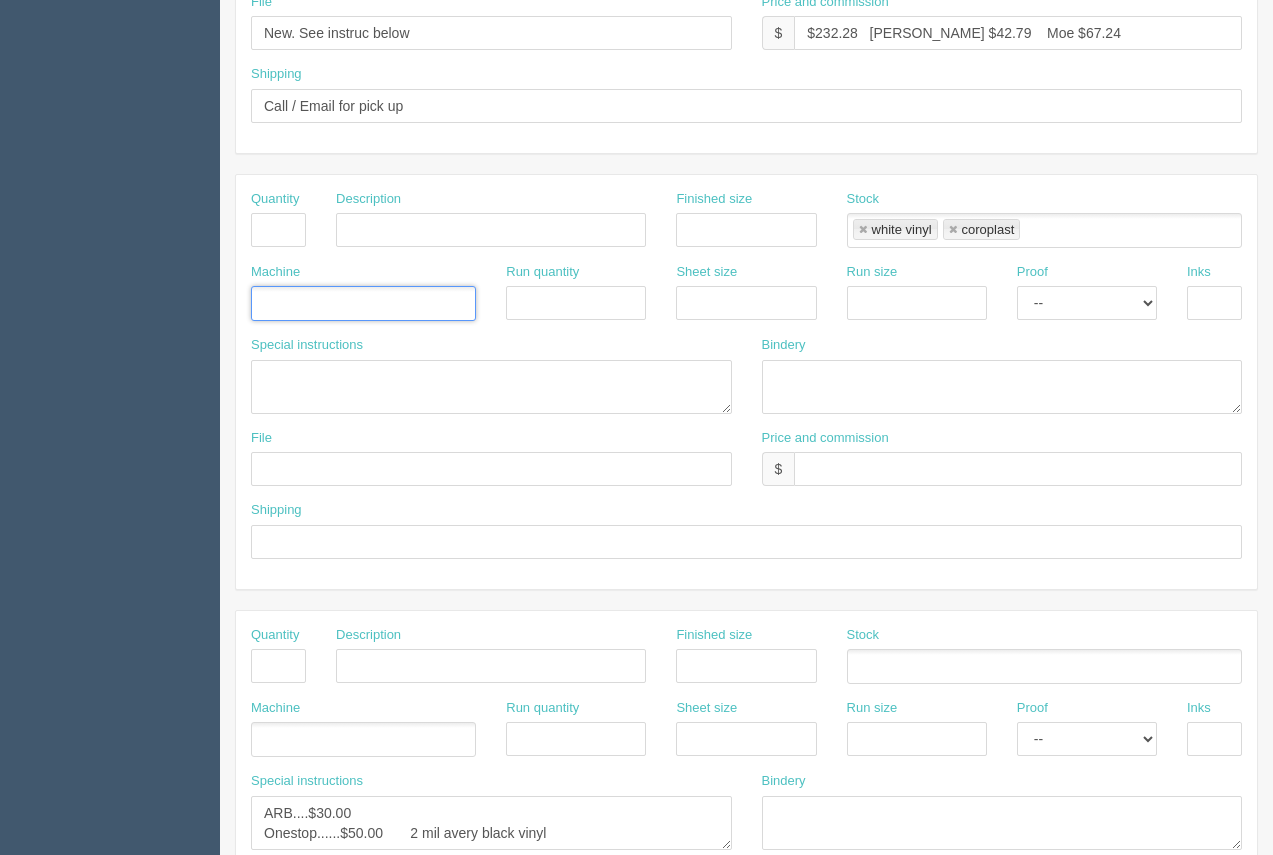 click at bounding box center [863, 230] 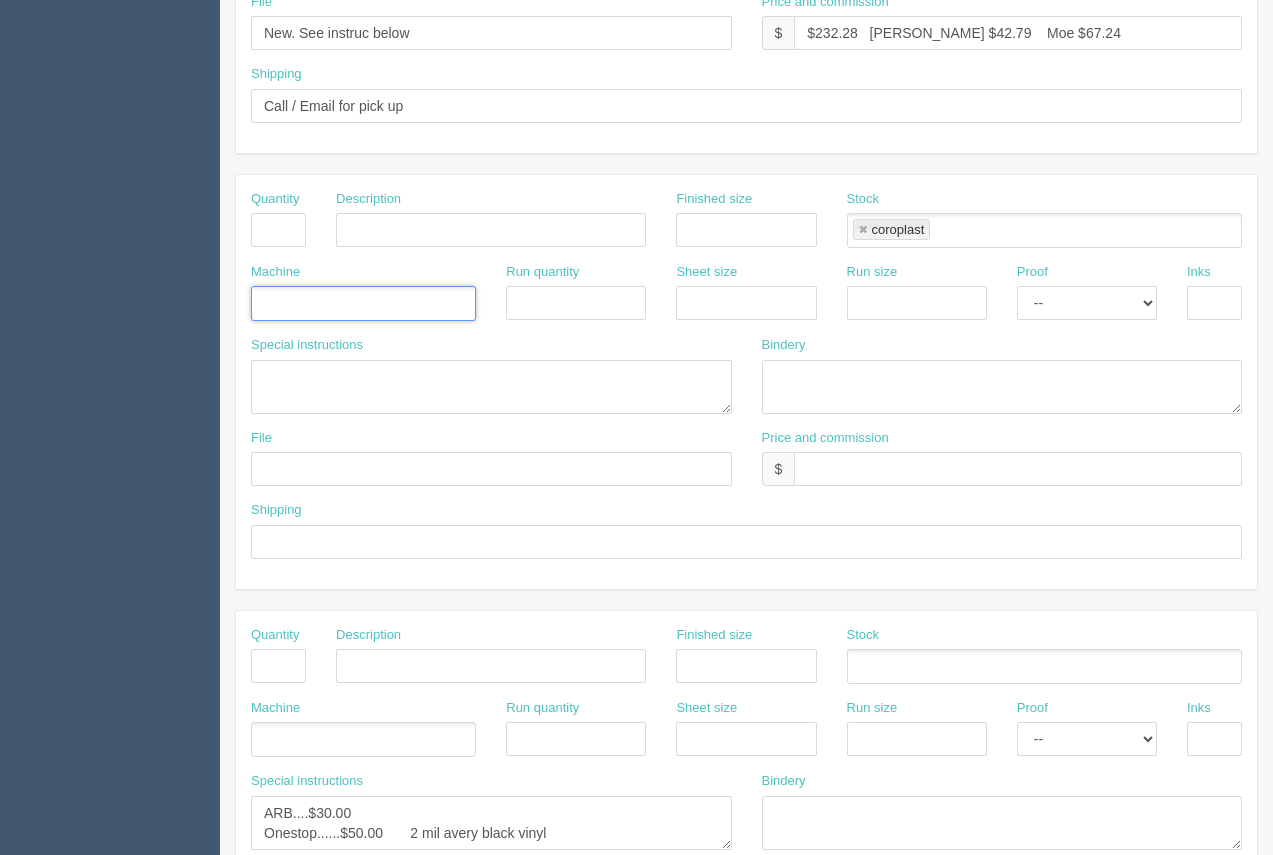 click on "coroplast" at bounding box center [892, 229] 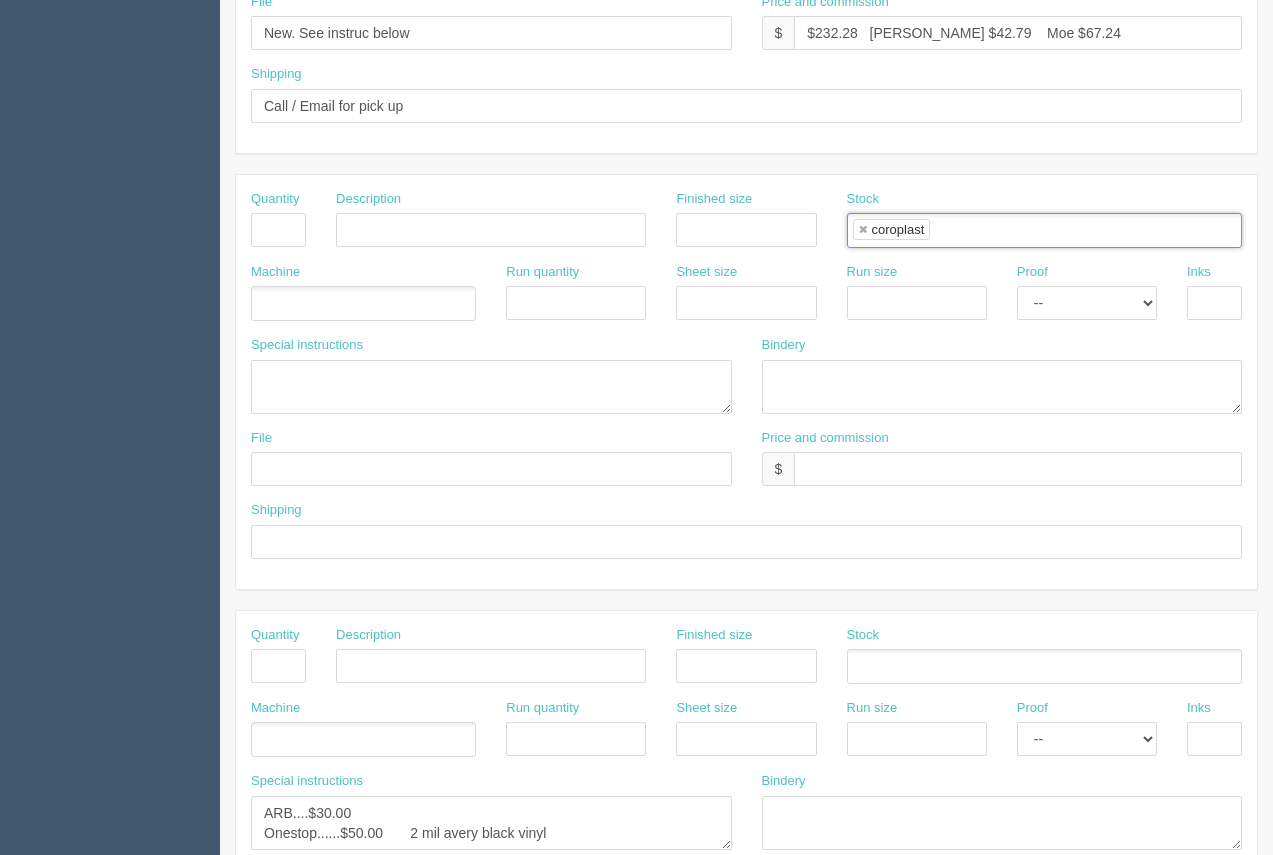 click on "coroplast" at bounding box center (892, 229) 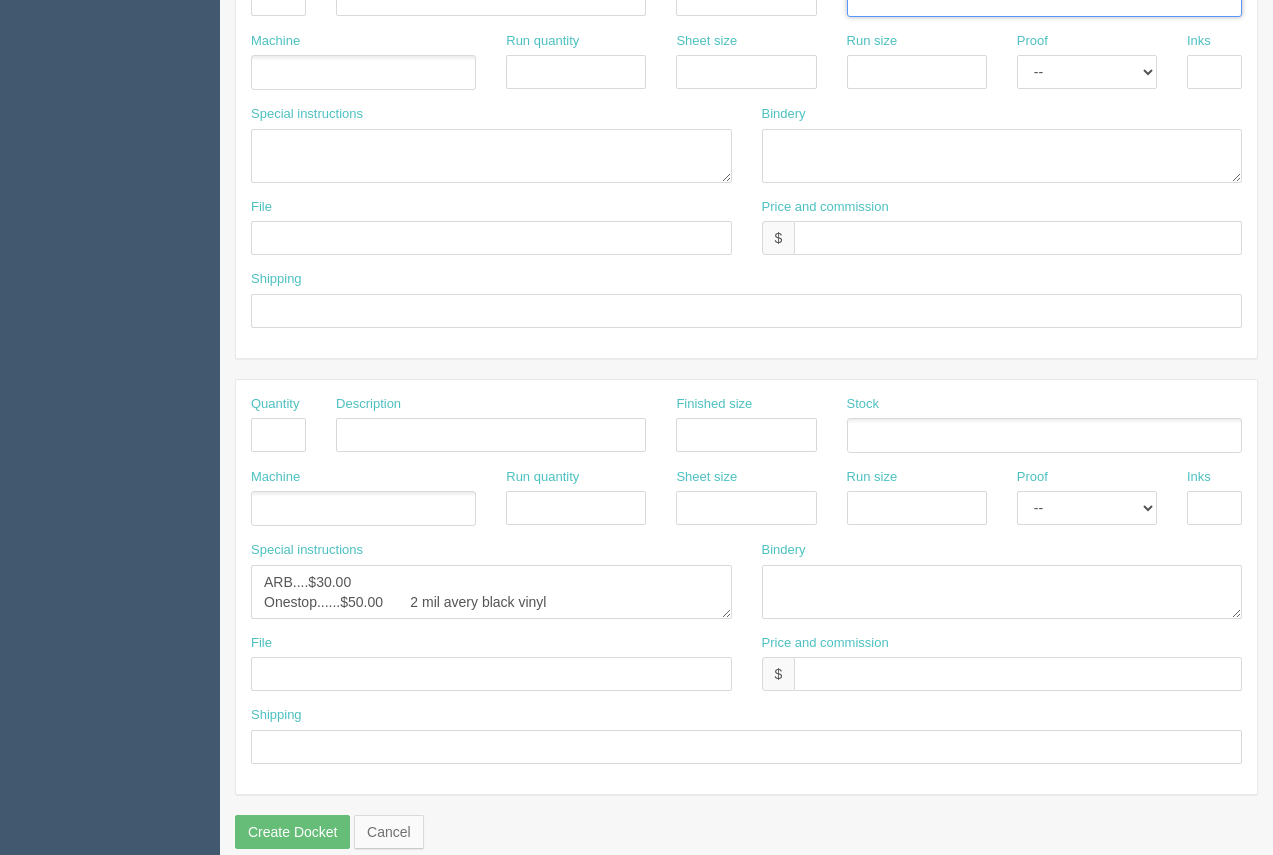 scroll, scrollTop: 961, scrollLeft: 0, axis: vertical 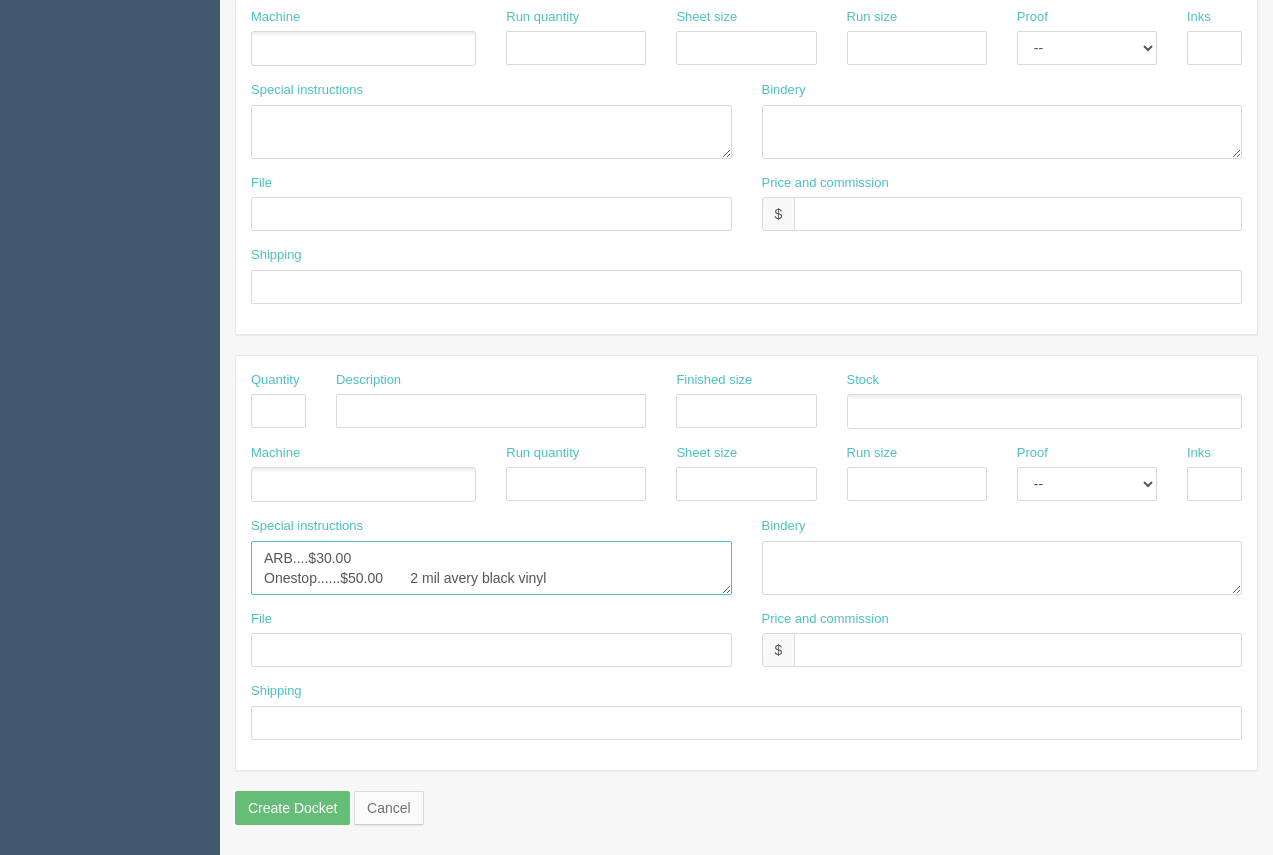 click on "ARB....$30.00" at bounding box center (491, 568) 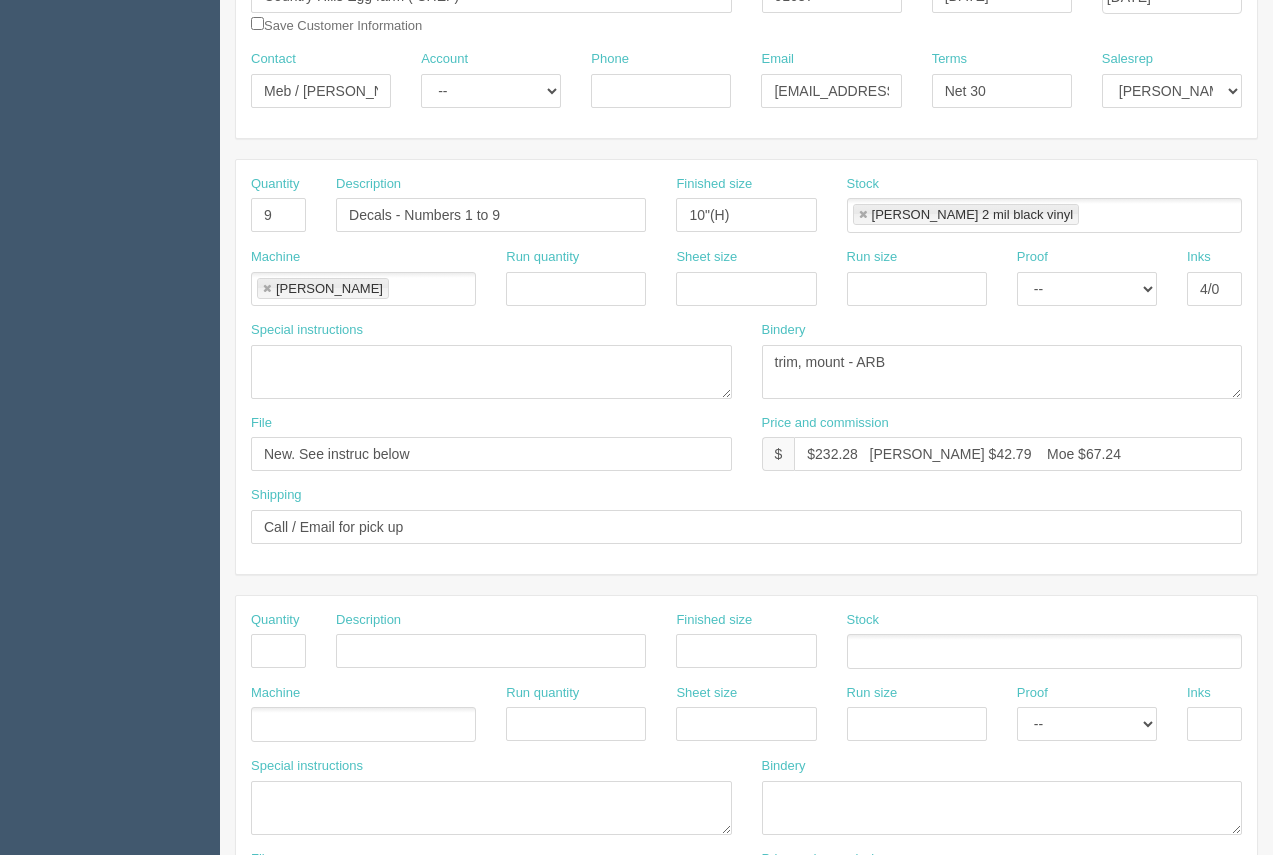 scroll, scrollTop: 279, scrollLeft: 0, axis: vertical 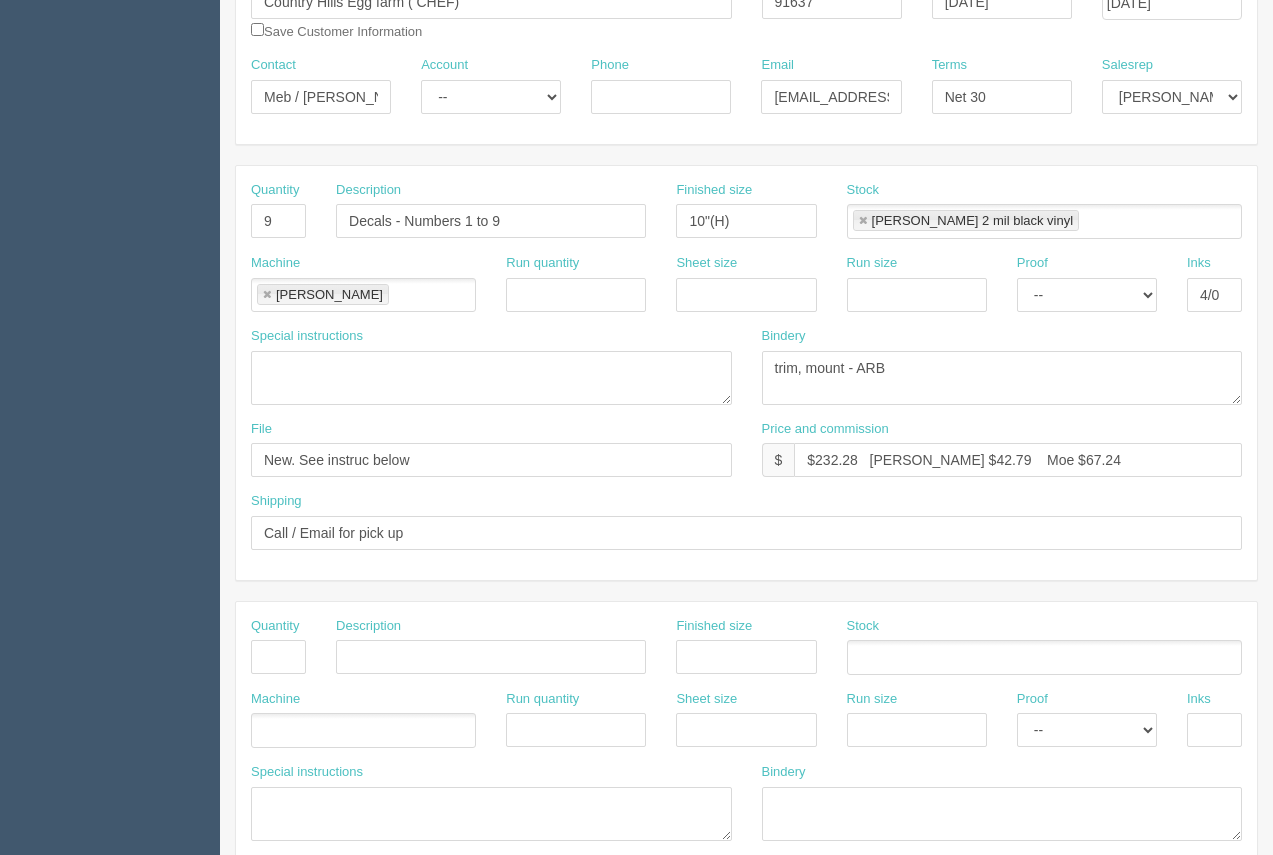 type on "ARB....$30.00               #`12531
Onestop......$50.00       2 mil avery black vinyl" 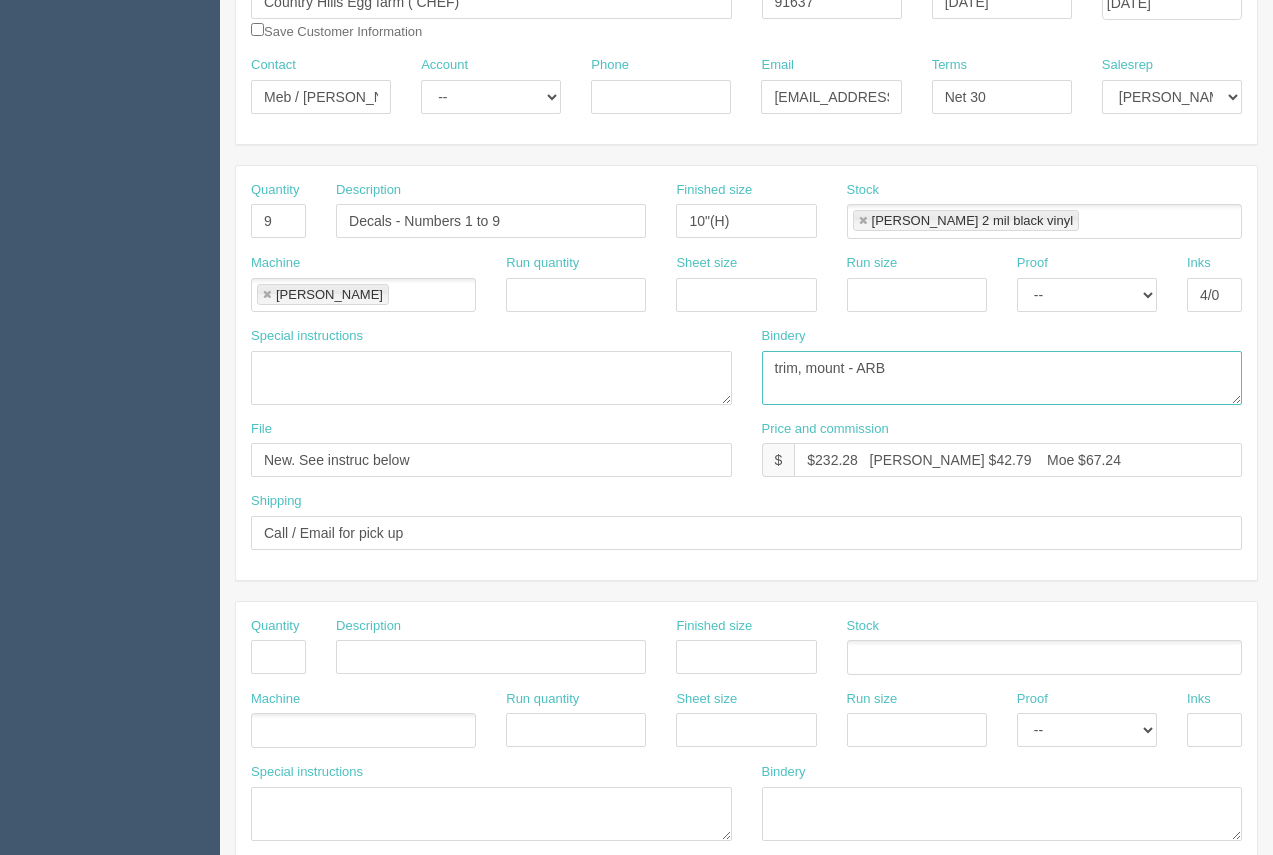 drag, startPoint x: 864, startPoint y: 374, endPoint x: 733, endPoint y: 371, distance: 131.03435 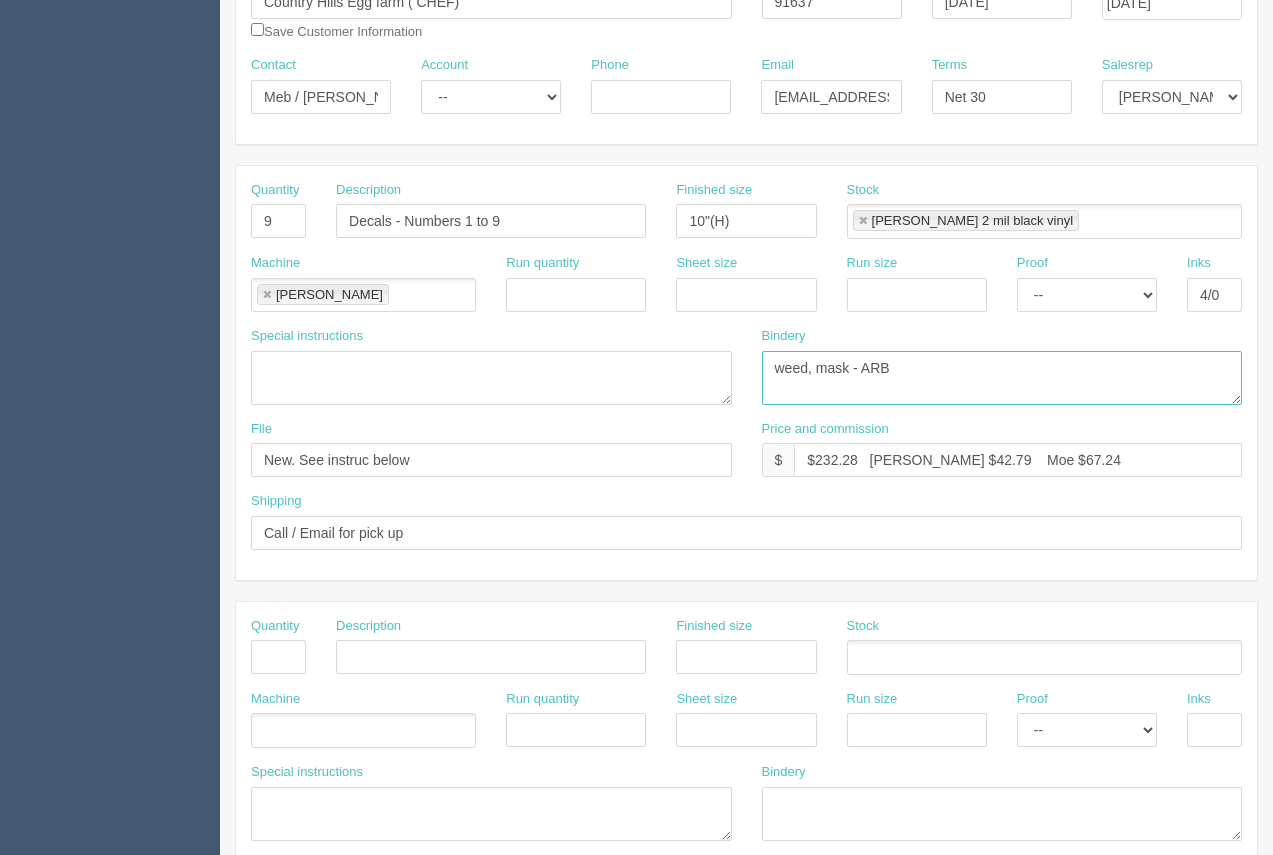 type on "weed, mask - ARB" 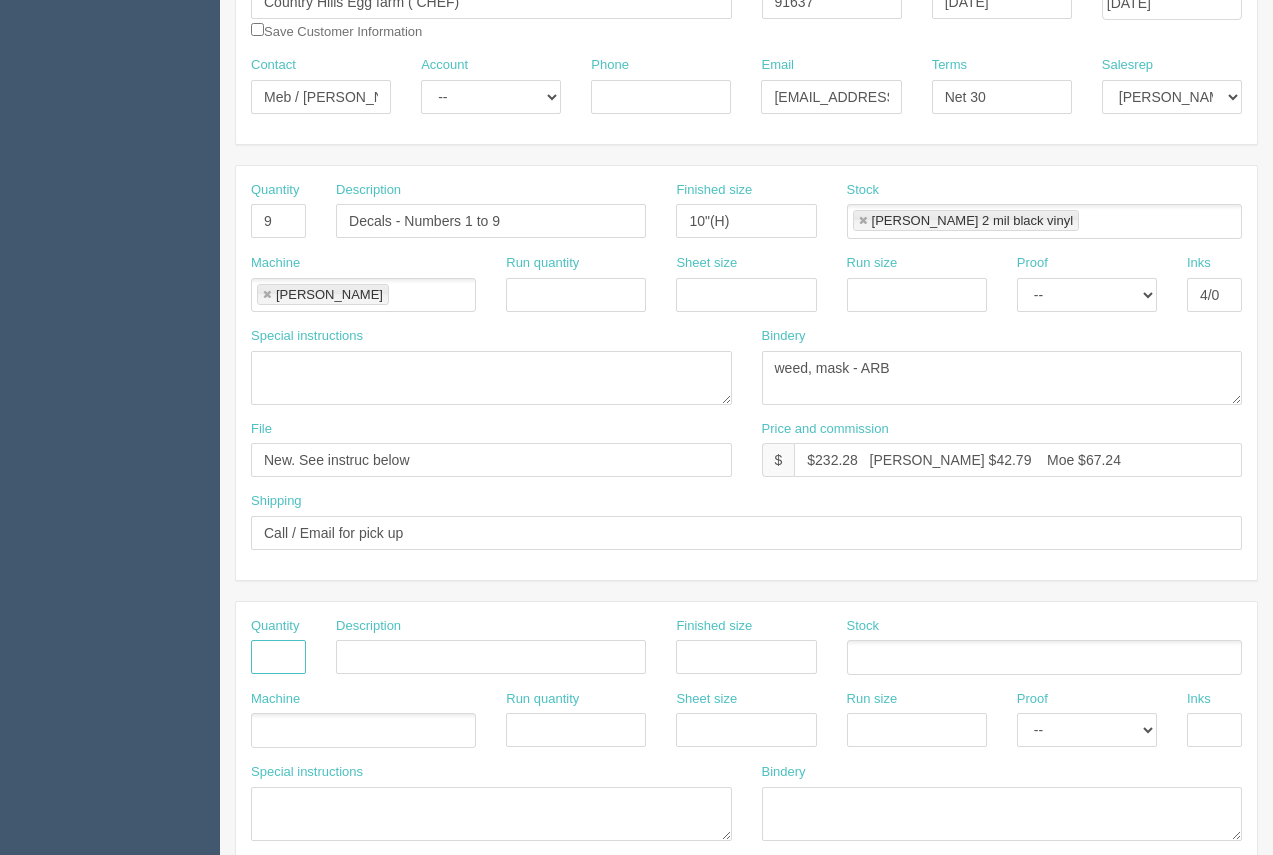 click at bounding box center [278, 657] 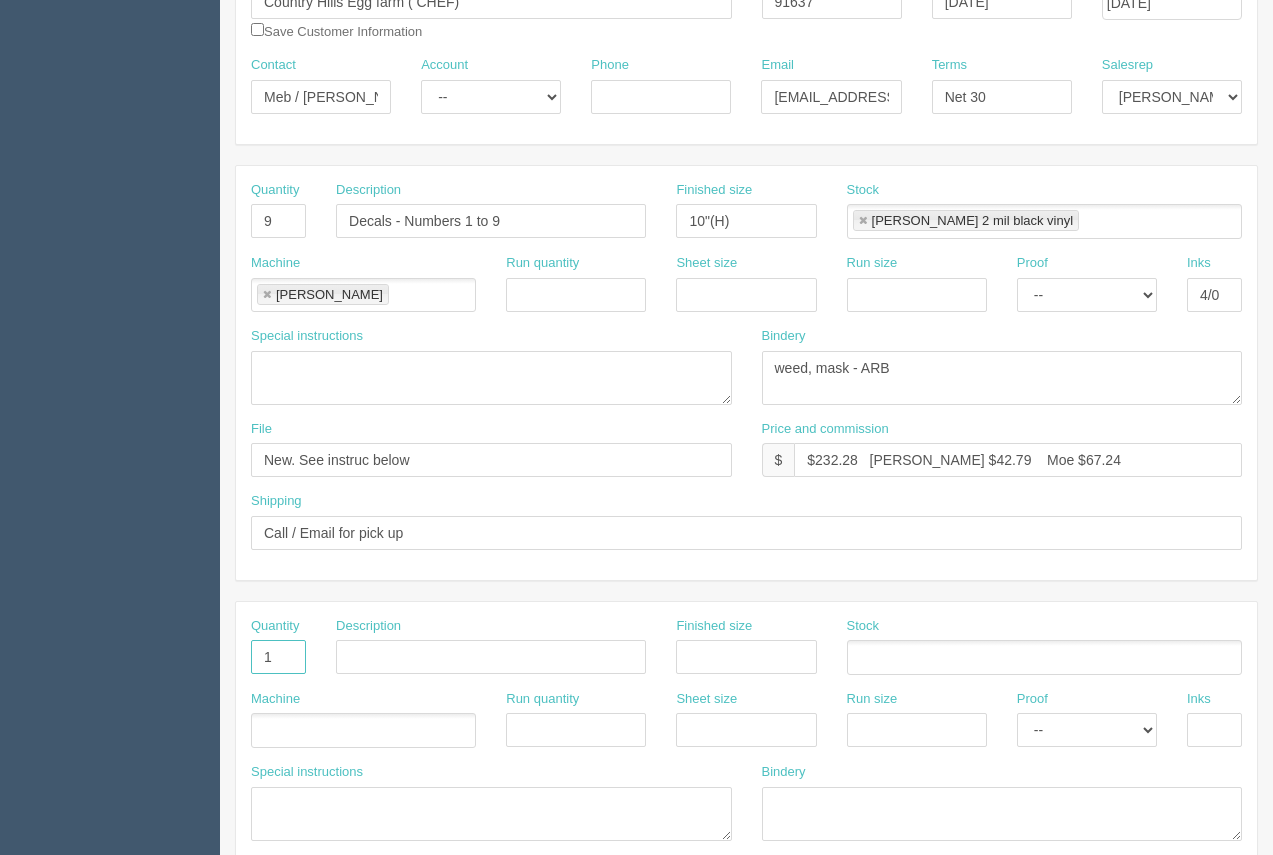 type on "1" 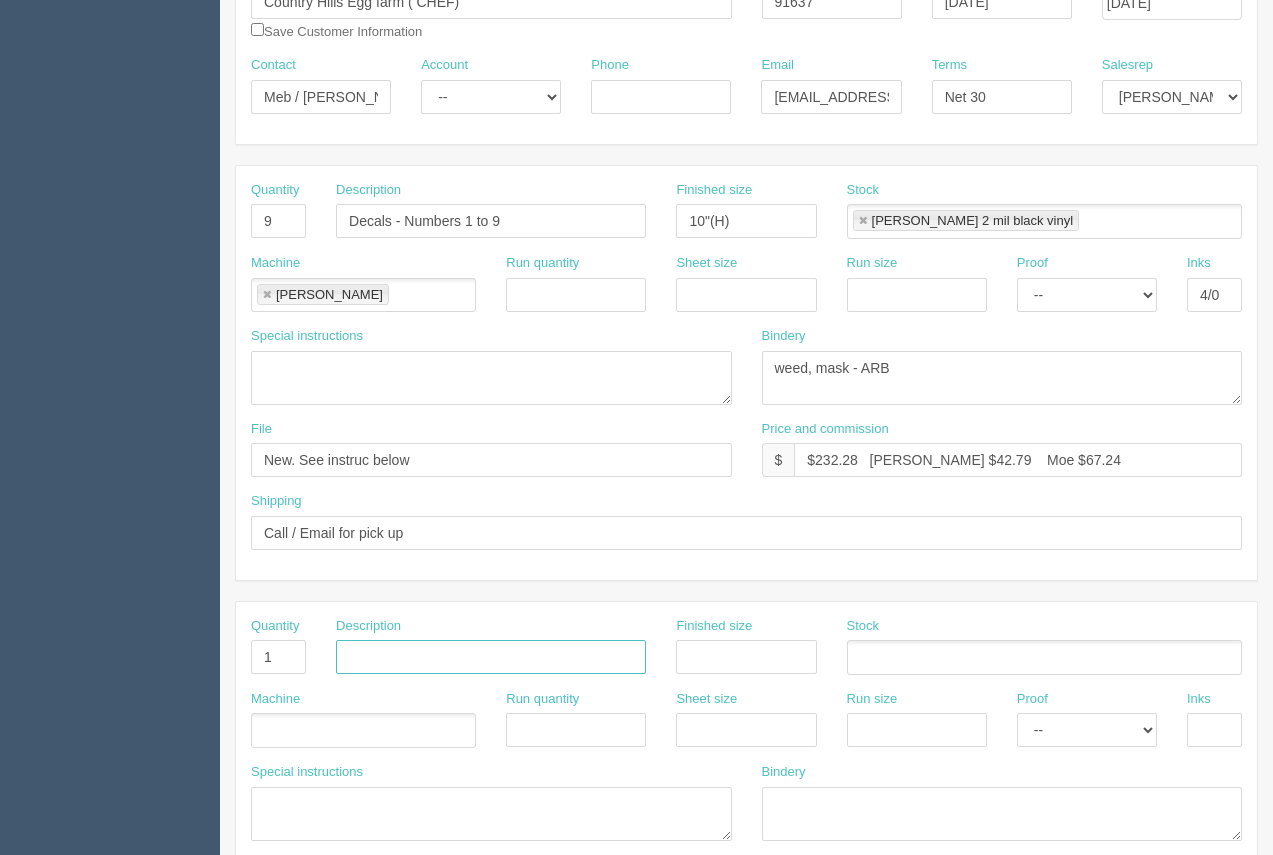 click at bounding box center (491, 657) 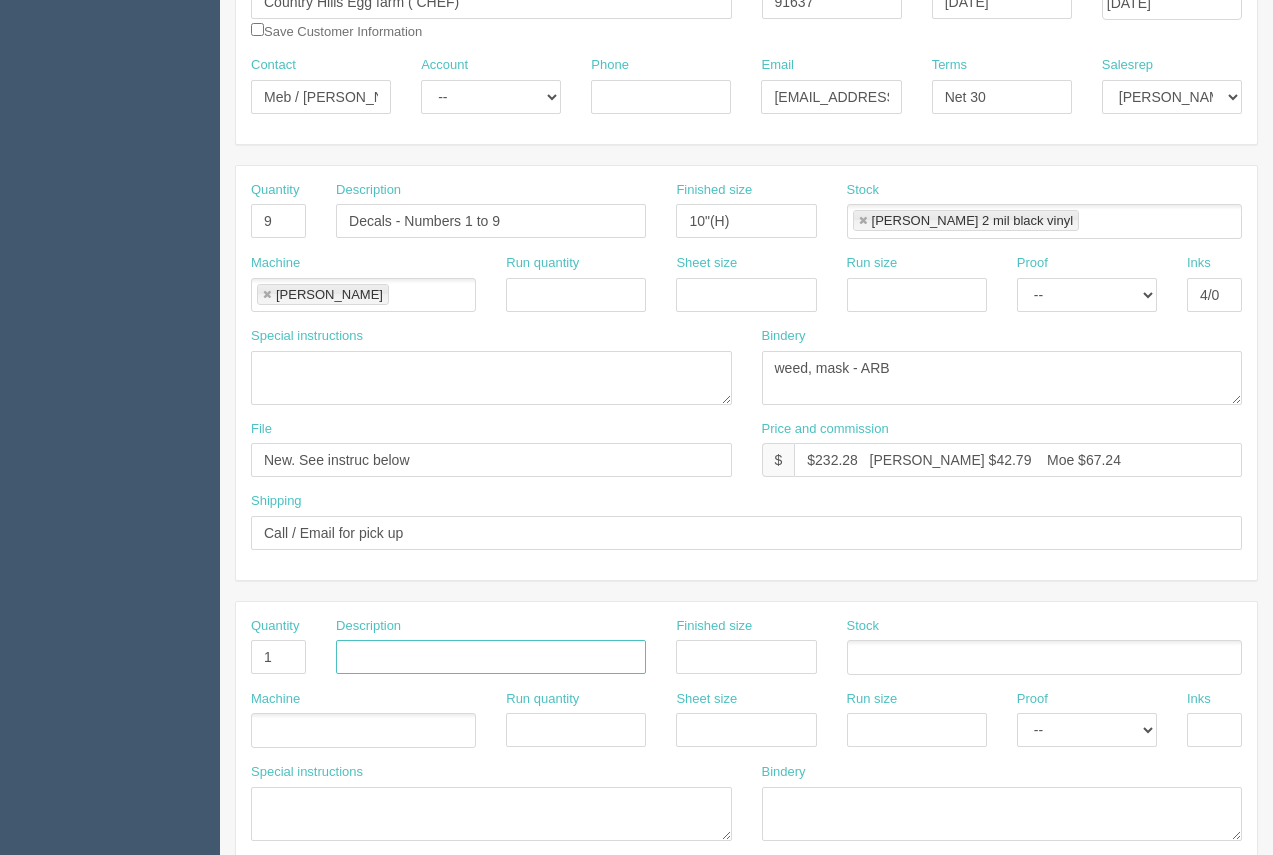 type on "Design" 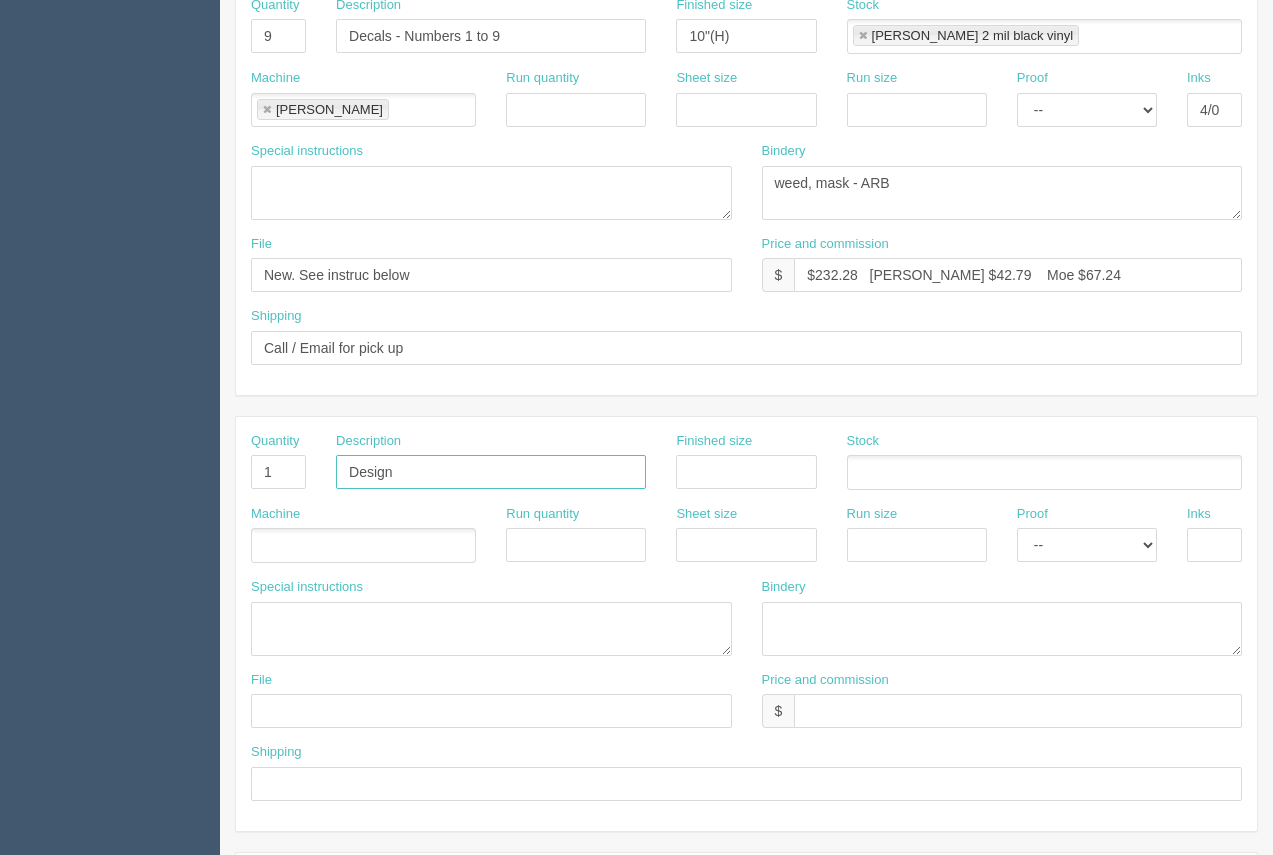 scroll, scrollTop: 562, scrollLeft: 0, axis: vertical 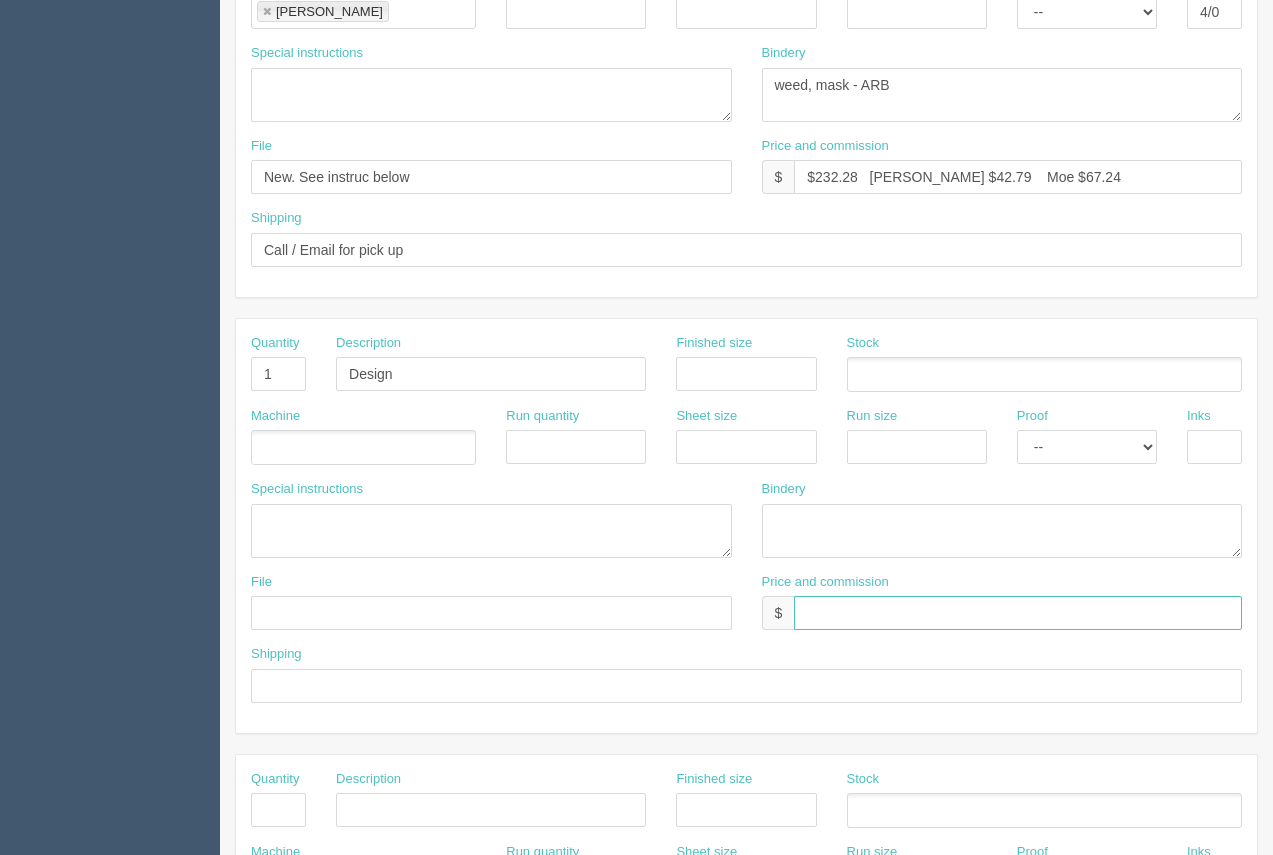 click at bounding box center (1018, 613) 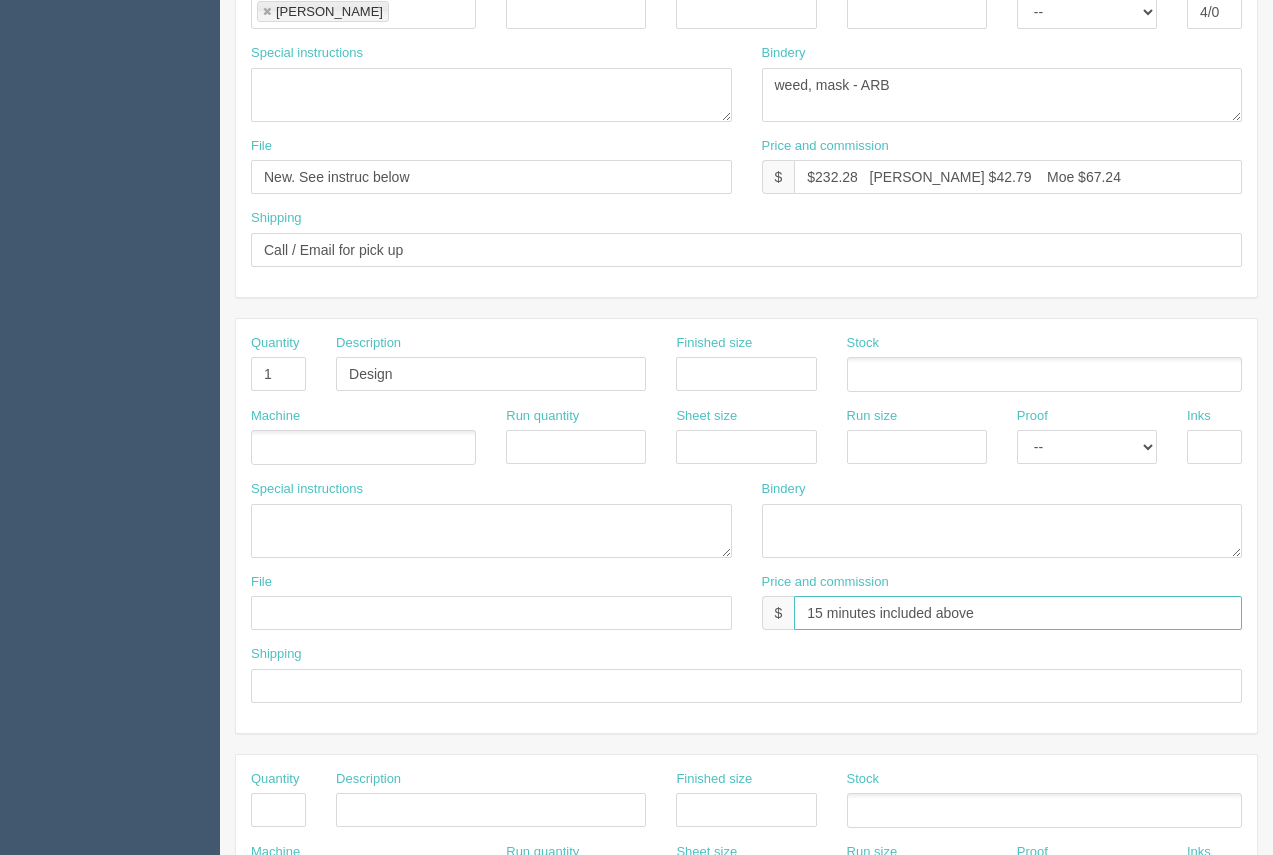 type on "15 minutes included above" 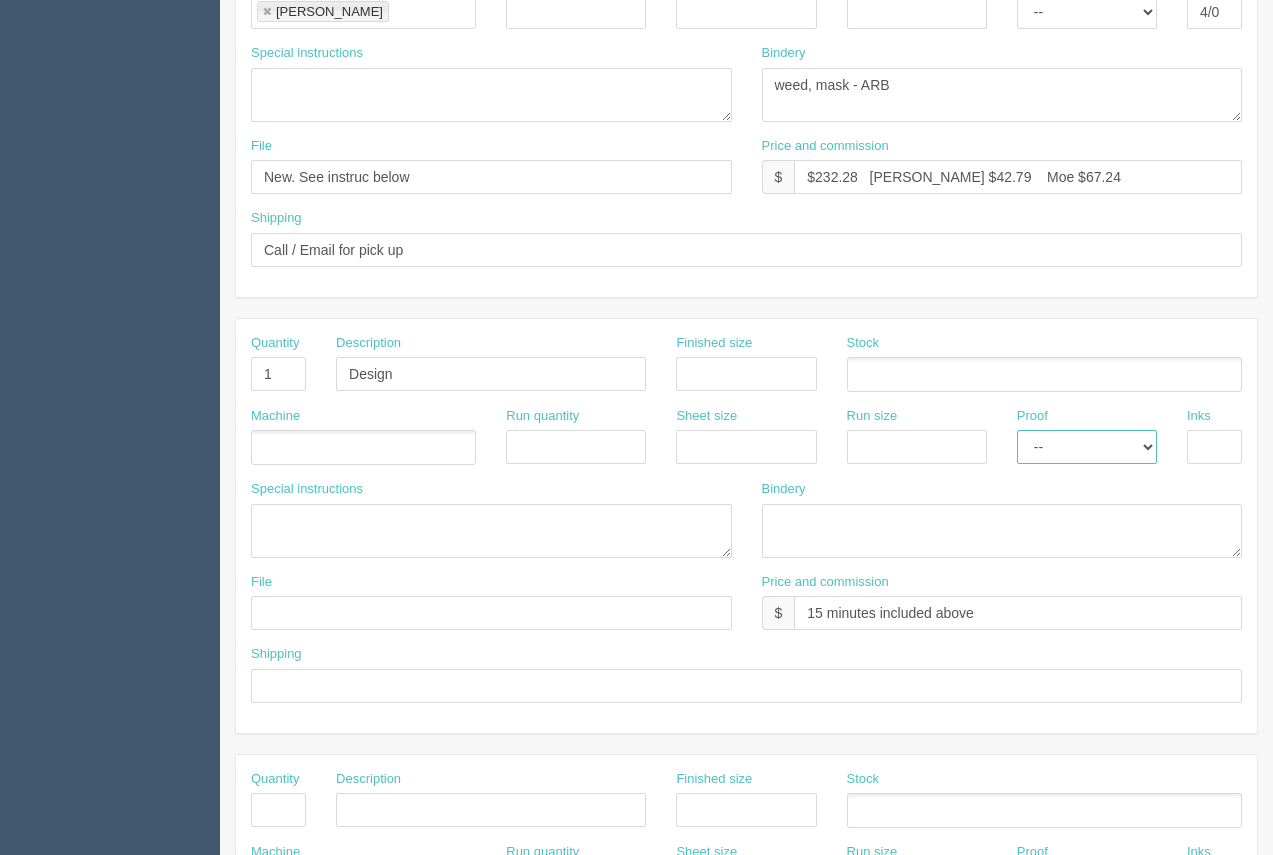 click on "--
Email
Hard Copy" at bounding box center [1087, 447] 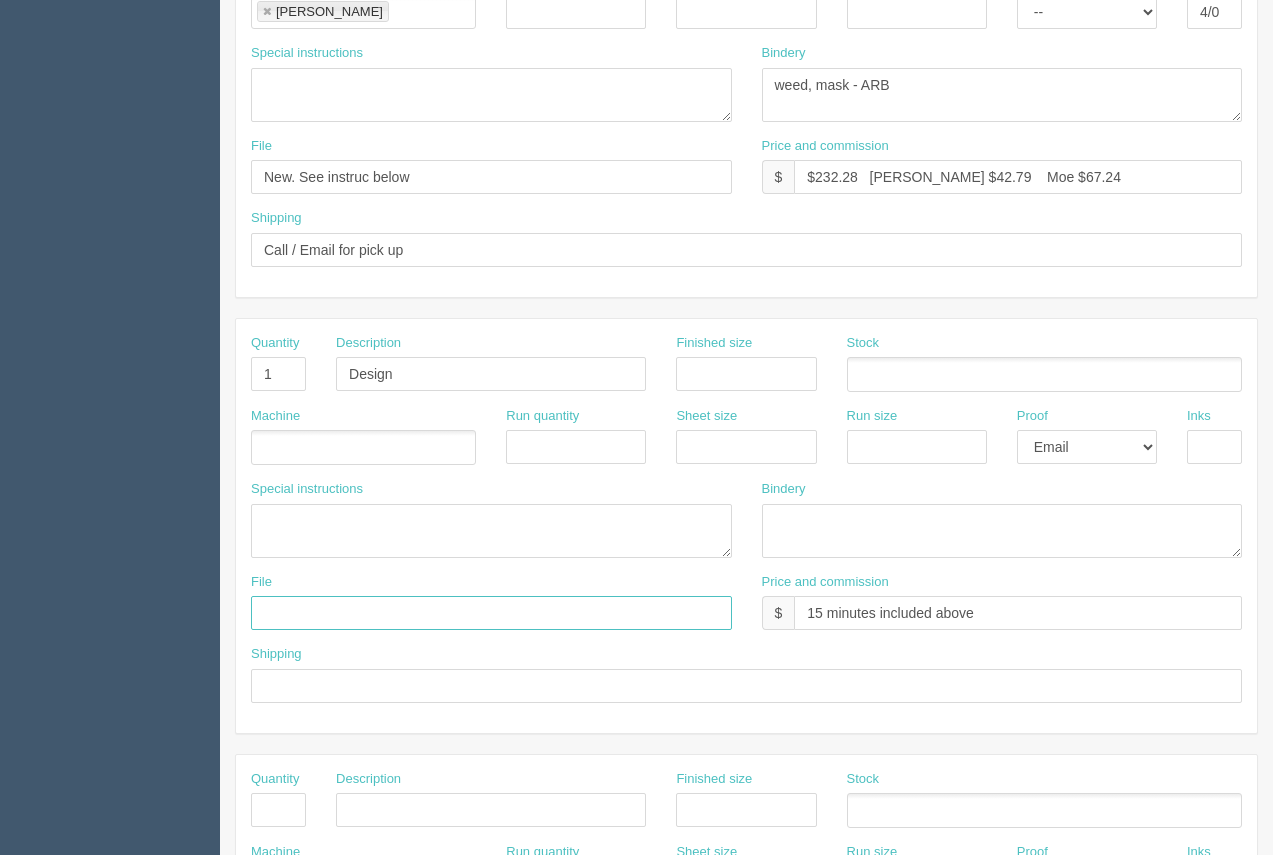 click at bounding box center (491, 613) 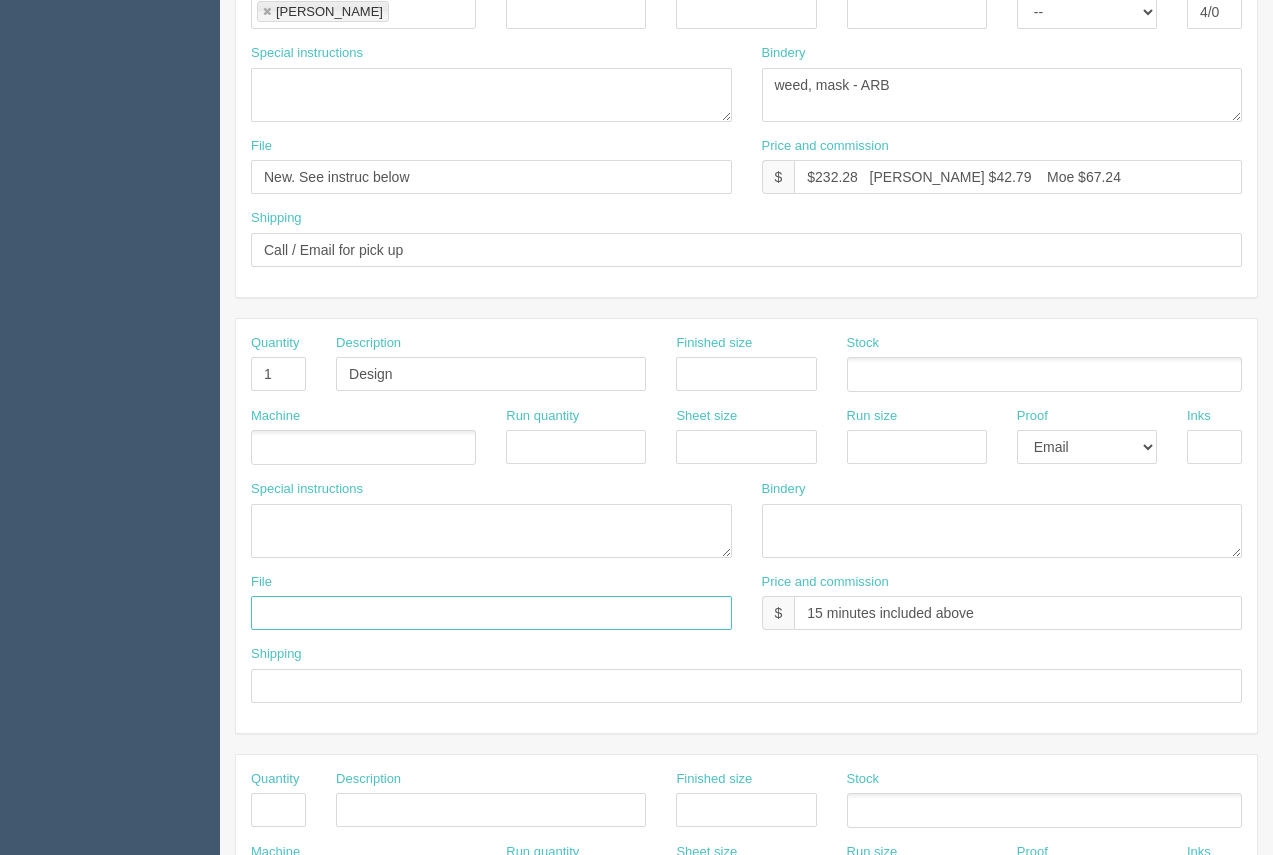 type on "New. See instruc" 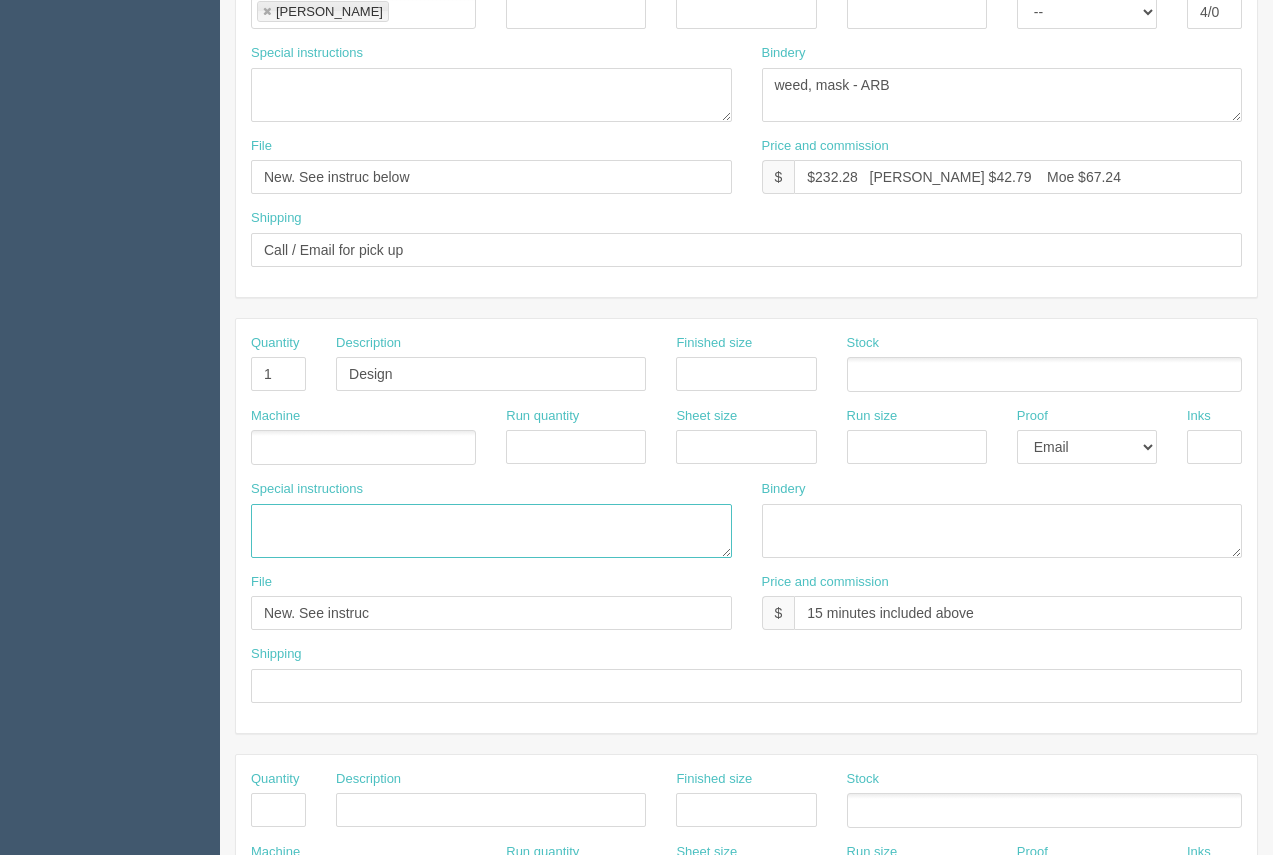 click at bounding box center (491, 531) 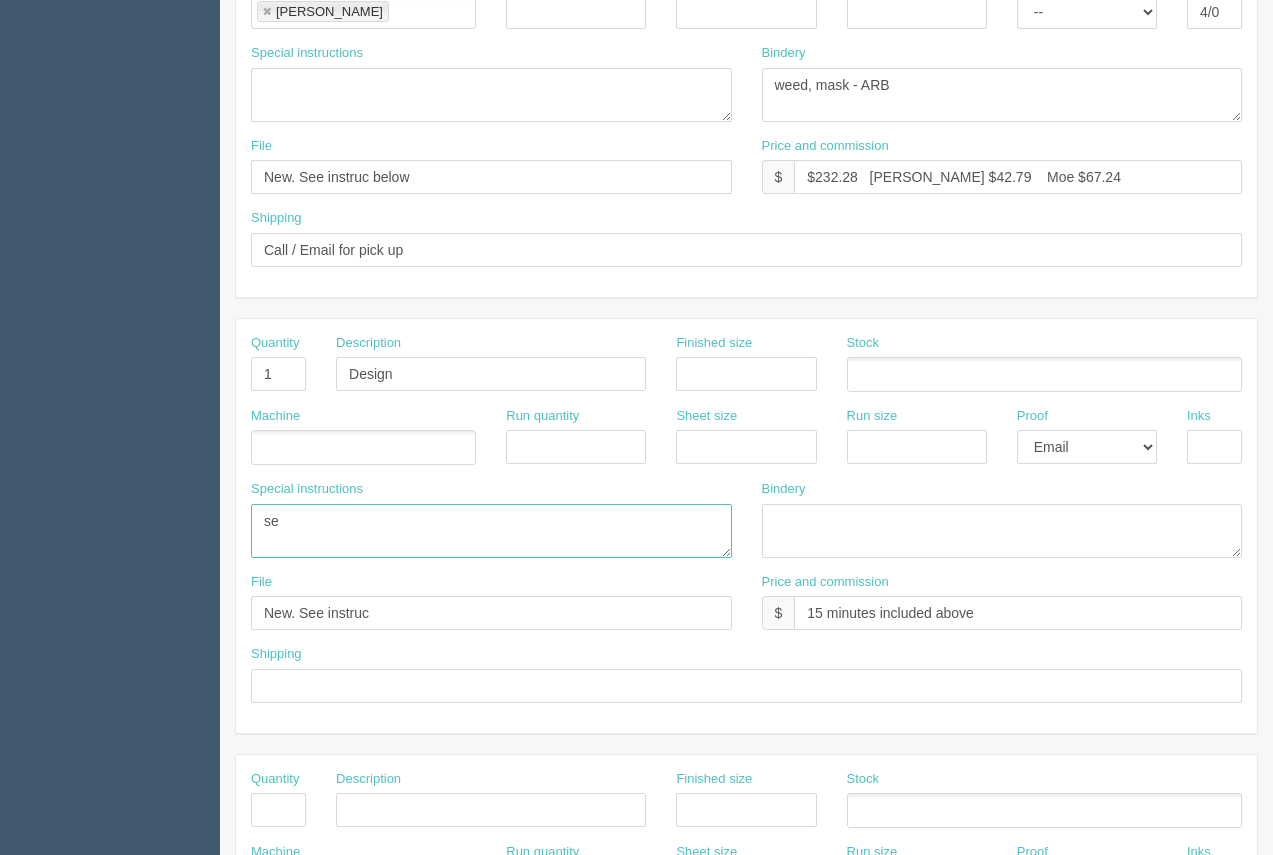 type on "s" 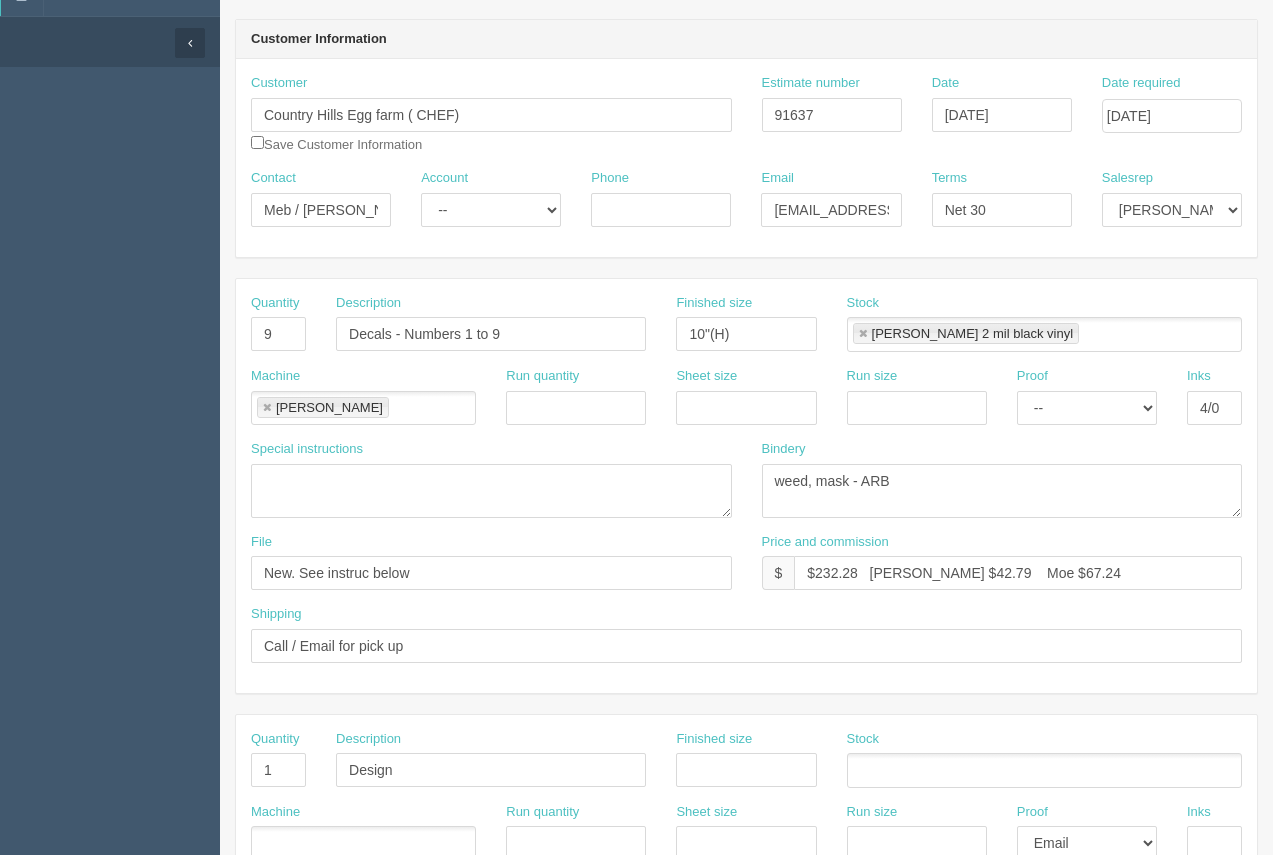 scroll, scrollTop: 163, scrollLeft: 0, axis: vertical 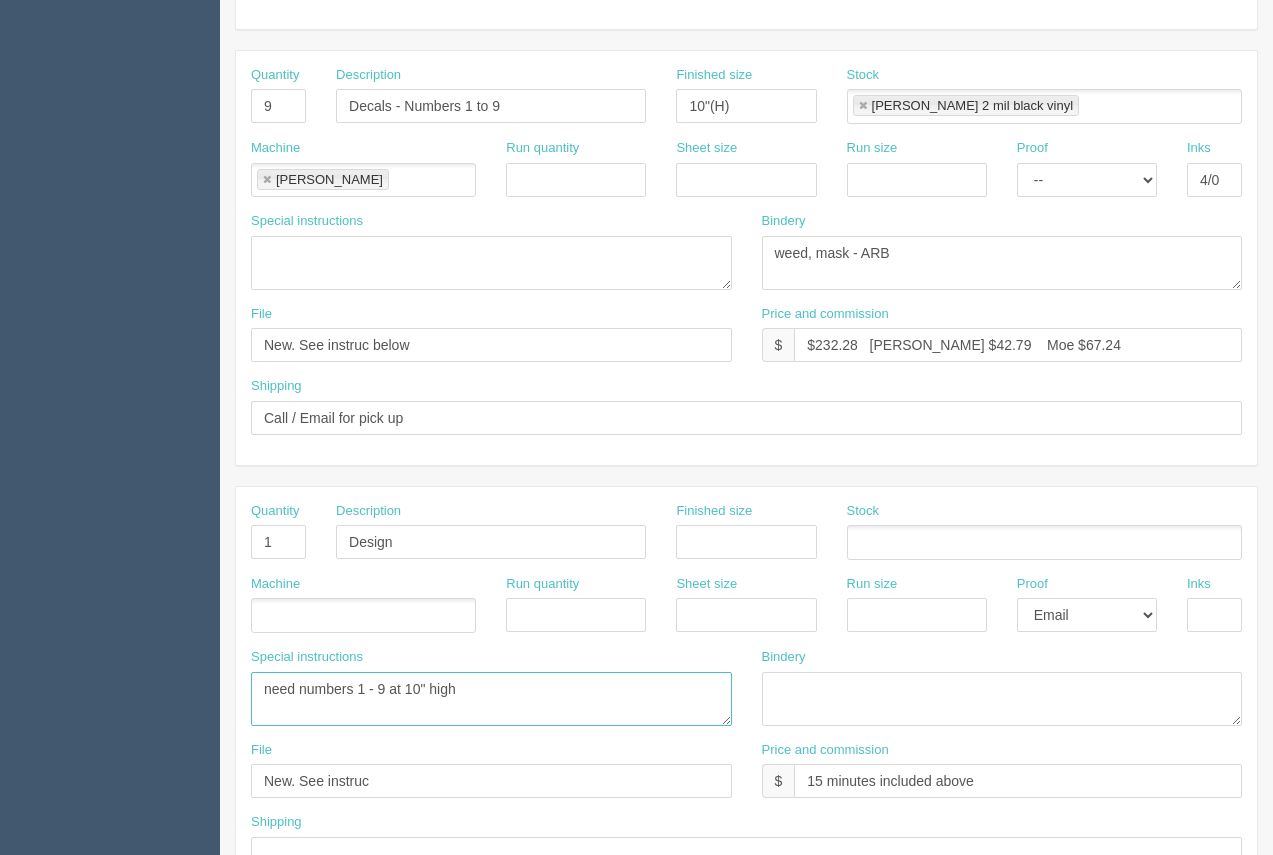 type on "need numbers 1 - 9 at 10" high" 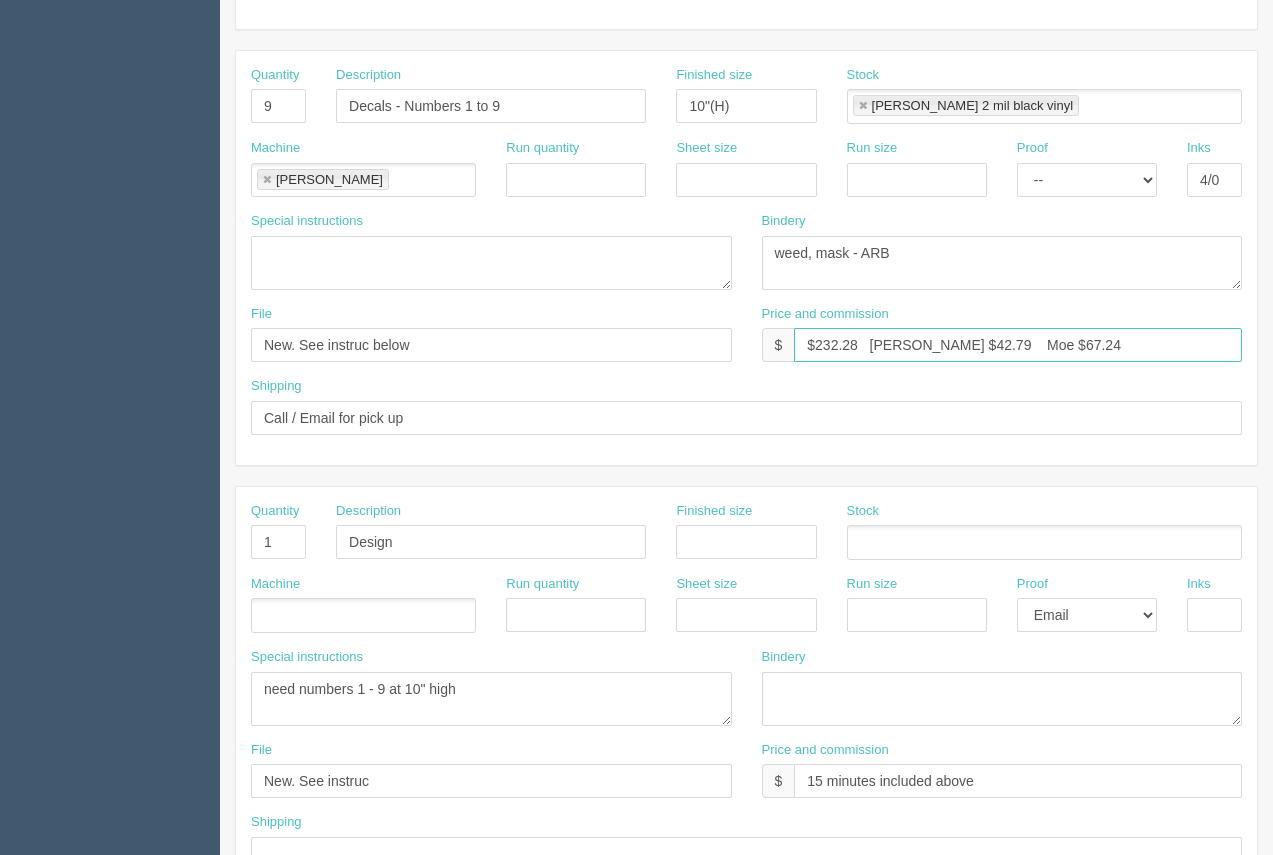 click on "$232.28   Arif $42.79    Moe $67.24" at bounding box center [1018, 345] 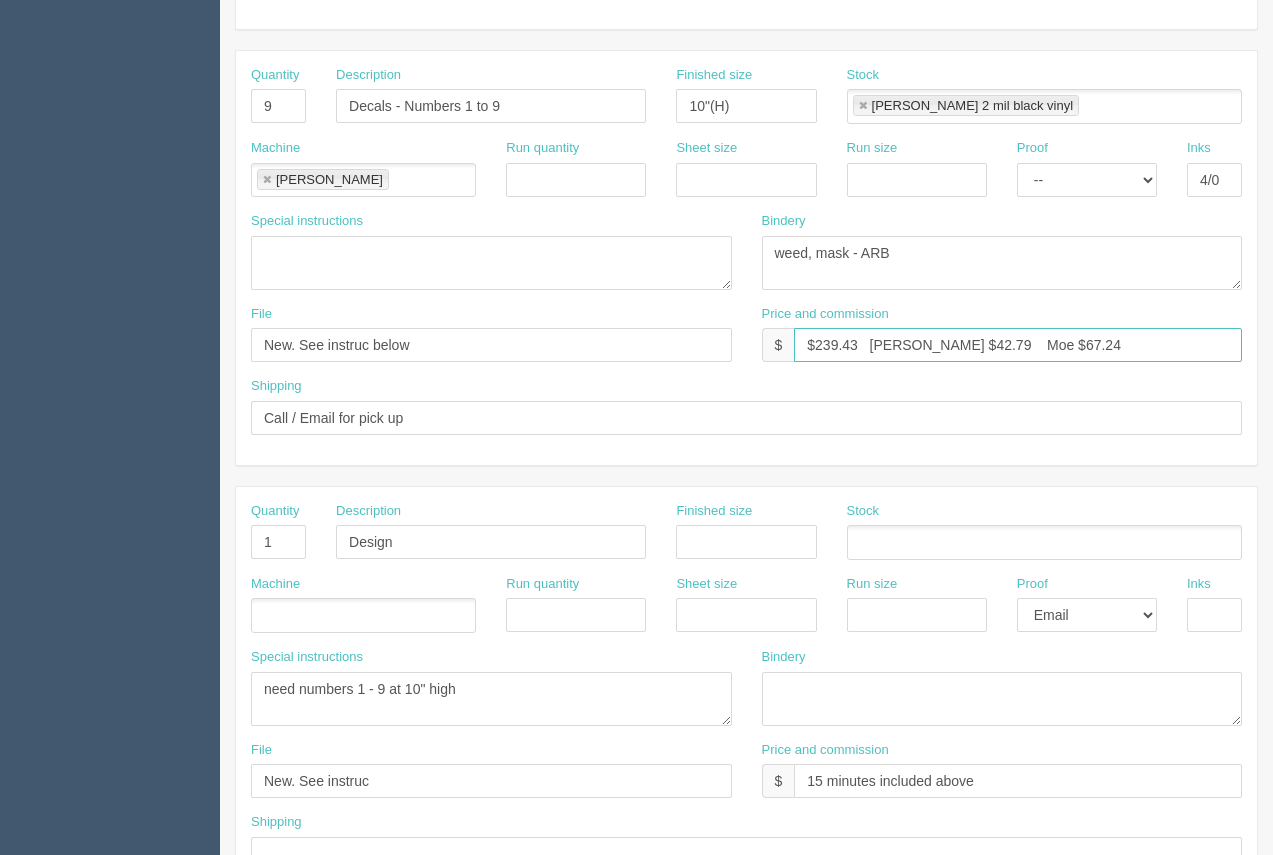 click on "$239.43   Arif $42.79    Moe $67.24" at bounding box center (1018, 345) 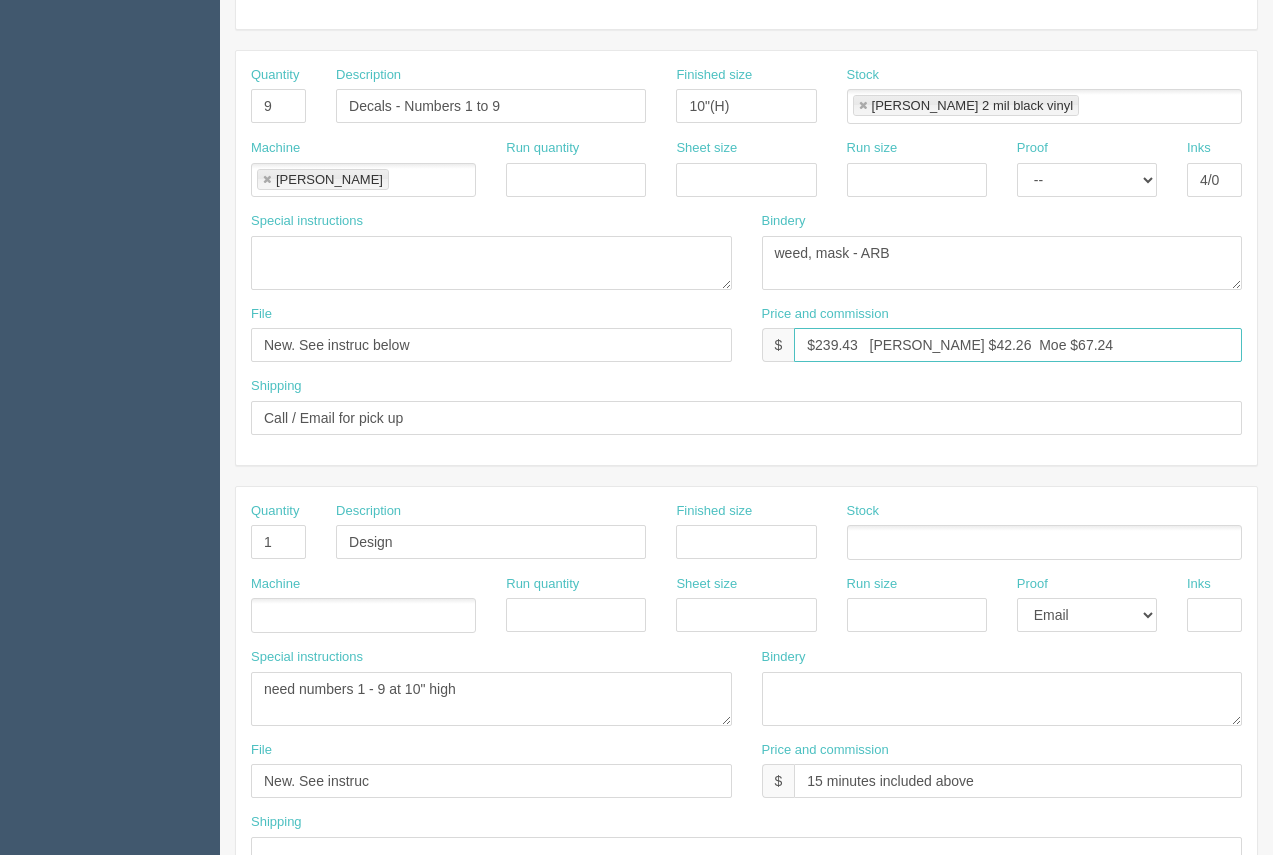 drag, startPoint x: 1044, startPoint y: 345, endPoint x: 990, endPoint y: 340, distance: 54.230988 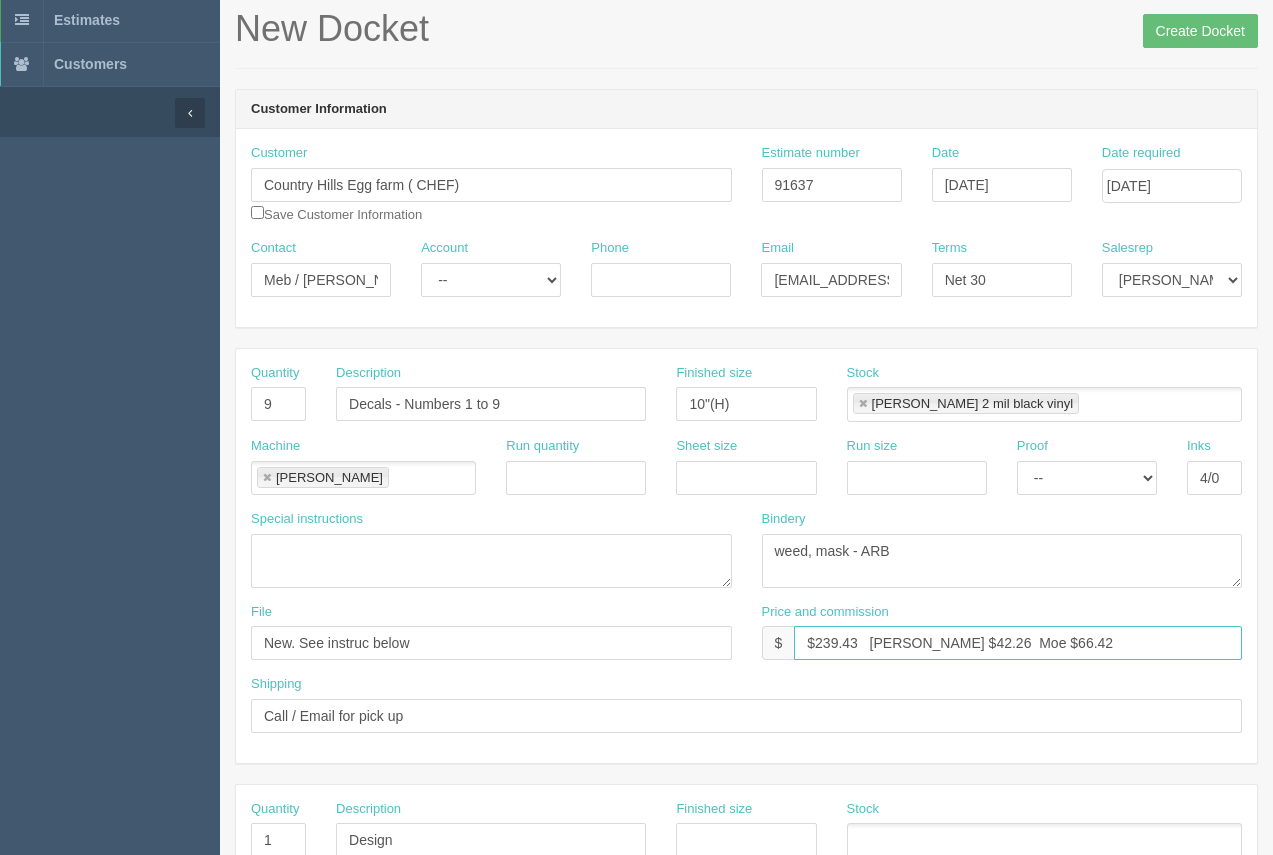 scroll, scrollTop: 42, scrollLeft: 0, axis: vertical 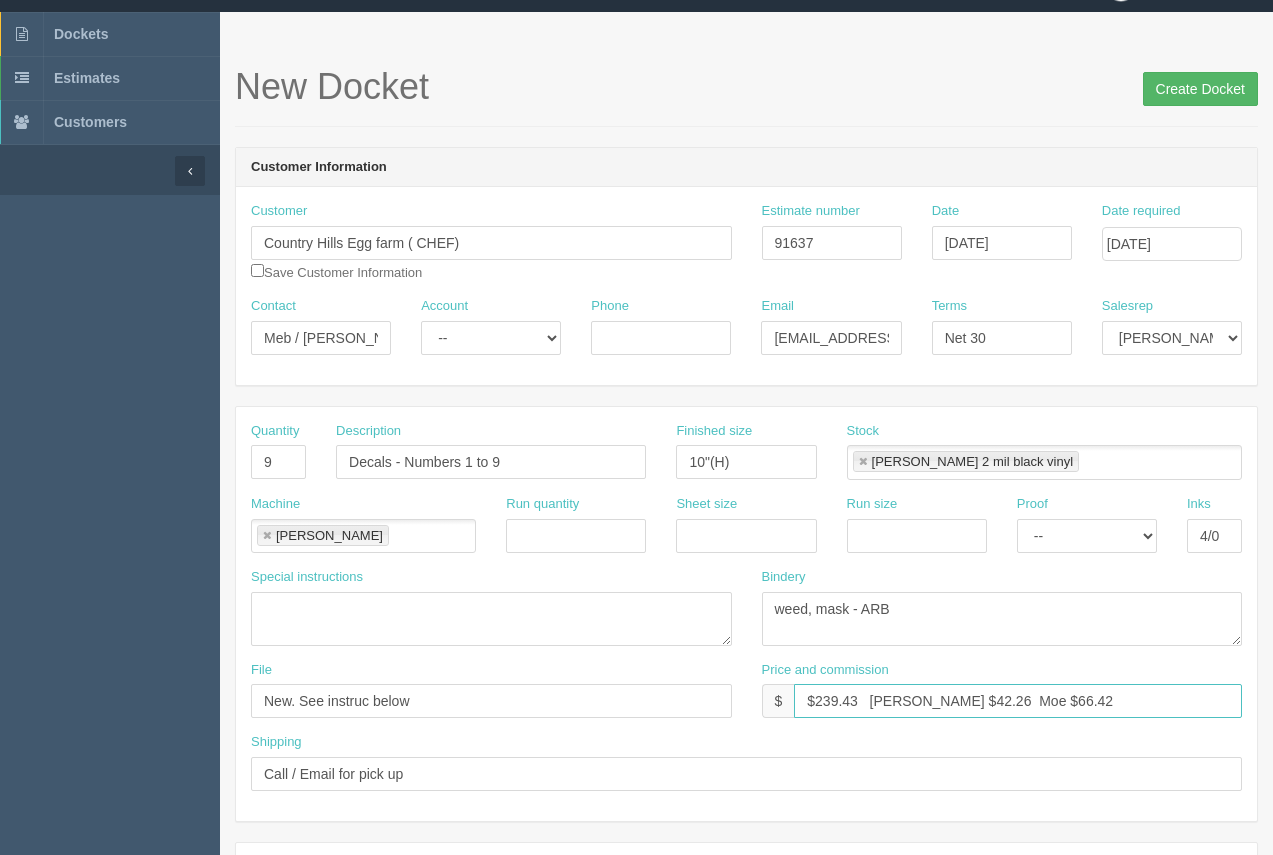 type on "$239.43   Arif $42.26  Moe $66.42" 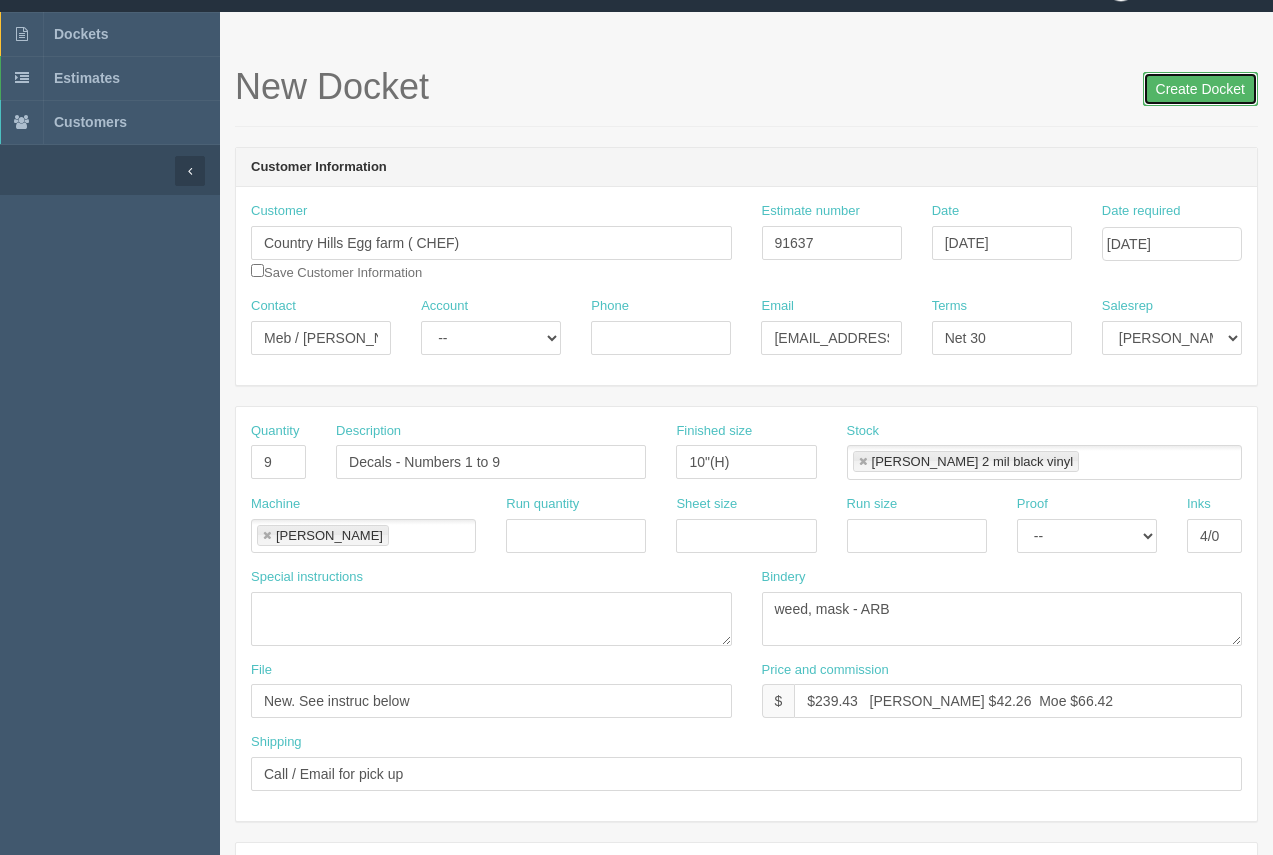 click on "Create Docket" at bounding box center (1200, 89) 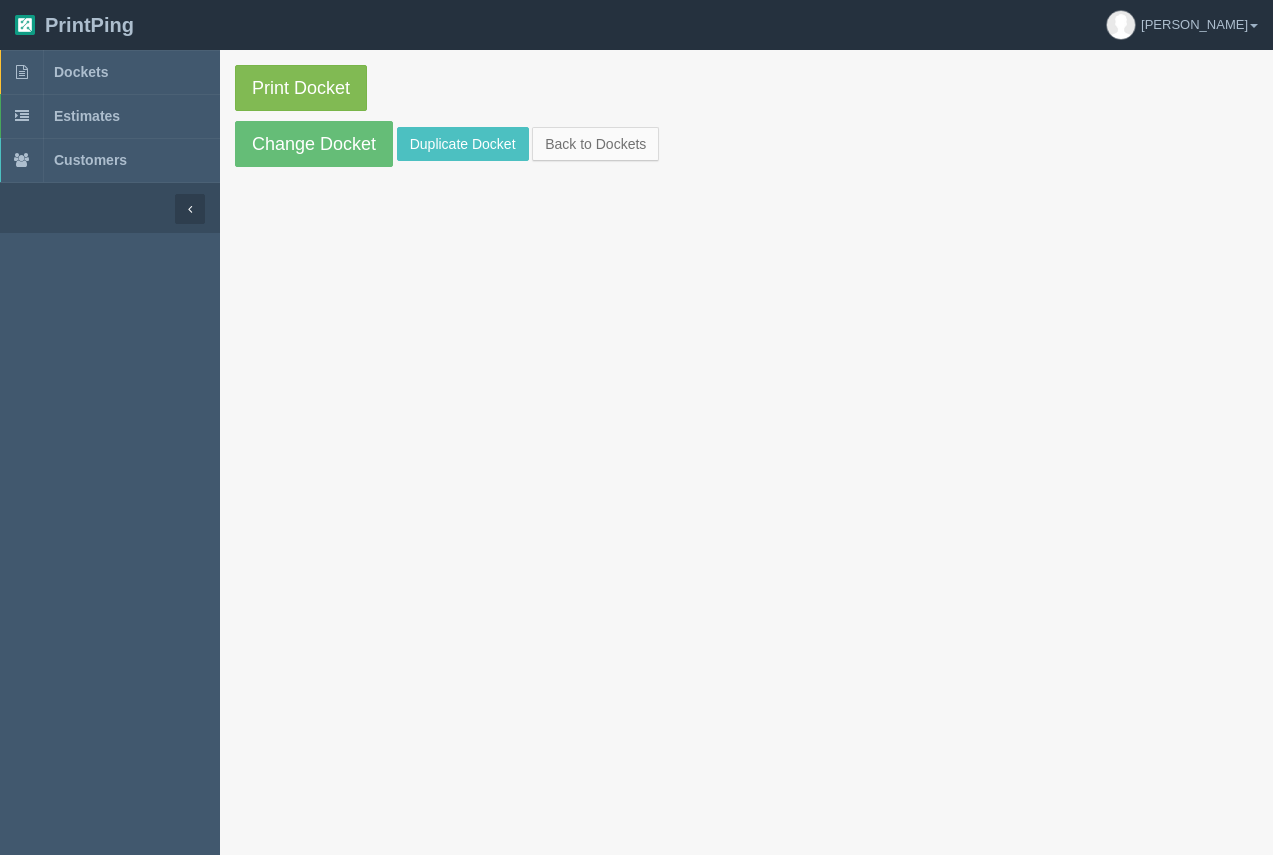 scroll, scrollTop: 0, scrollLeft: 0, axis: both 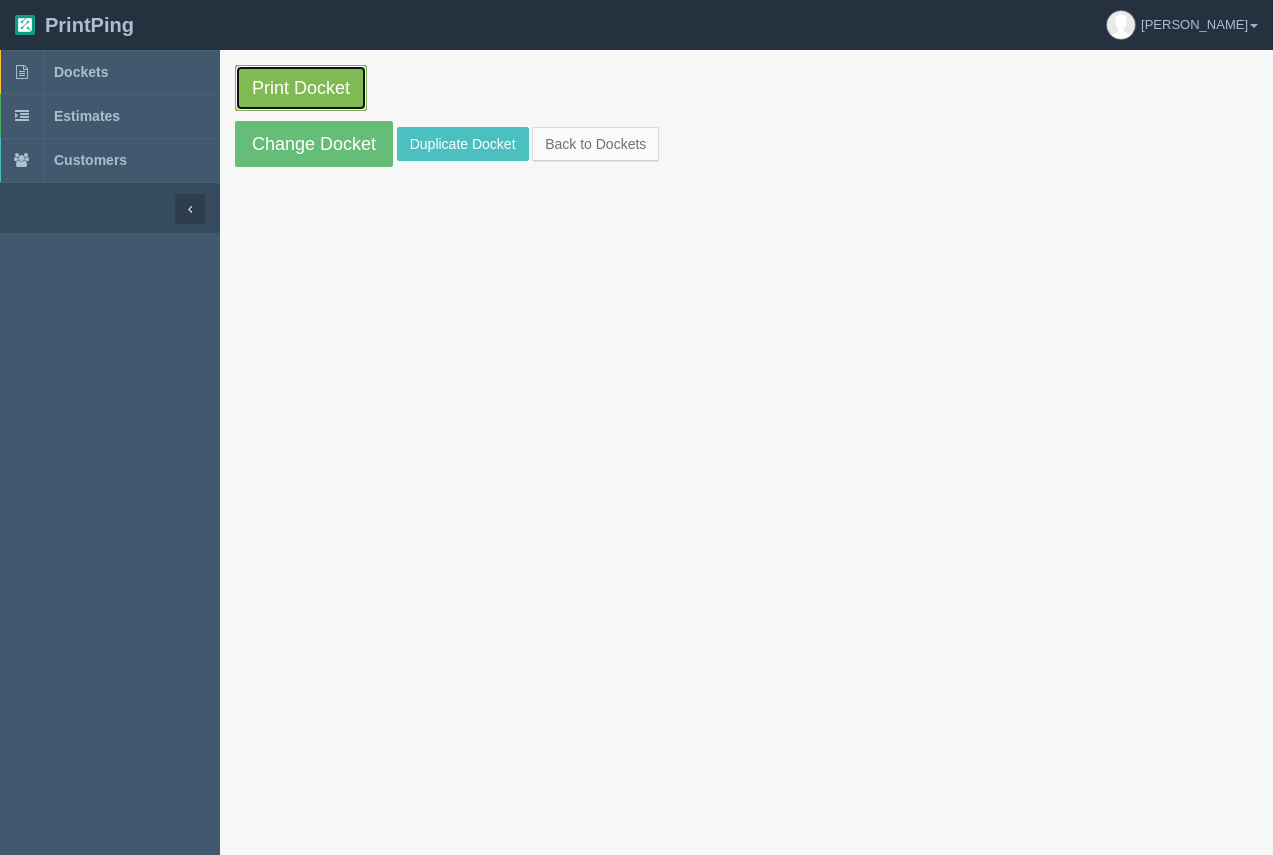 click on "Print Docket" at bounding box center (301, 88) 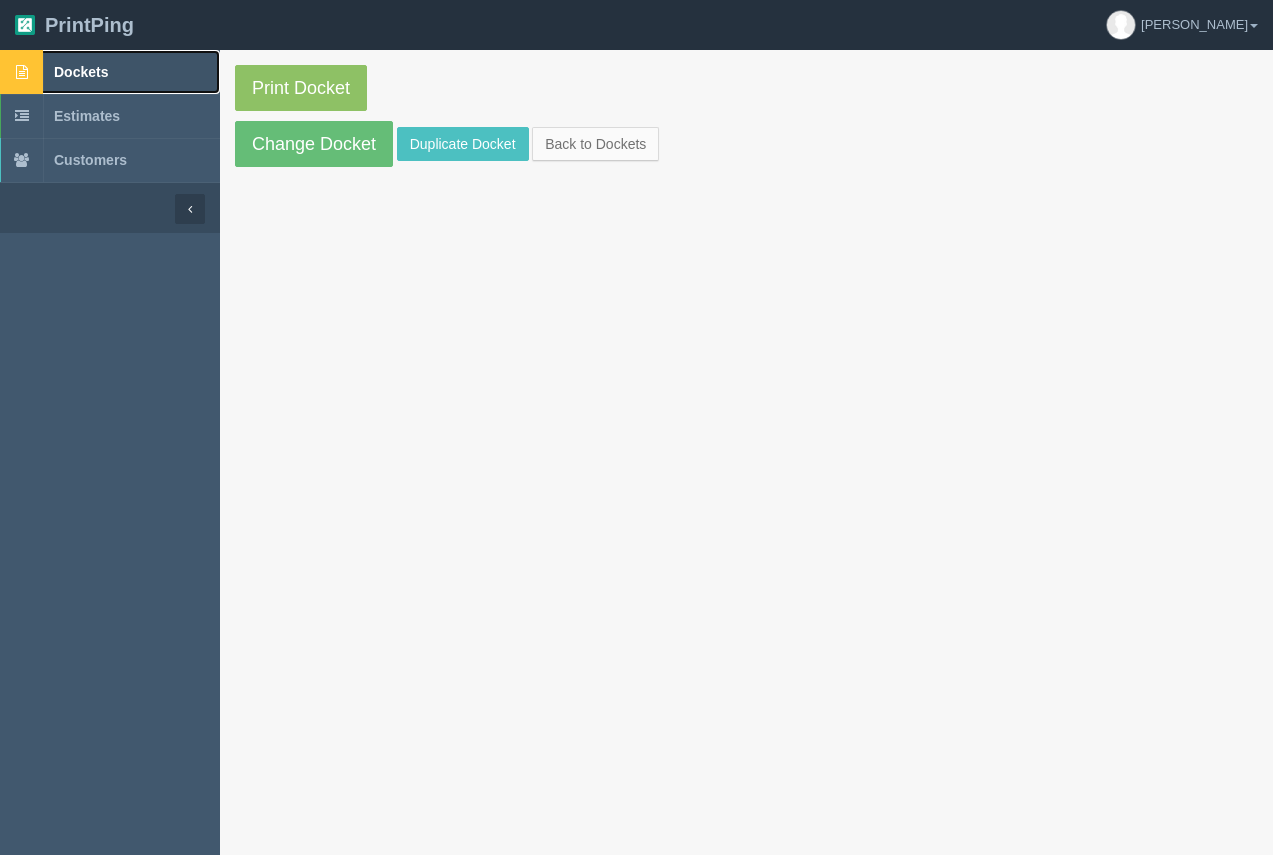 click on "Dockets" at bounding box center (81, 72) 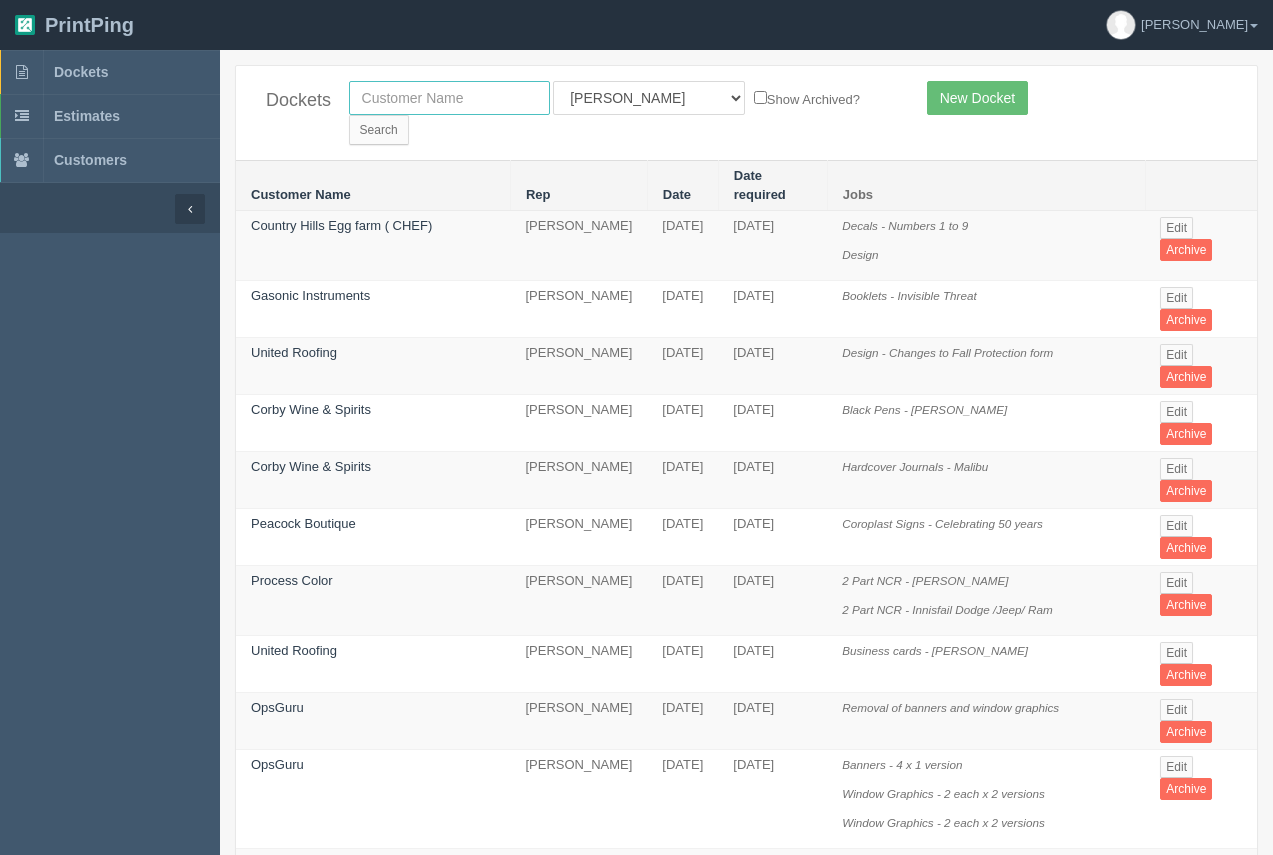 click at bounding box center [449, 98] 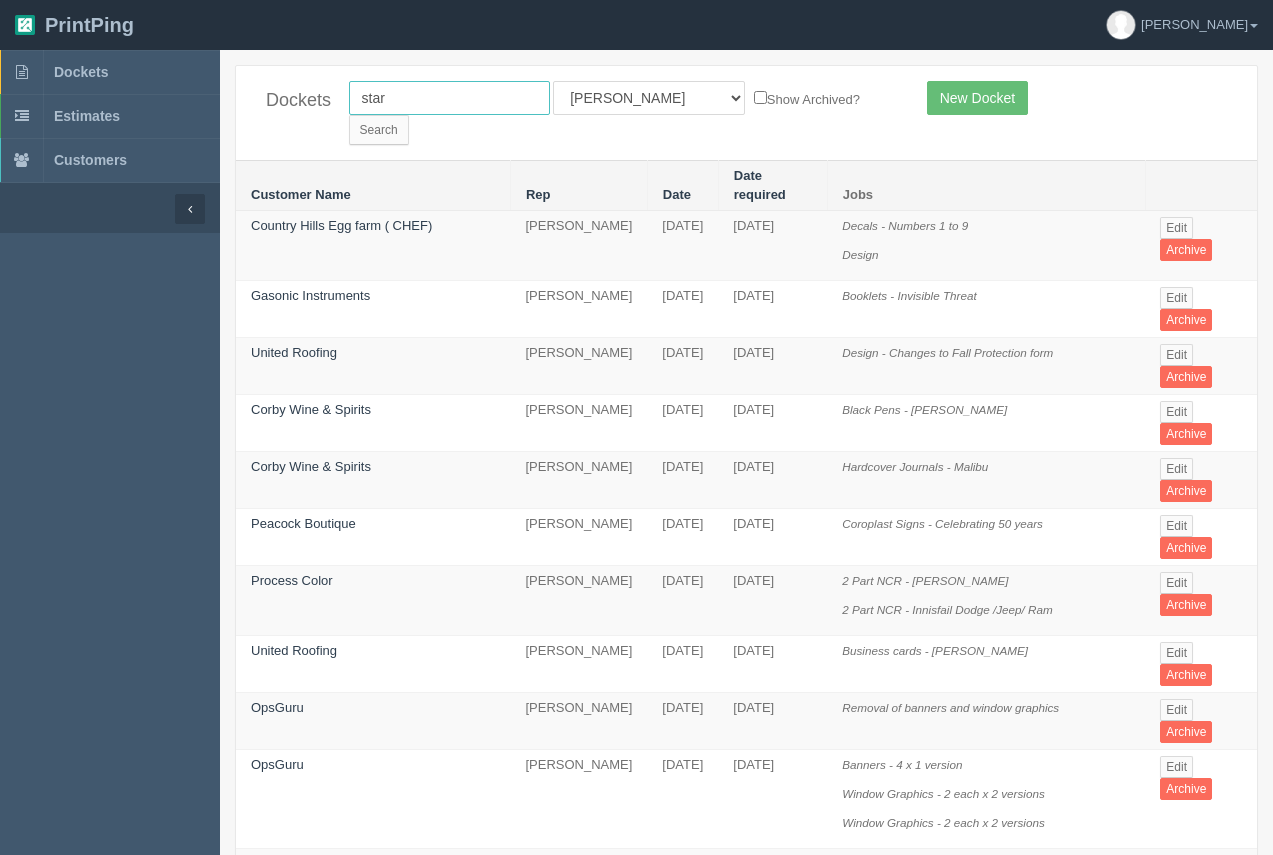 type on "star produce" 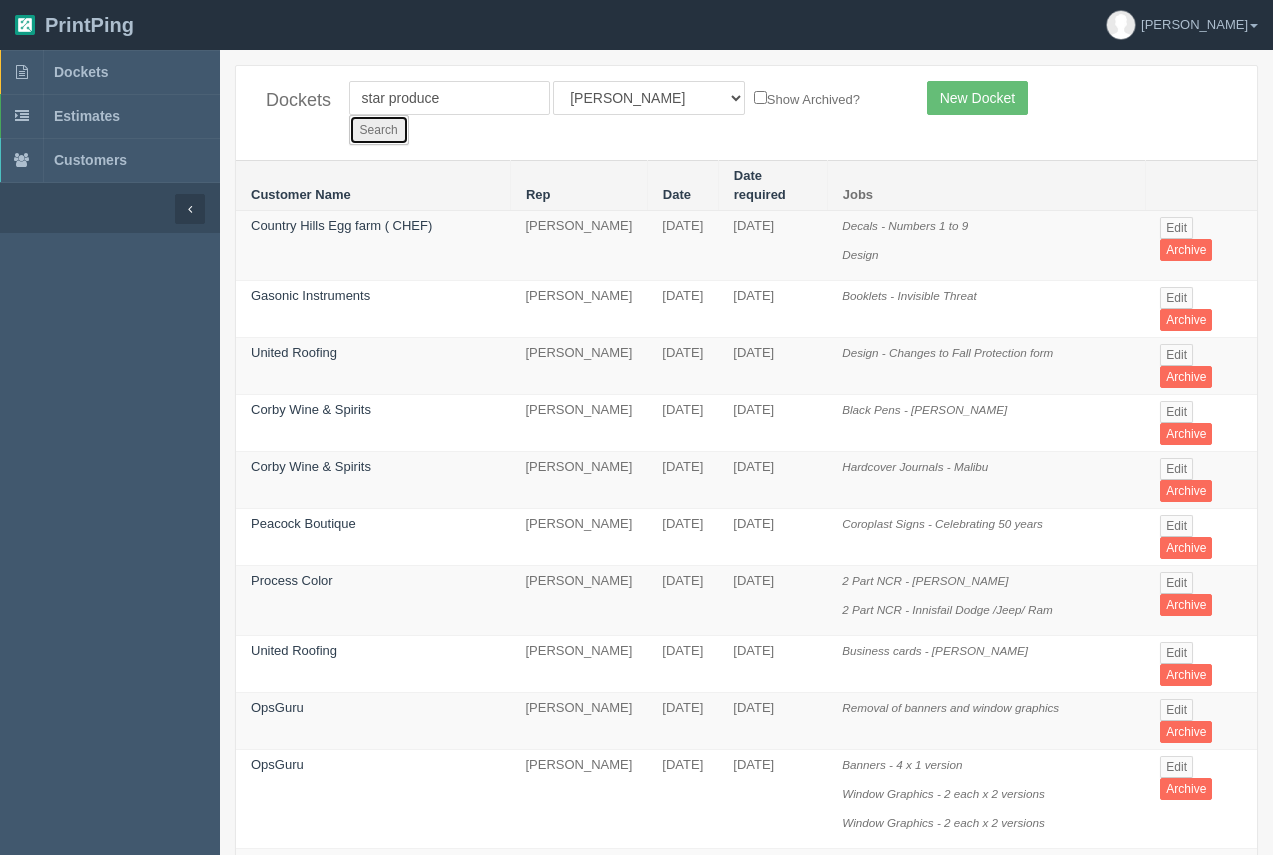 click on "Search" at bounding box center [379, 130] 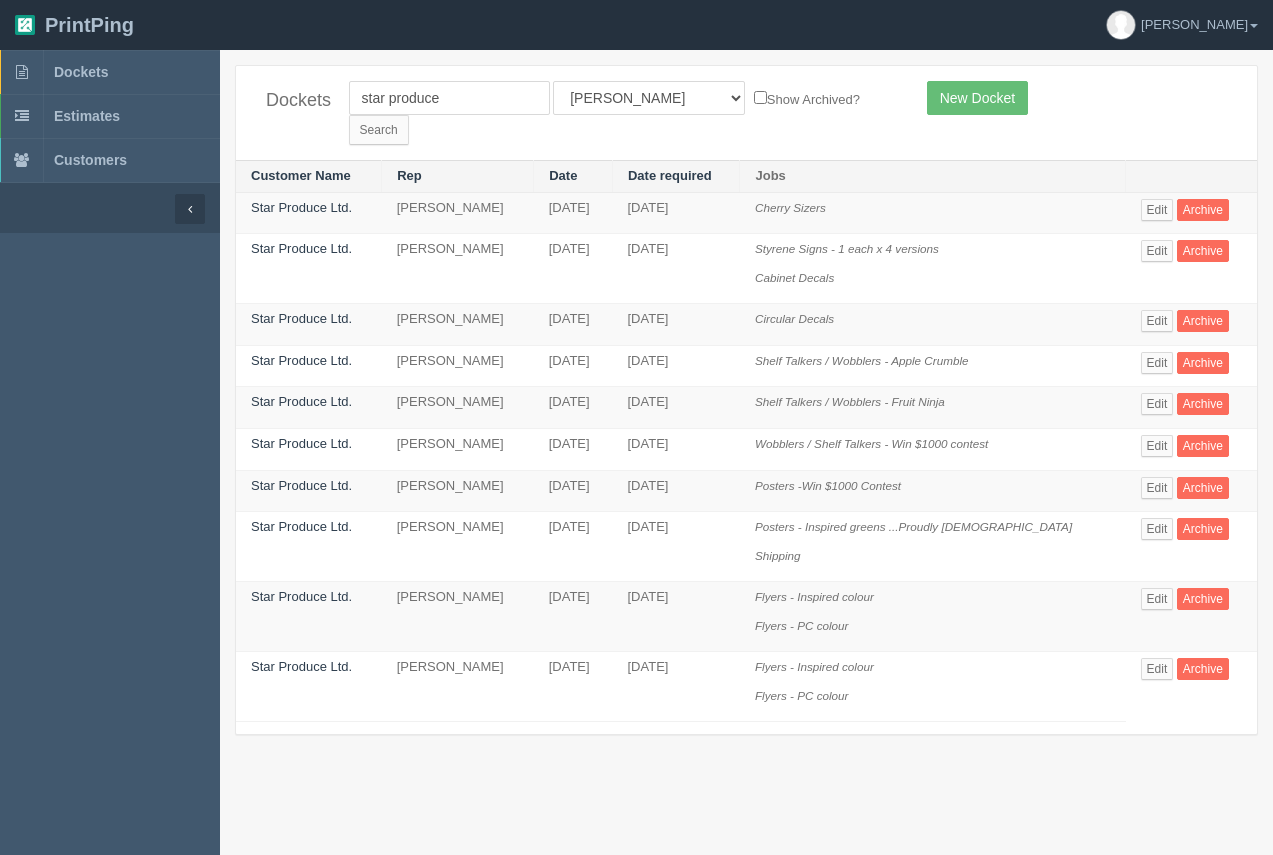 scroll, scrollTop: 0, scrollLeft: 0, axis: both 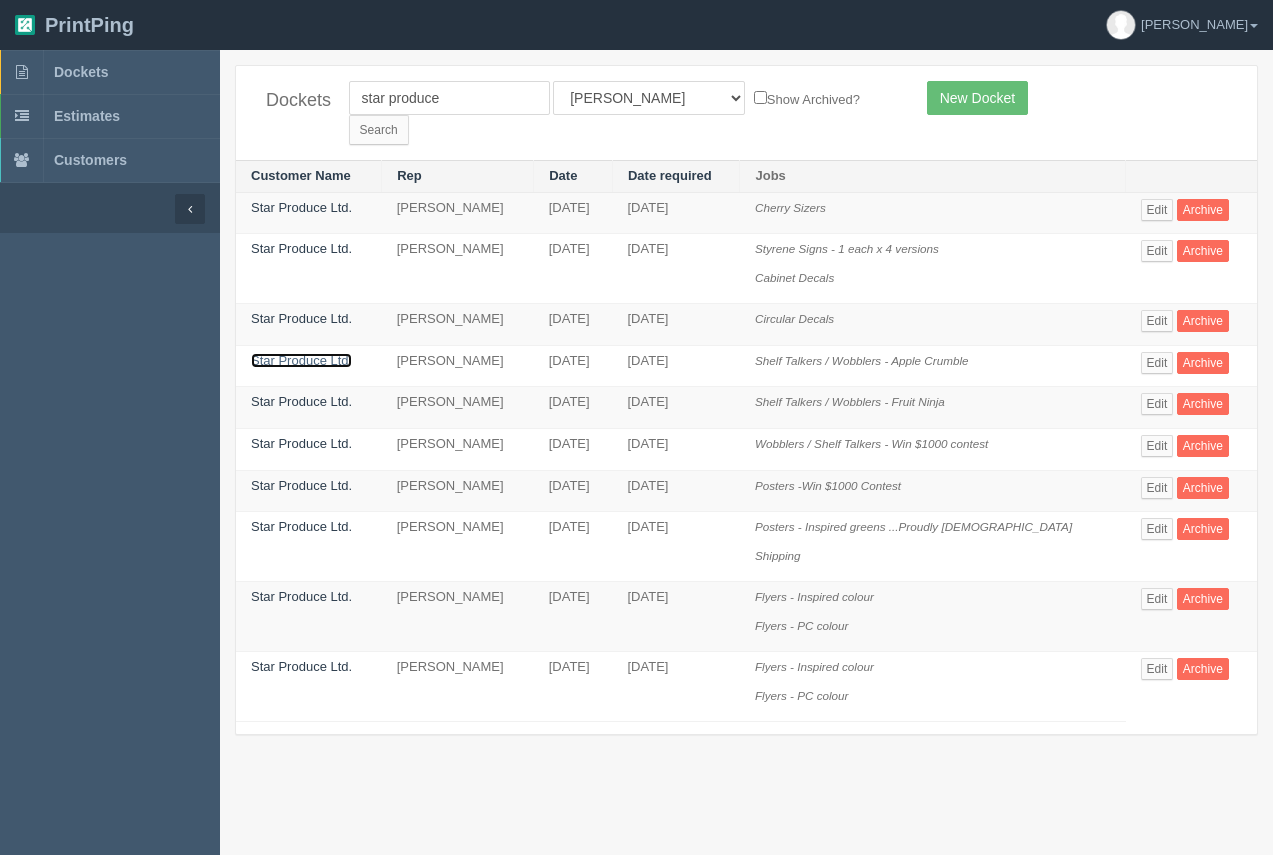 click on "Star Produce Ltd." at bounding box center [301, 360] 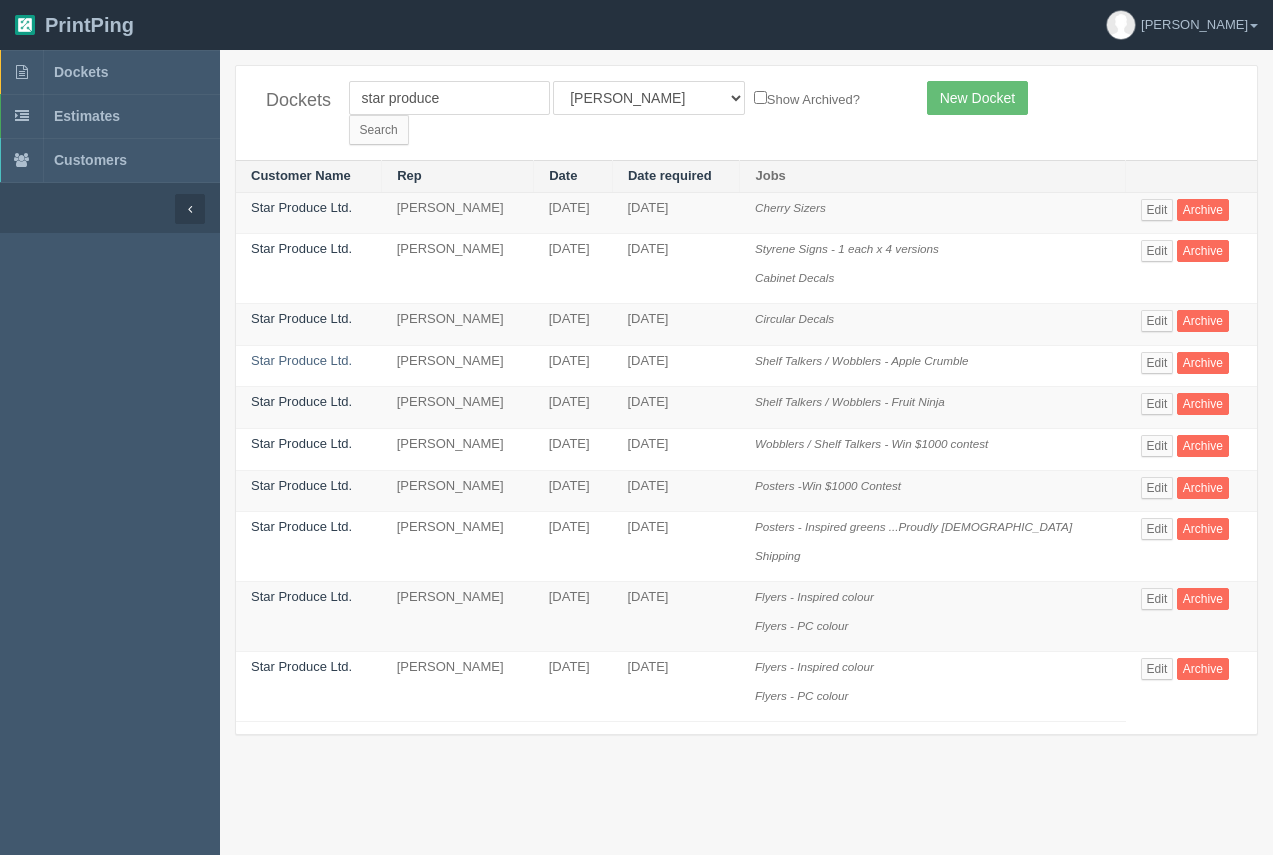 drag, startPoint x: 313, startPoint y: 335, endPoint x: 306, endPoint y: 277, distance: 58.420887 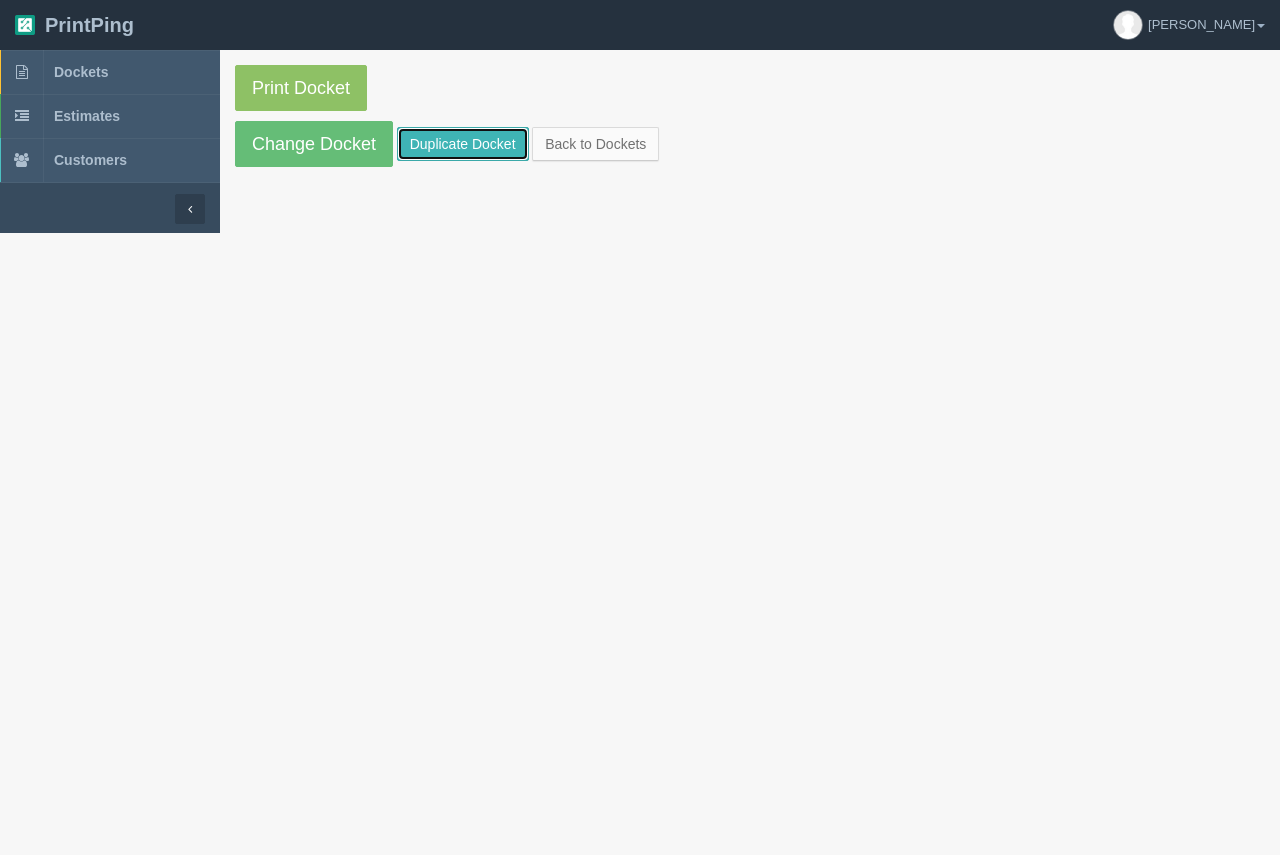 click on "Duplicate Docket" at bounding box center (463, 144) 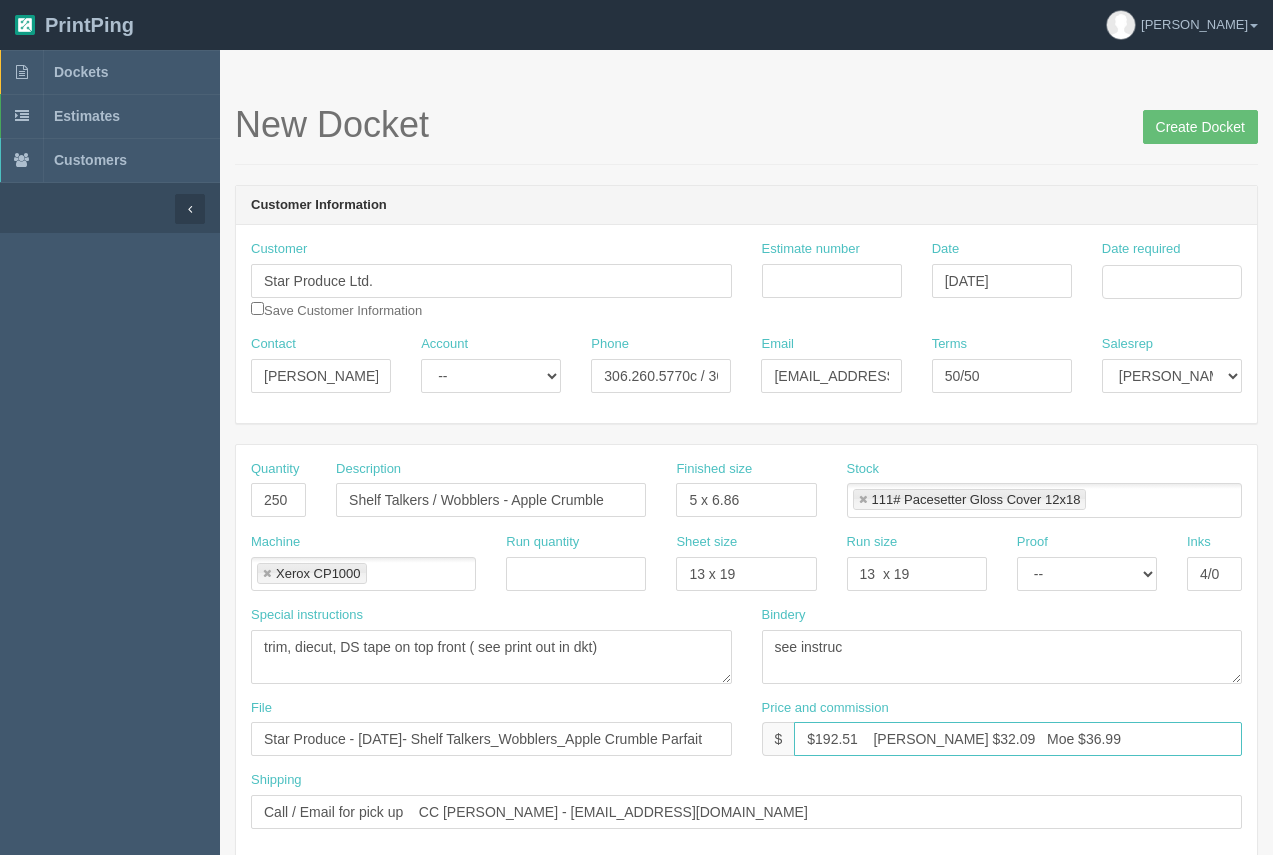 drag, startPoint x: 862, startPoint y: 742, endPoint x: 820, endPoint y: 733, distance: 42.953465 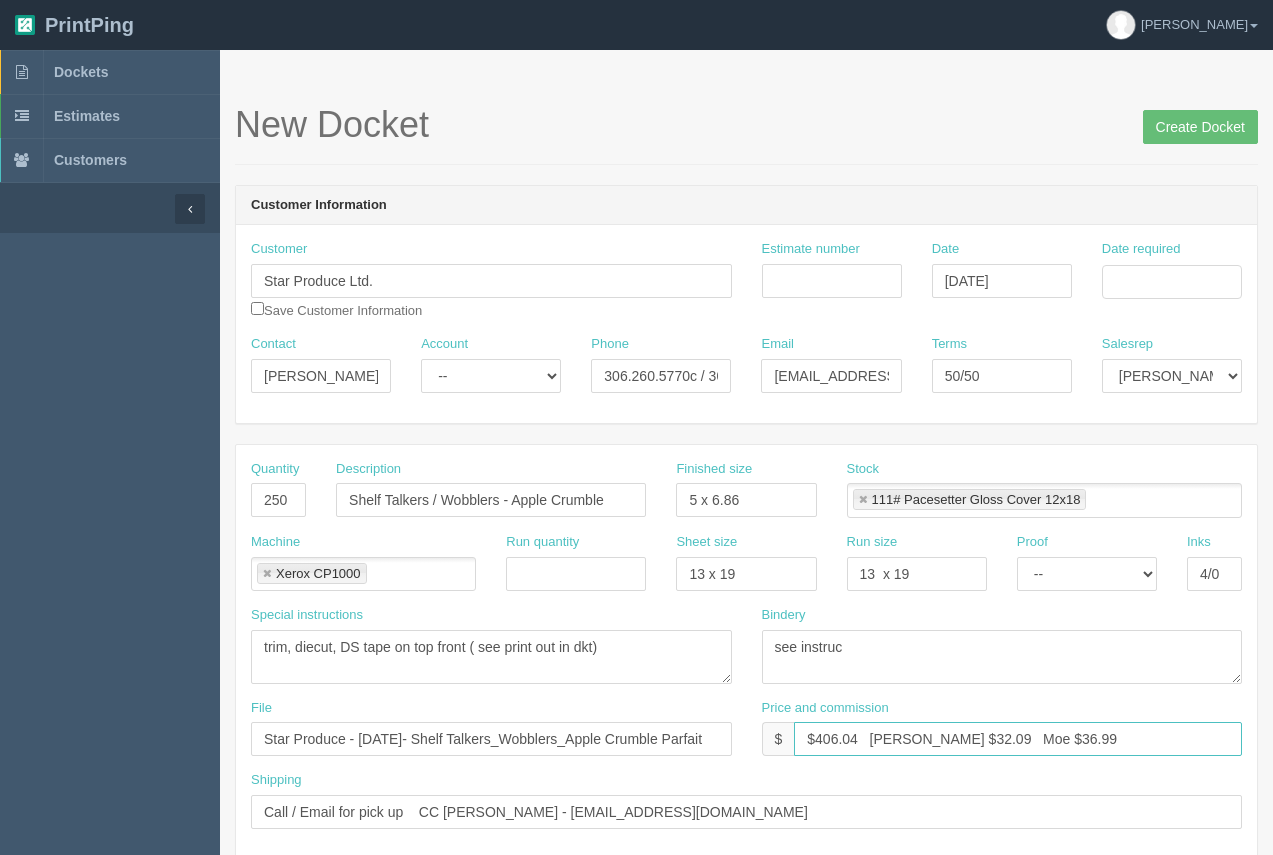 type on "$406.04   Arif $32.09   Moe $36.99" 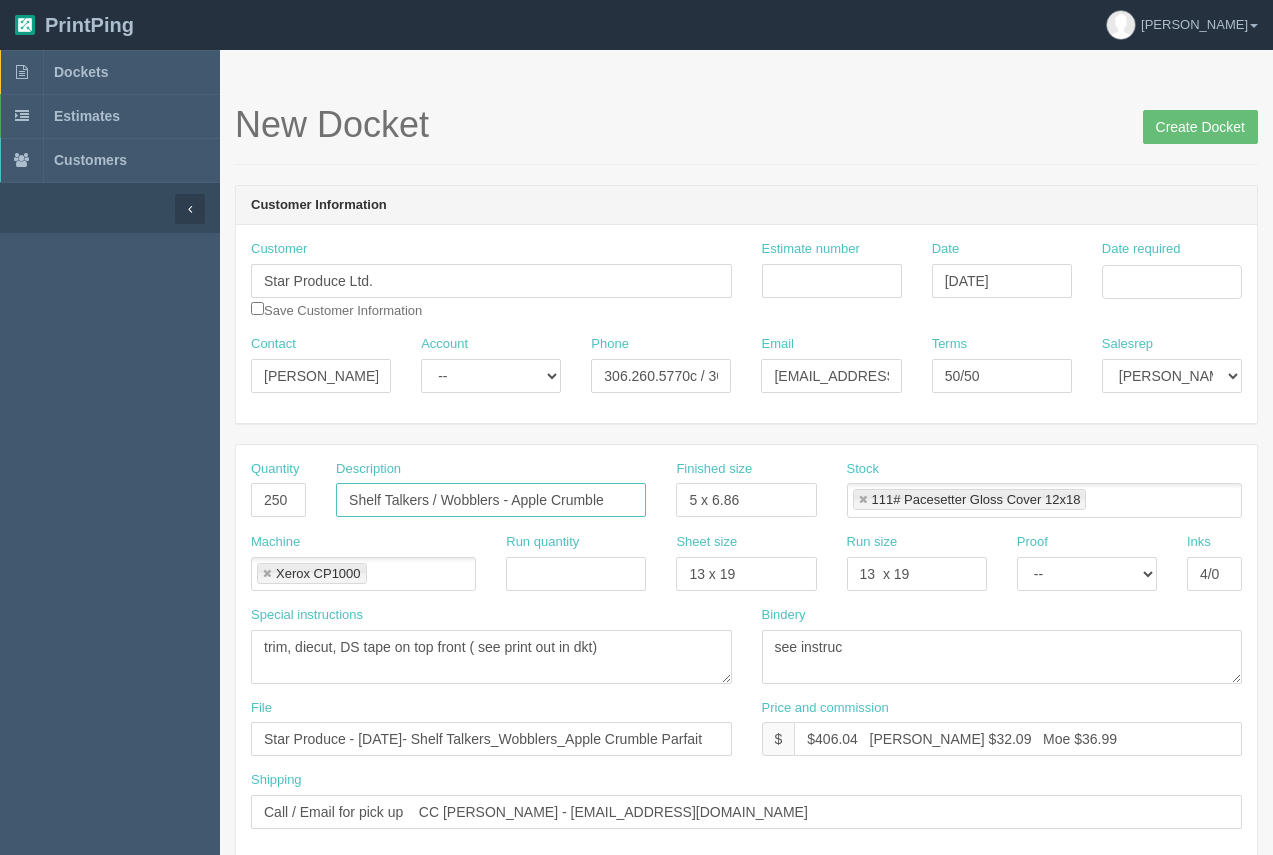 drag, startPoint x: 621, startPoint y: 497, endPoint x: 520, endPoint y: 501, distance: 101.07918 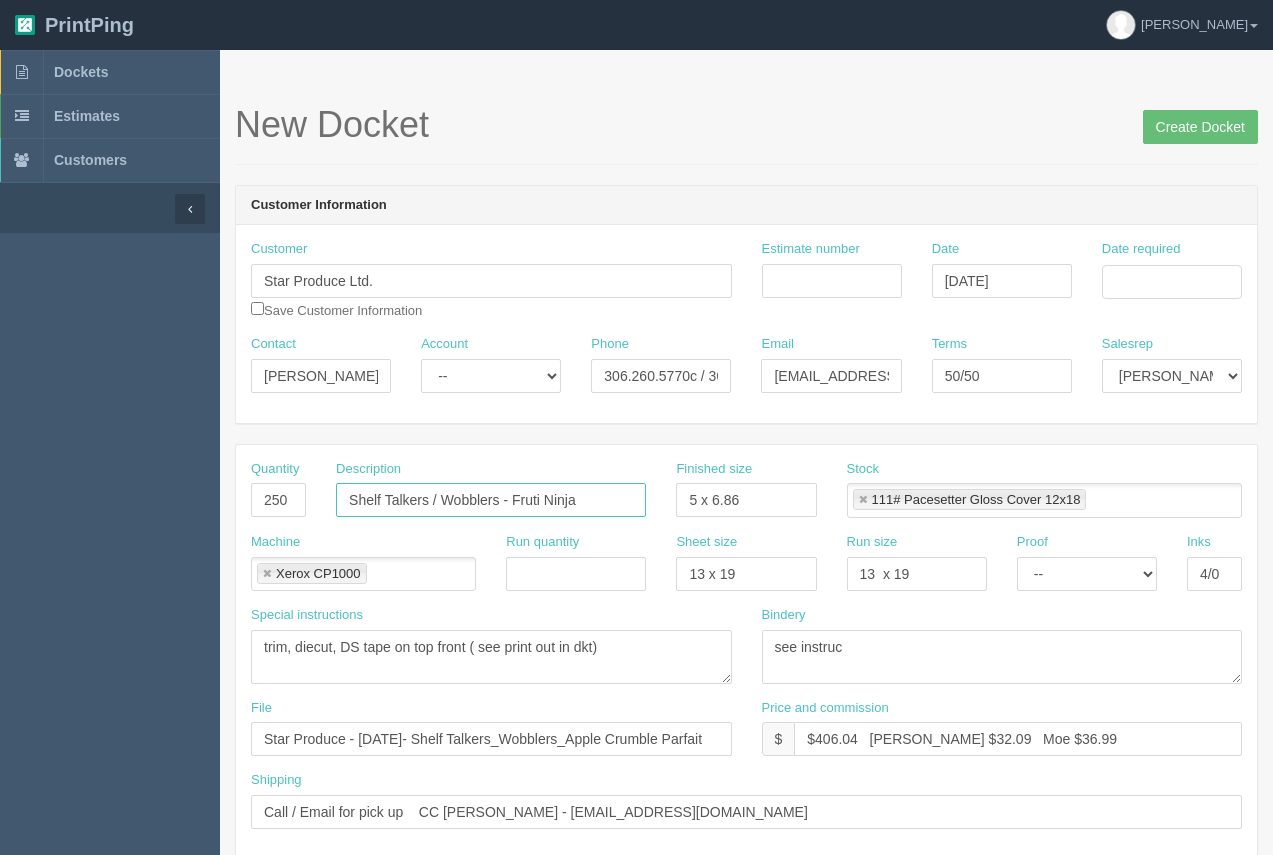 click on "Shelf Talkers / Wobblers - Fruti Ninja" at bounding box center (491, 500) 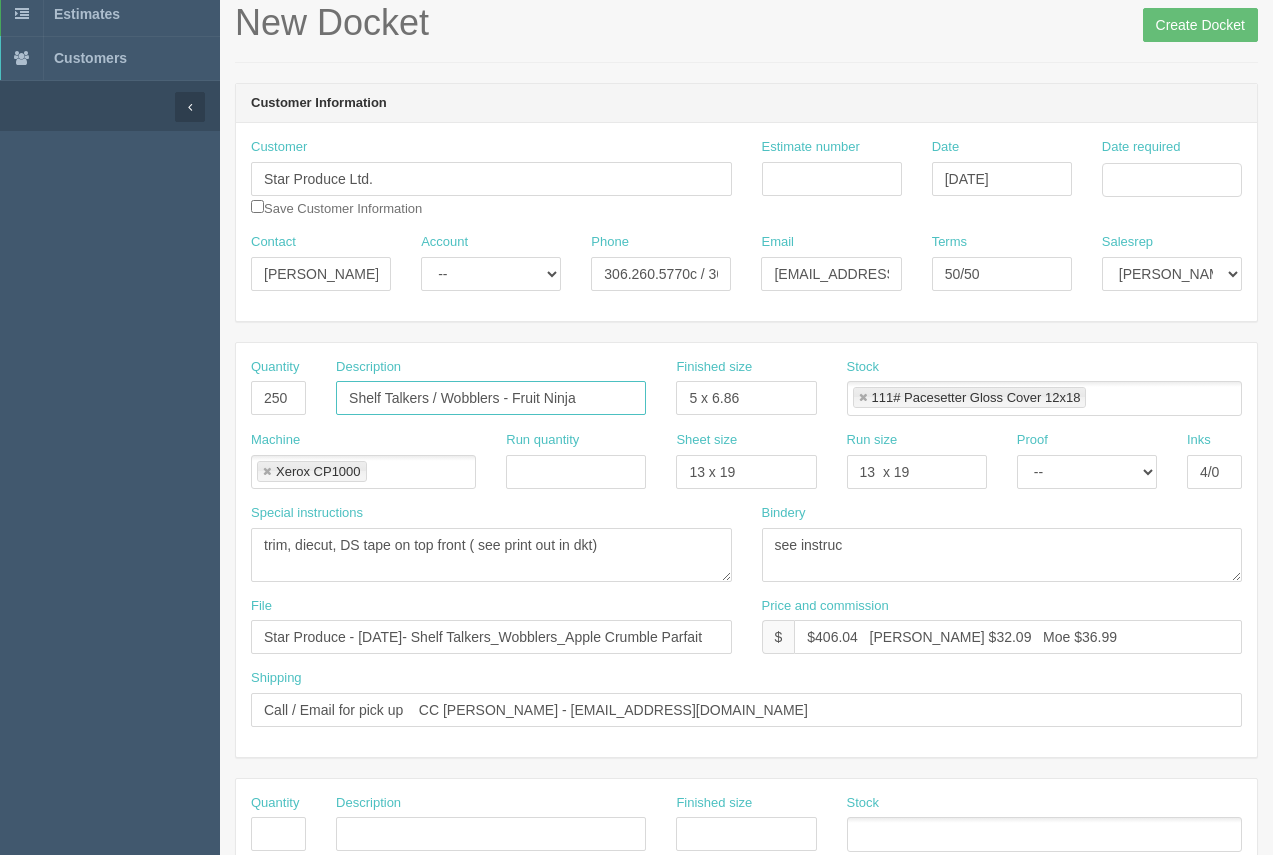 scroll, scrollTop: 87, scrollLeft: 0, axis: vertical 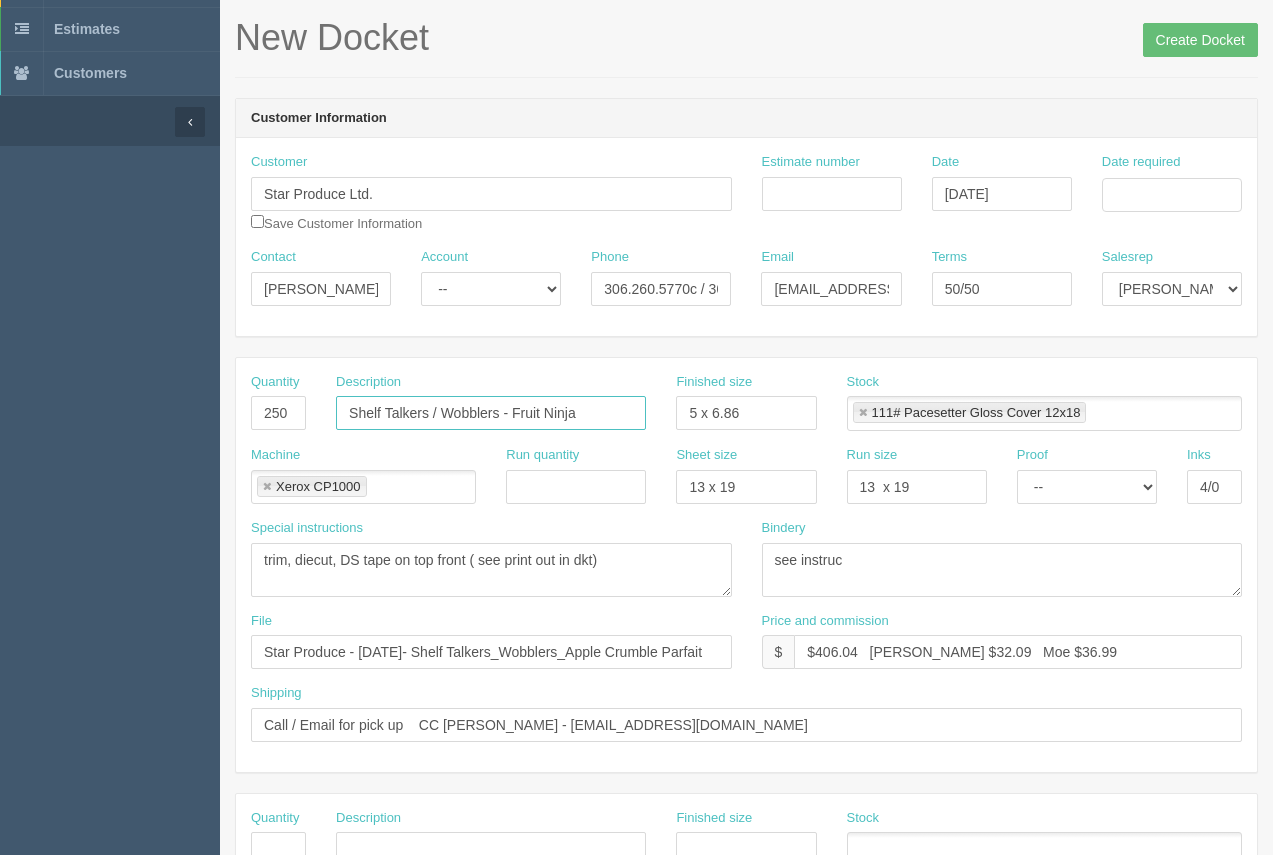 type on "Shelf Talkers / Wobblers - Fruit Ninja" 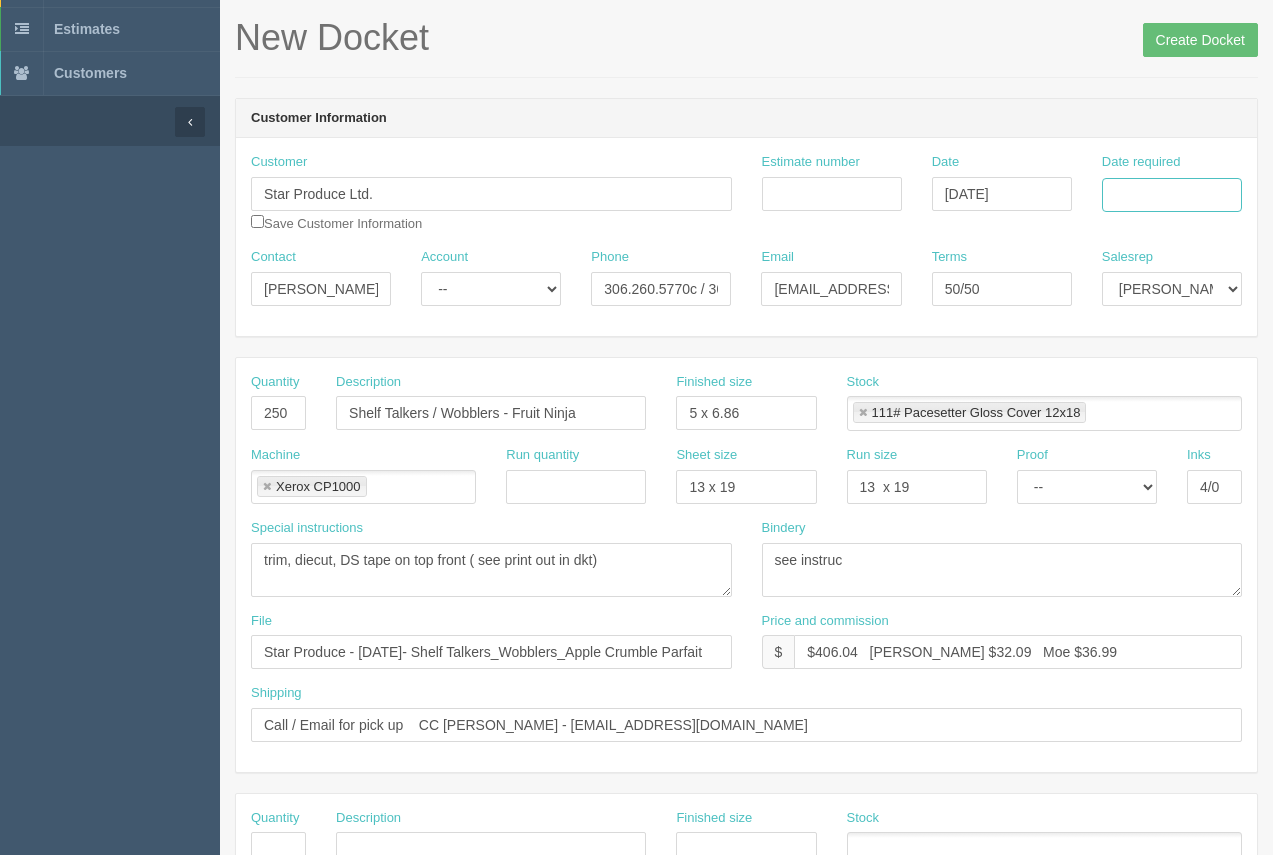 click on "Date required" at bounding box center [1172, 195] 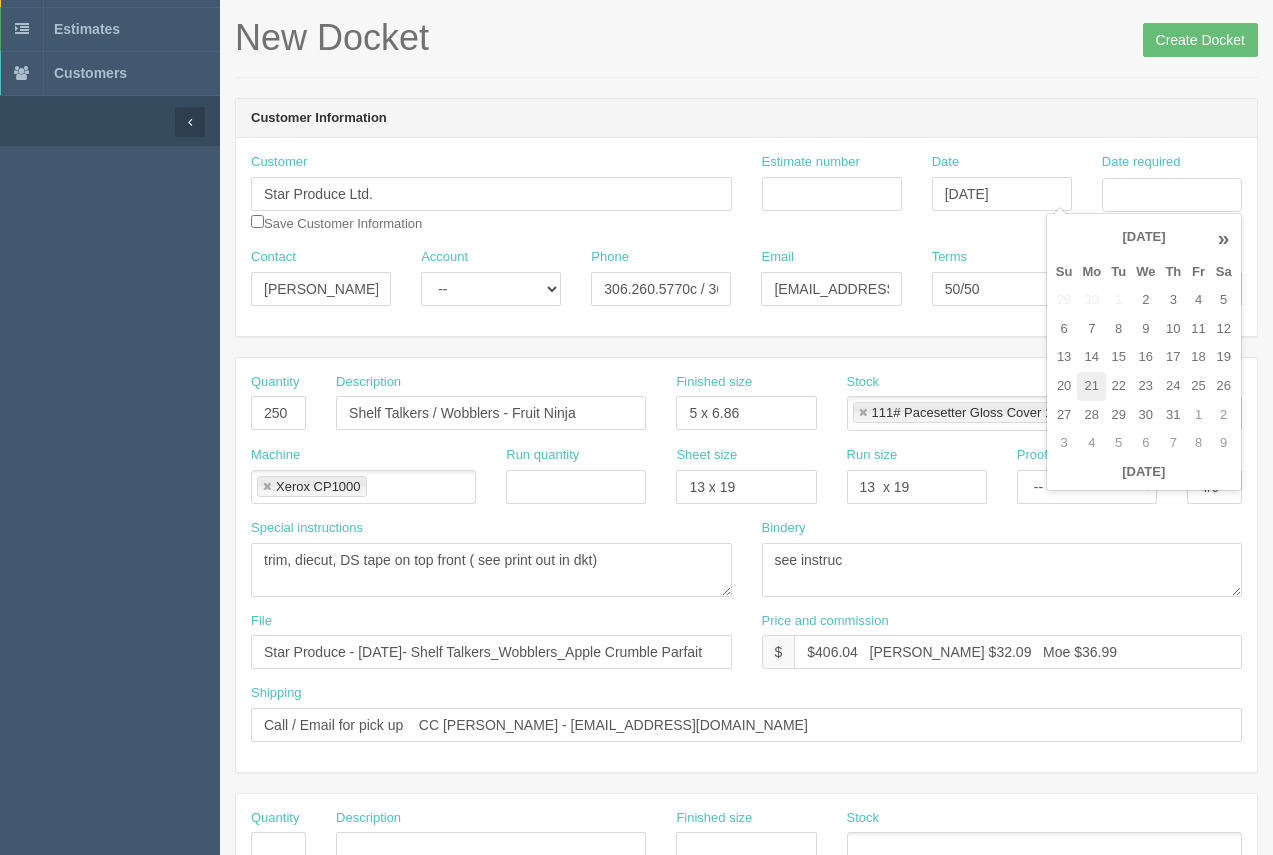 click on "21" at bounding box center (1091, 386) 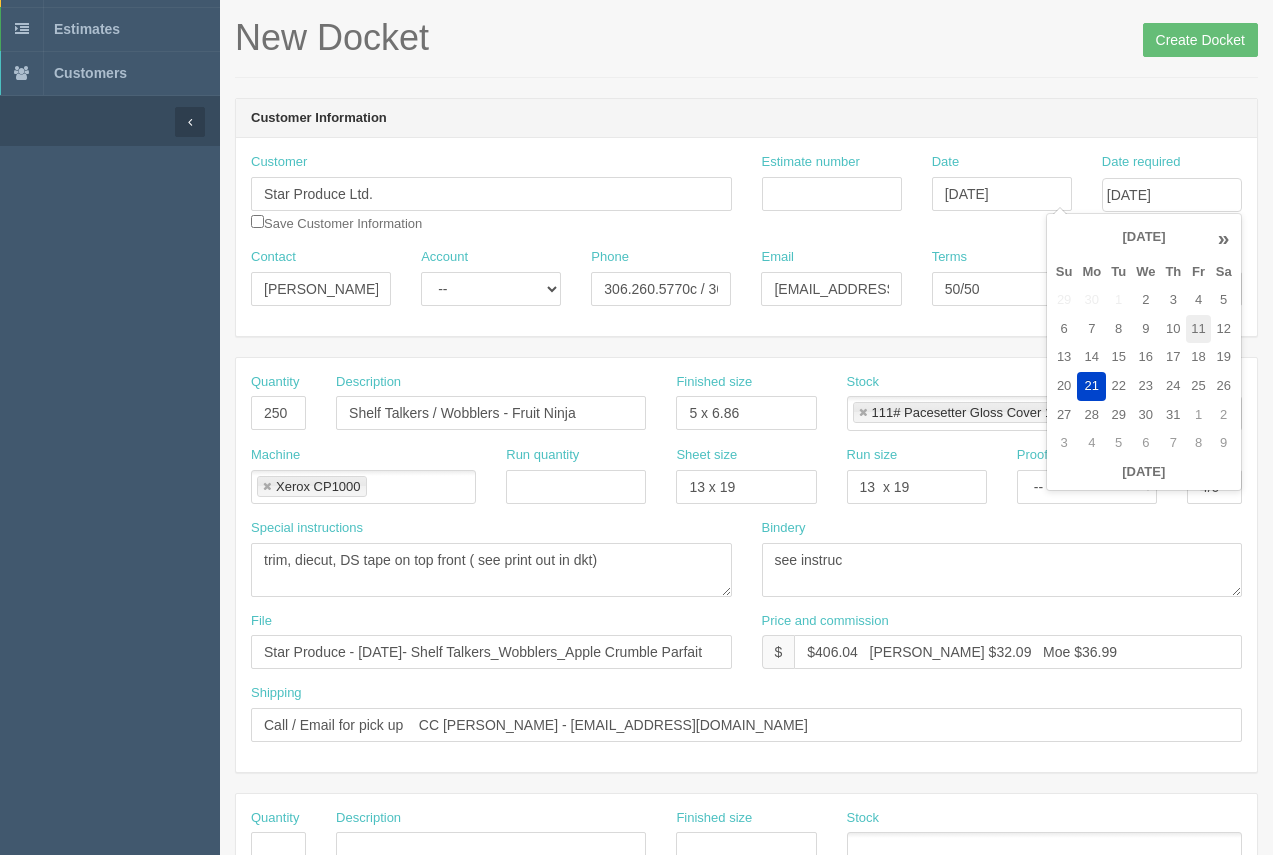 click on "11" at bounding box center [1198, 329] 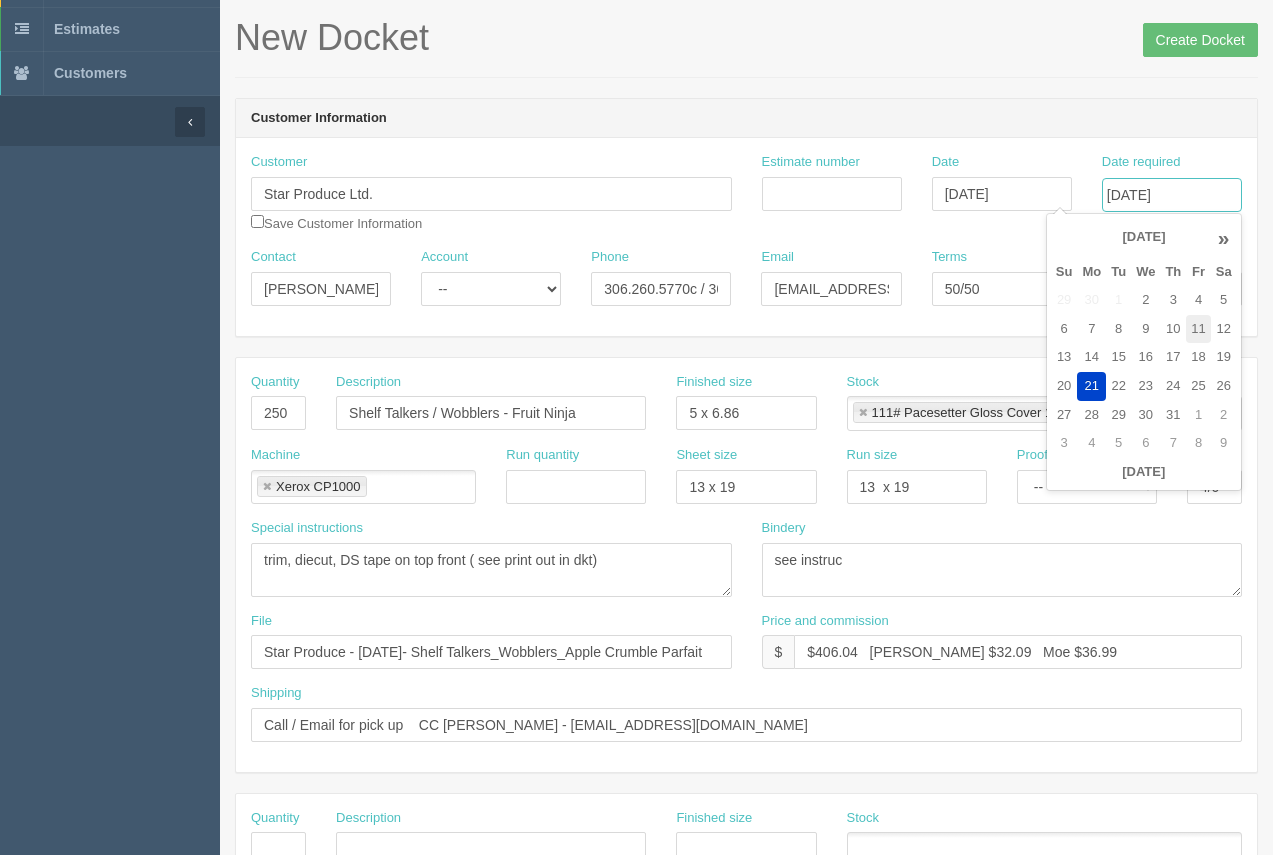 type on "July 11, 2025" 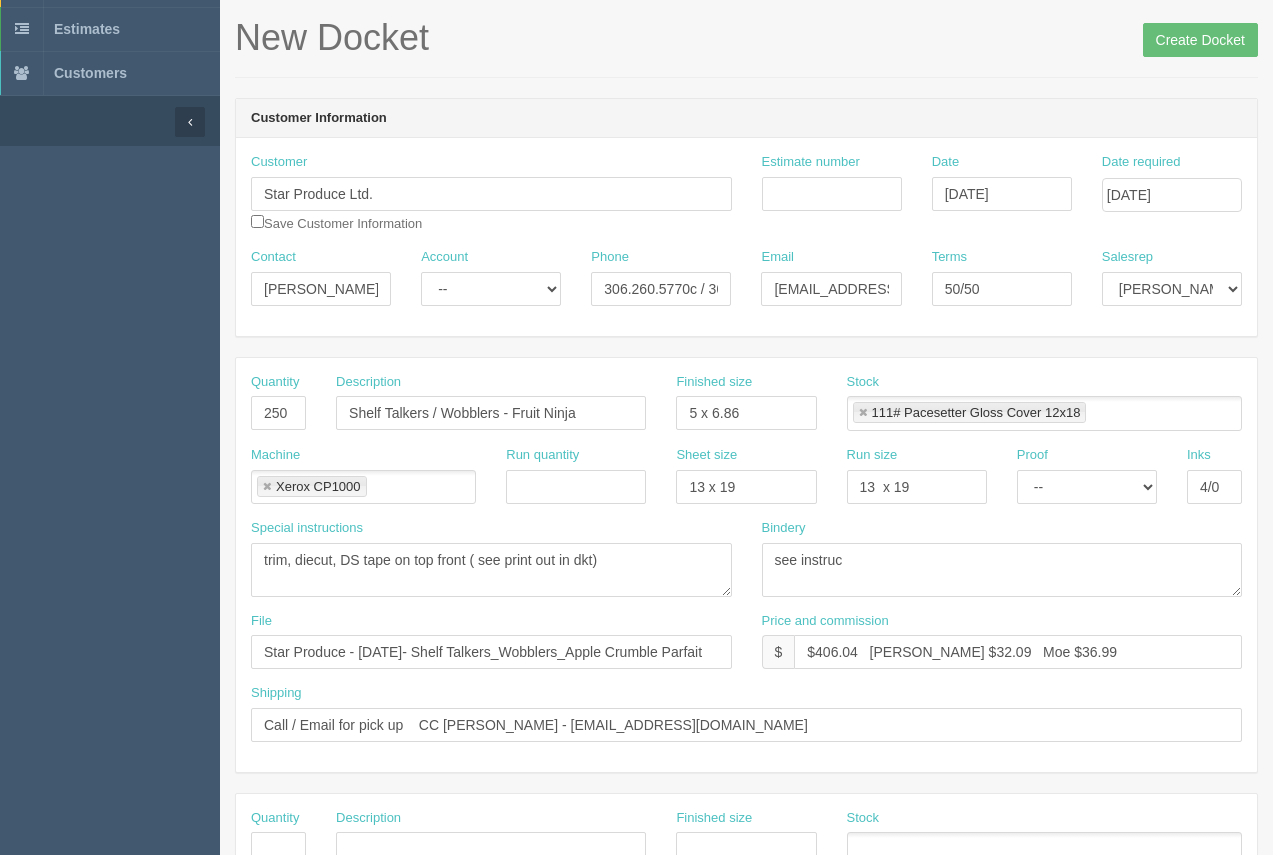 click on "Customer Information" at bounding box center (746, 119) 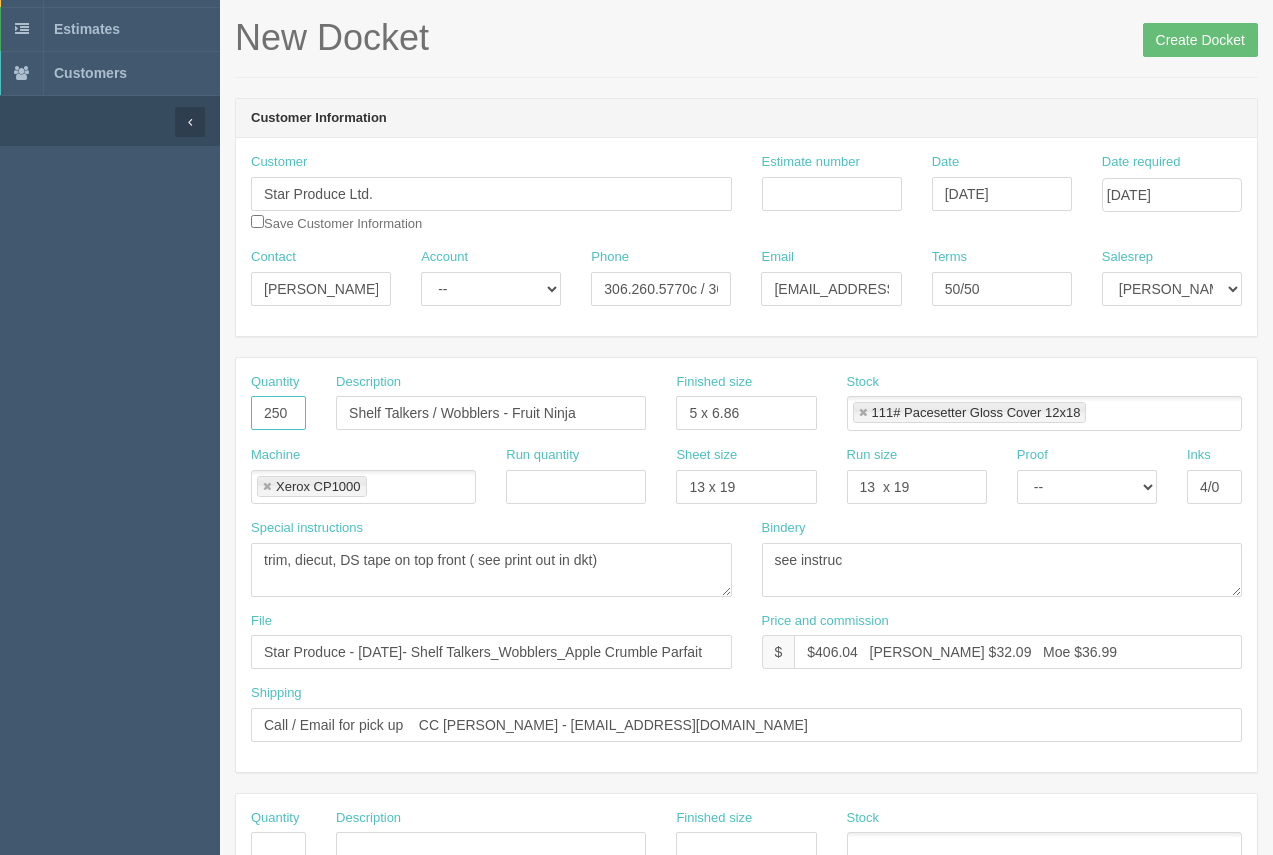 drag, startPoint x: 284, startPoint y: 415, endPoint x: 200, endPoint y: 408, distance: 84.29116 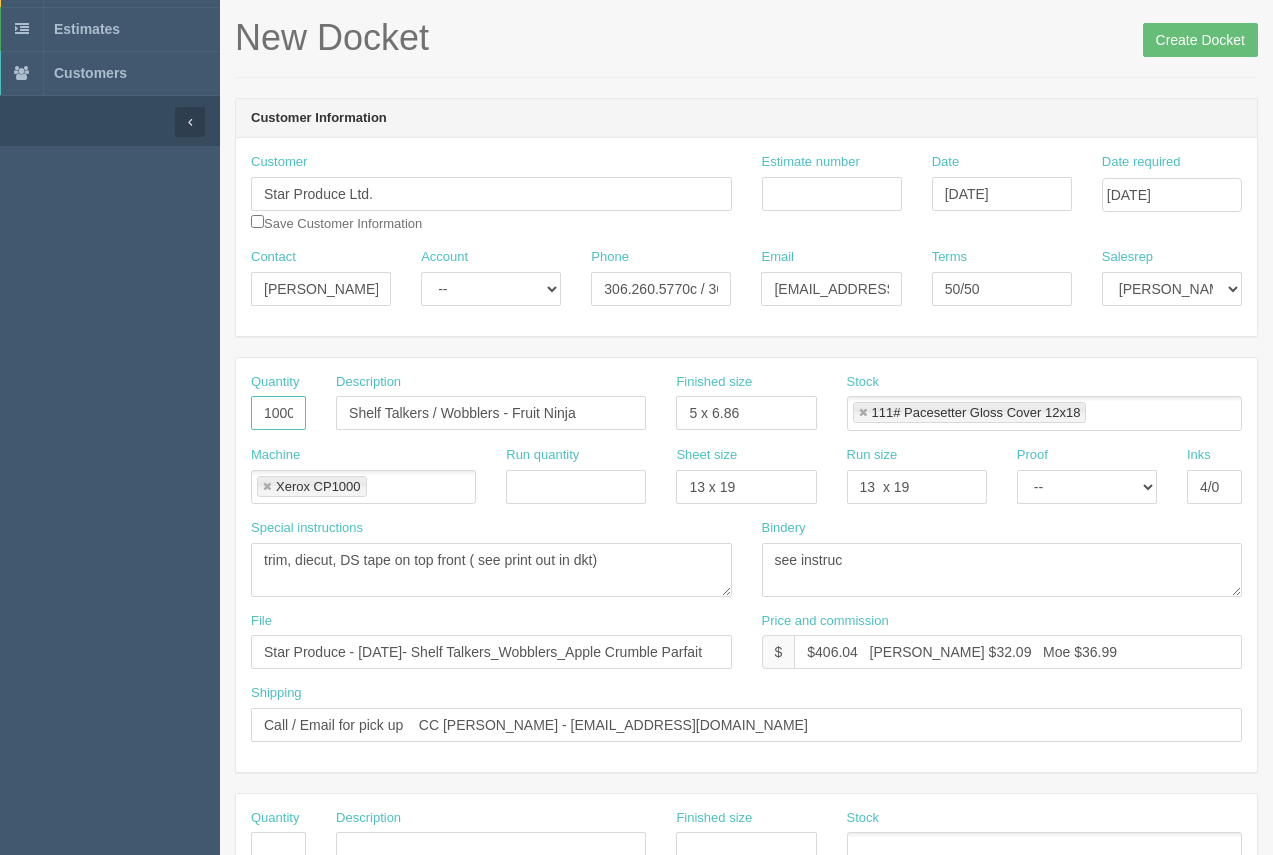 scroll, scrollTop: 0, scrollLeft: 2, axis: horizontal 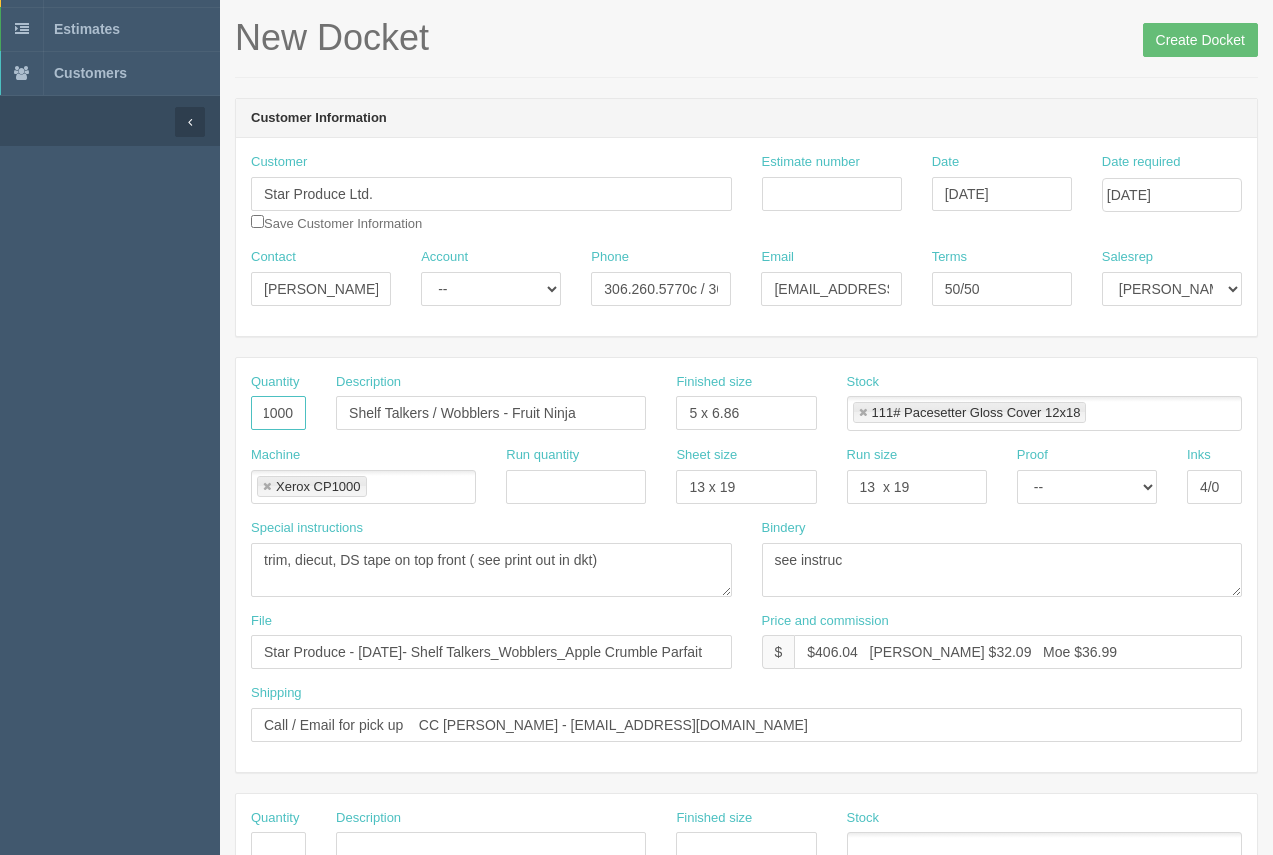 type on "1000" 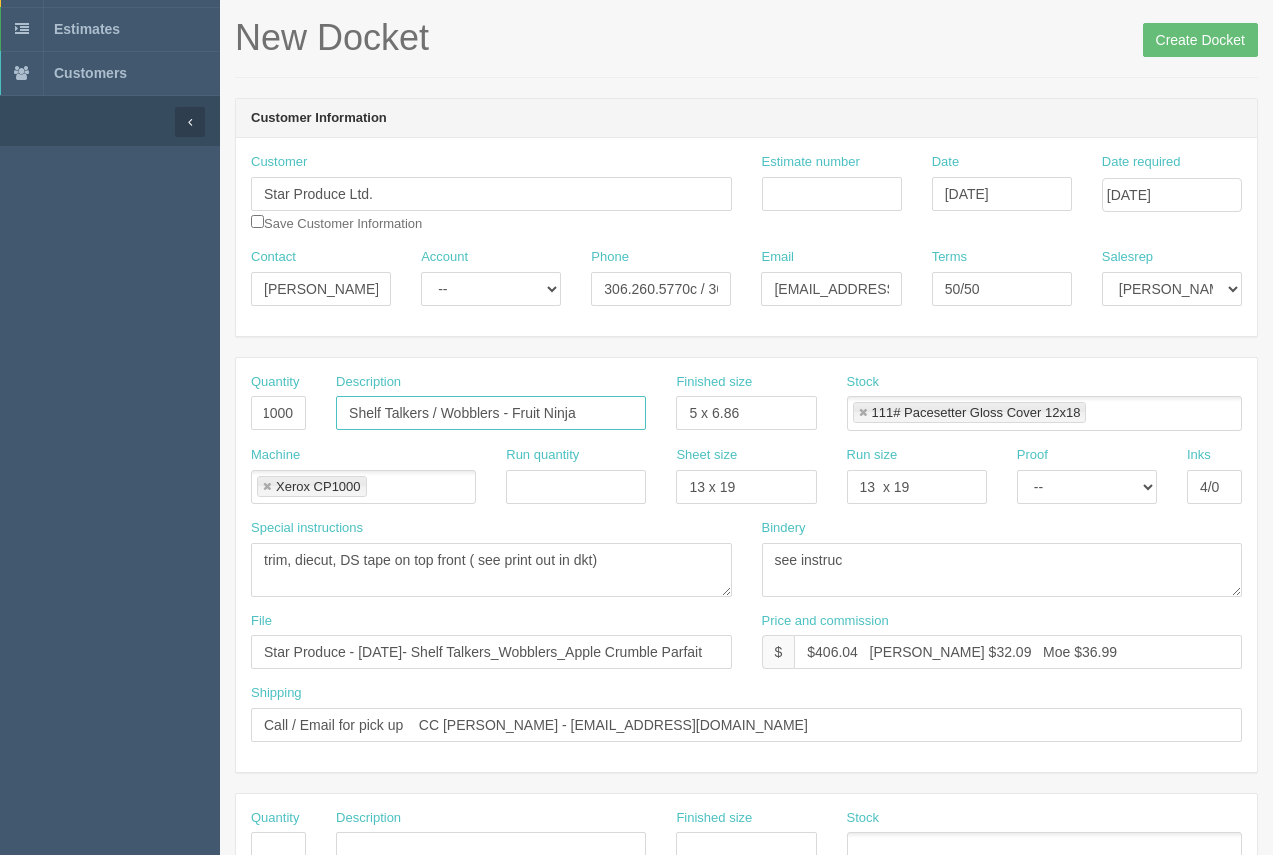 scroll, scrollTop: 0, scrollLeft: 0, axis: both 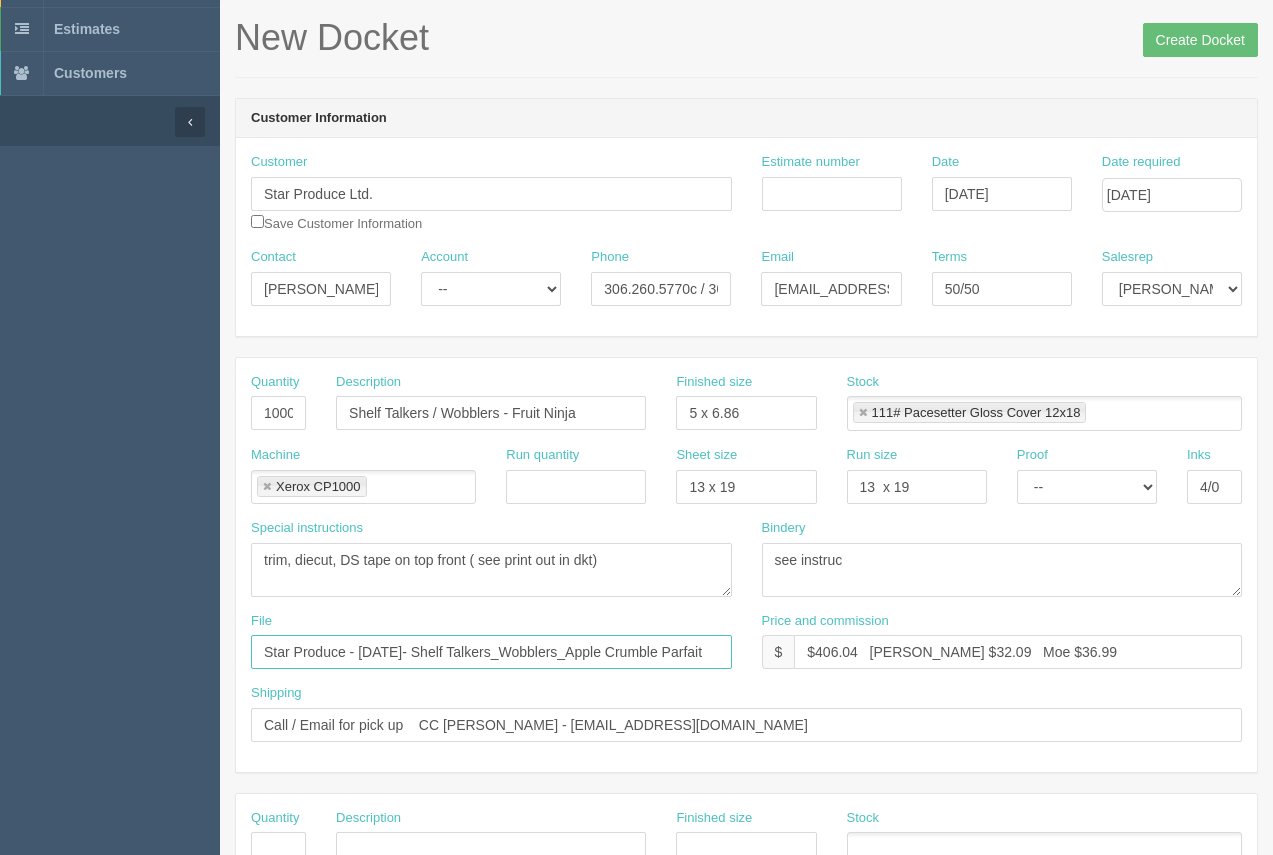 drag, startPoint x: 260, startPoint y: 645, endPoint x: 814, endPoint y: 629, distance: 554.231 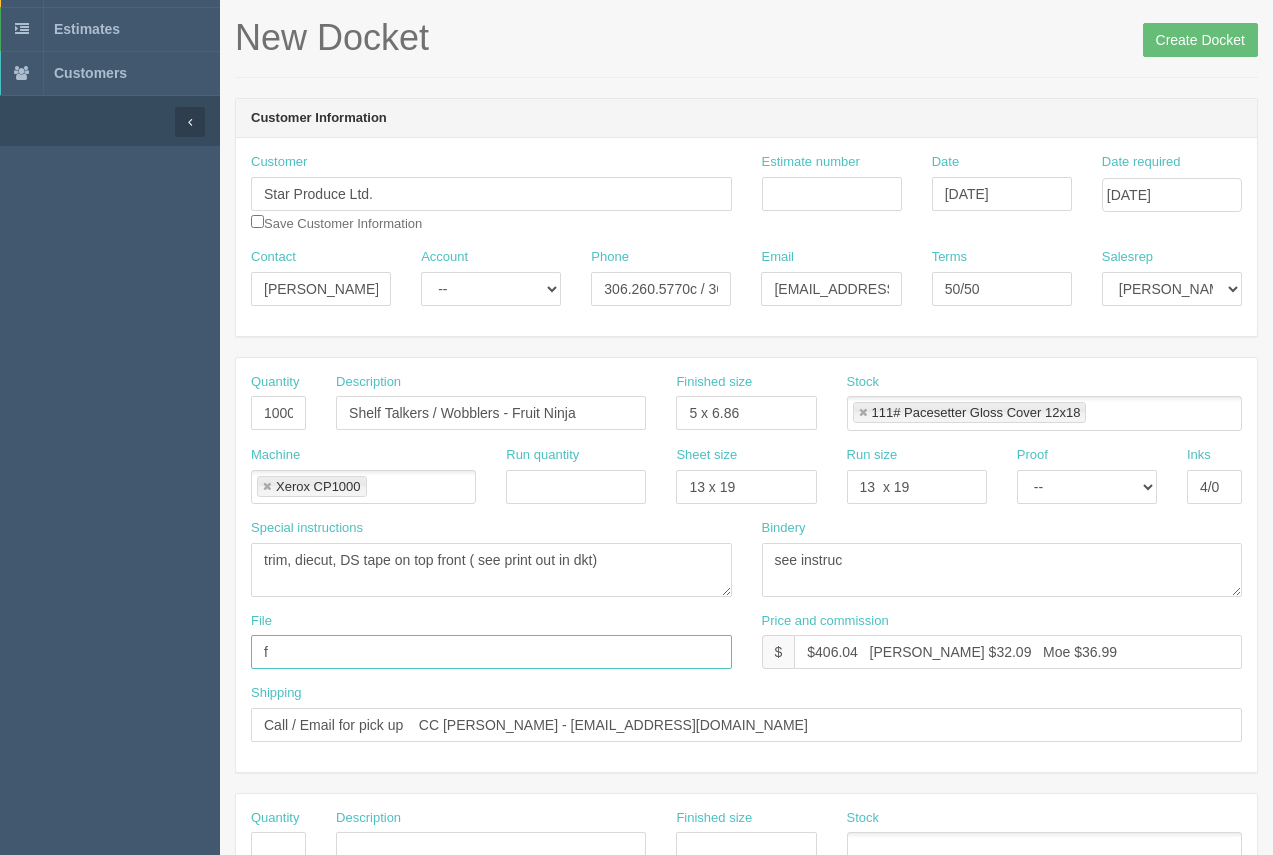 scroll, scrollTop: 0, scrollLeft: 0, axis: both 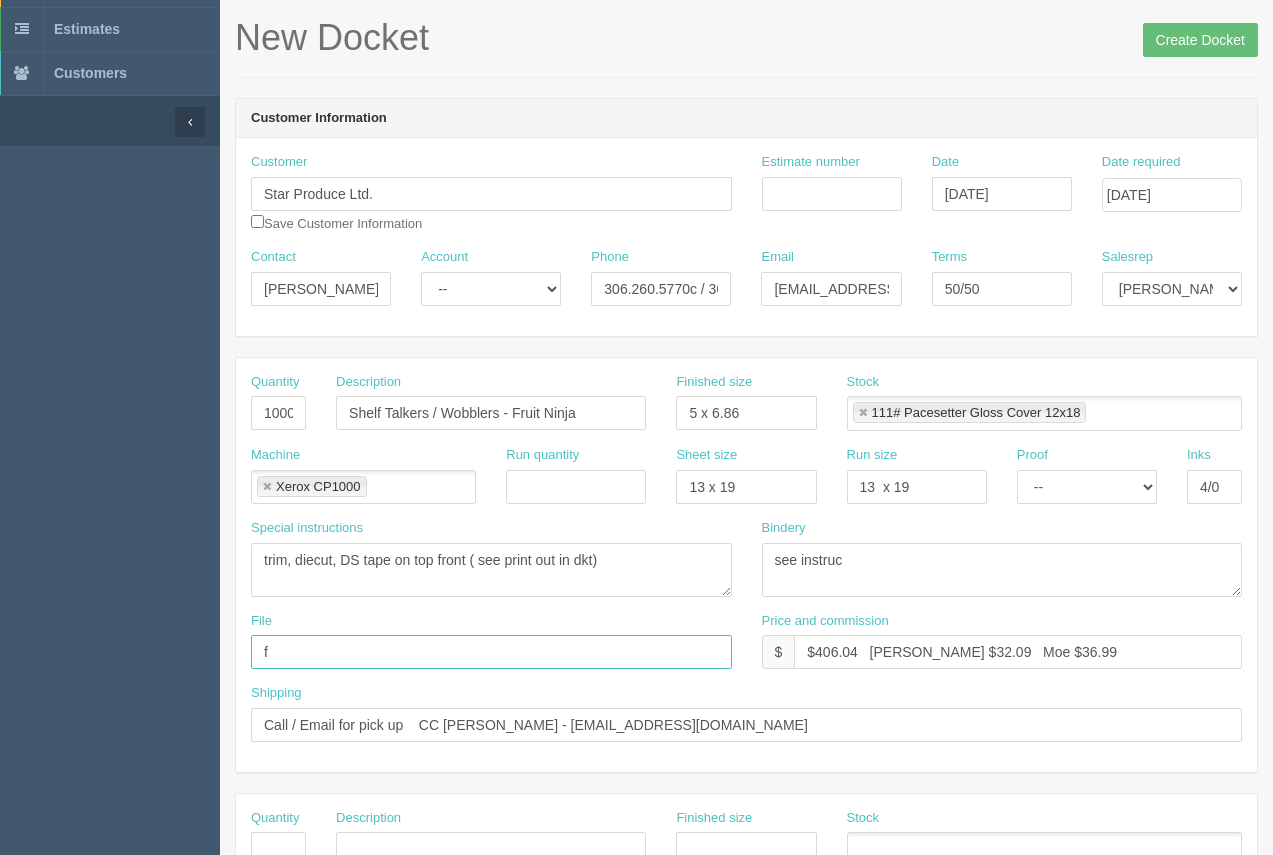type on "[EMAIL_ADDRESS][DOMAIN_NAME]." 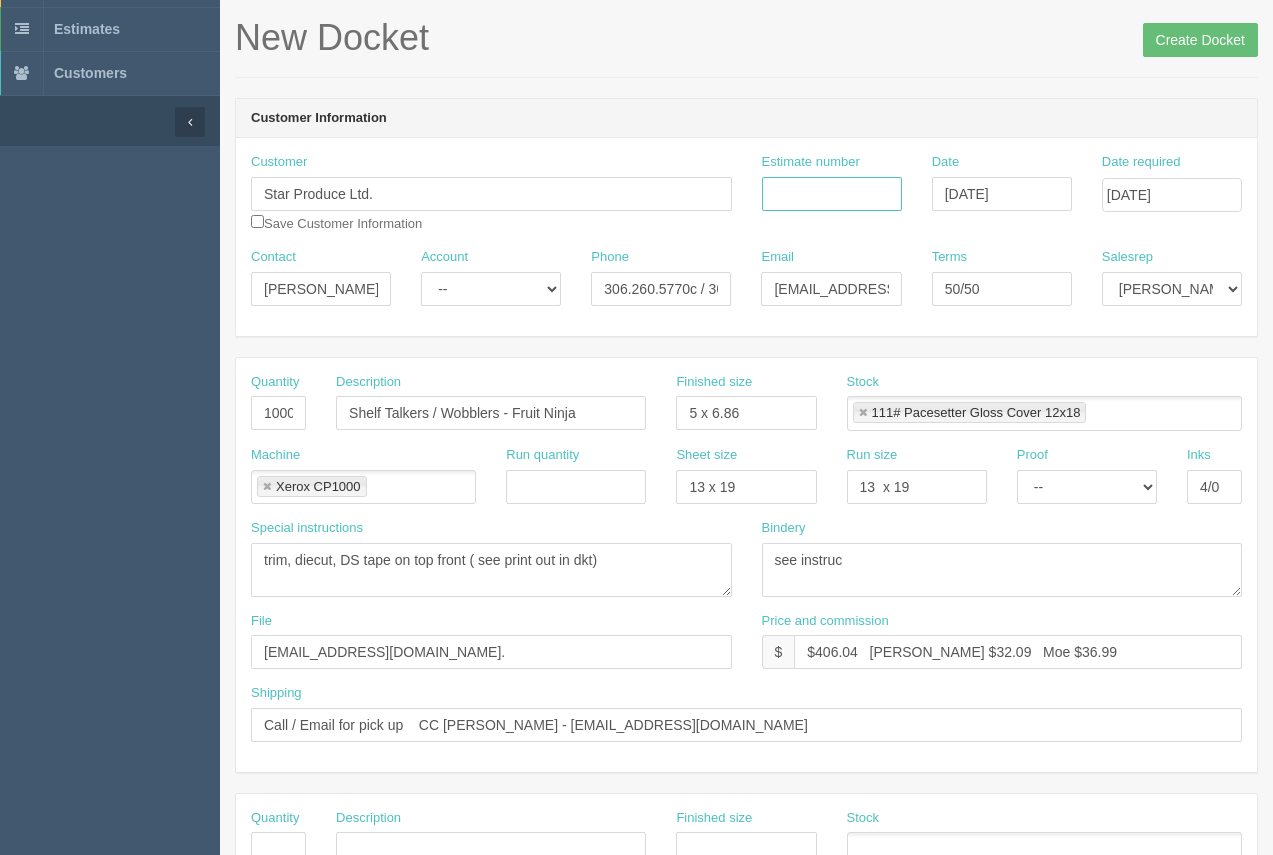 click on "Estimate number" at bounding box center [832, 194] 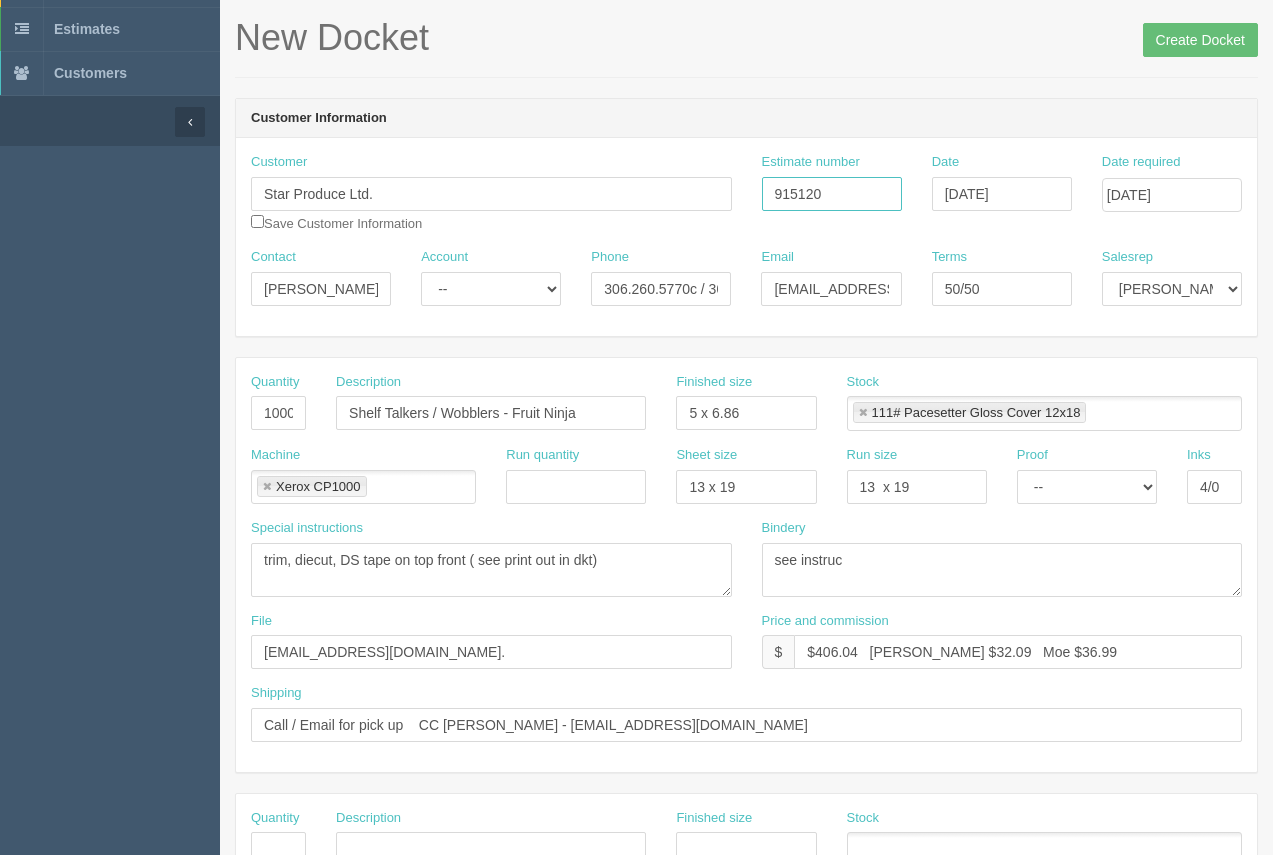 type on "915120" 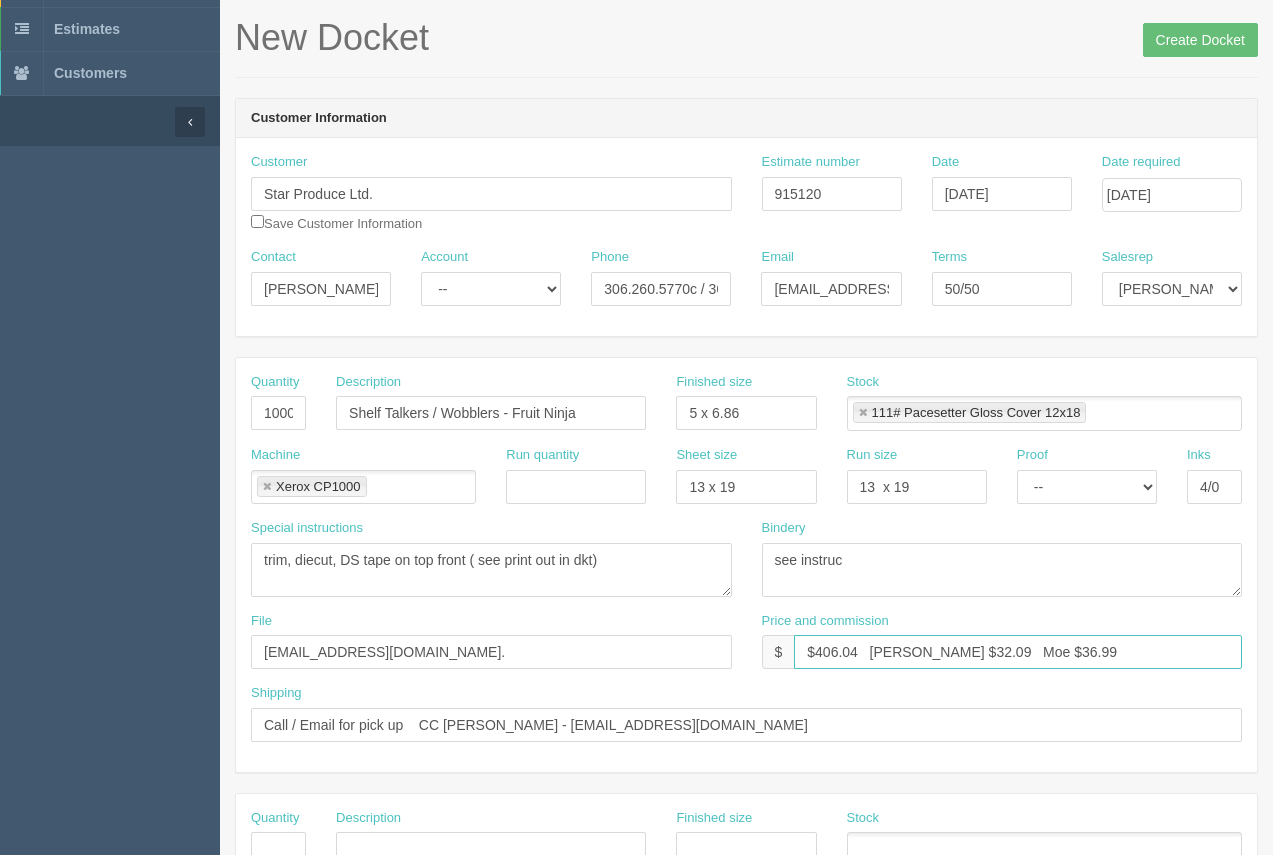 drag, startPoint x: 937, startPoint y: 653, endPoint x: 911, endPoint y: 653, distance: 26 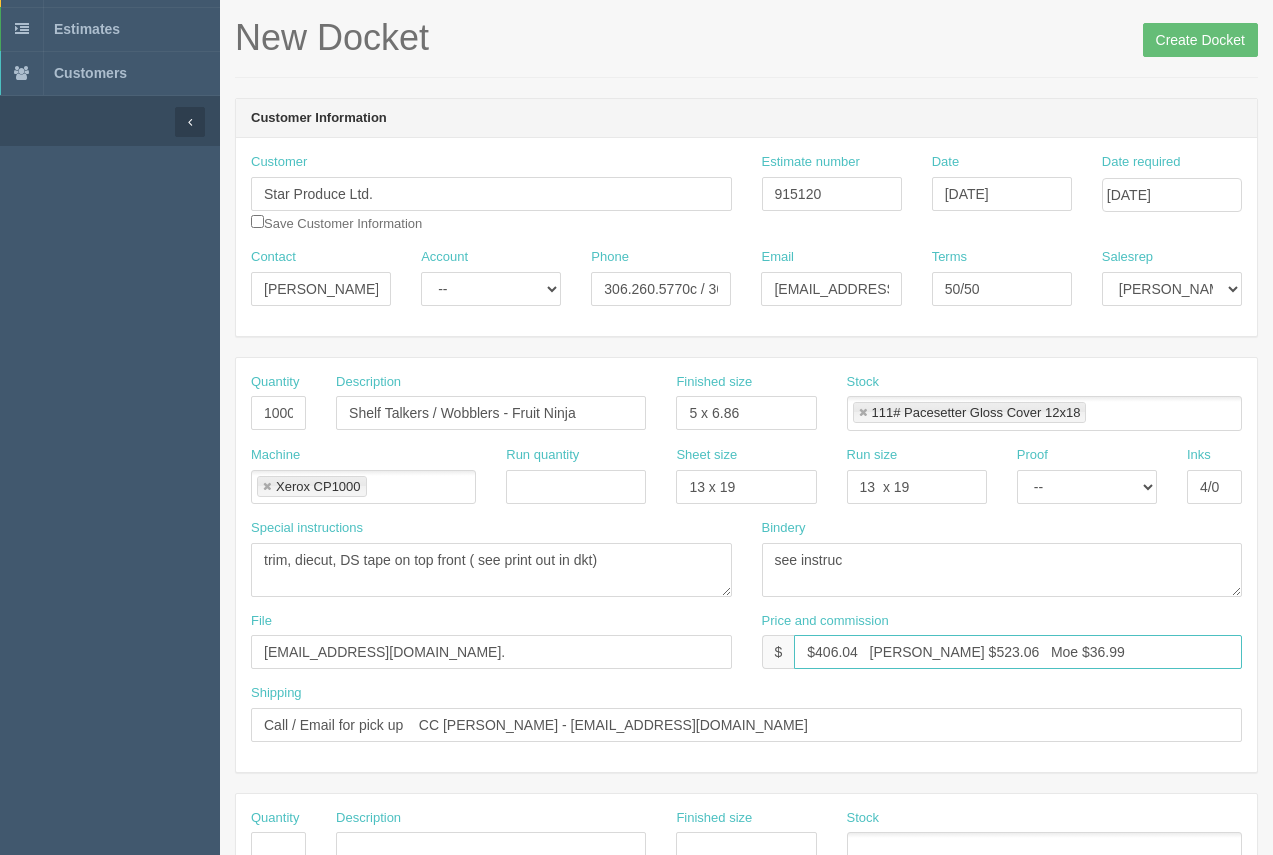 click on "$406.04   Arif $523.06   Moe $36.99" at bounding box center (1018, 652) 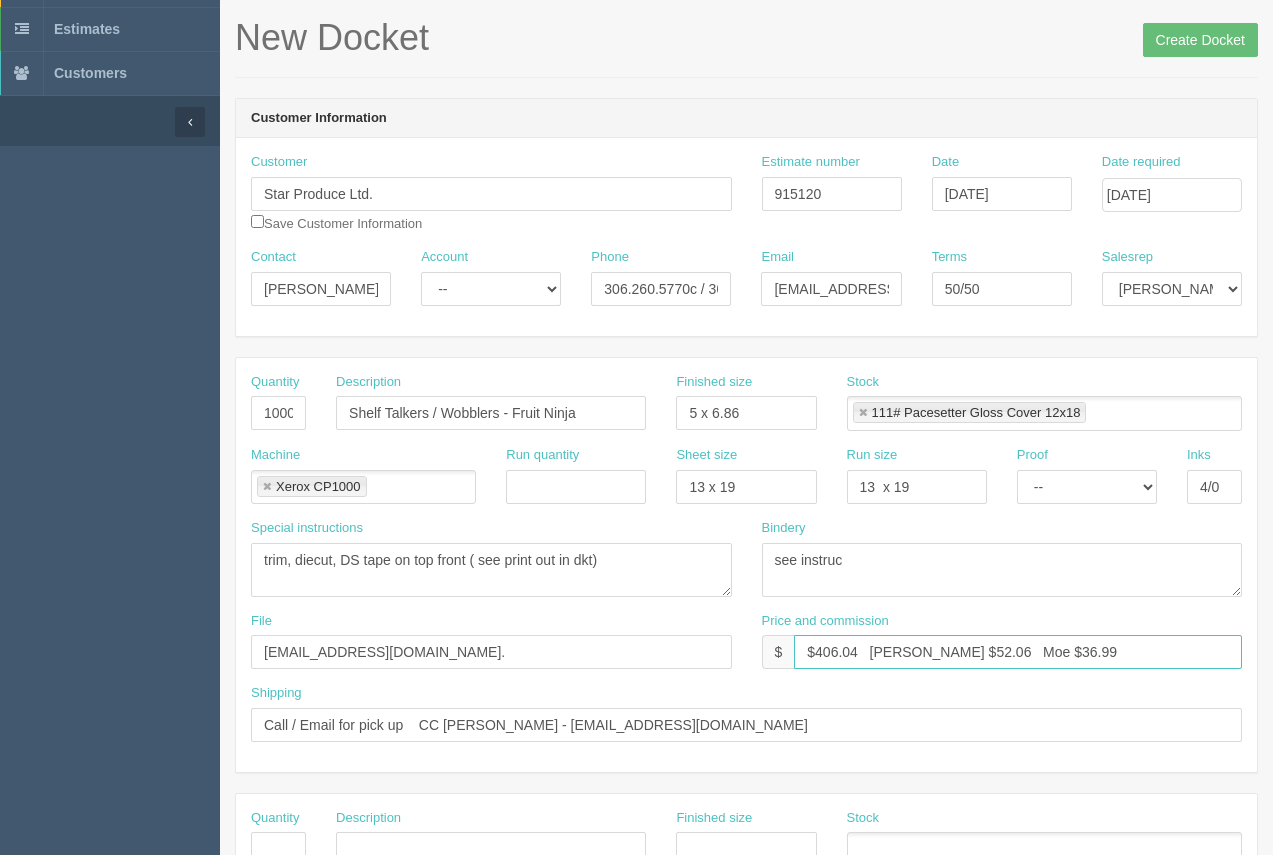 drag, startPoint x: 1022, startPoint y: 642, endPoint x: 994, endPoint y: 649, distance: 28.86174 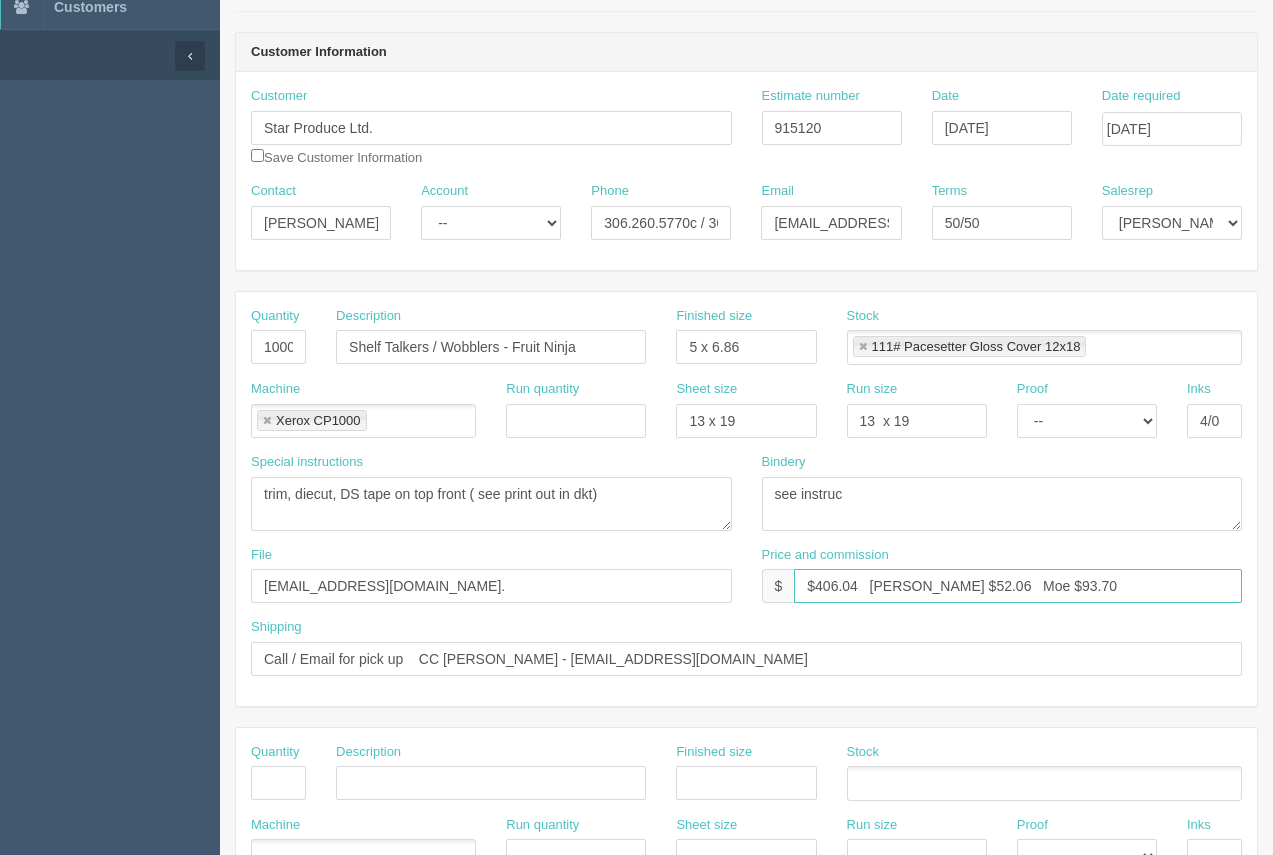 scroll, scrollTop: 168, scrollLeft: 0, axis: vertical 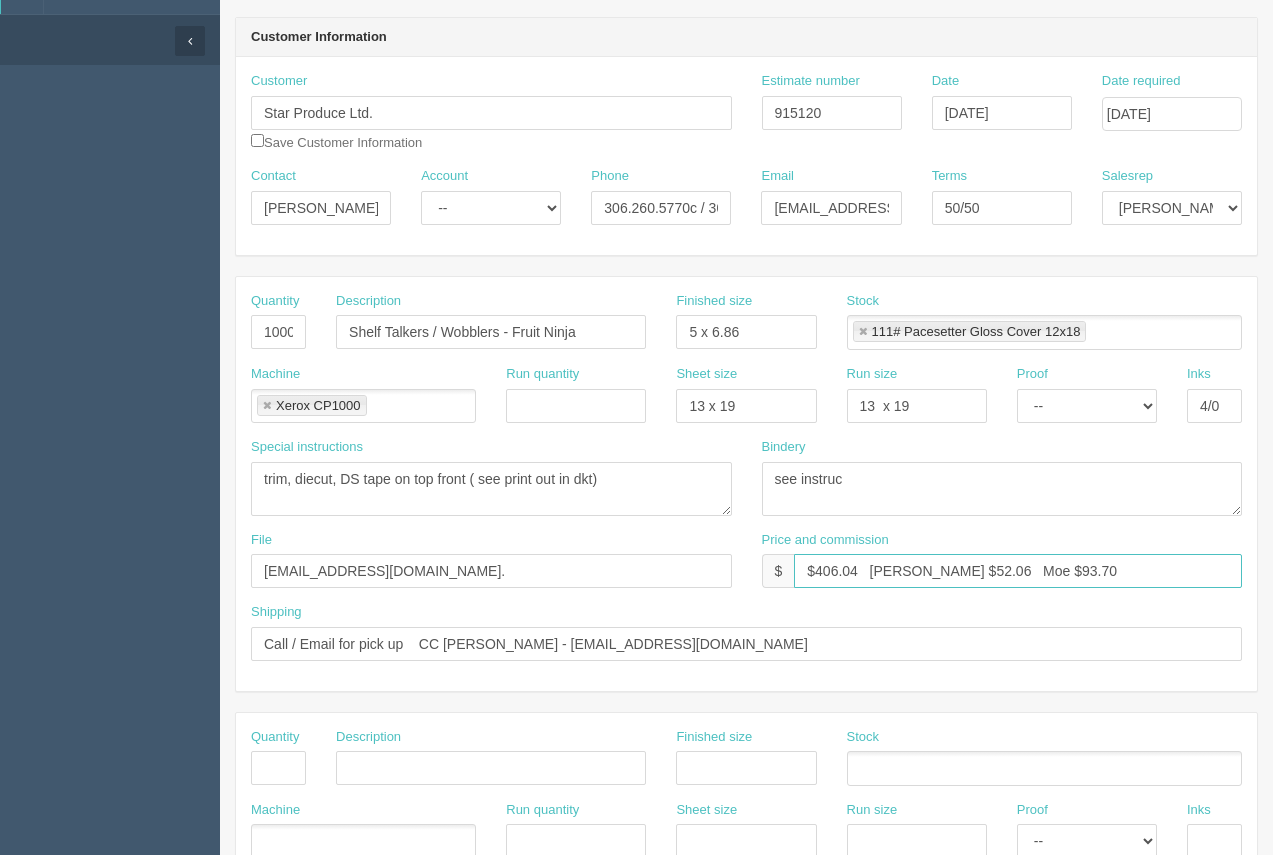 type on "$406.04   Arif $52.06   Moe $93.70" 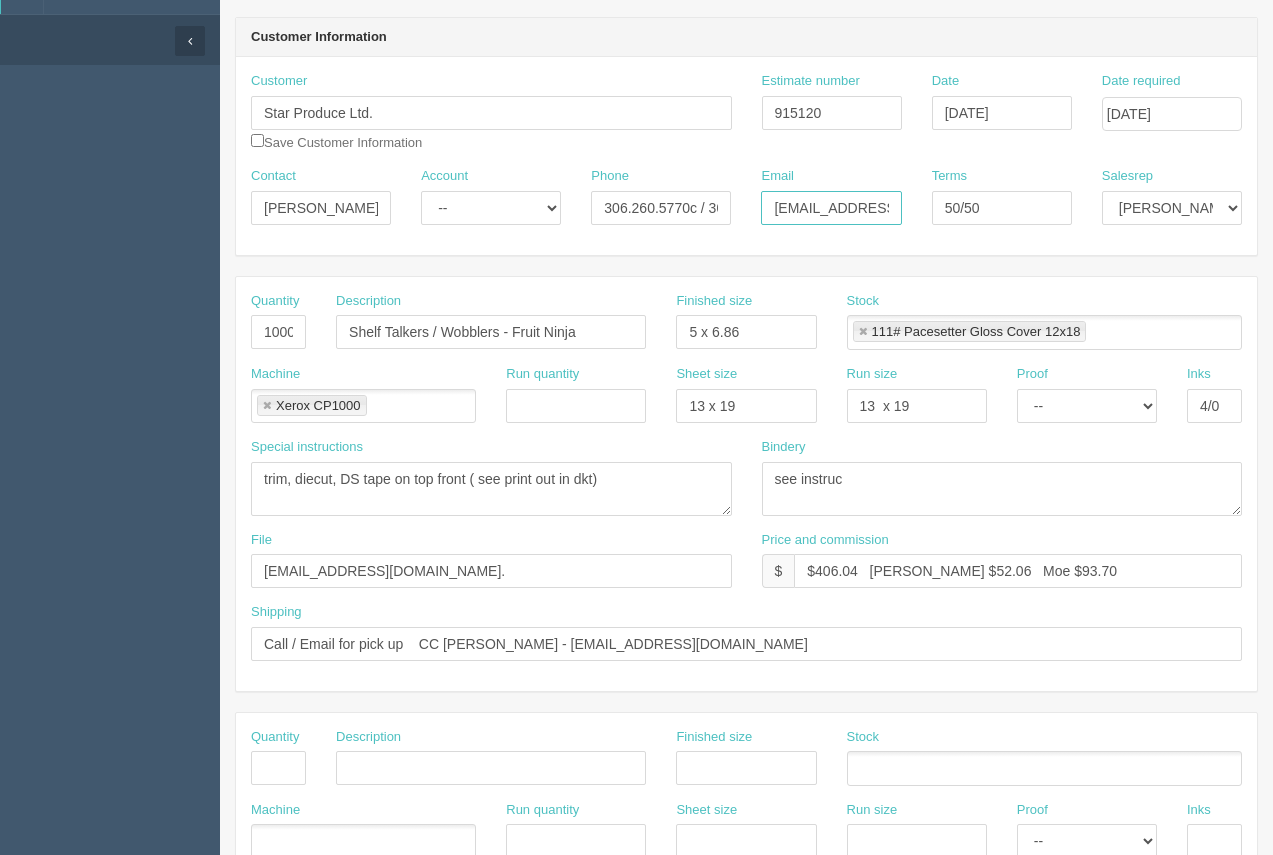 click on "marketing@starproduce.ca" at bounding box center [831, 208] 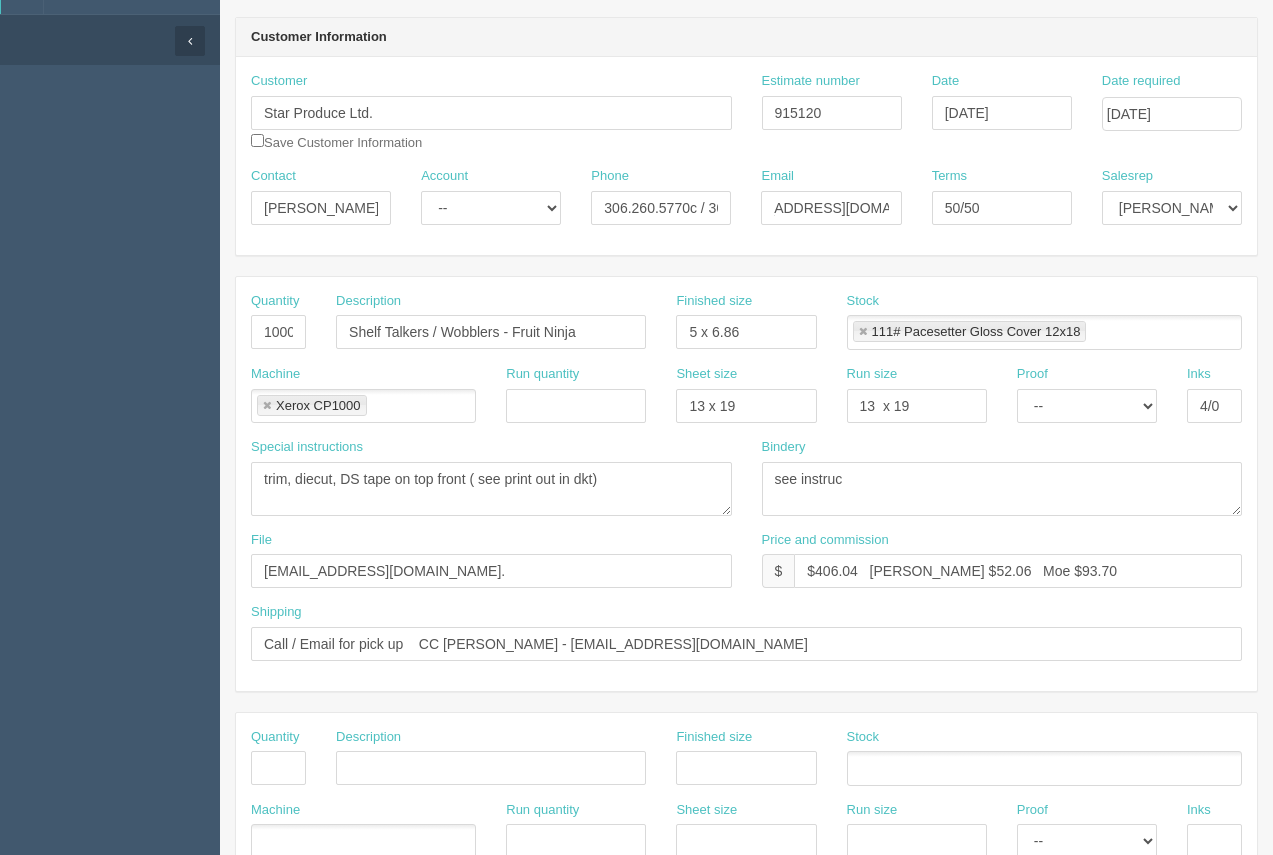 scroll, scrollTop: 0, scrollLeft: 0, axis: both 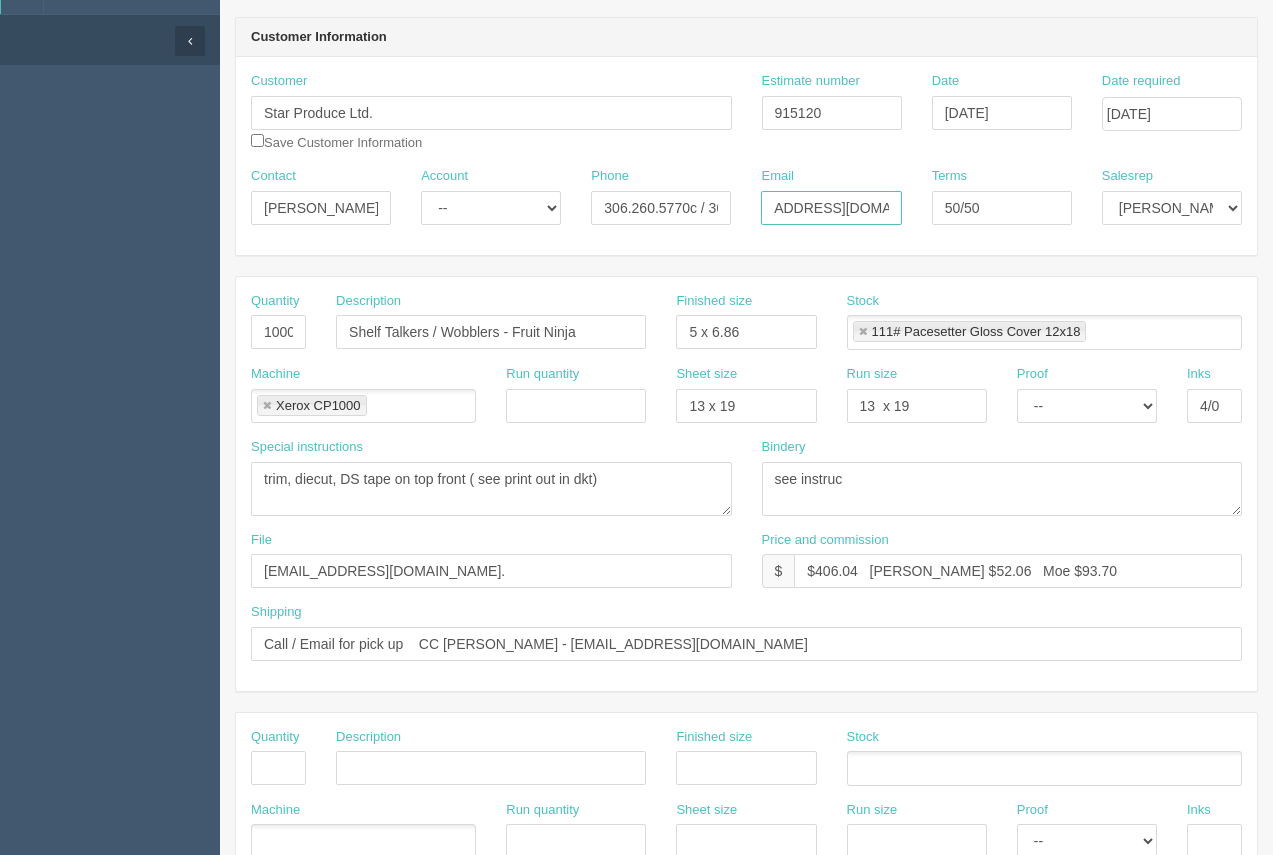 drag, startPoint x: 771, startPoint y: 197, endPoint x: 837, endPoint y: 219, distance: 69.57011 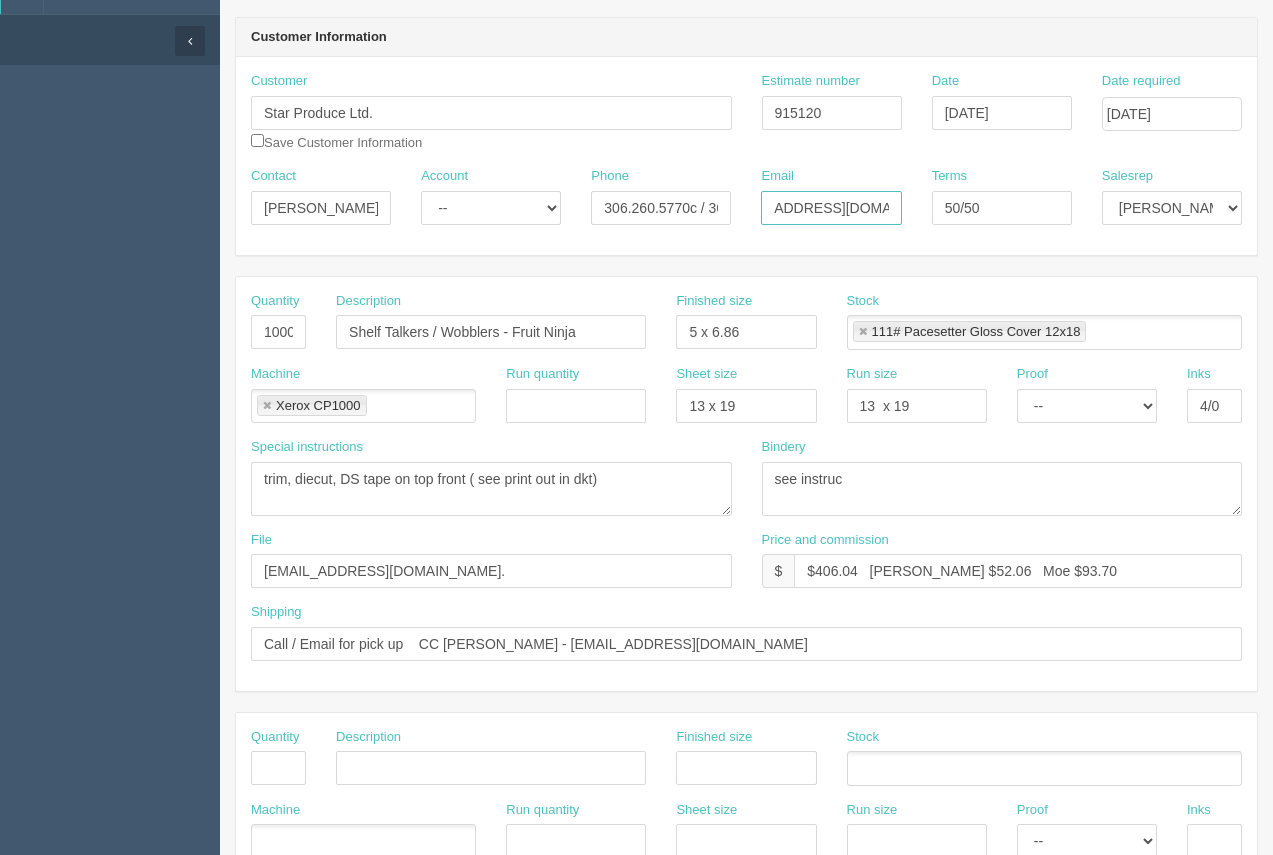 paste on "tasha@thestargroup" 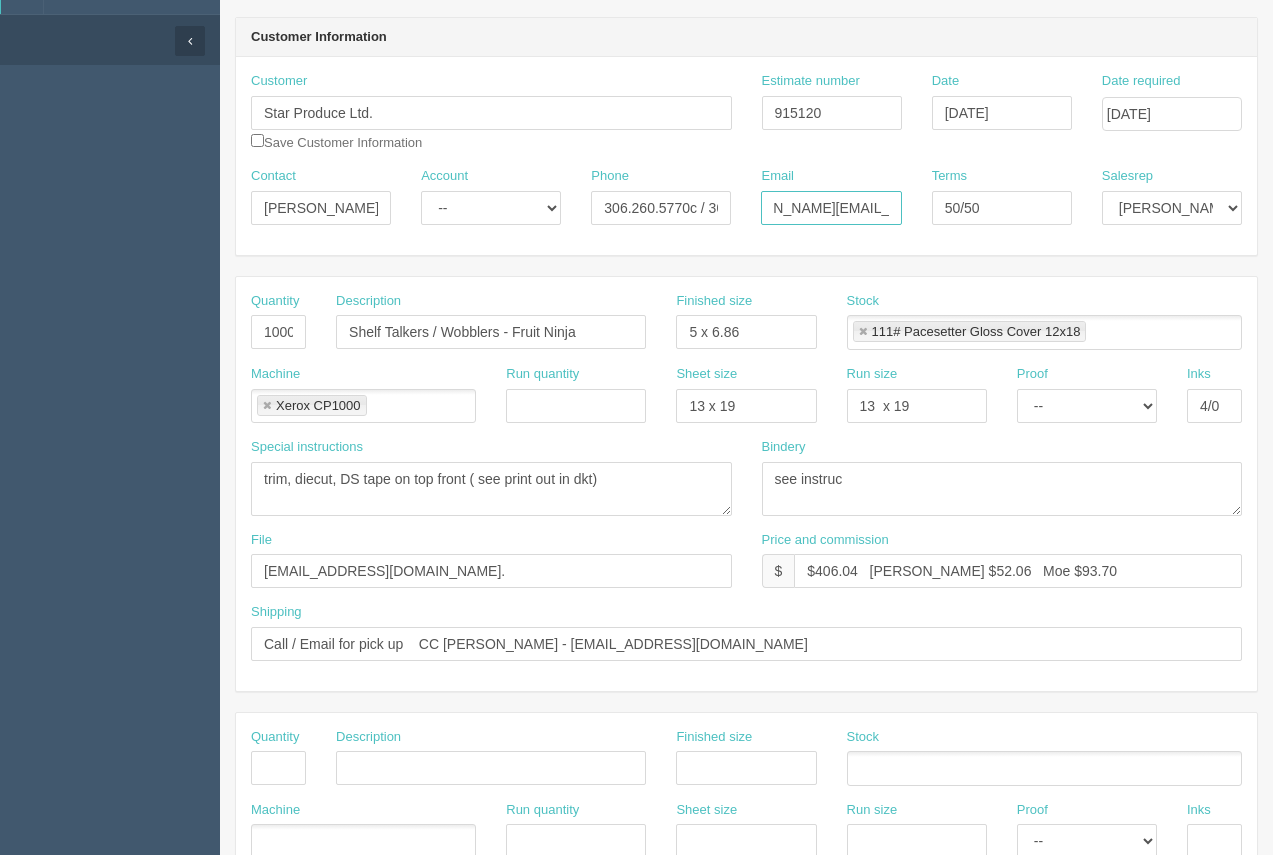 scroll, scrollTop: 0, scrollLeft: 32, axis: horizontal 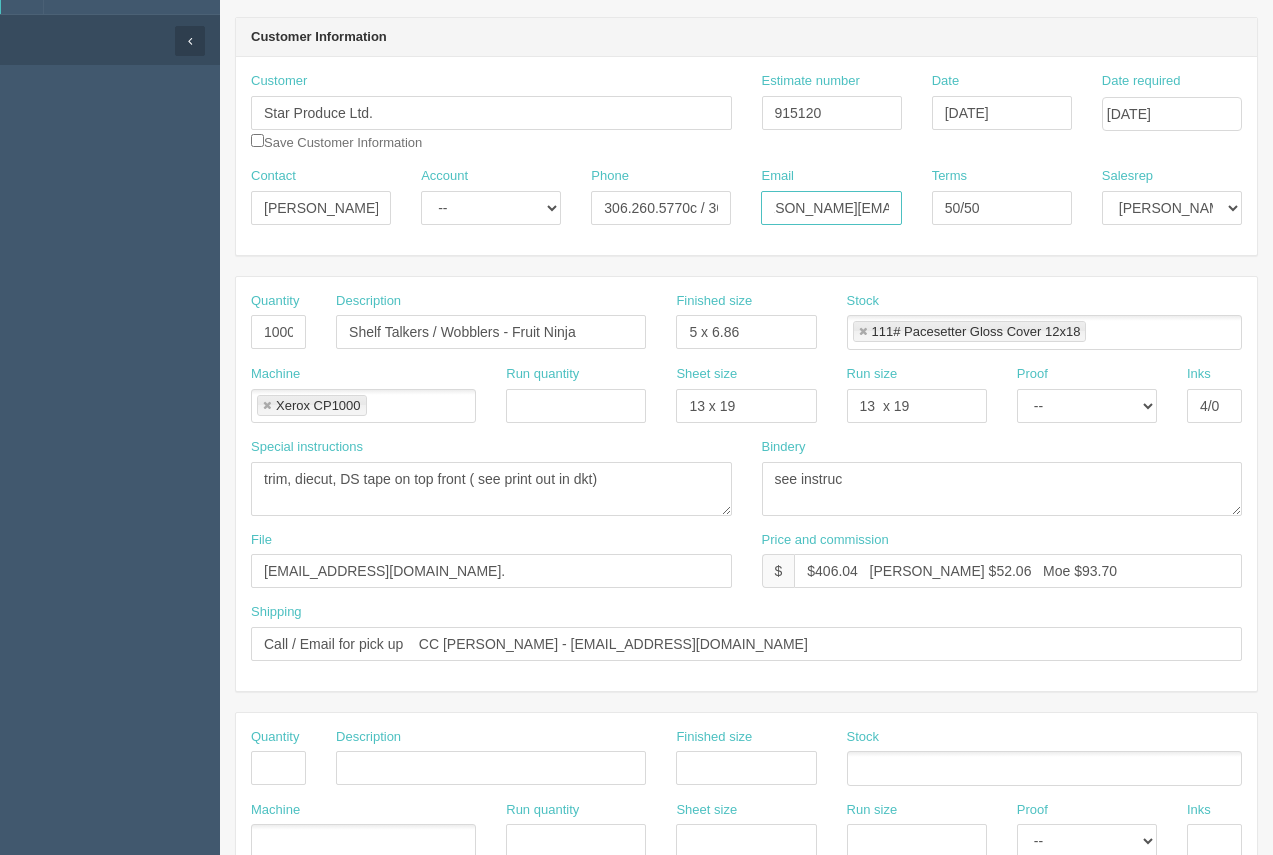 type on "tasha@thestargroup.ca" 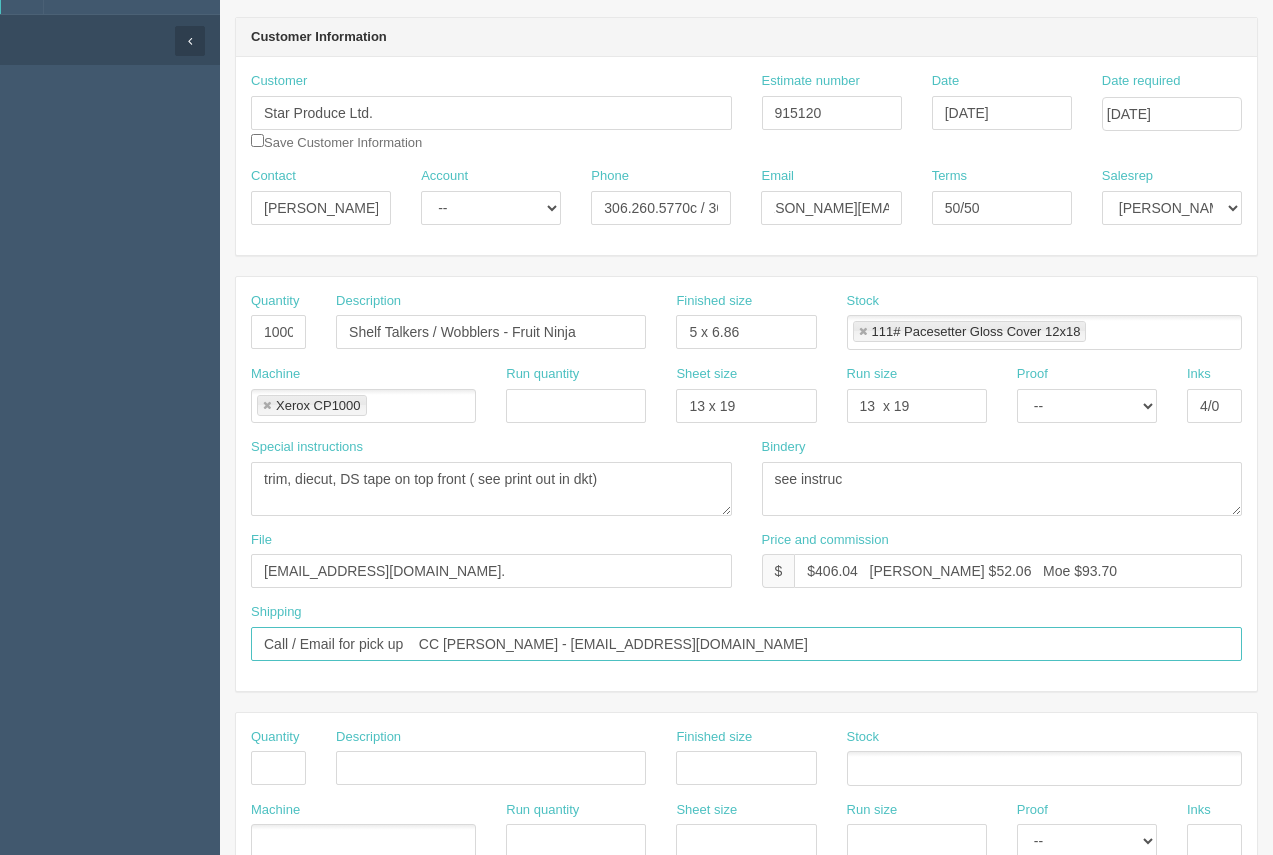 scroll, scrollTop: 0, scrollLeft: 0, axis: both 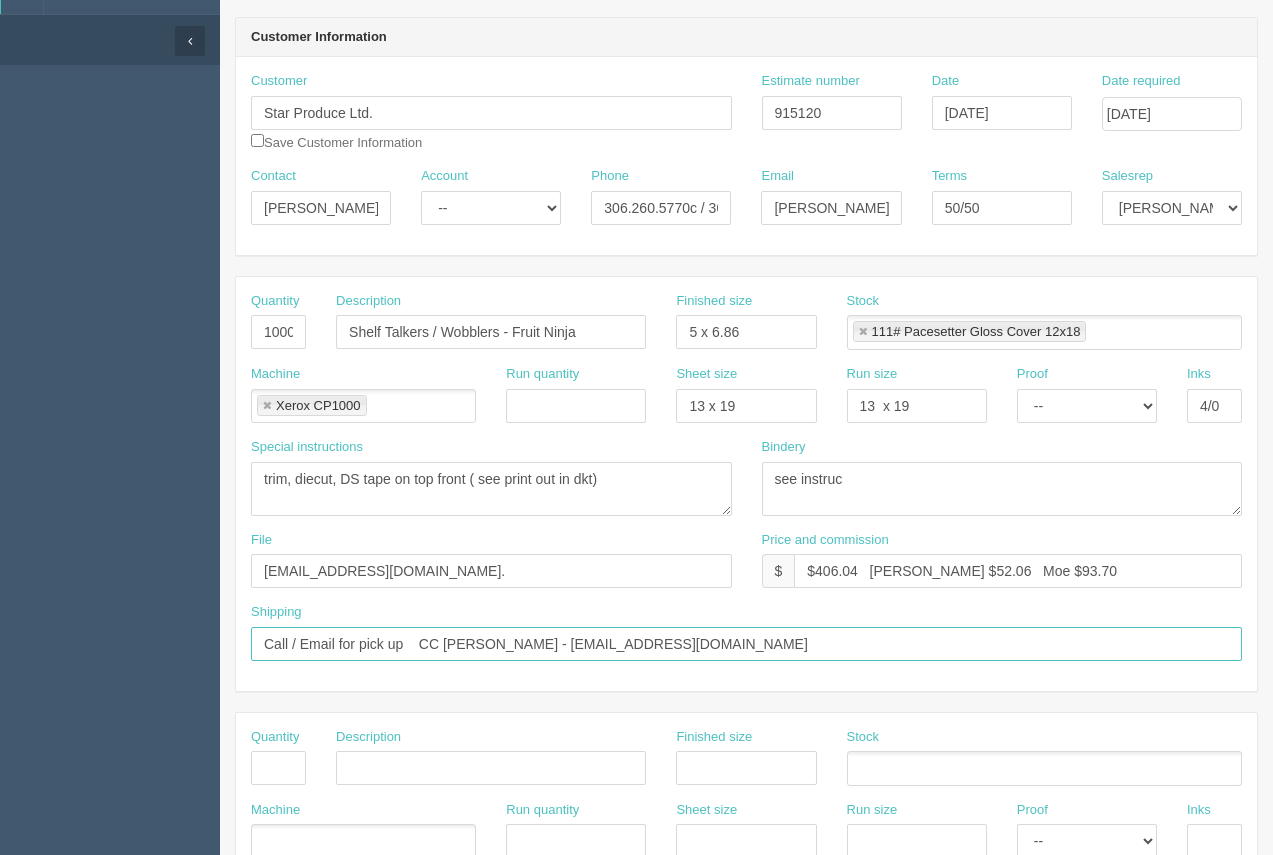 drag, startPoint x: 693, startPoint y: 658, endPoint x: 414, endPoint y: 632, distance: 280.20886 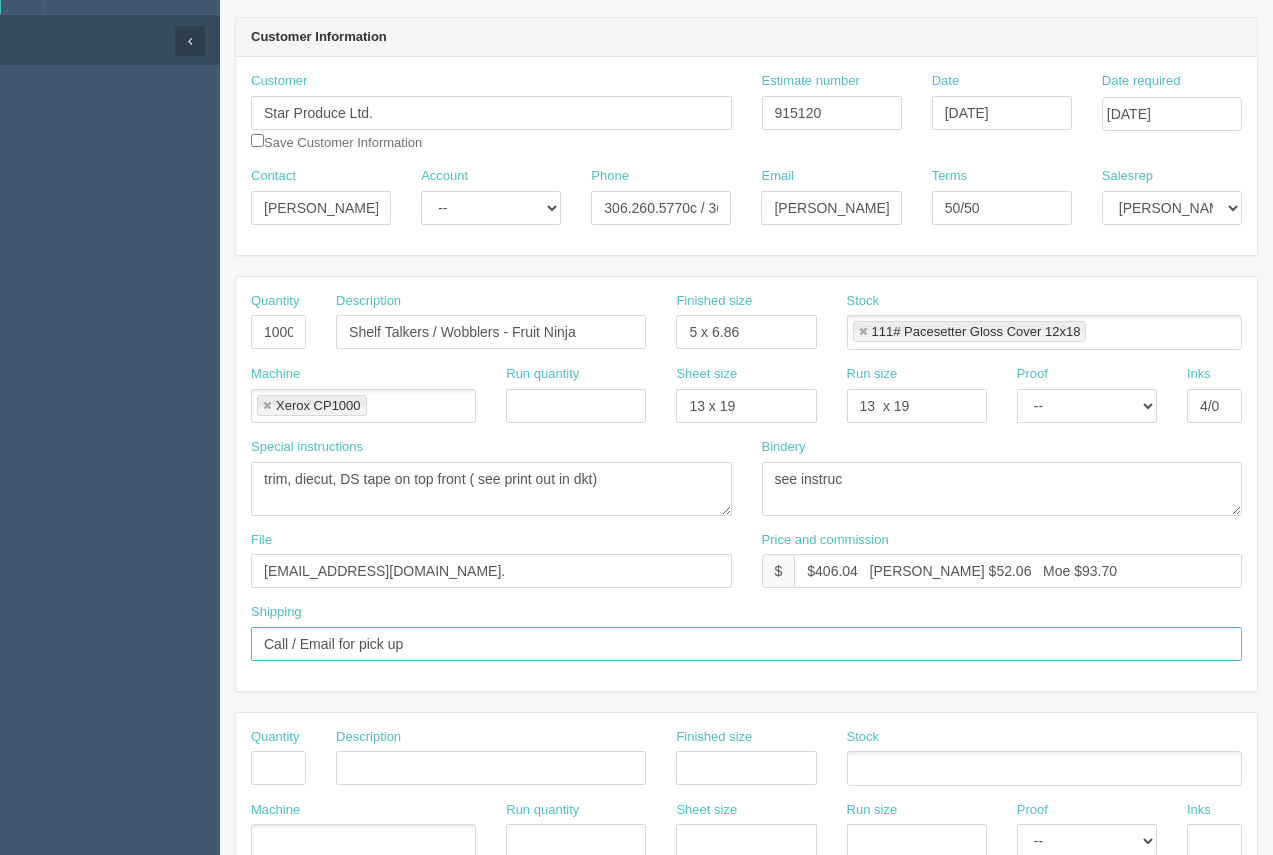 type on "Call / Email for pick up" 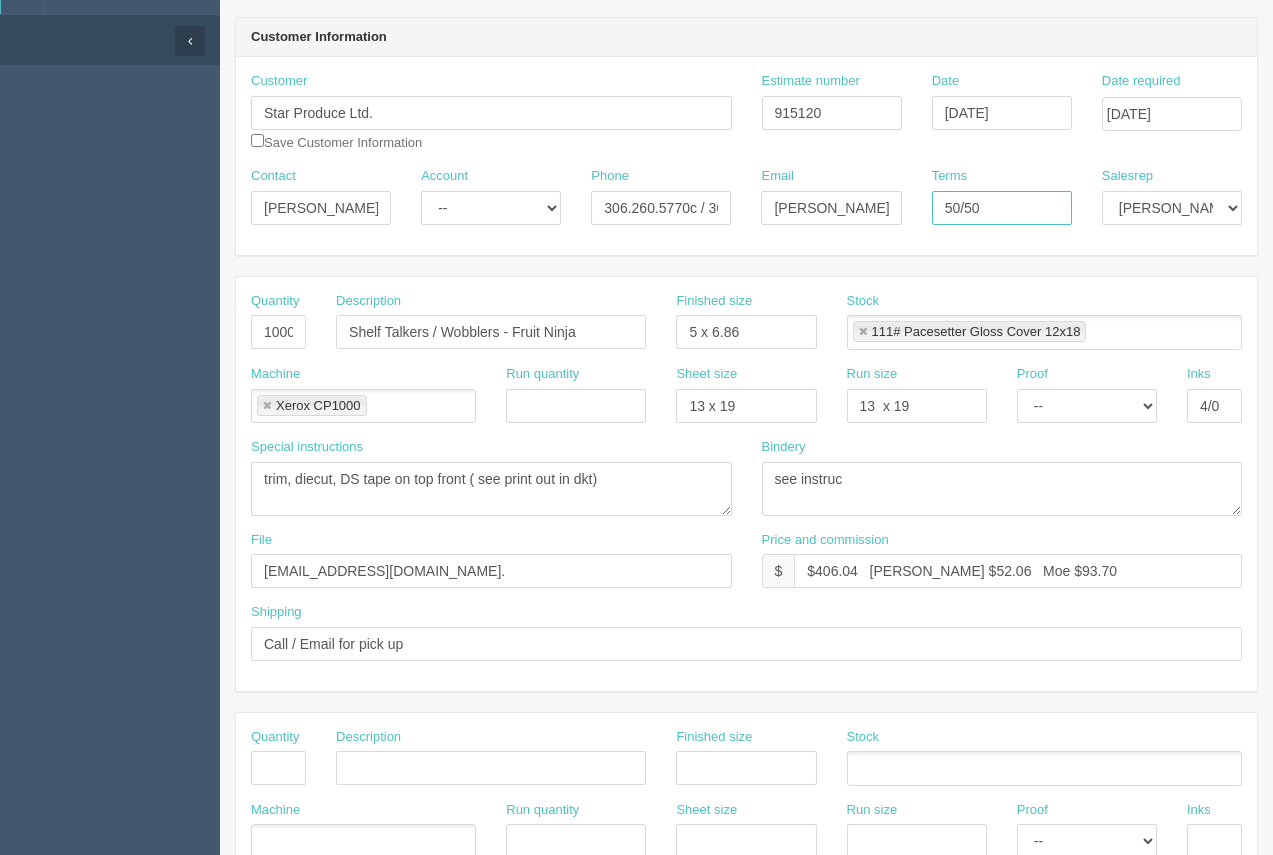 click on "50/50" at bounding box center (1002, 208) 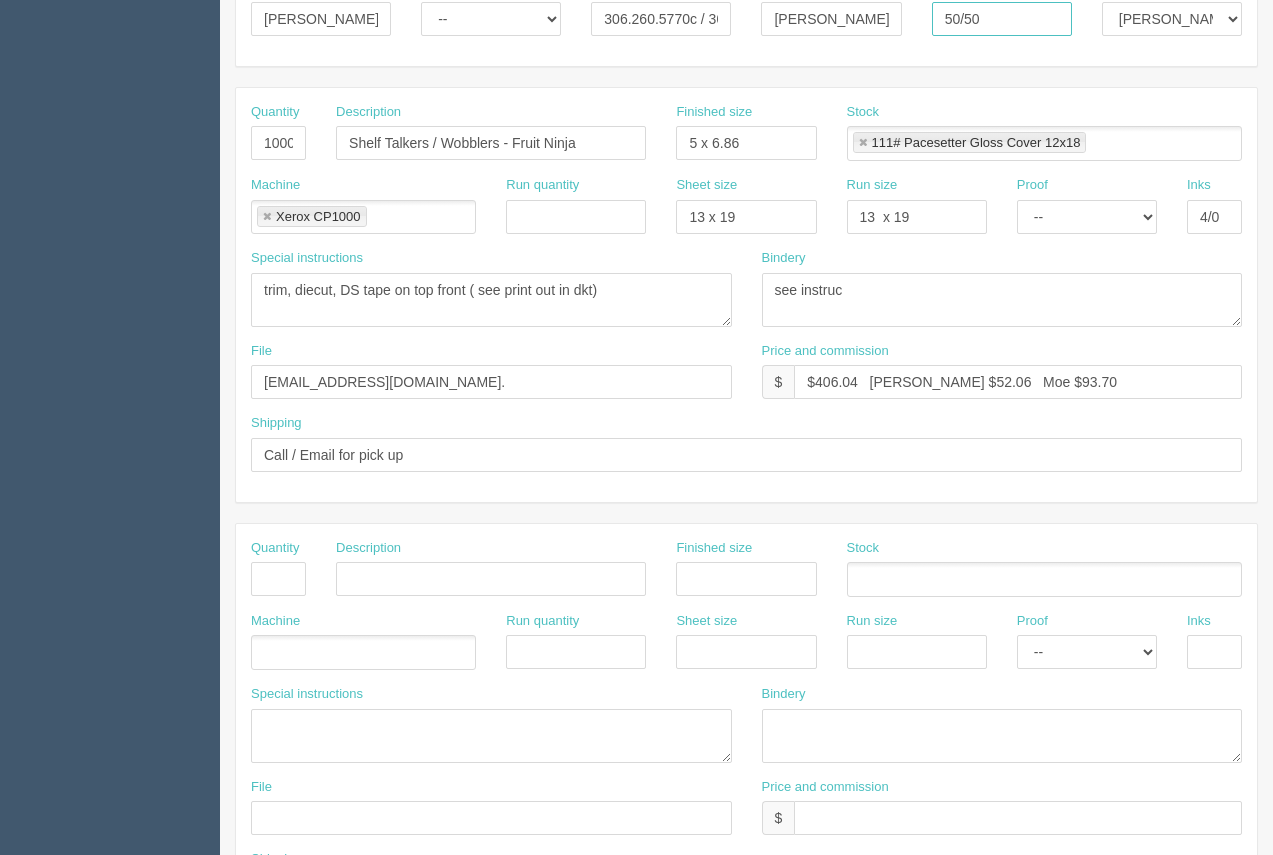scroll, scrollTop: 362, scrollLeft: 0, axis: vertical 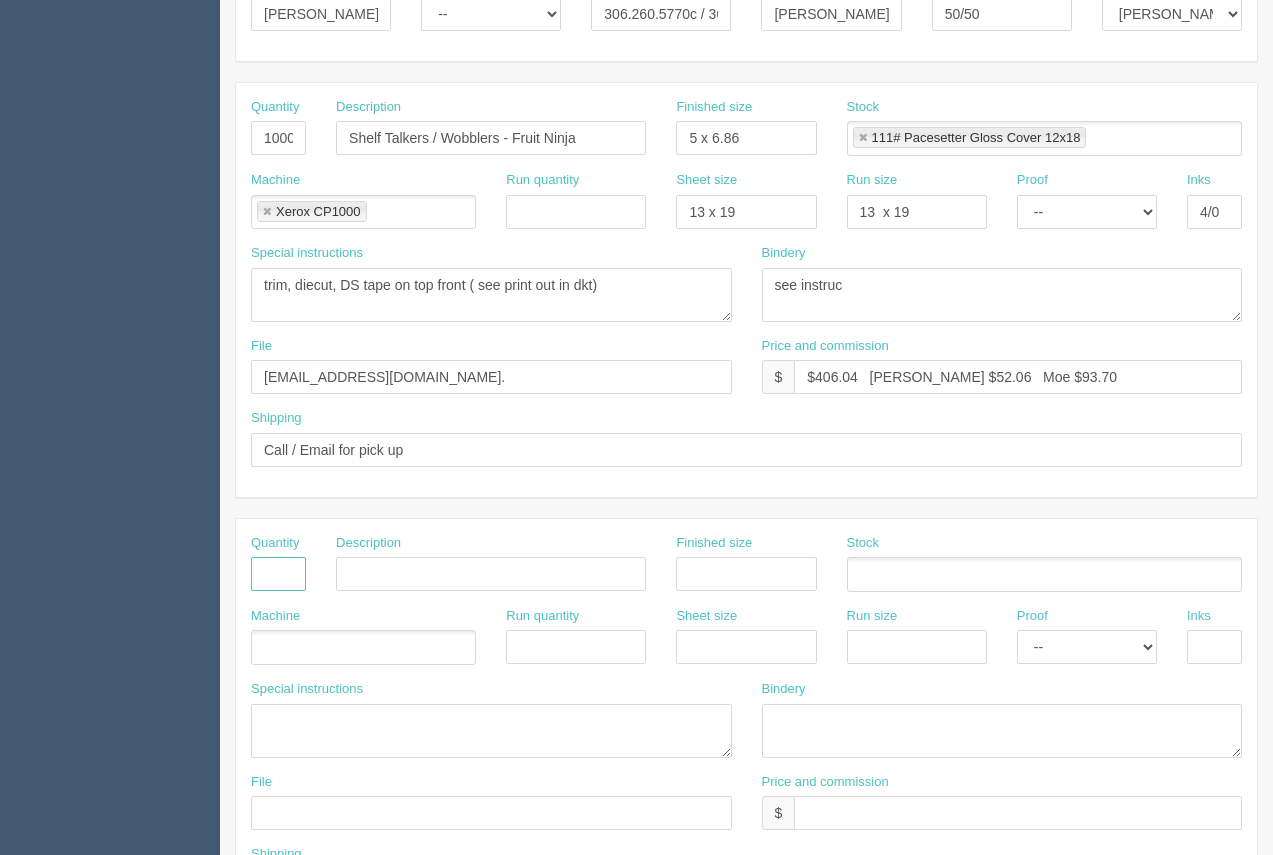 click at bounding box center (278, 574) 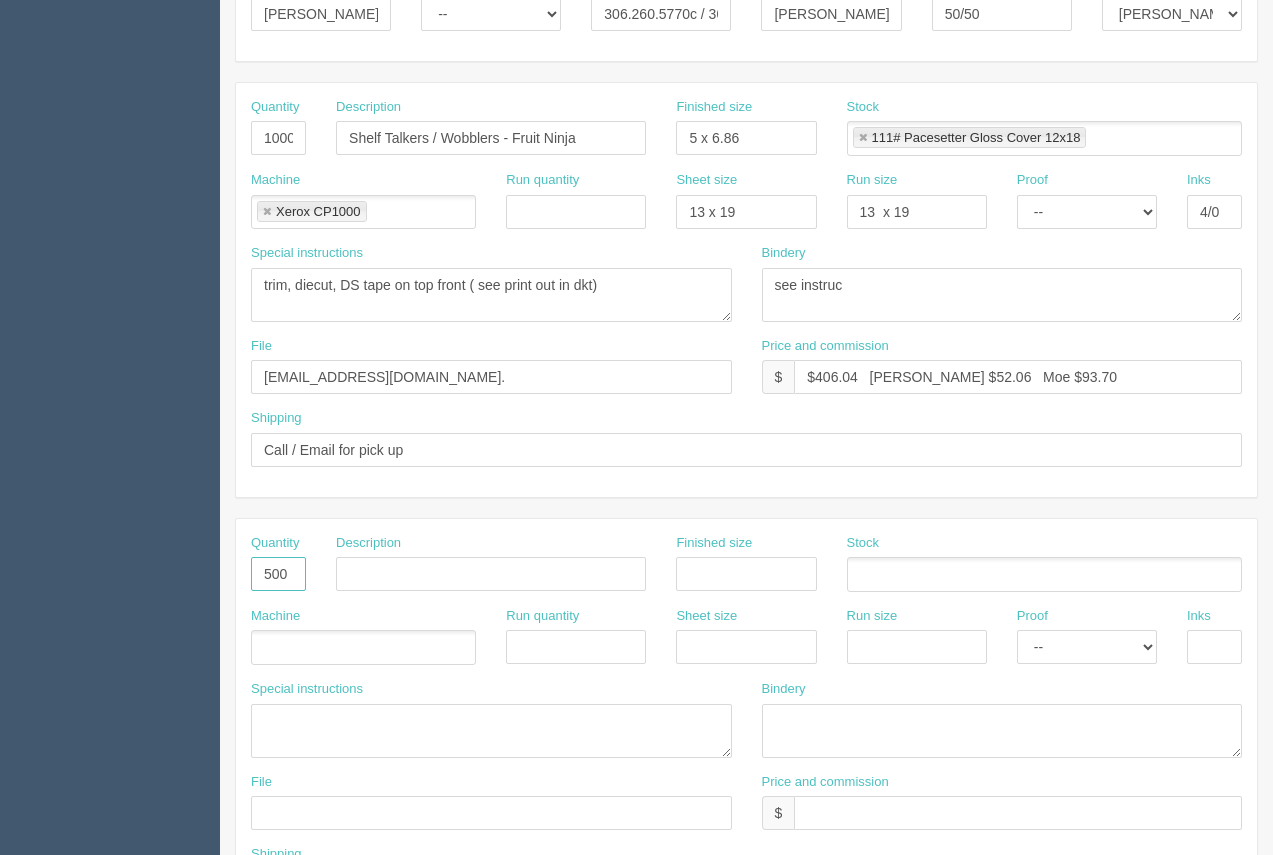 type on "500" 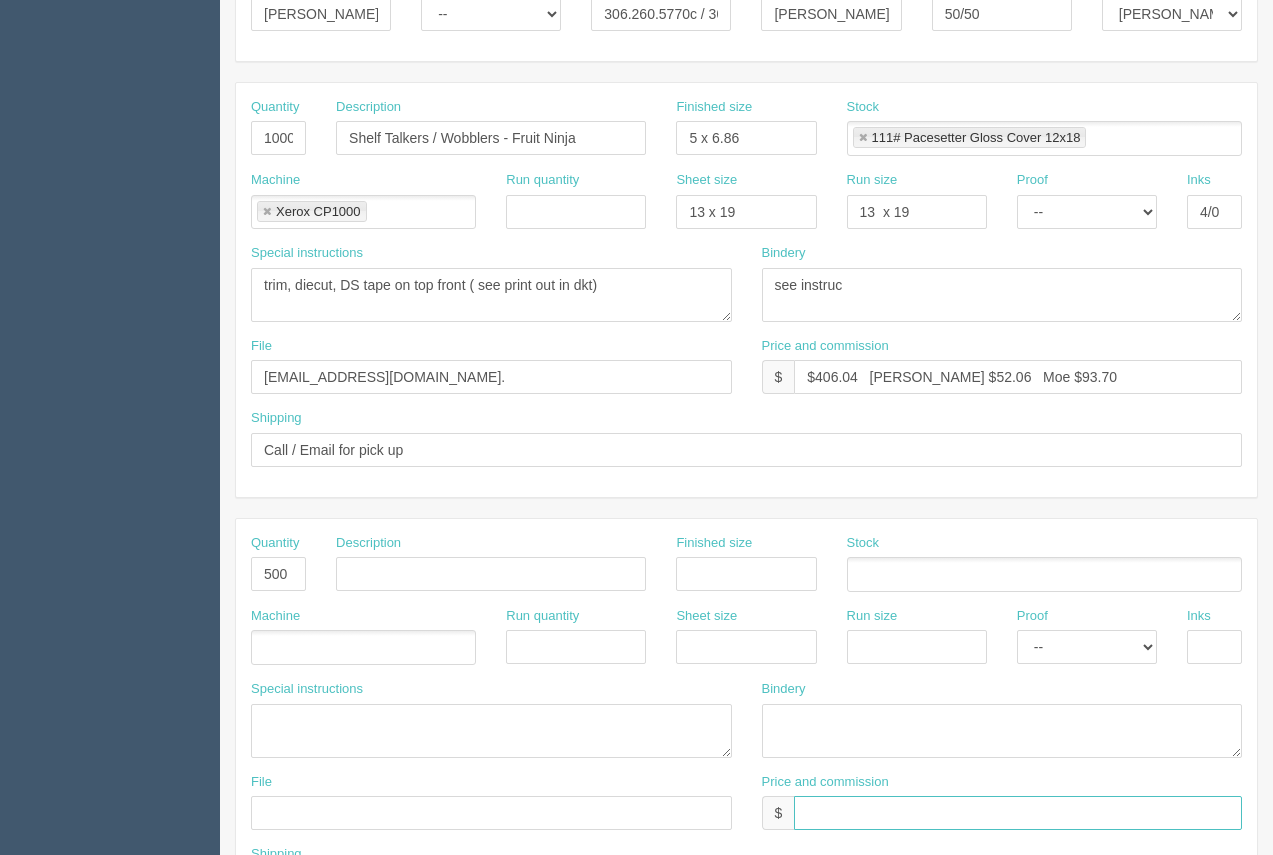 click at bounding box center (1018, 813) 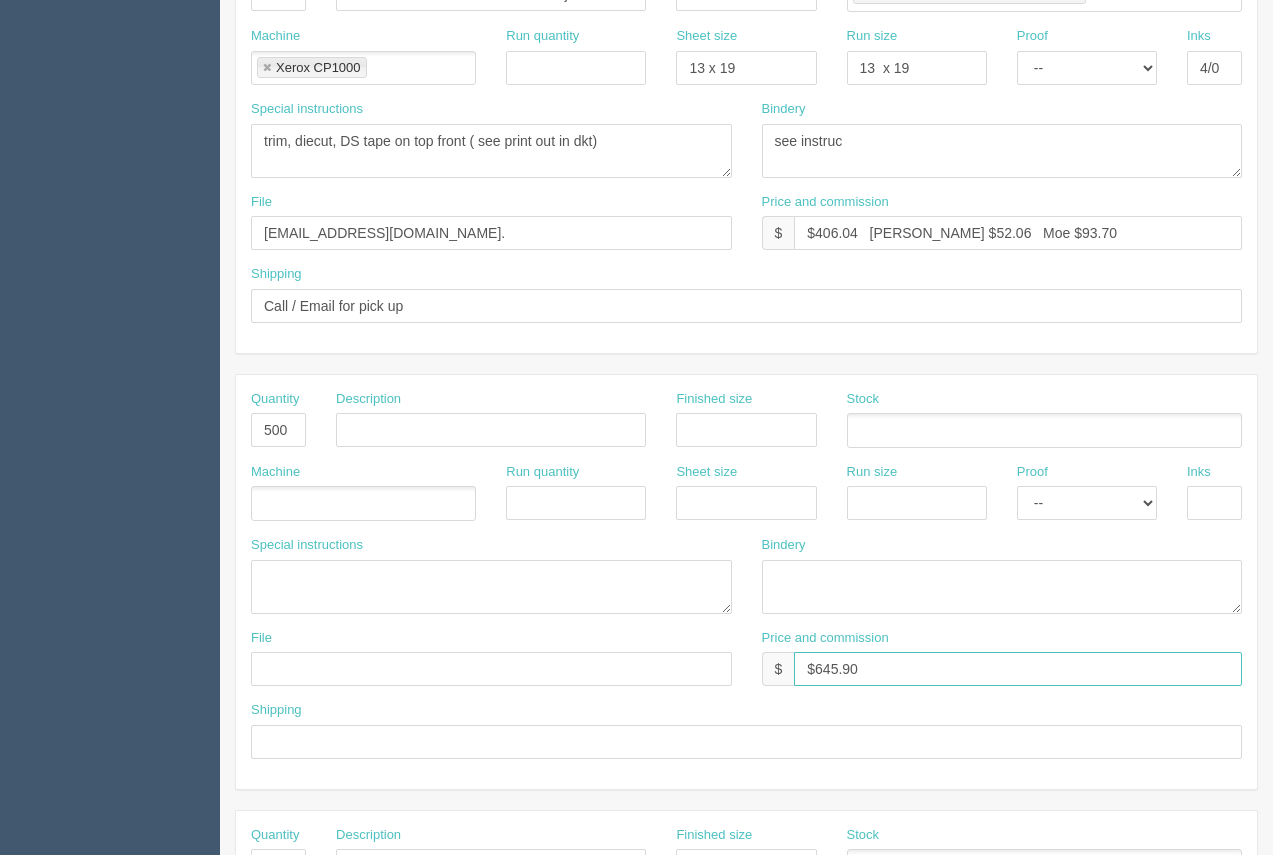 scroll, scrollTop: 540, scrollLeft: 0, axis: vertical 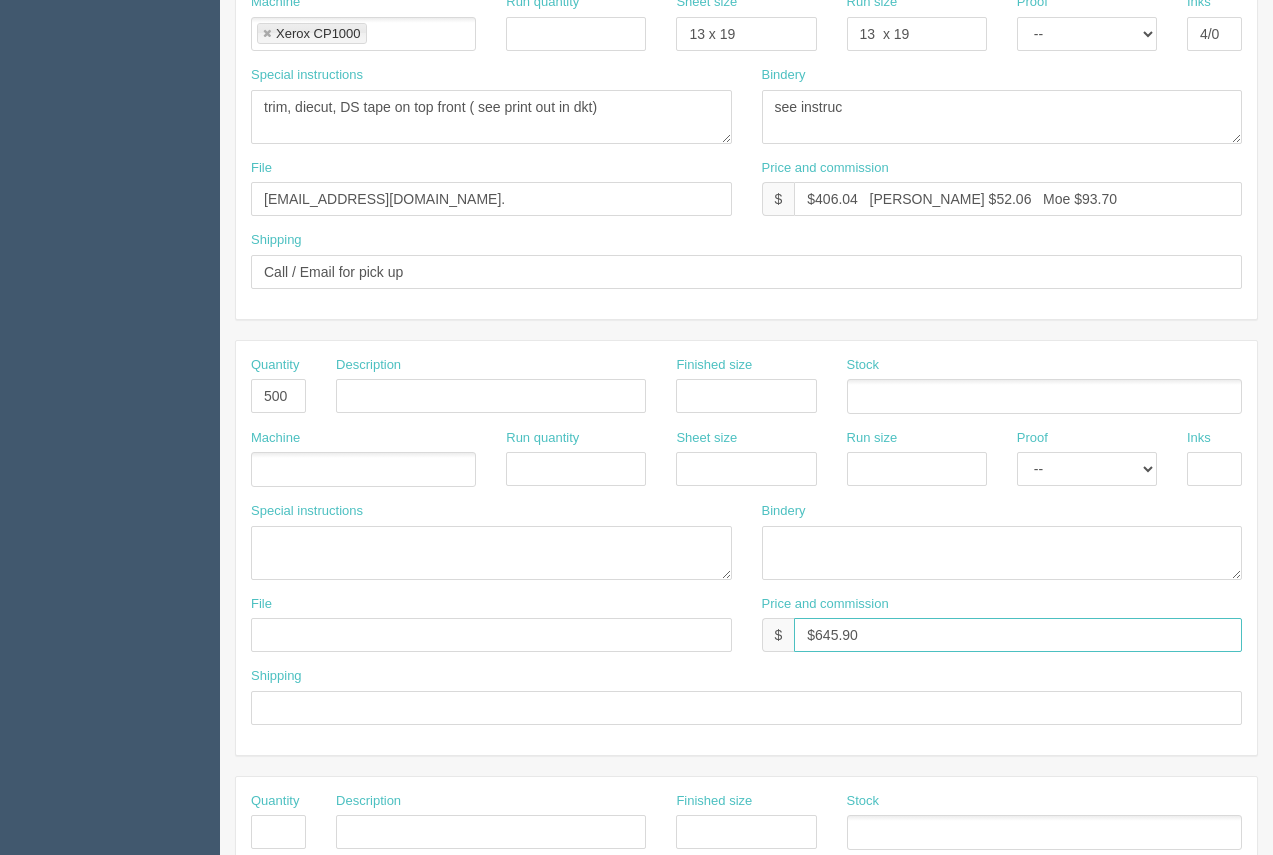 type on "$645.90" 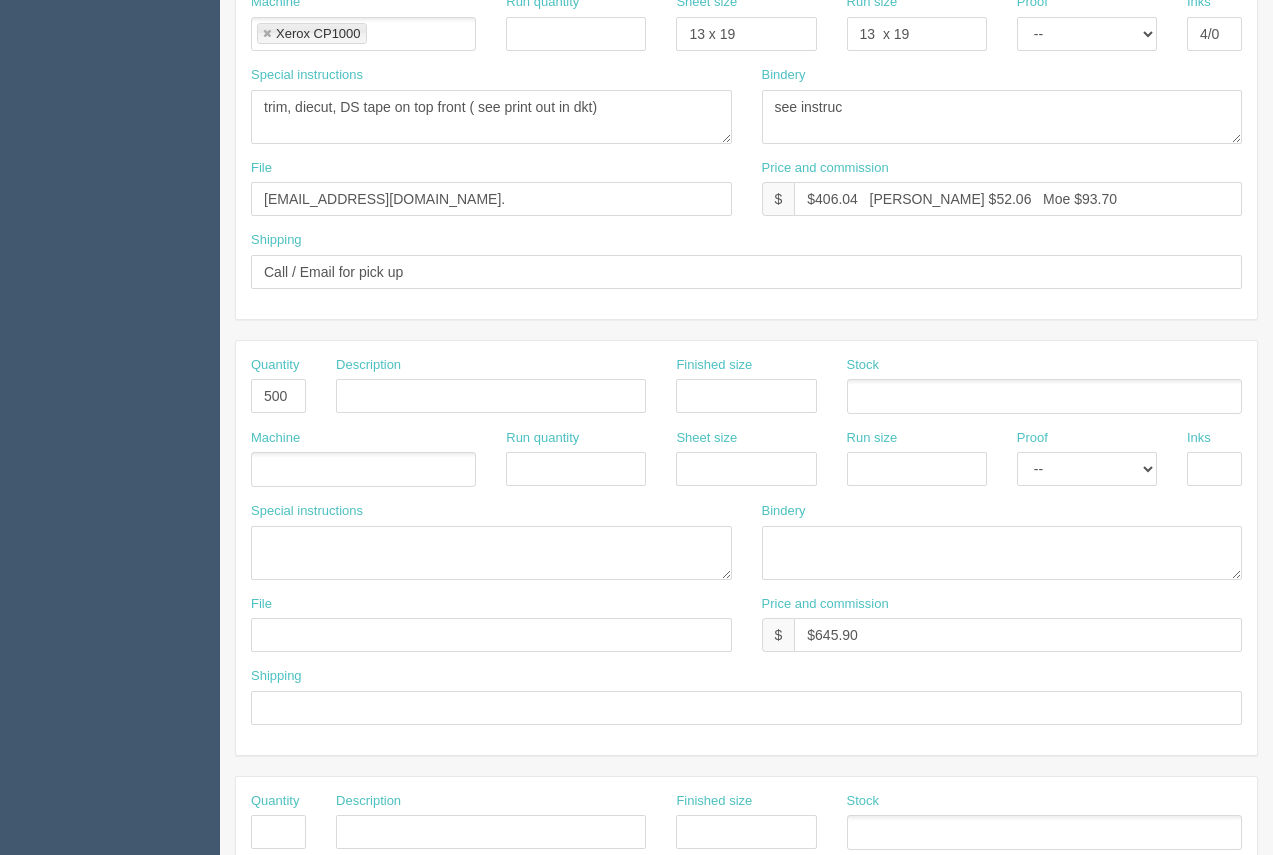 click at bounding box center (1044, 396) 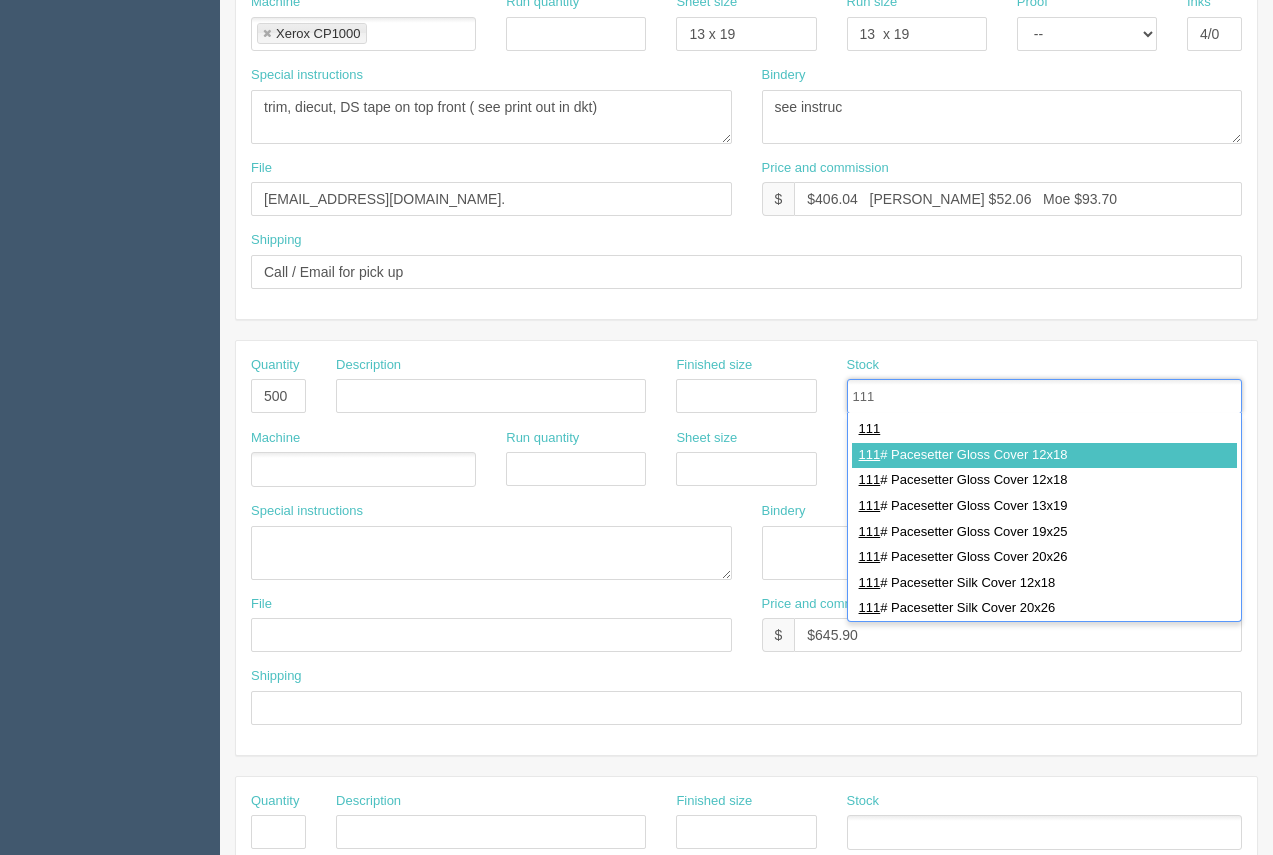 type on "111" 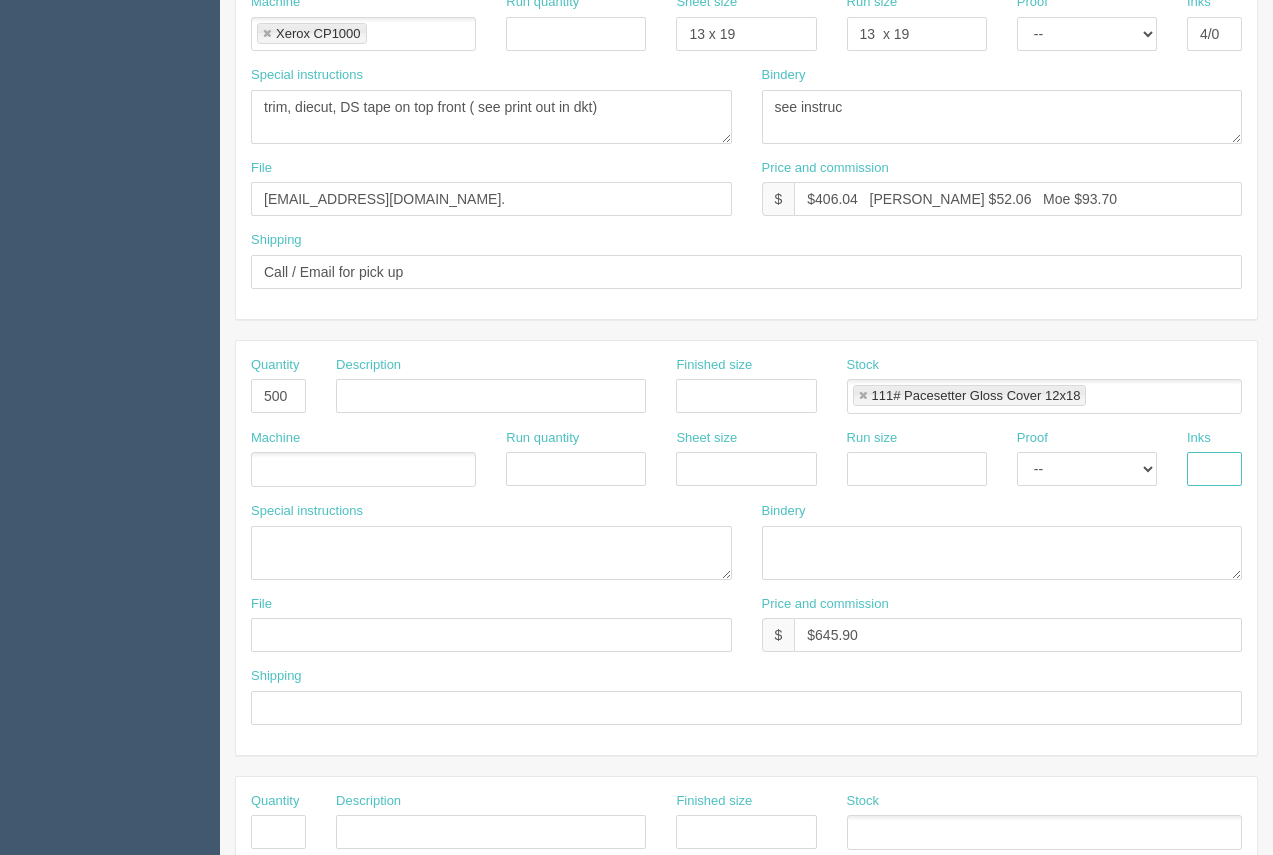 click at bounding box center [1214, 469] 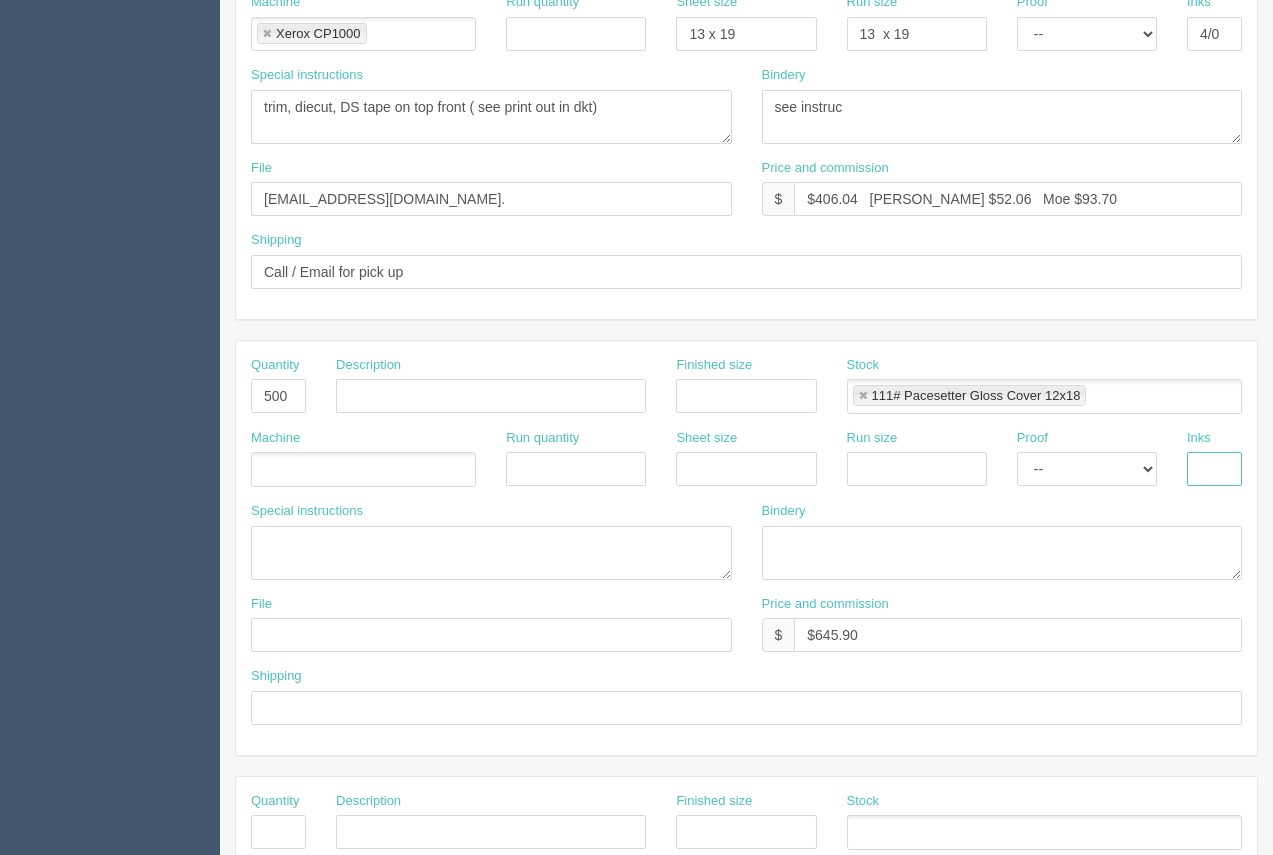 type on "4/4" 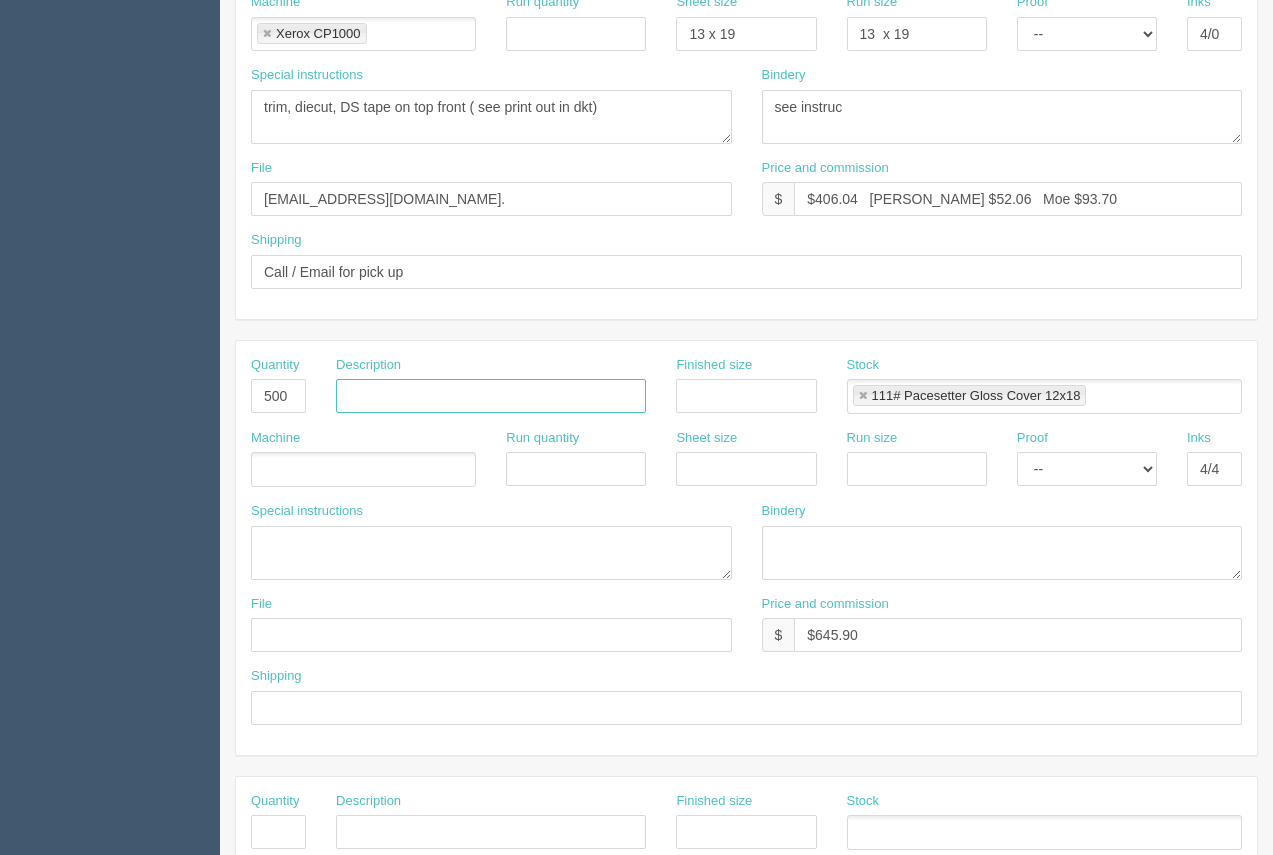 click at bounding box center [491, 396] 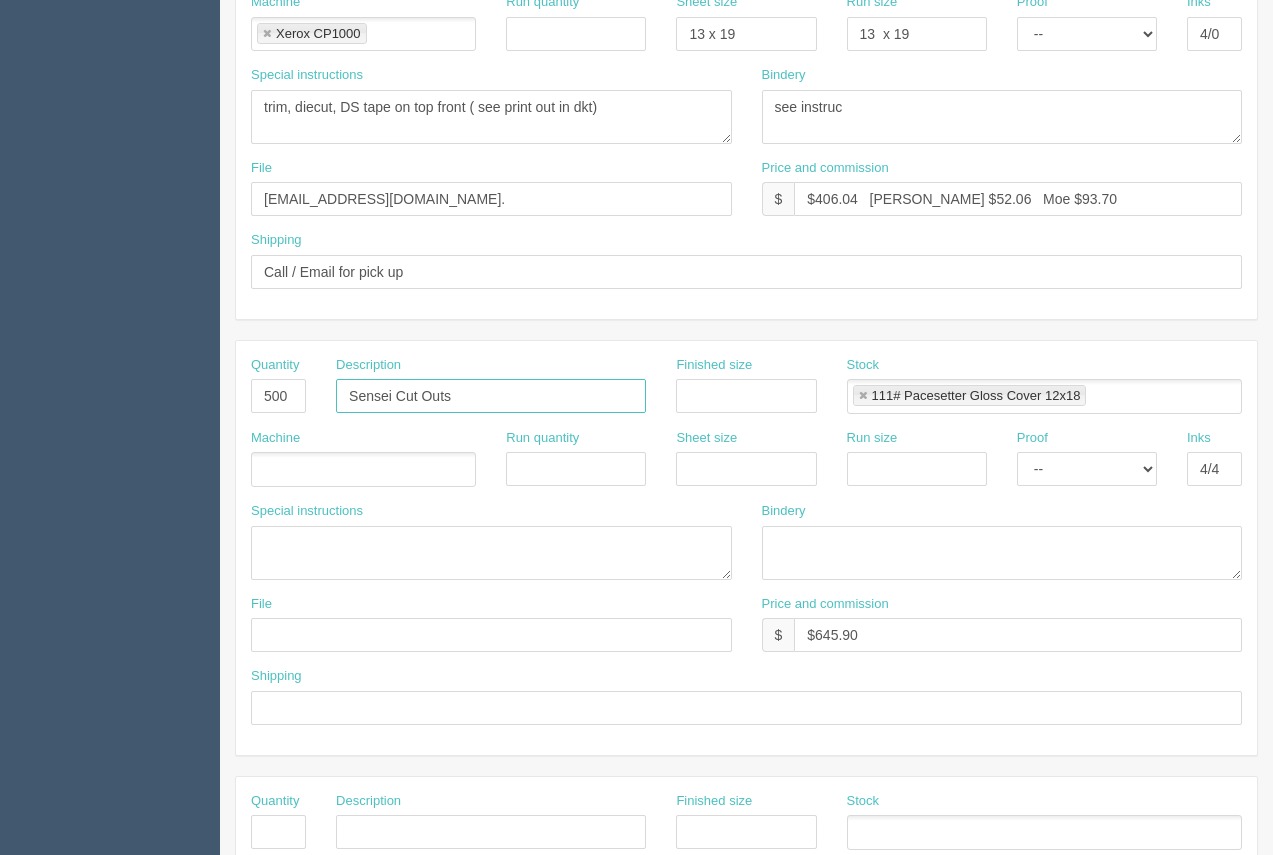 type on "Sensei Cut Outs" 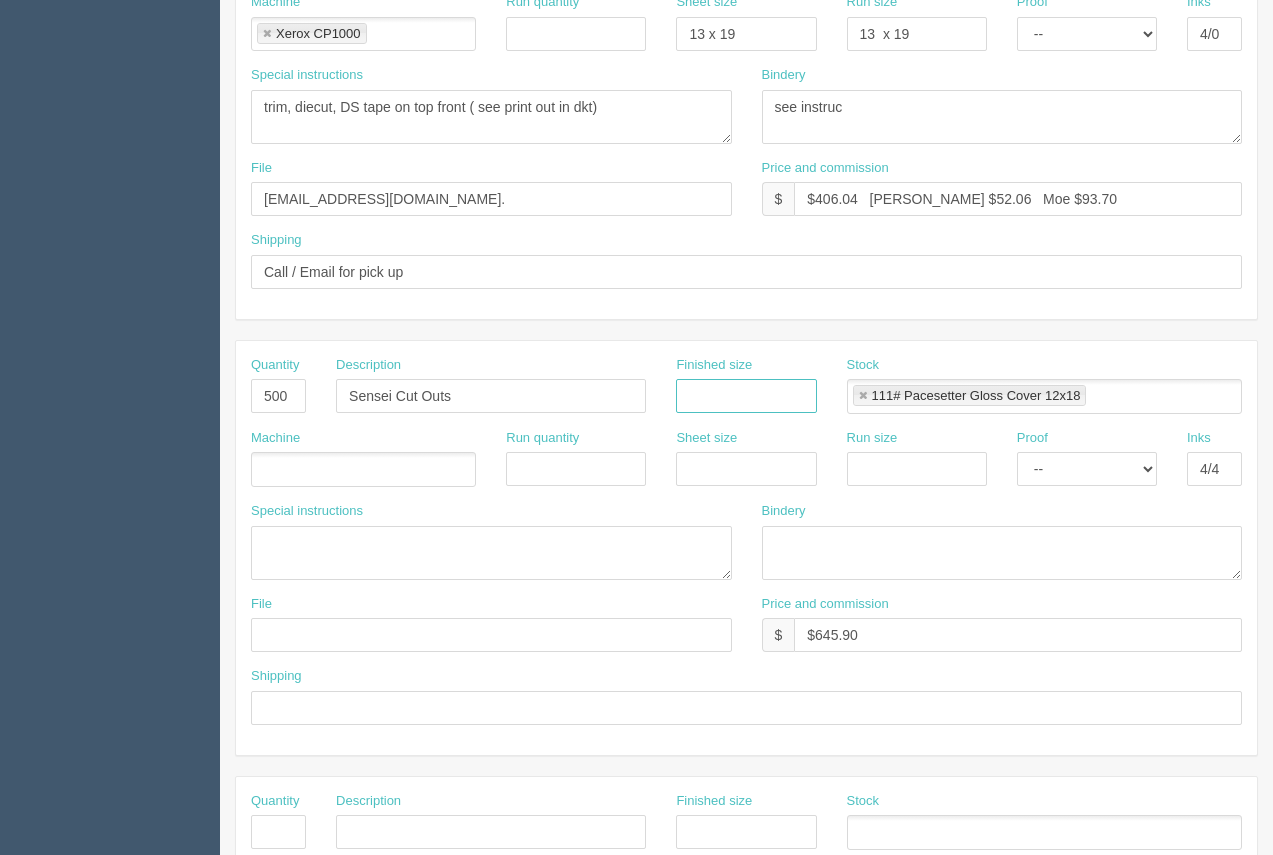 click at bounding box center [746, 396] 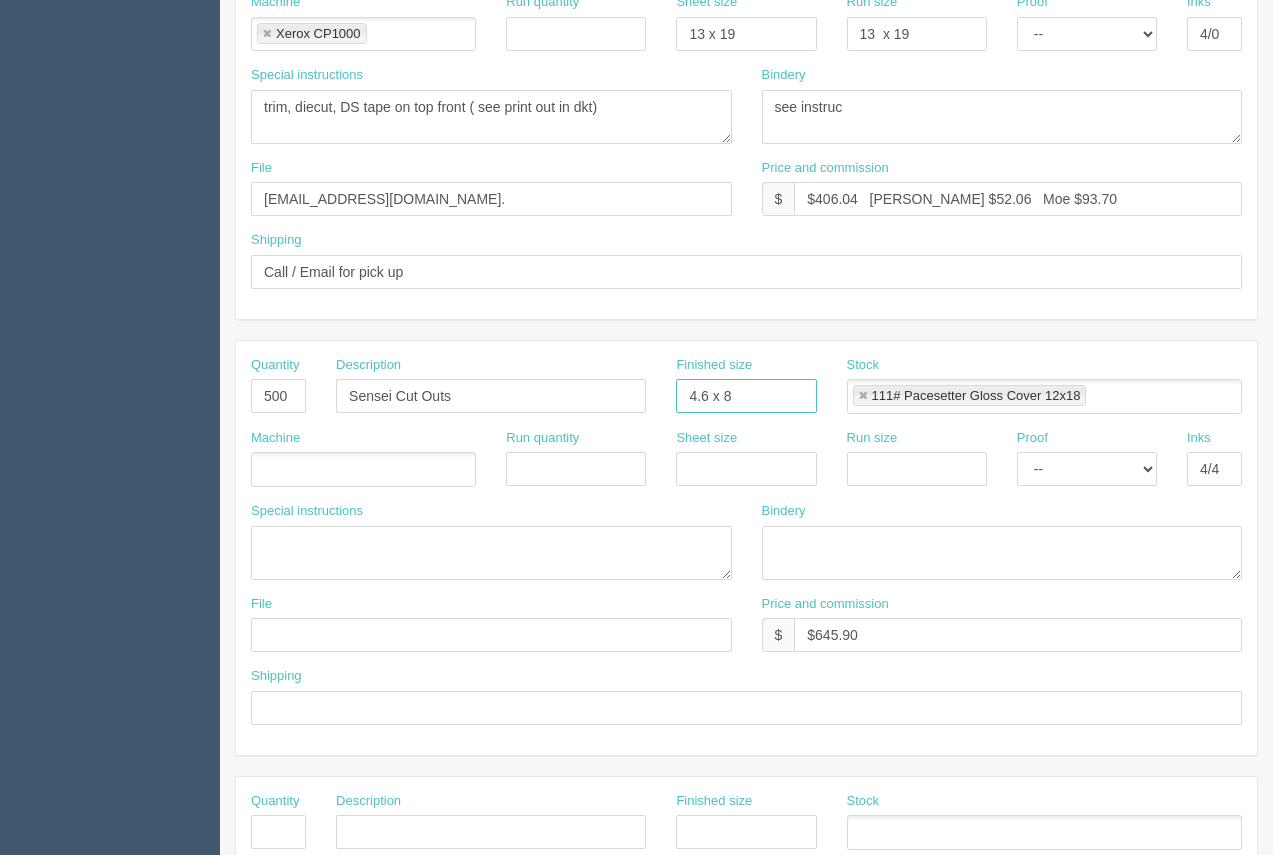 type on "4.6 x 8" 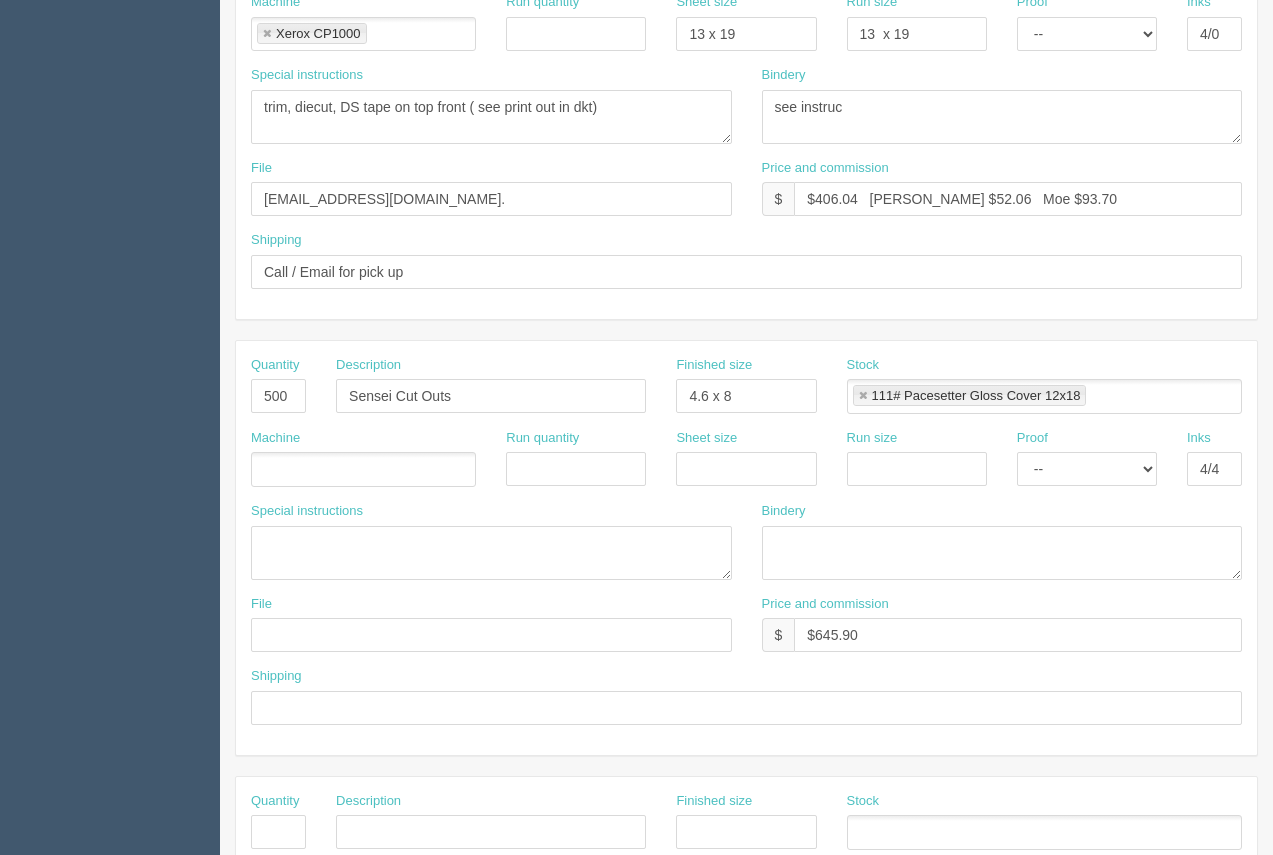 click at bounding box center [363, 469] 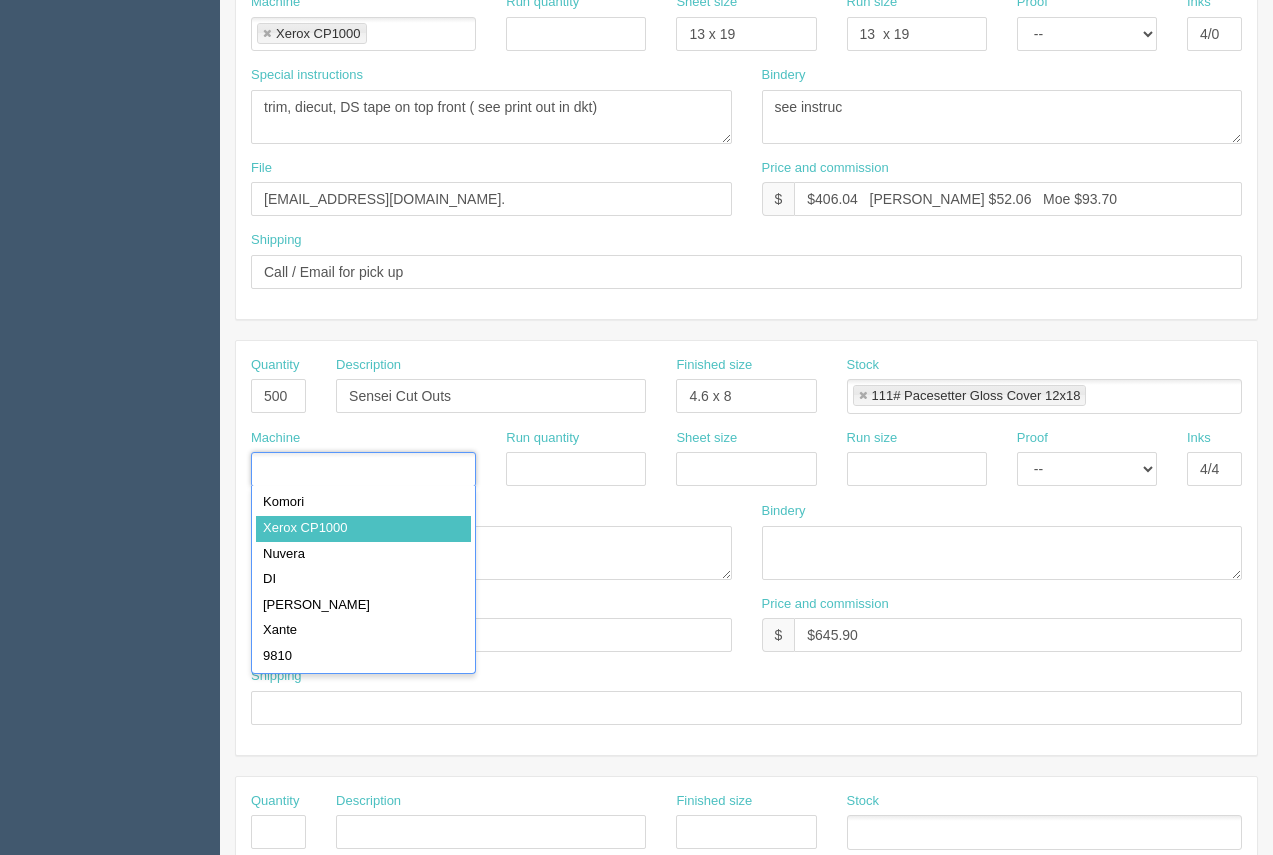 drag, startPoint x: 347, startPoint y: 519, endPoint x: 375, endPoint y: 509, distance: 29.732138 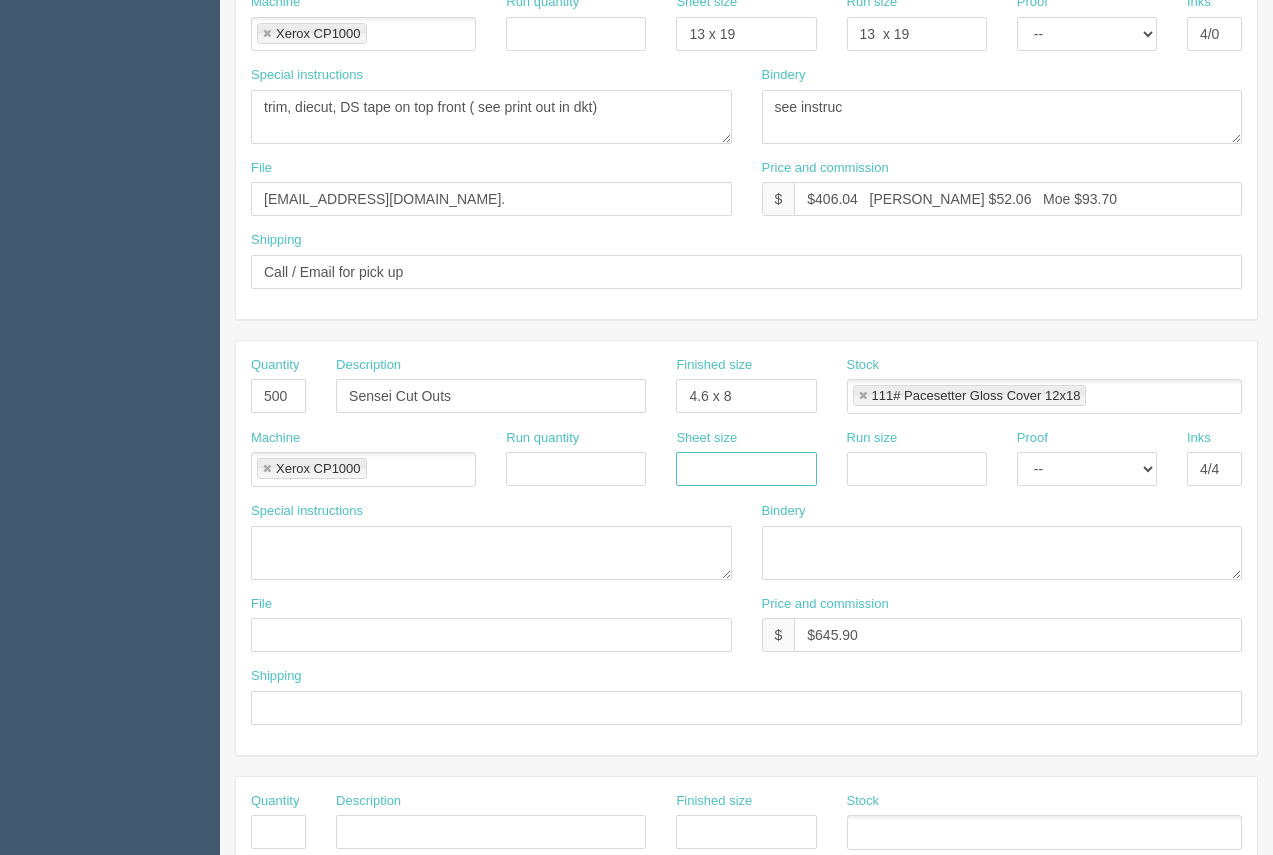 click at bounding box center [746, 469] 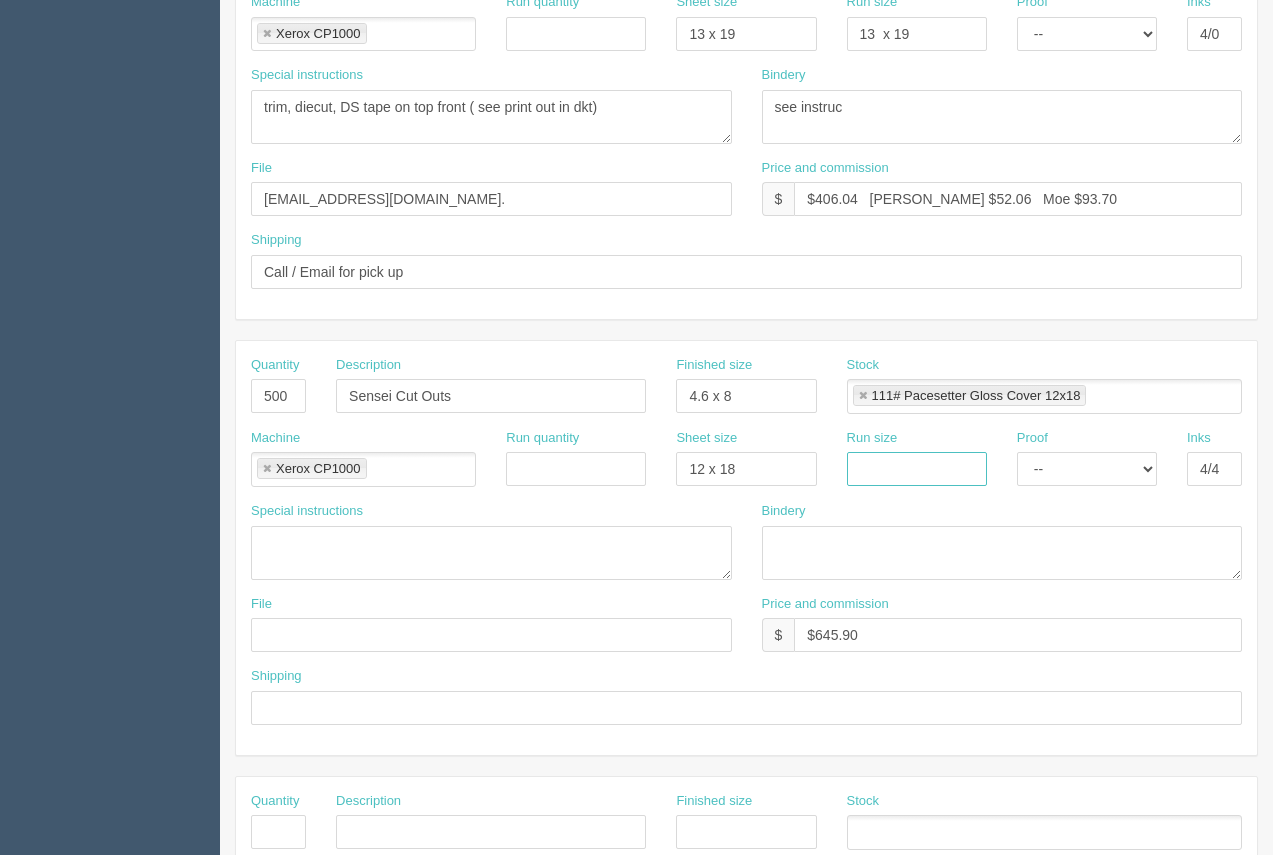 click at bounding box center (917, 469) 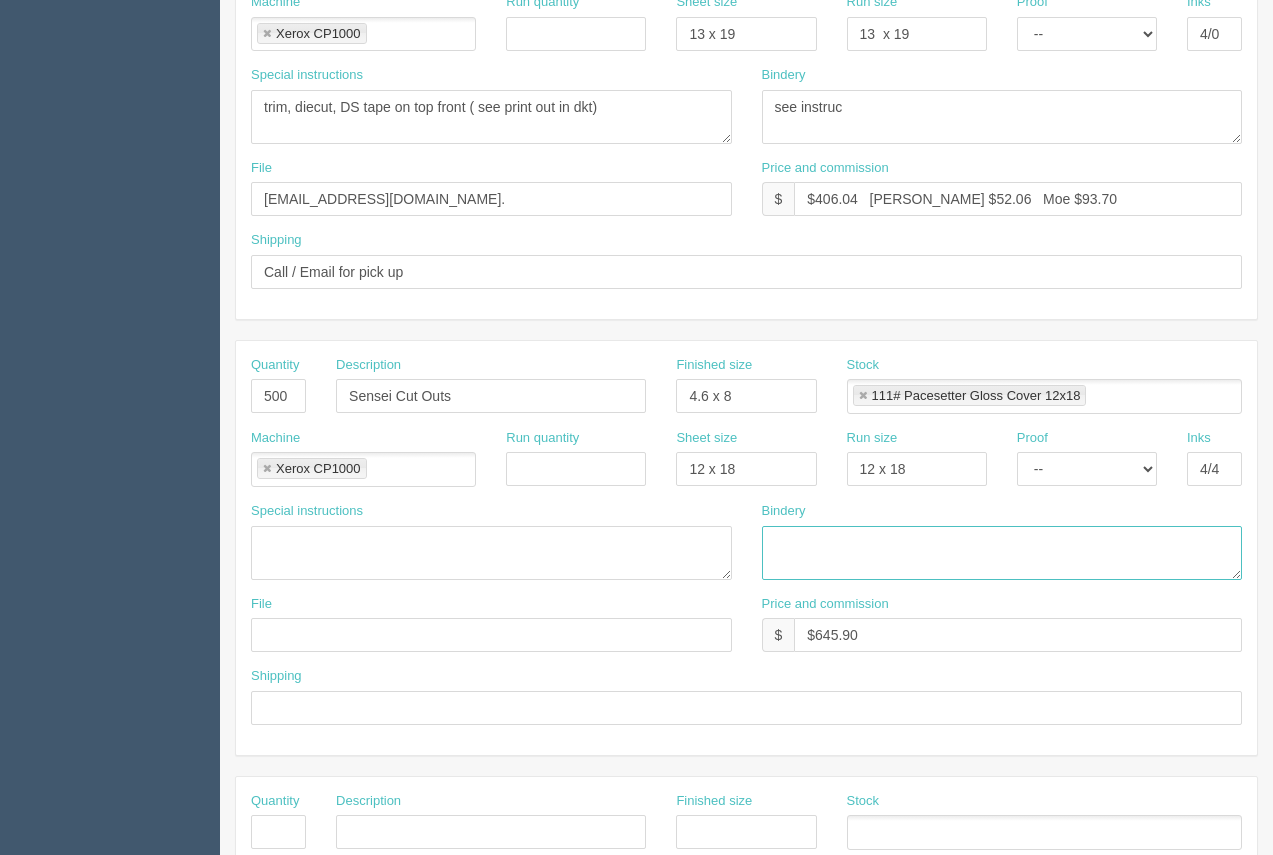 click at bounding box center (1002, 553) 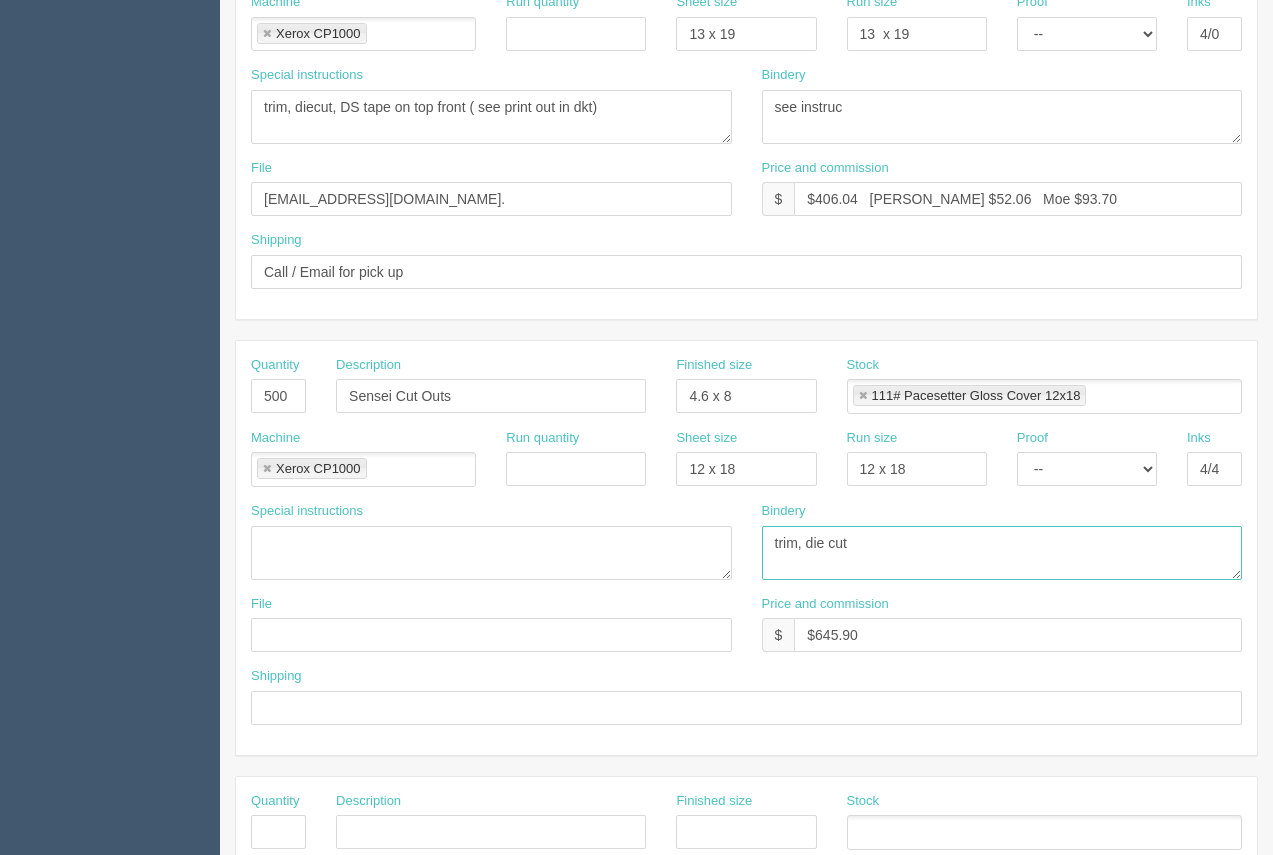 type on "trim, die cut" 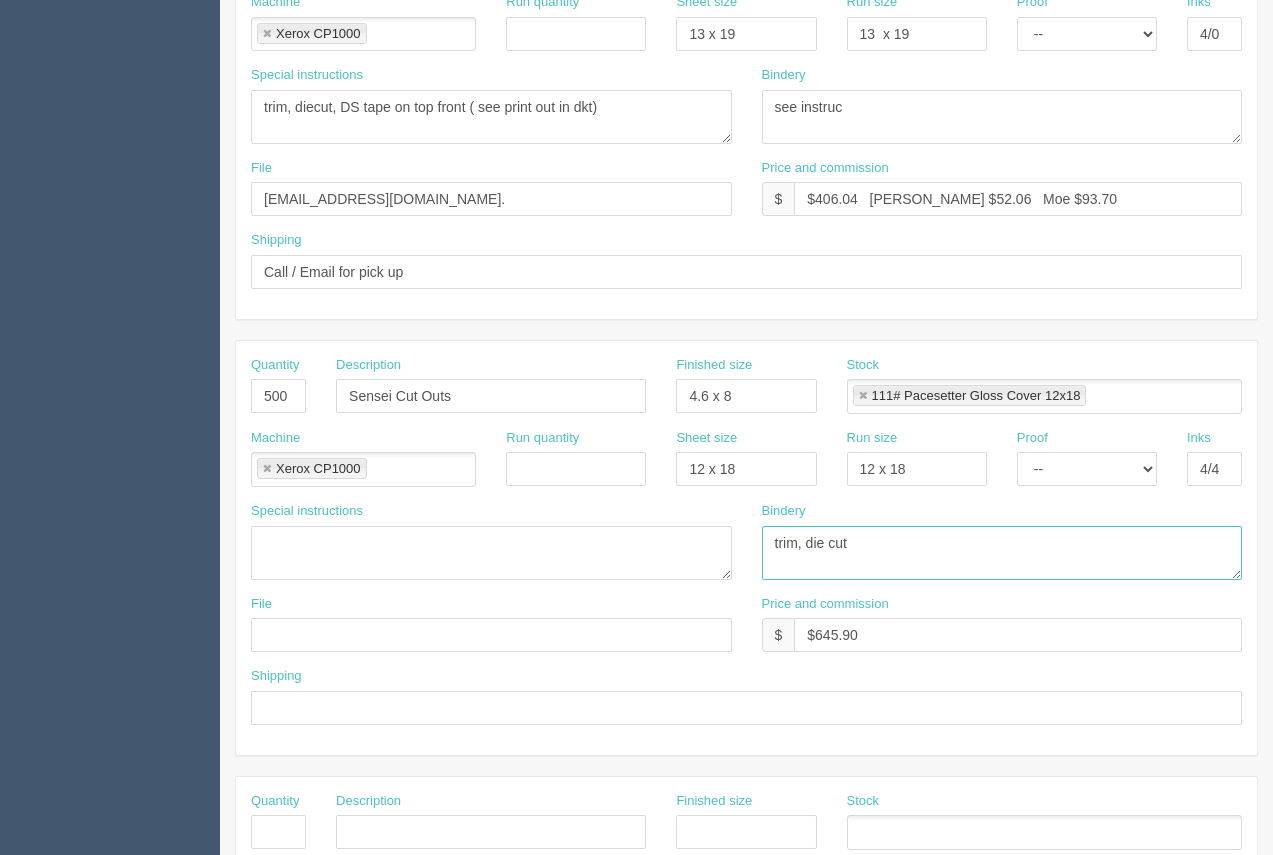 scroll, scrollTop: 0, scrollLeft: 0, axis: both 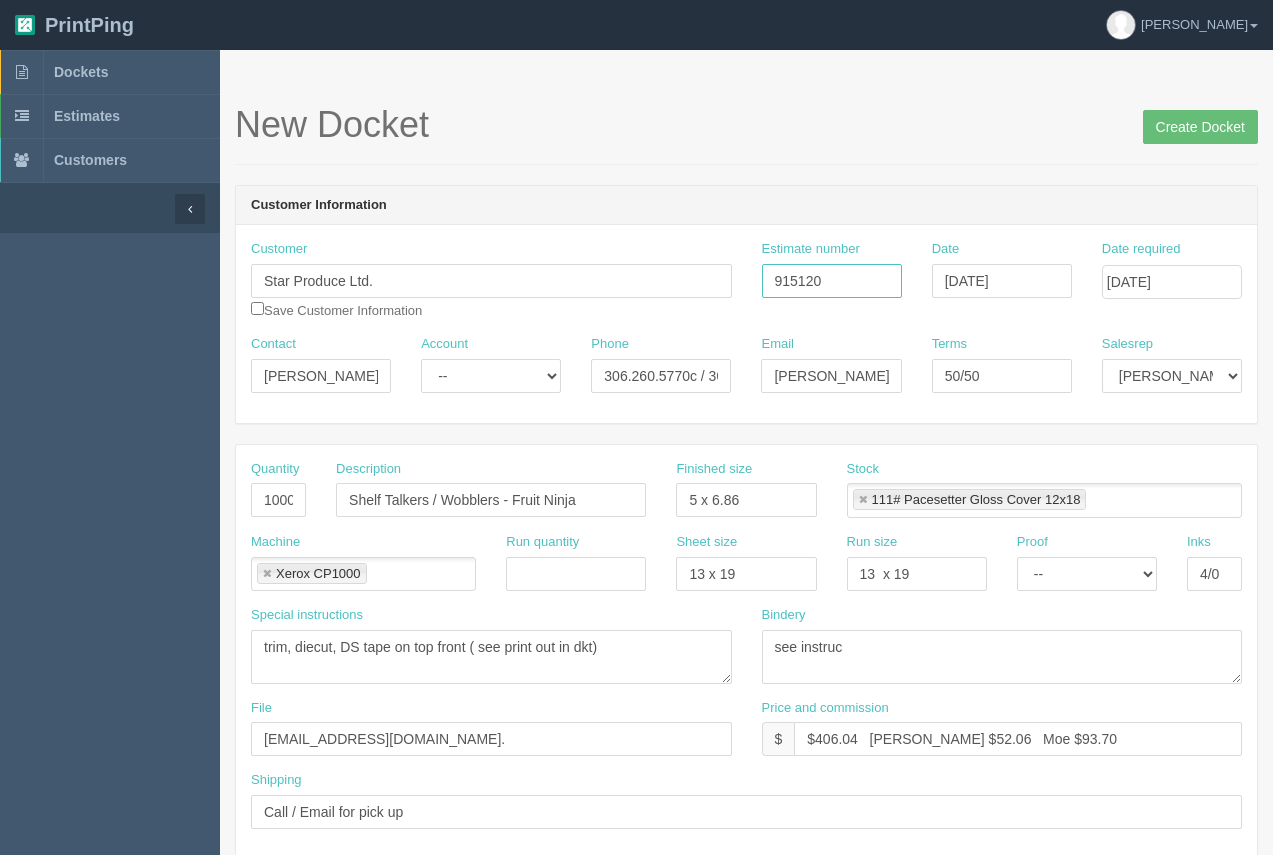 click on "915120" at bounding box center (832, 281) 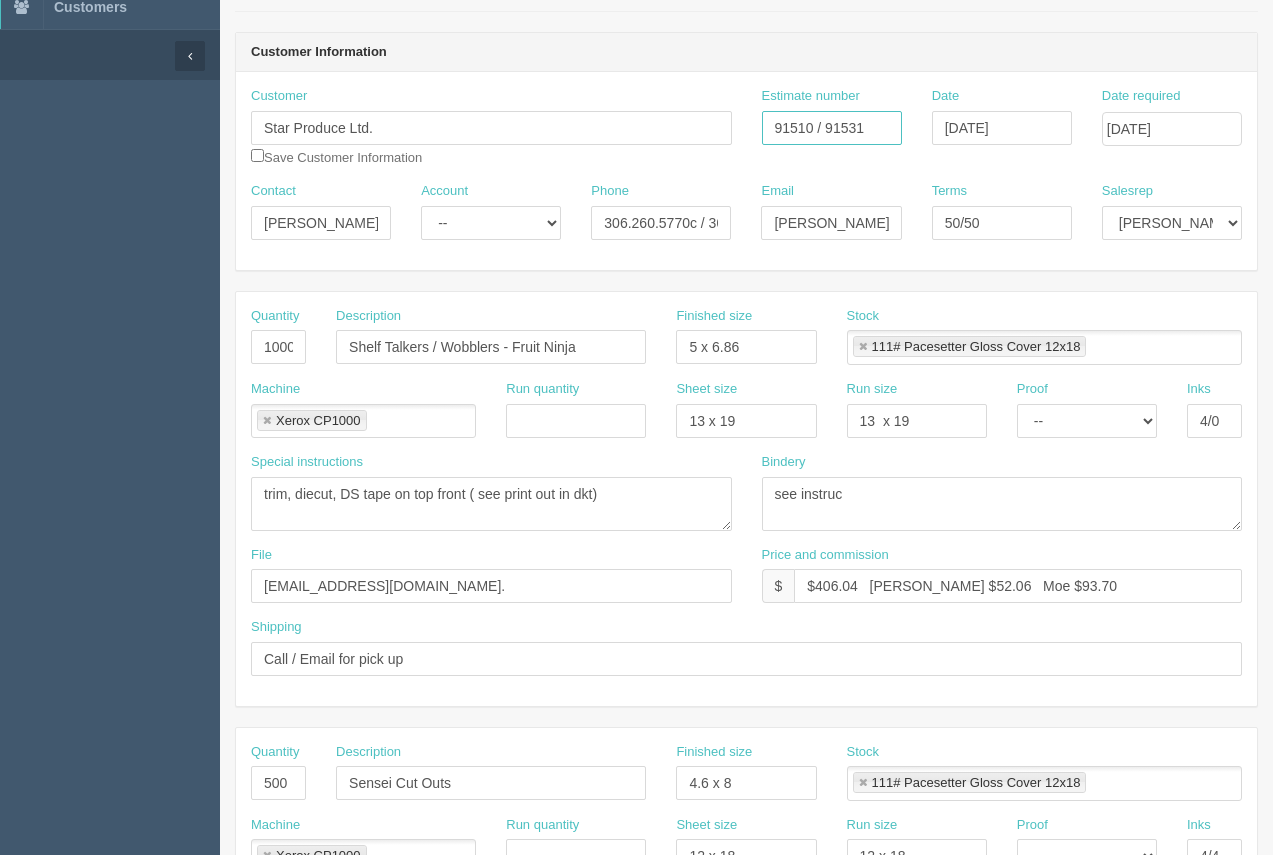 scroll, scrollTop: 202, scrollLeft: 0, axis: vertical 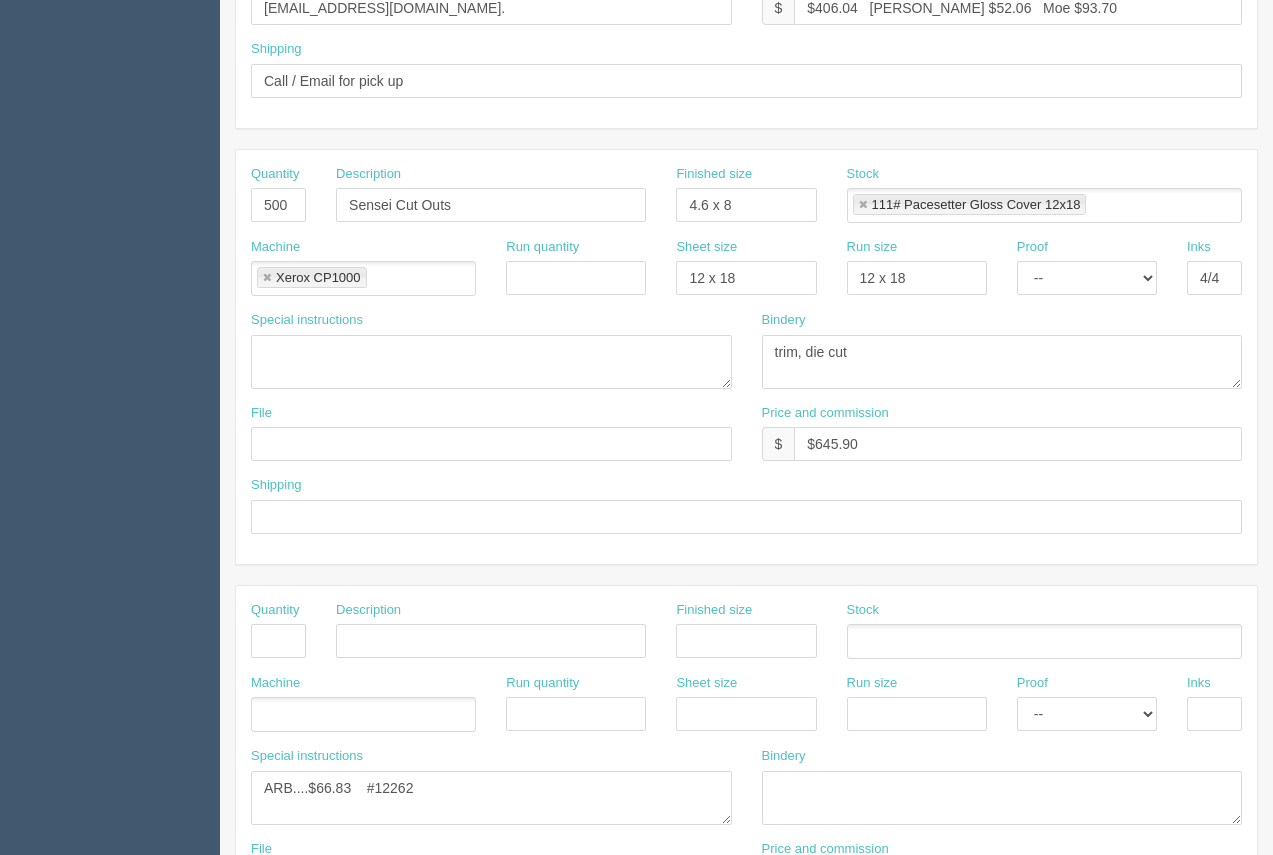 type on "91510 / 91531" 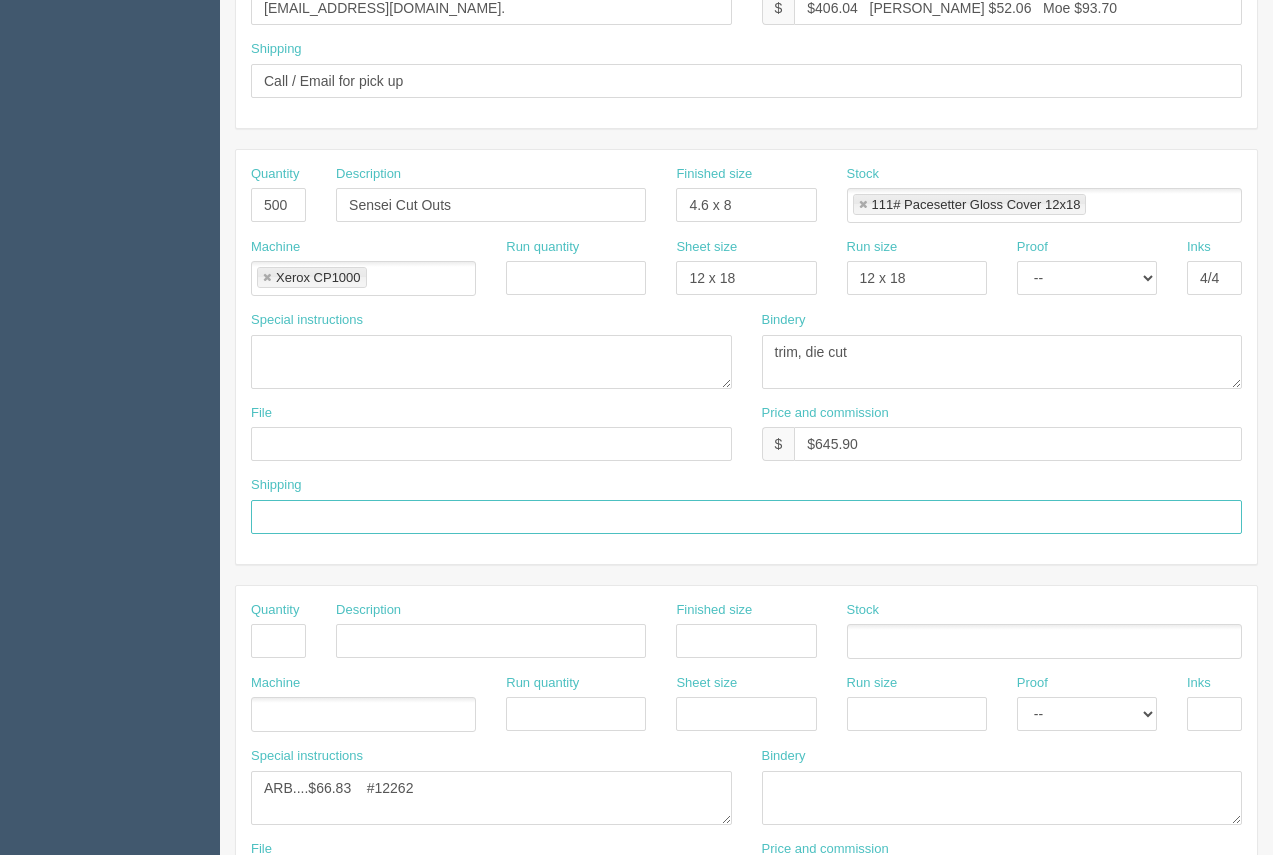 click at bounding box center (746, 517) 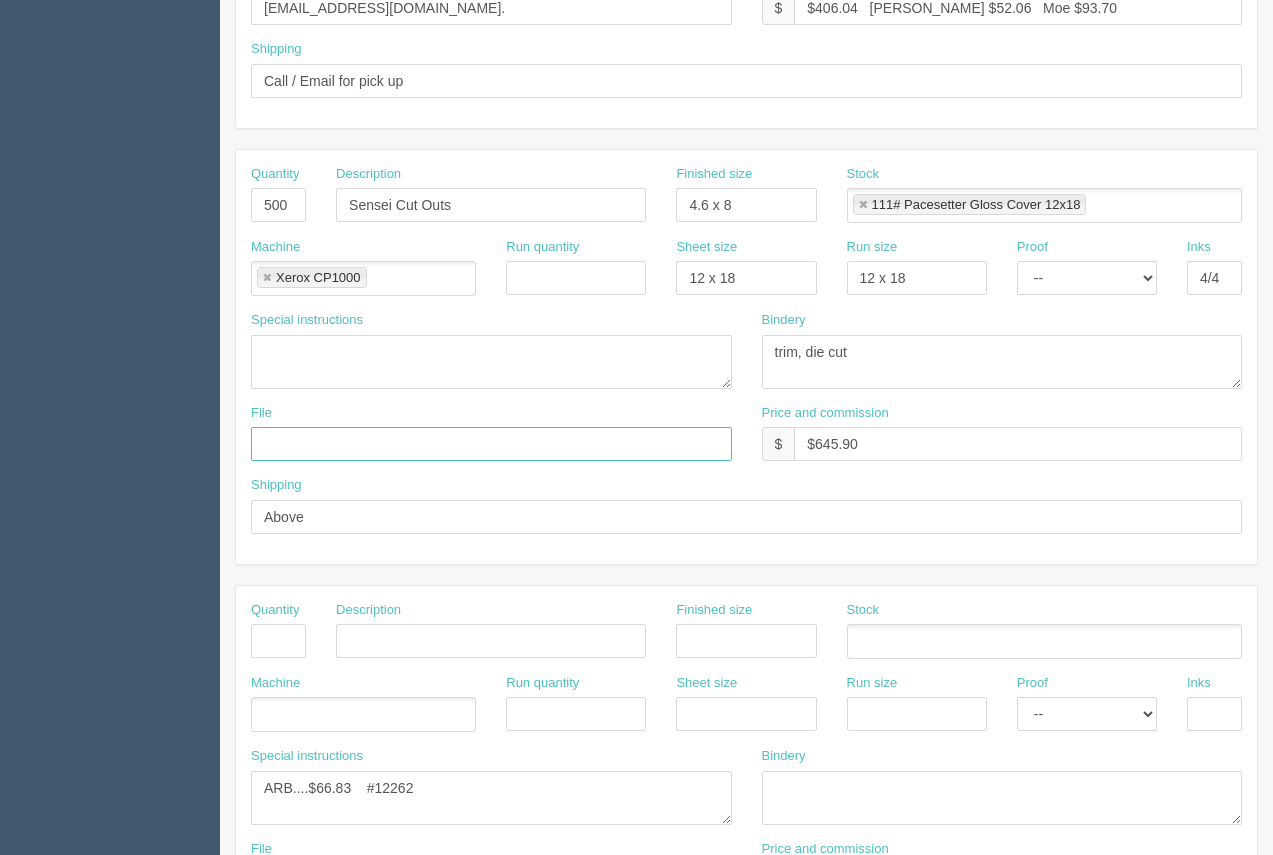 click at bounding box center [491, 444] 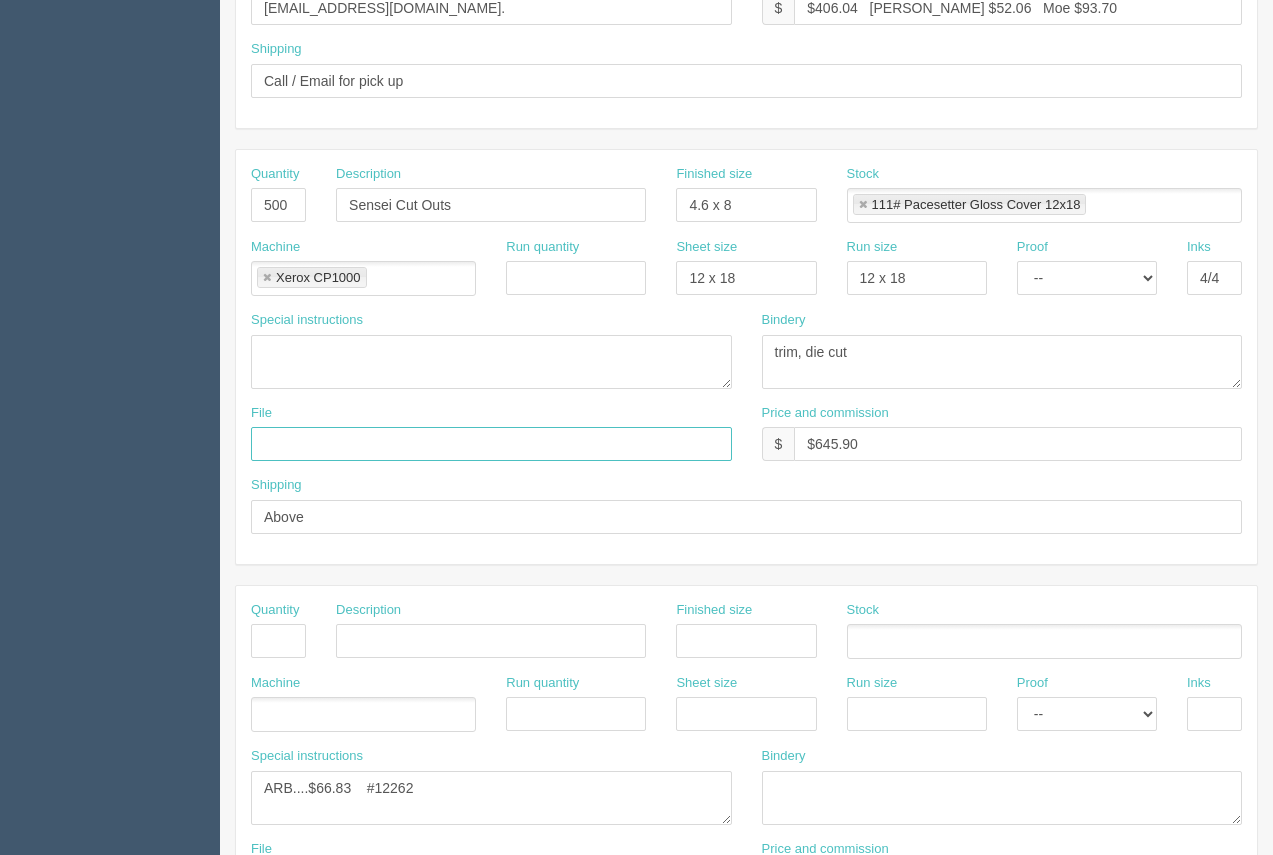 type on "files@allrush.ca" 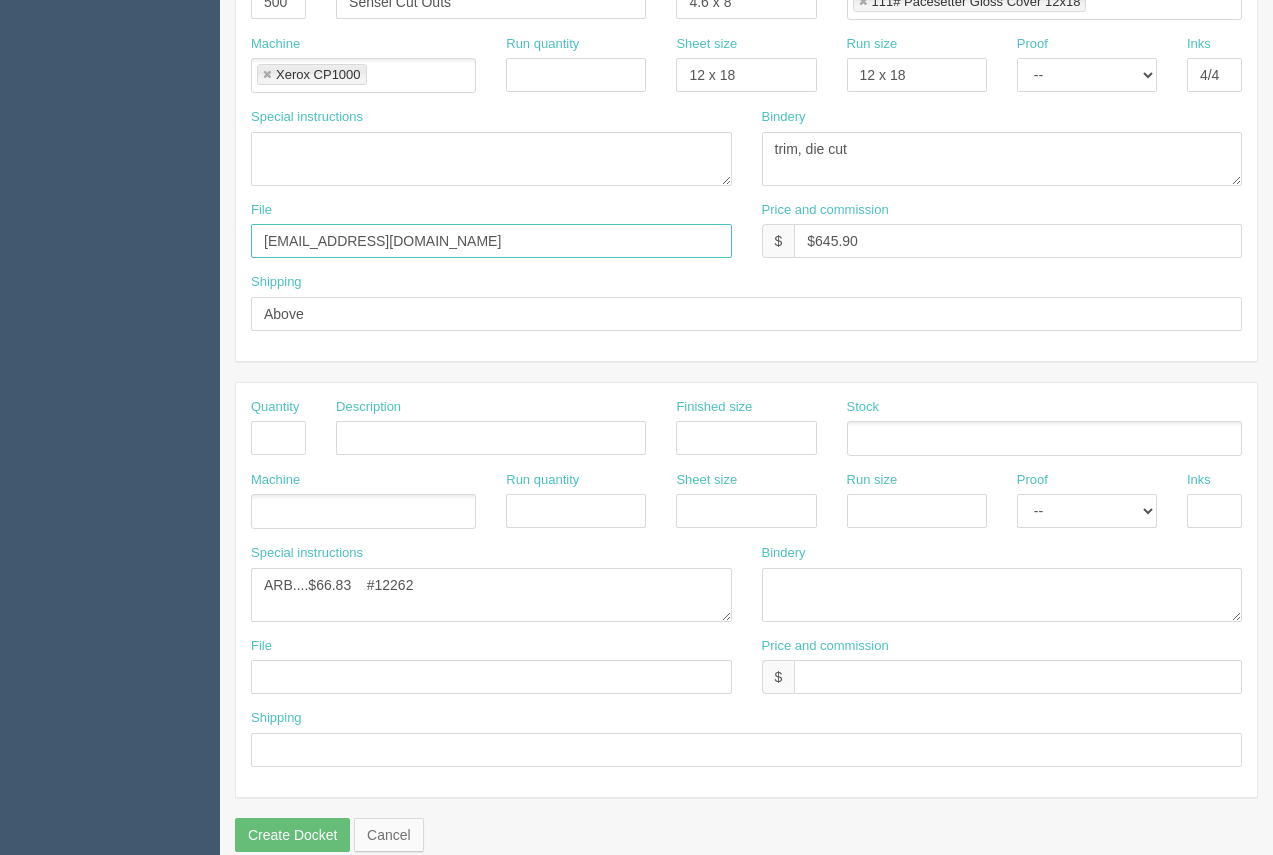 scroll, scrollTop: 961, scrollLeft: 0, axis: vertical 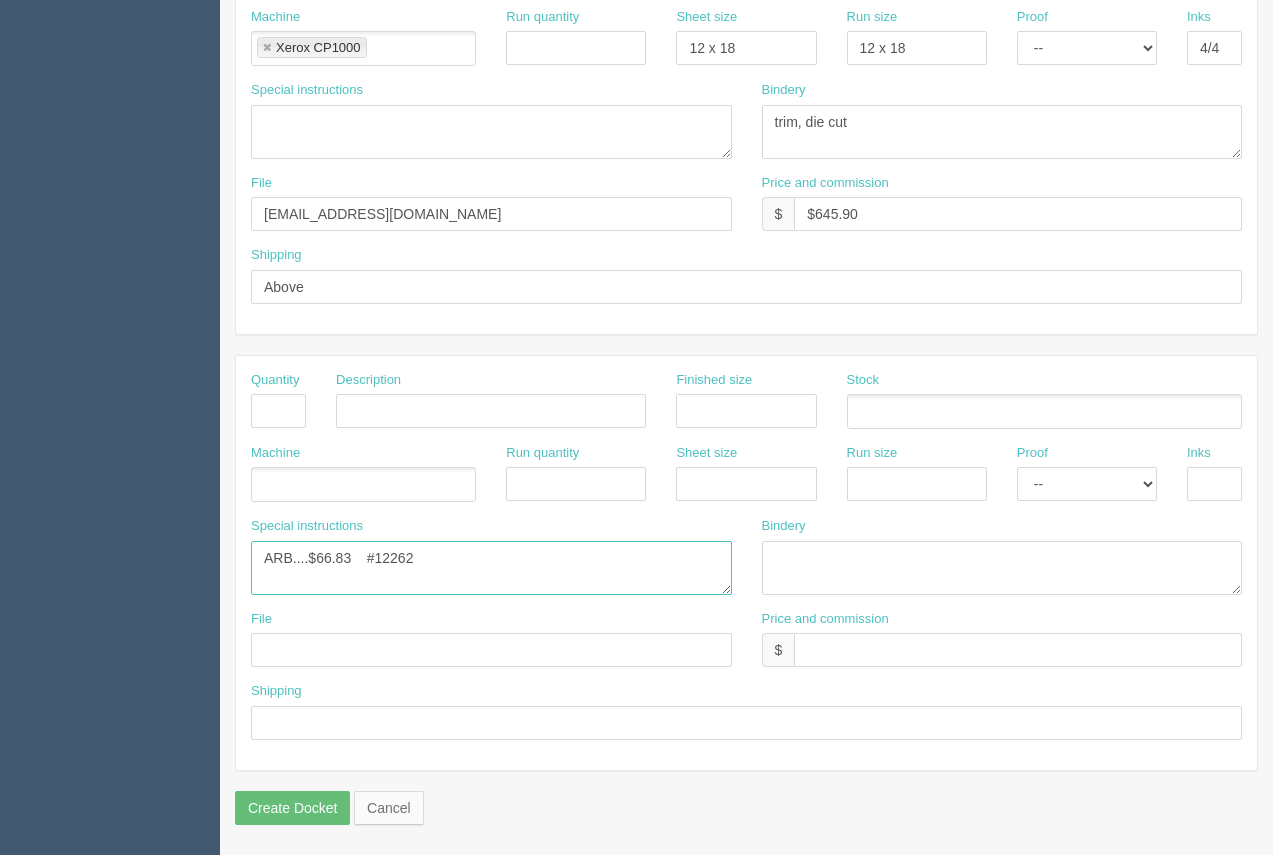 click on "ARB....$66.83    #12262" at bounding box center (491, 568) 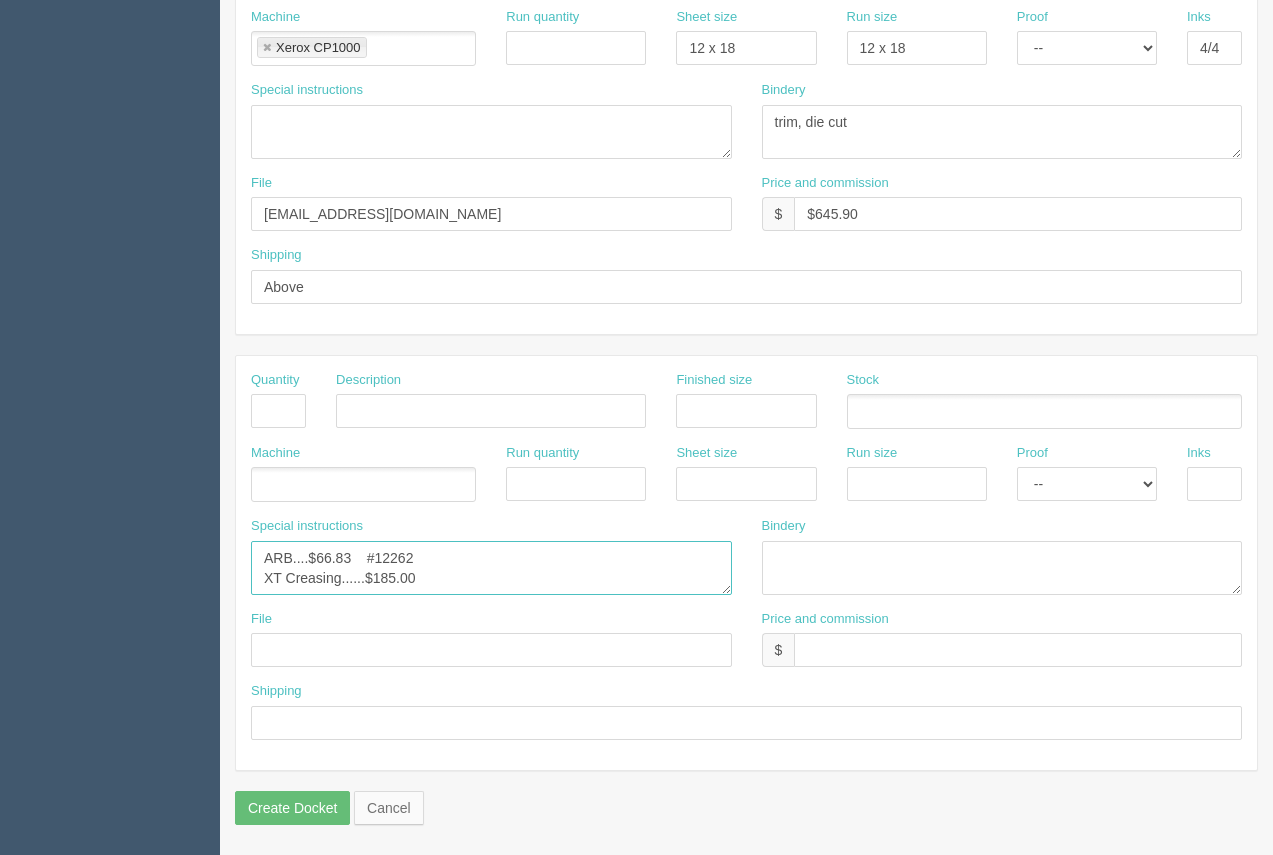 click on "ARB....$66.83    #12262" at bounding box center [491, 568] 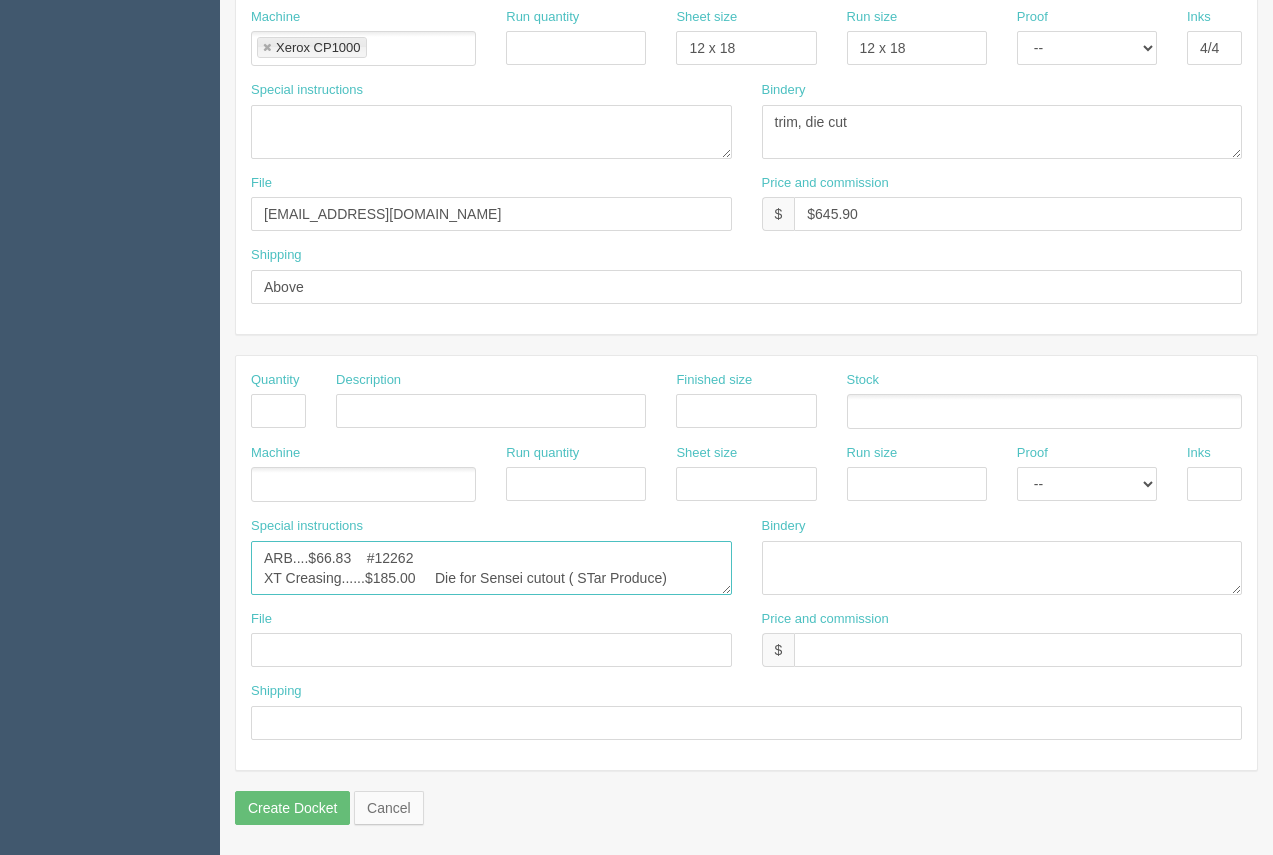 click on "ARB....$66.83    #12262" at bounding box center [491, 568] 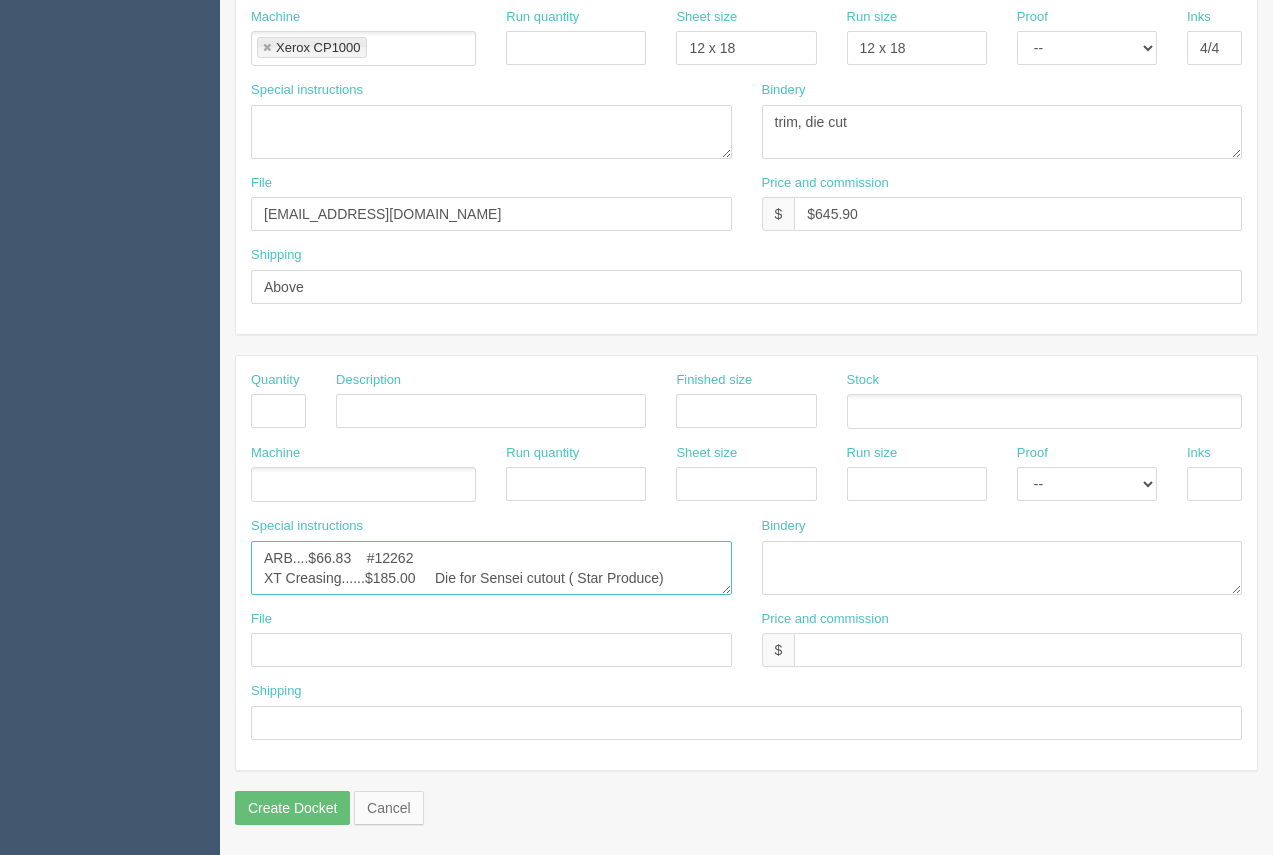 drag, startPoint x: 427, startPoint y: 564, endPoint x: 207, endPoint y: 562, distance: 220.0091 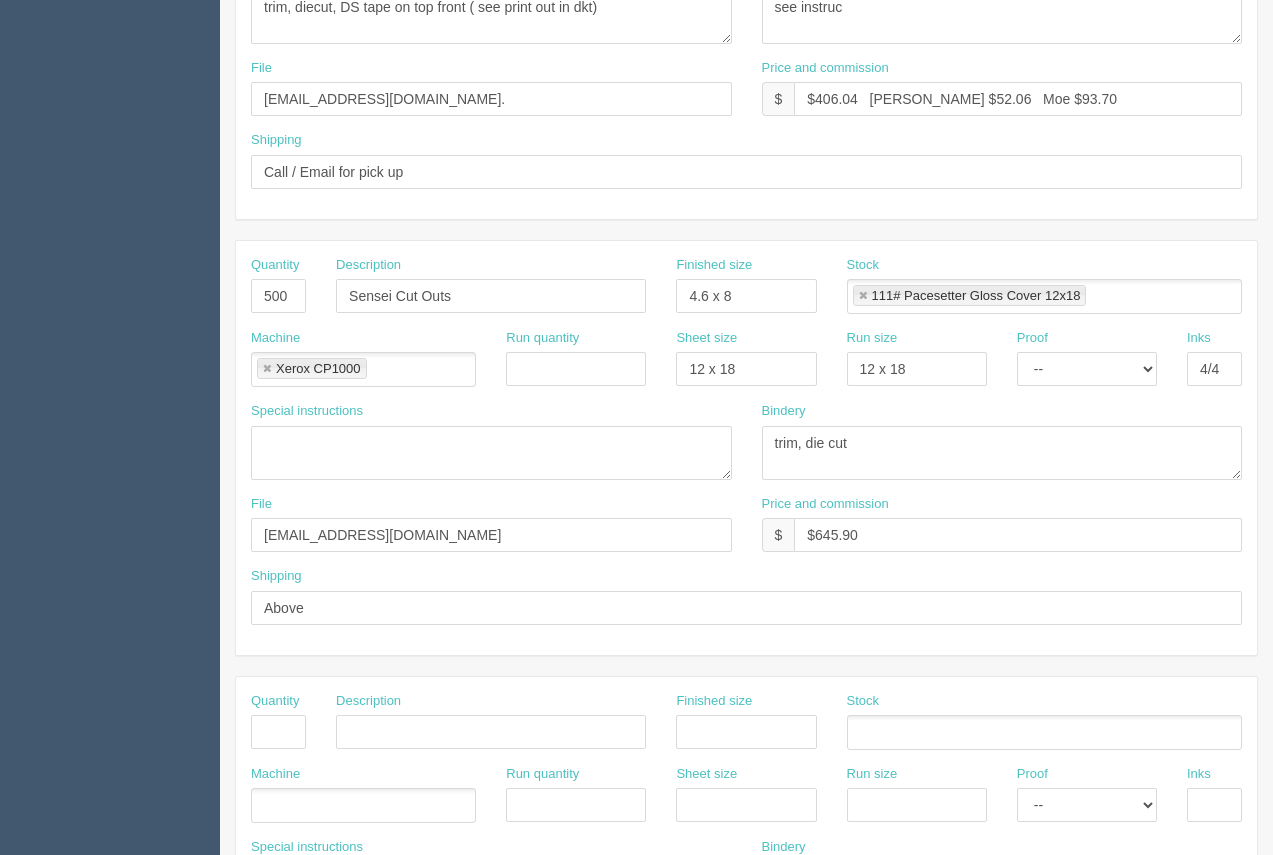 scroll, scrollTop: 604, scrollLeft: 0, axis: vertical 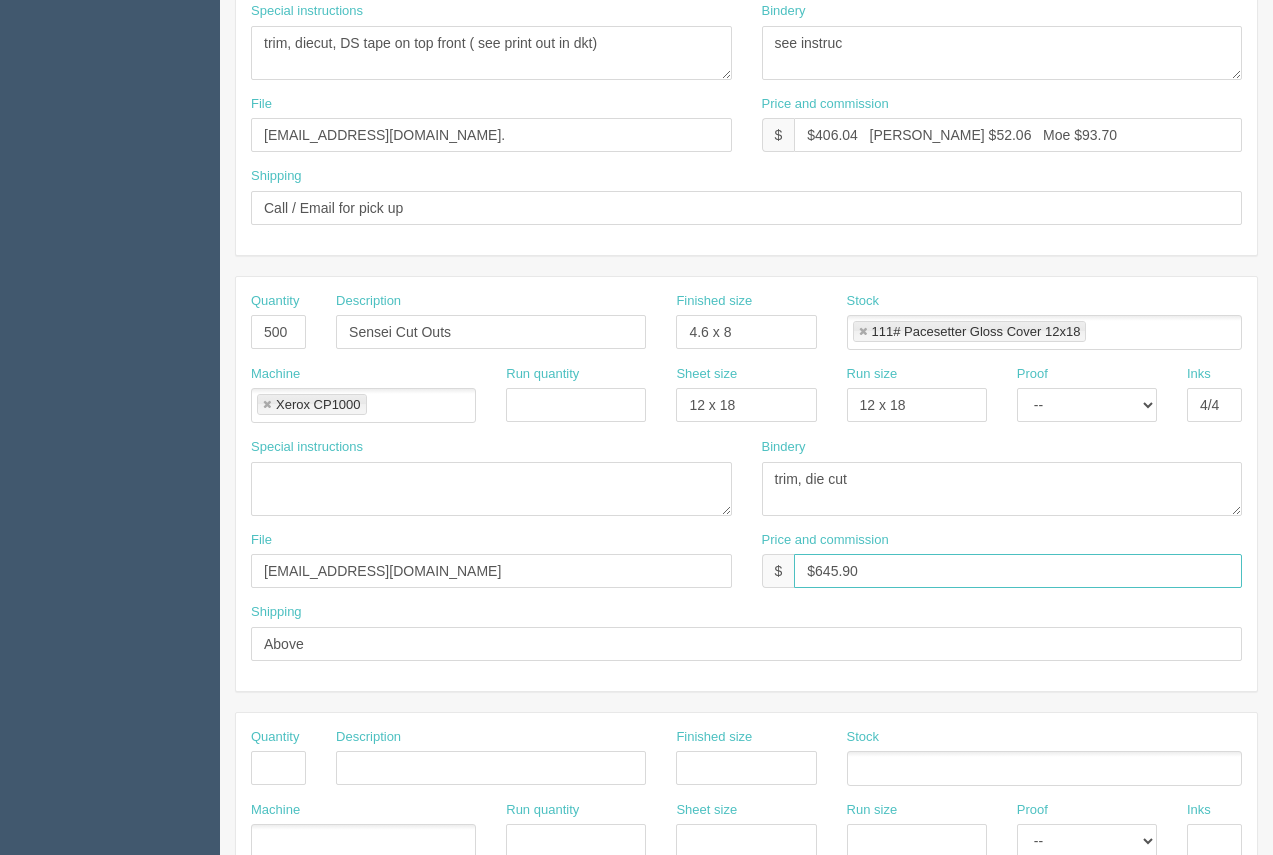 click on "$645.90" at bounding box center (1018, 571) 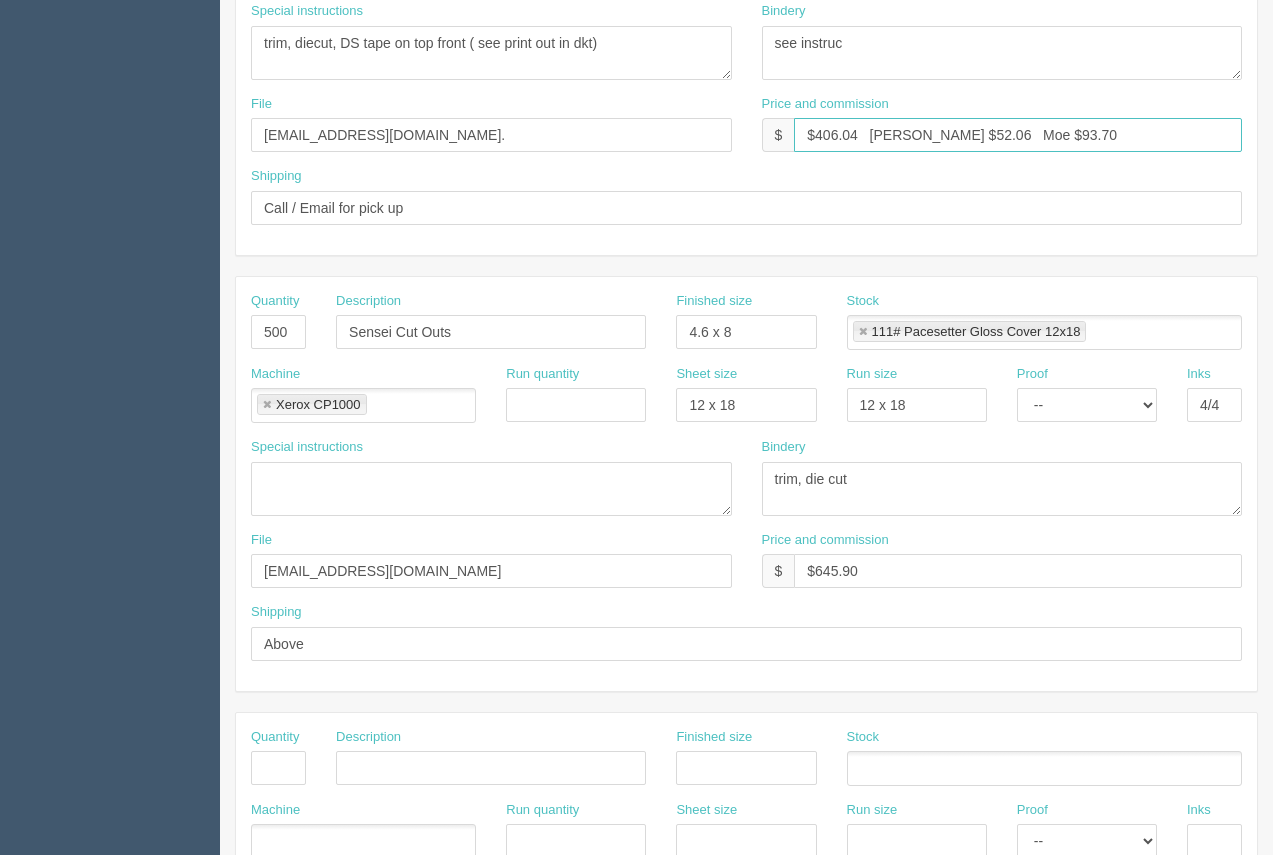 drag, startPoint x: 938, startPoint y: 138, endPoint x: 871, endPoint y: 131, distance: 67.36468 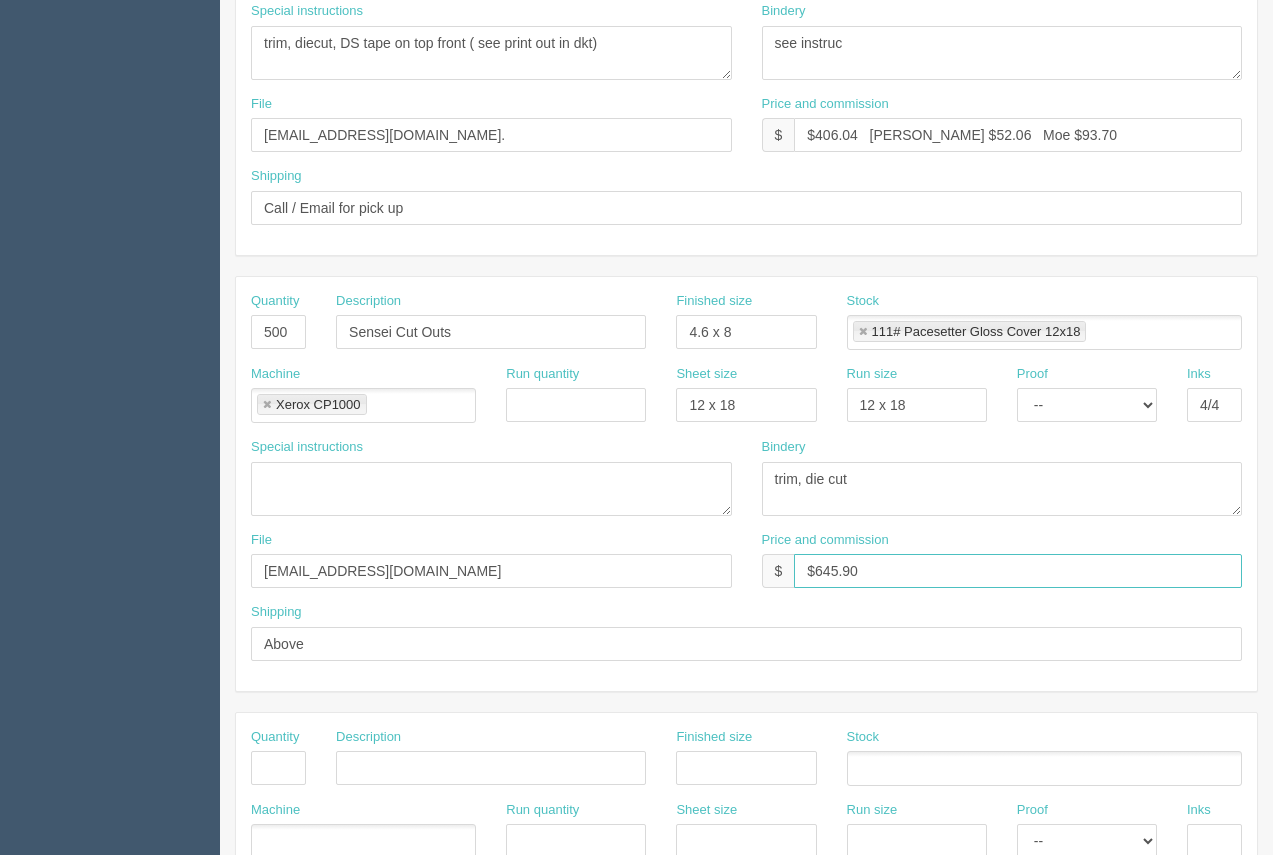 click on "$645.90" at bounding box center [1018, 571] 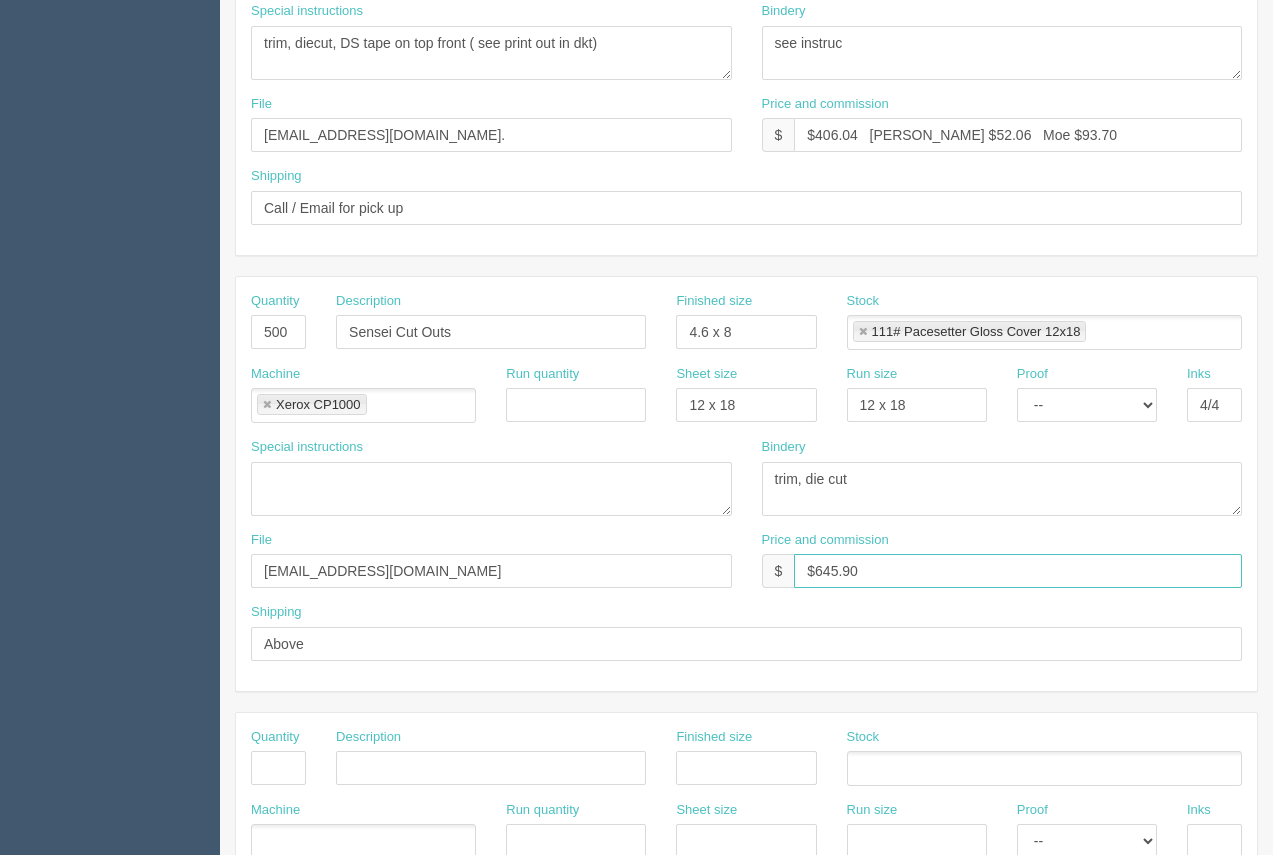 paste on "Arif $52.06   Moe $93.70" 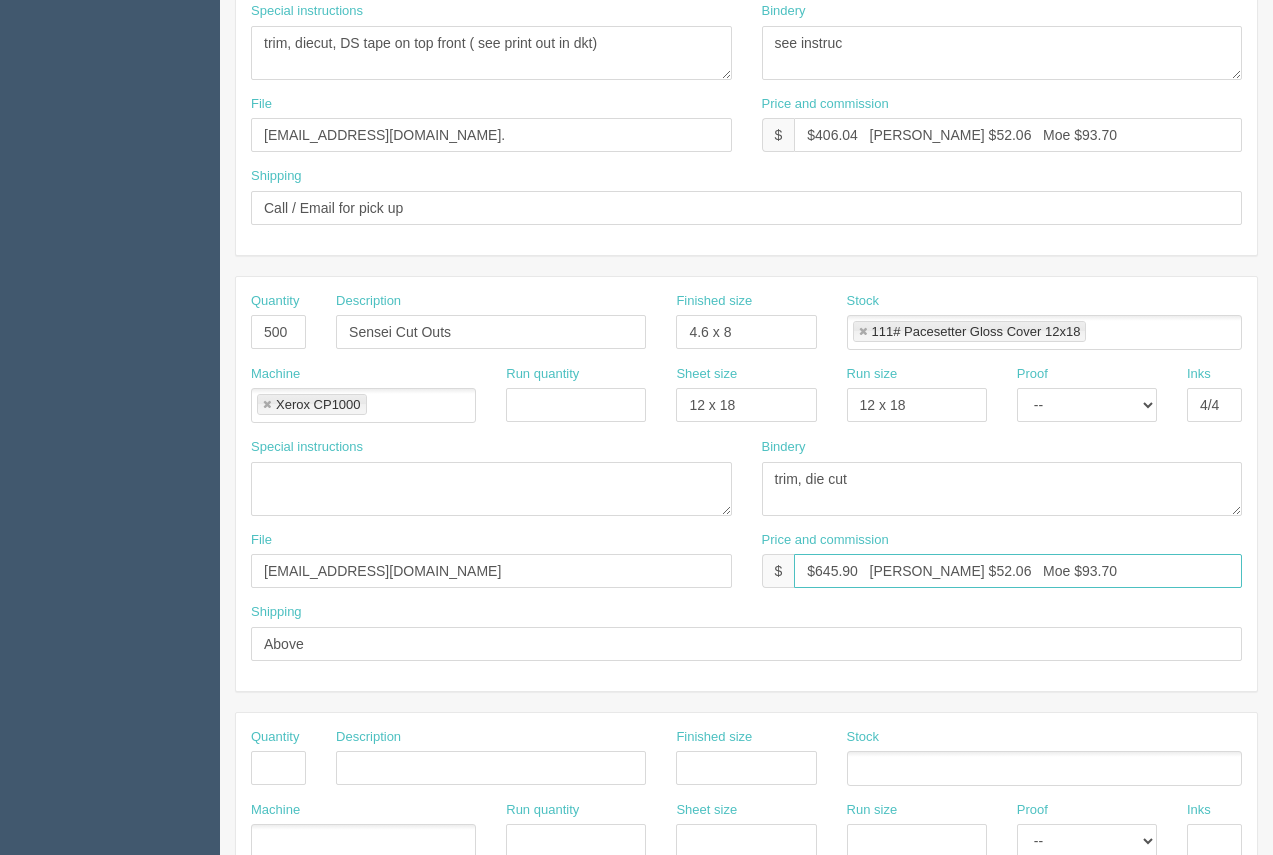 drag, startPoint x: 938, startPoint y: 574, endPoint x: 905, endPoint y: 569, distance: 33.37664 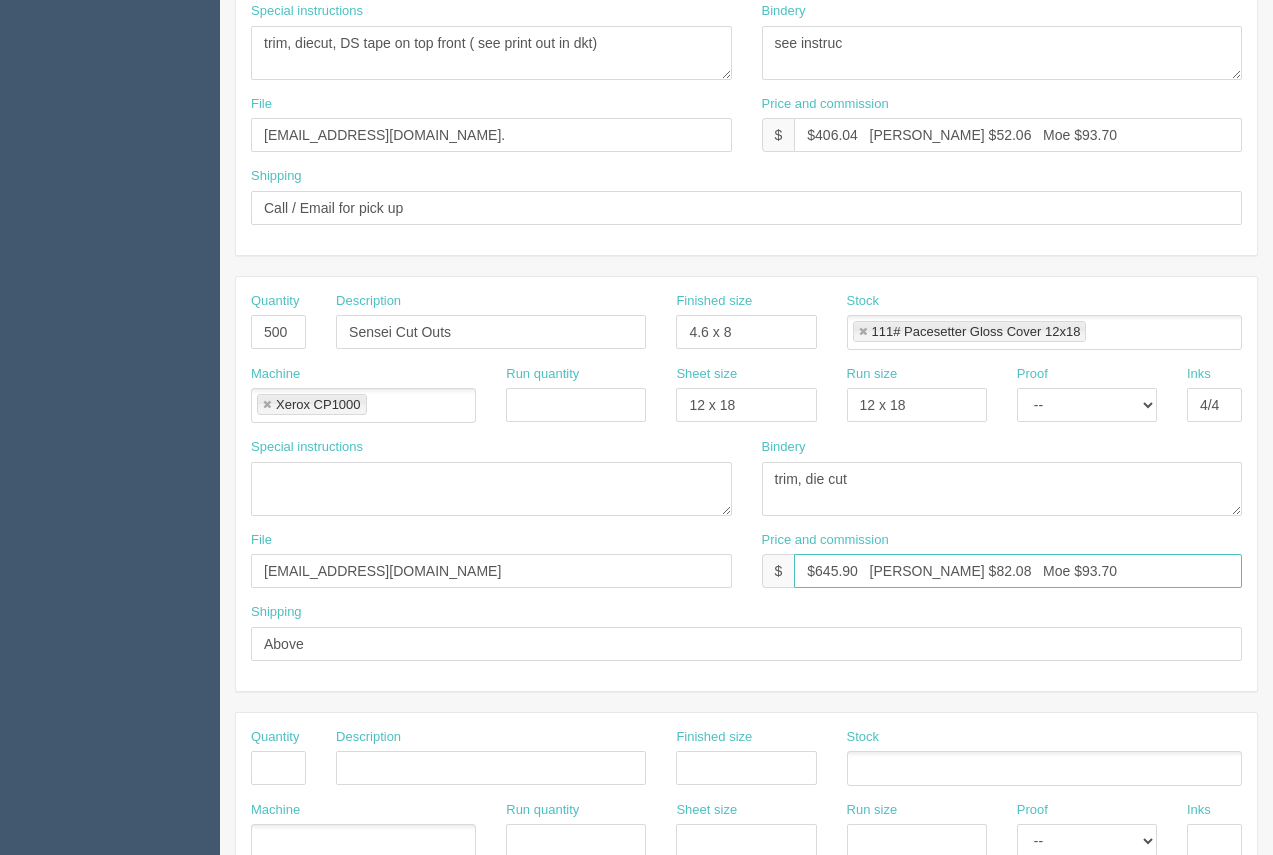 drag, startPoint x: 1056, startPoint y: 570, endPoint x: 992, endPoint y: 572, distance: 64.03124 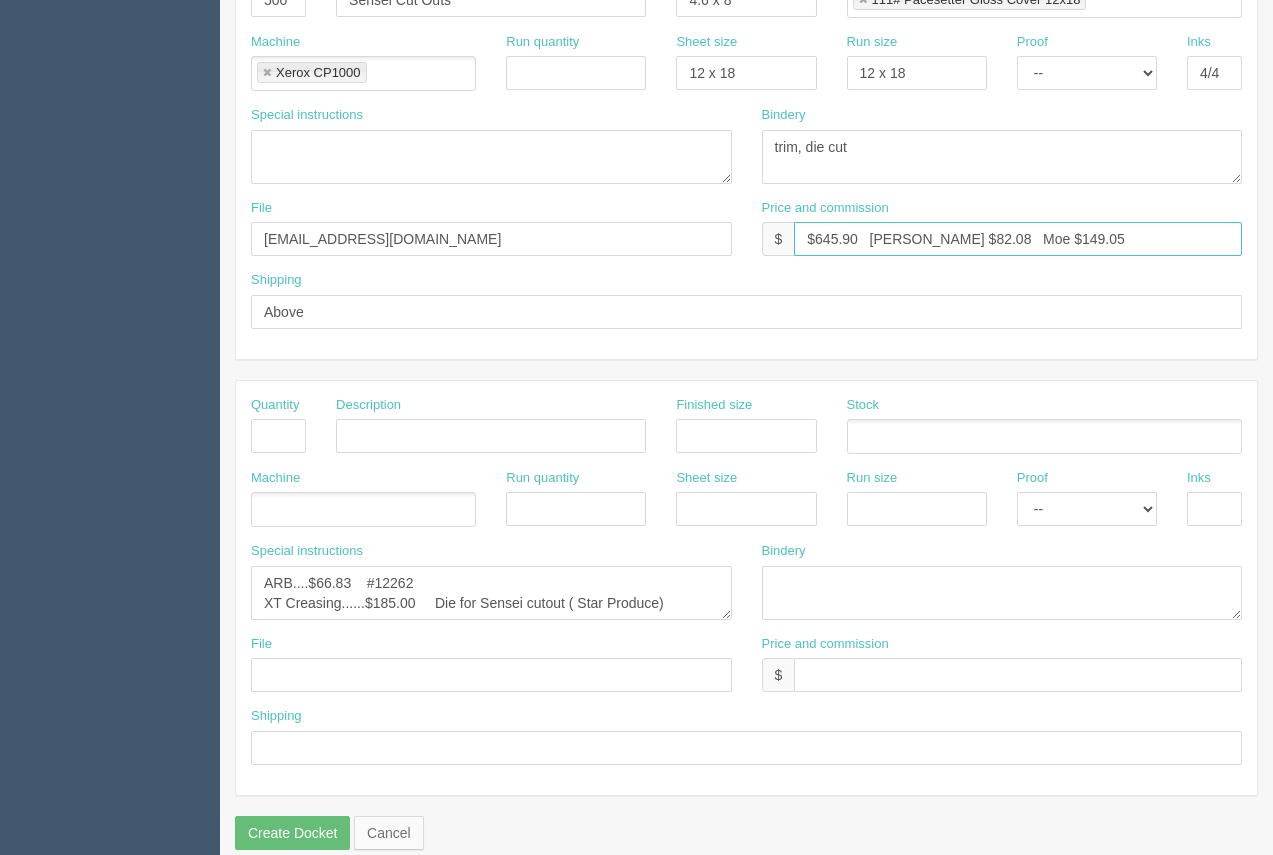 scroll, scrollTop: 961, scrollLeft: 0, axis: vertical 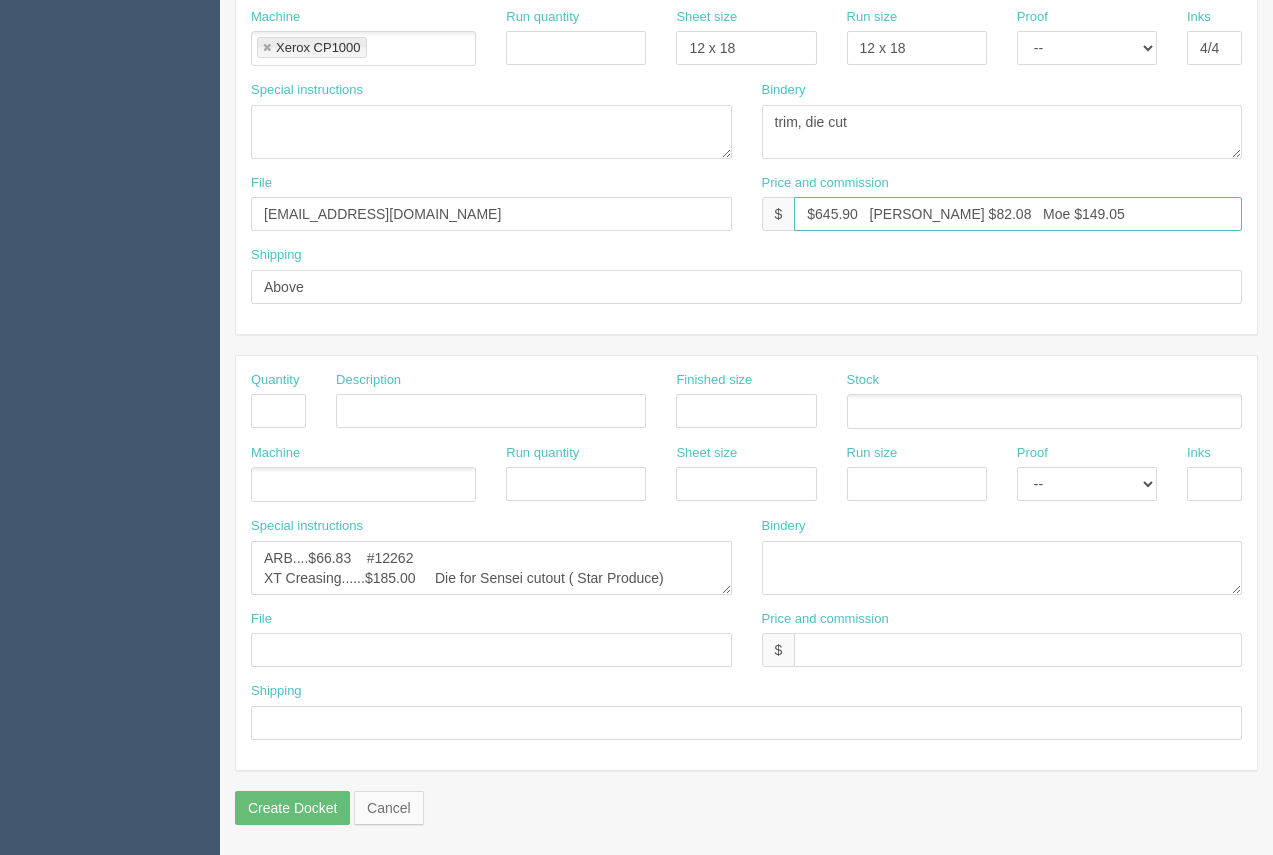 type on "$645.90   Arif $82.08   Moe $149.05" 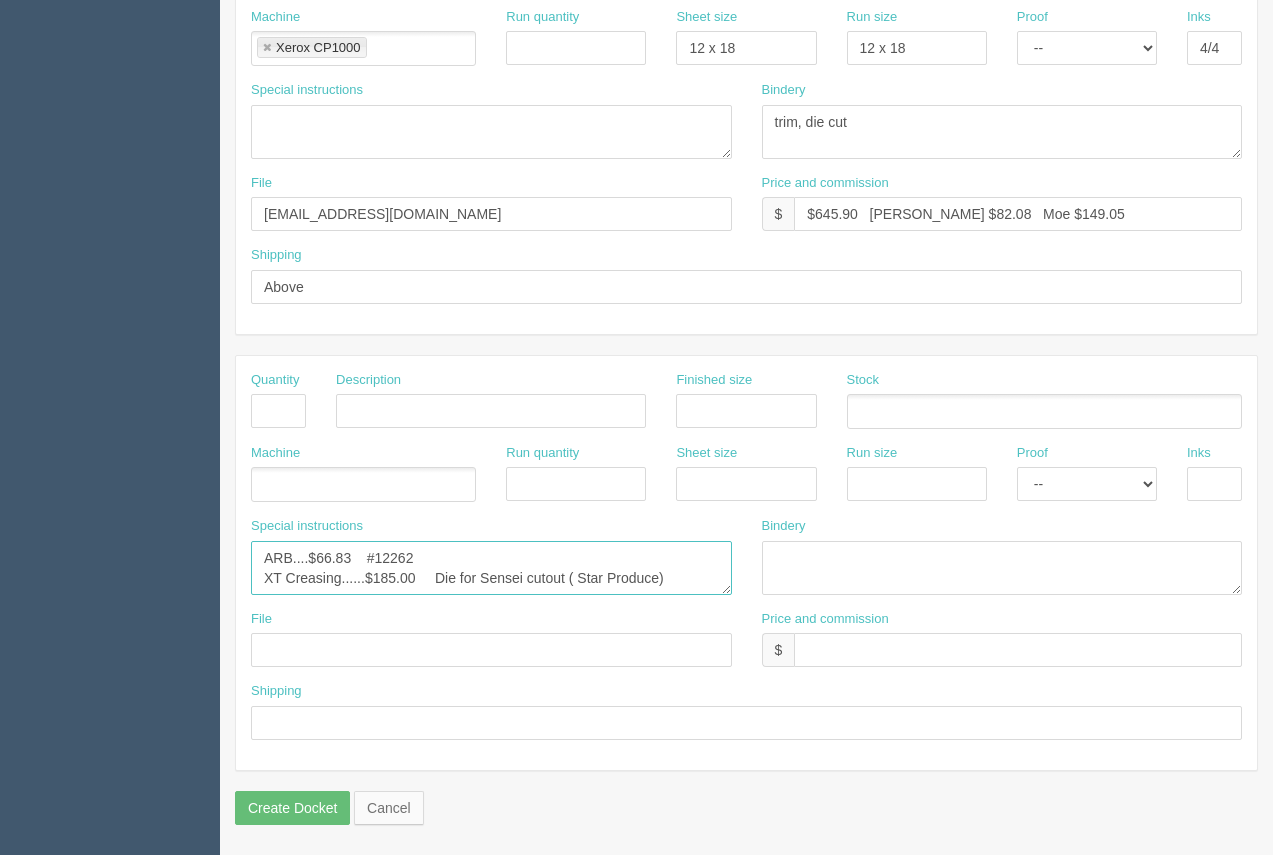 drag, startPoint x: 354, startPoint y: 561, endPoint x: 320, endPoint y: 552, distance: 35.17101 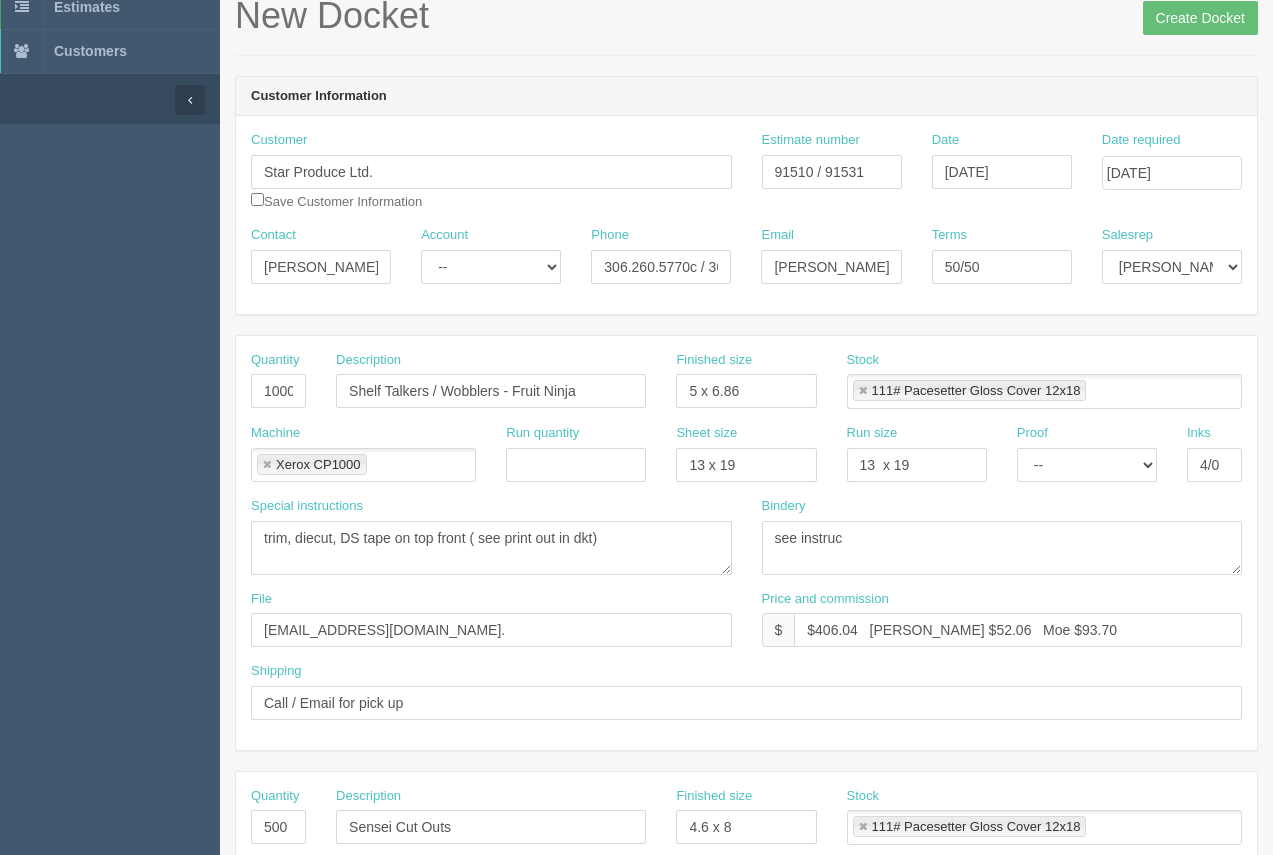 scroll, scrollTop: 17, scrollLeft: 0, axis: vertical 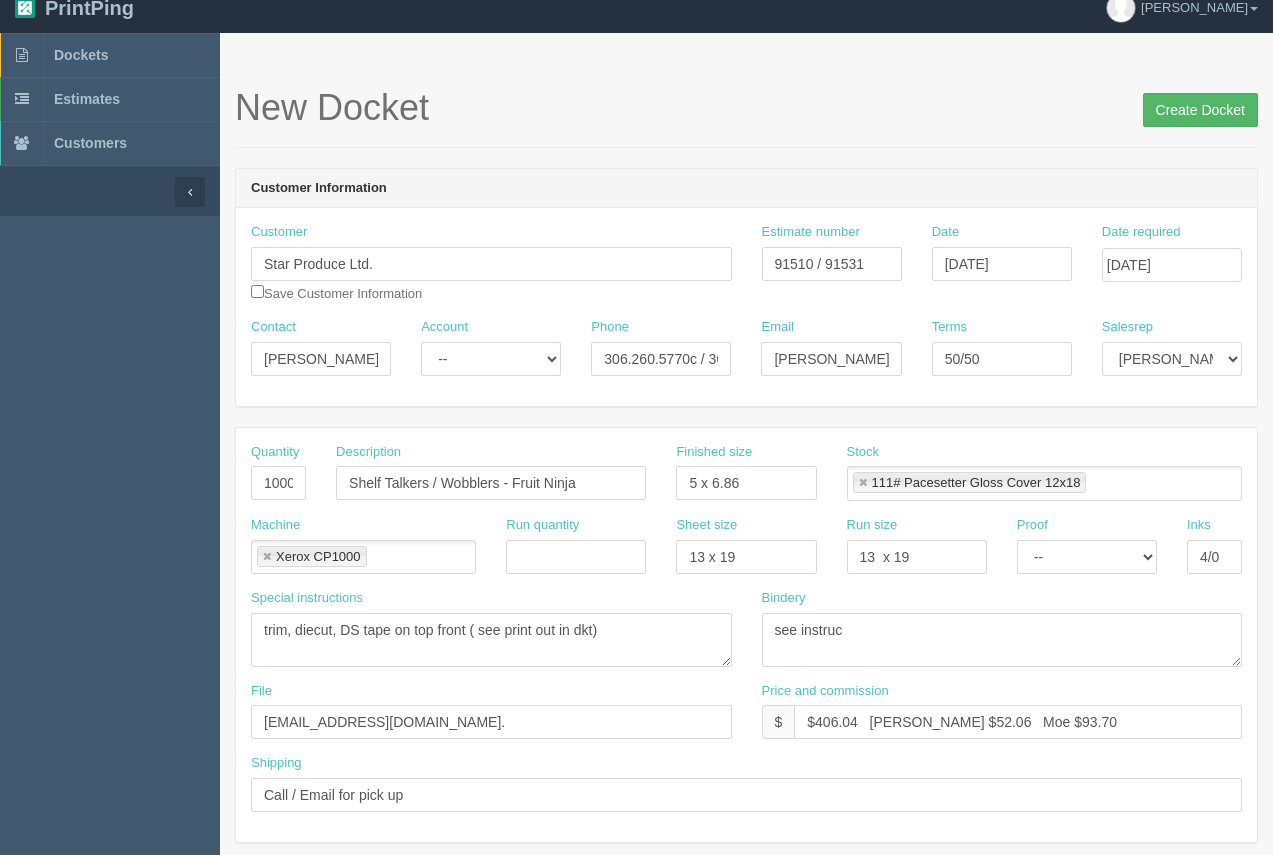 type on "ARB....$147.06   #12262
XT Creasing......$185.00     Die for Sensei cutout ( Star Produce)" 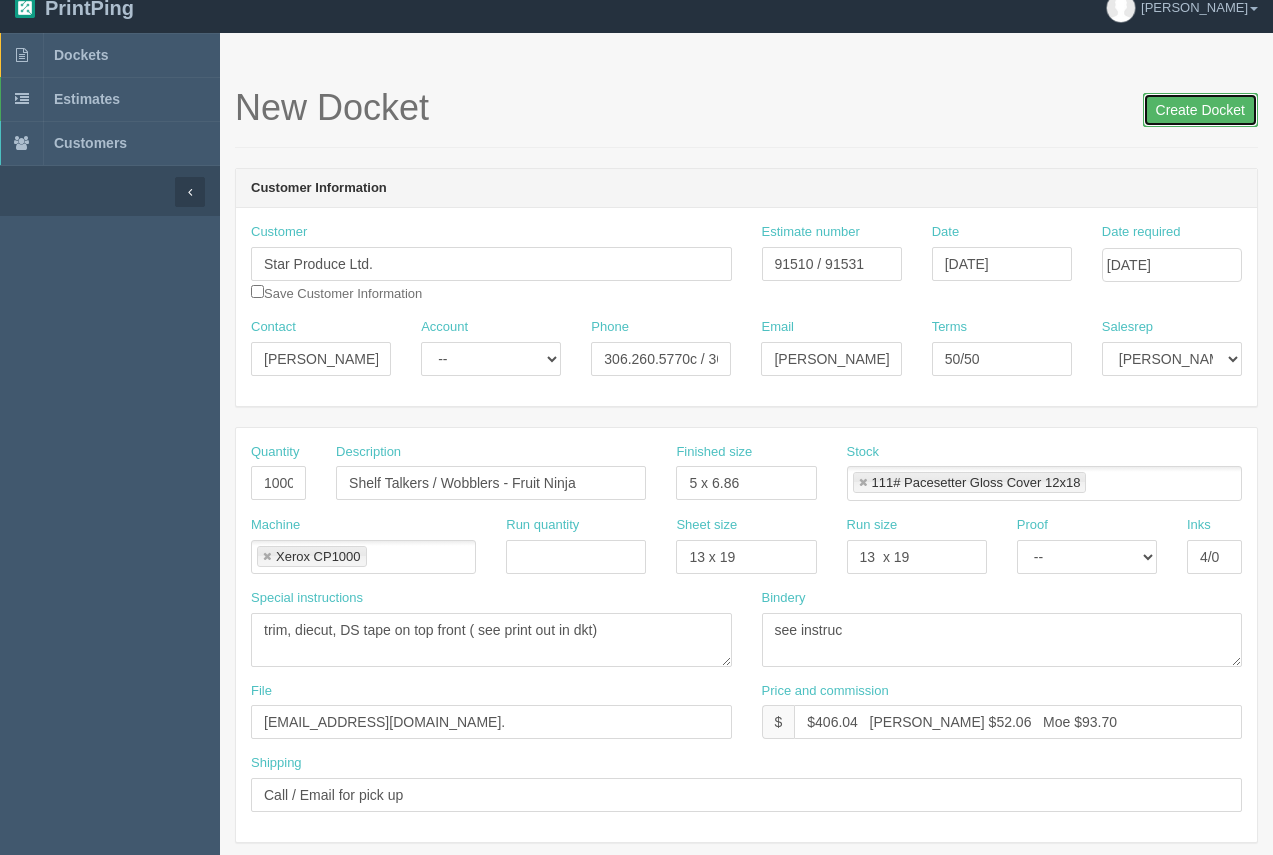 click on "Create Docket" at bounding box center [1200, 110] 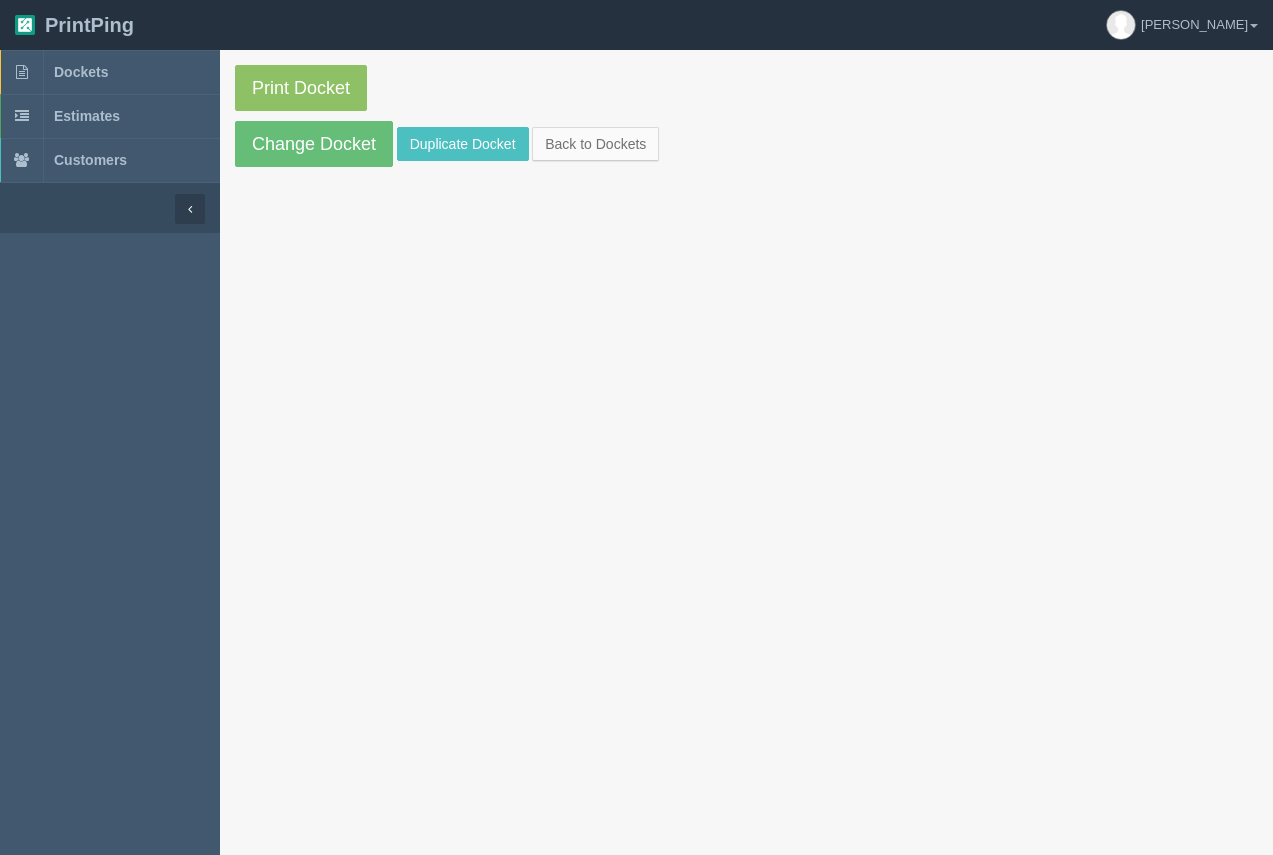 scroll, scrollTop: 0, scrollLeft: 0, axis: both 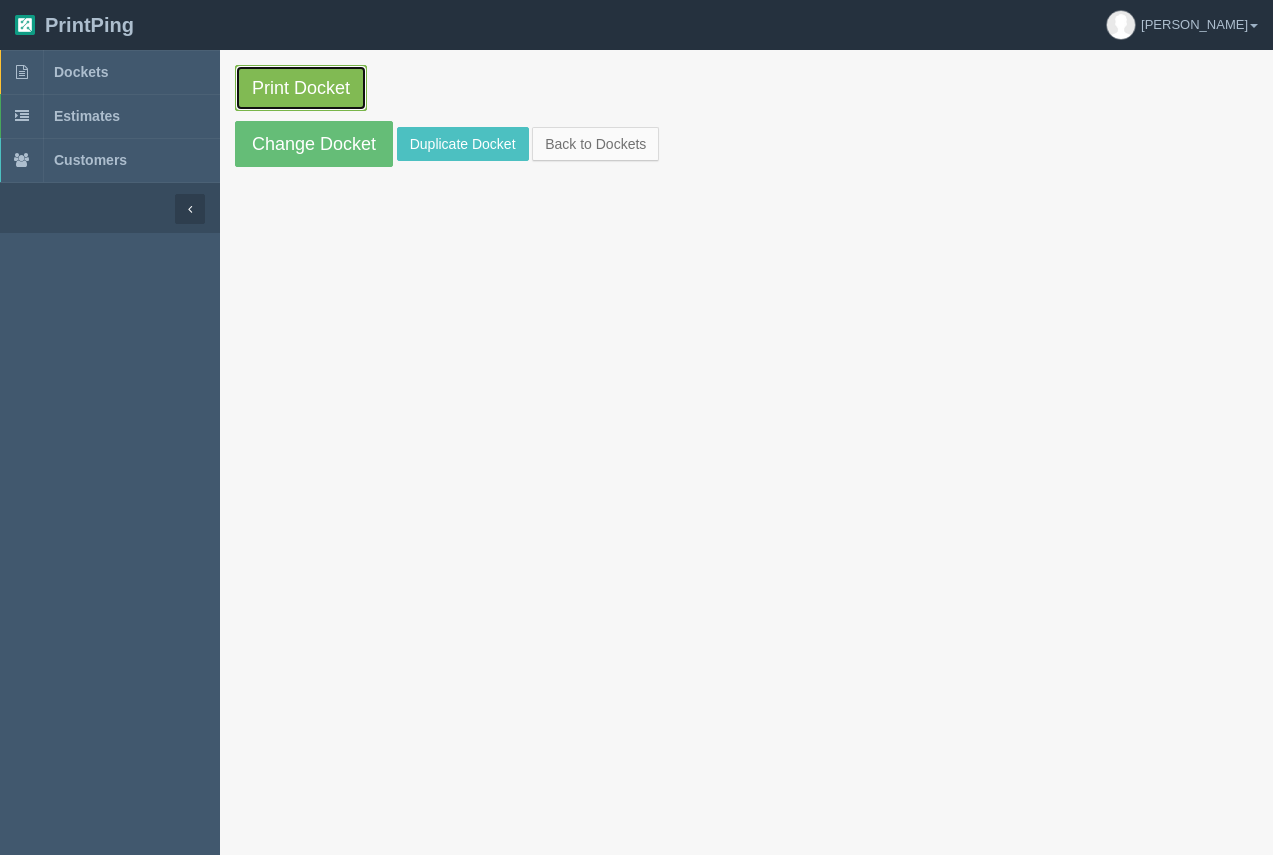click on "Print Docket" at bounding box center (301, 88) 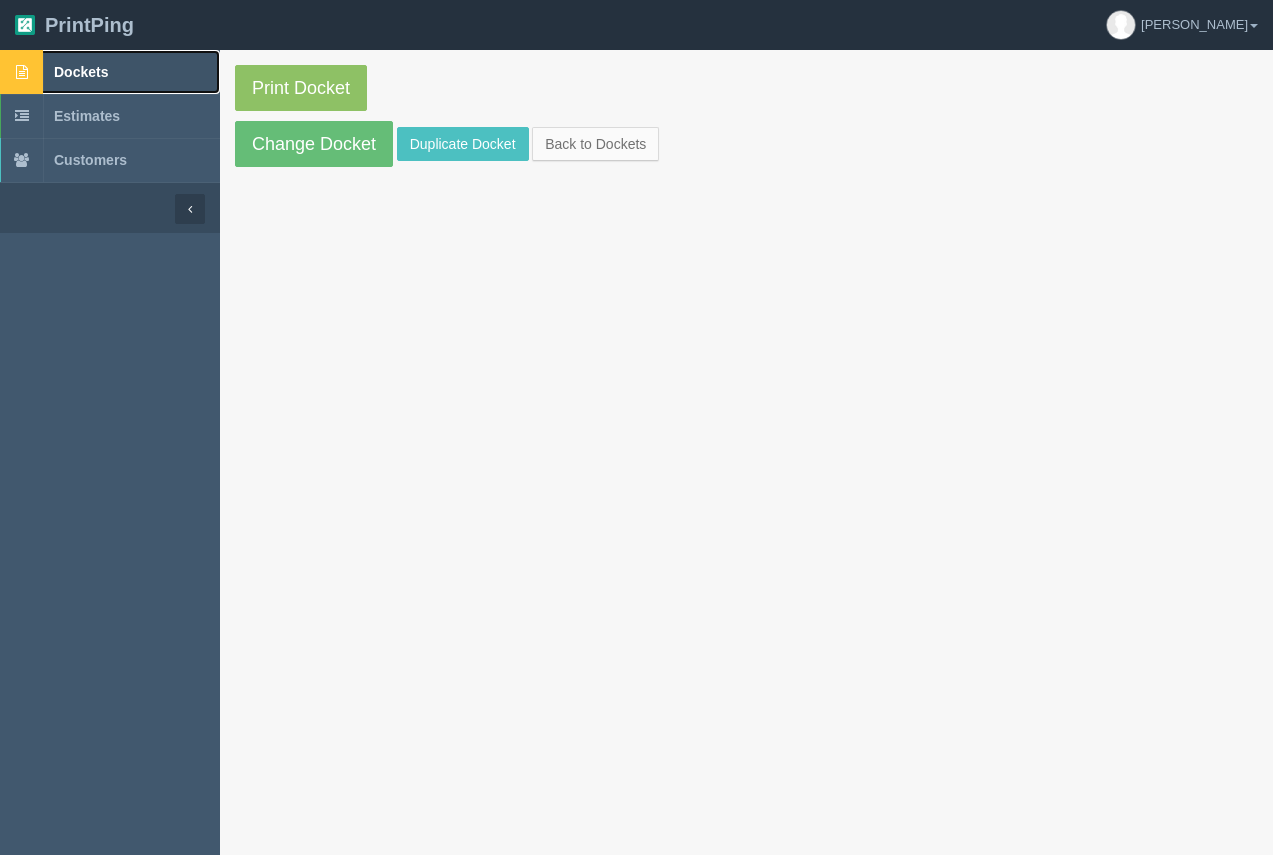 click on "Dockets" at bounding box center [81, 72] 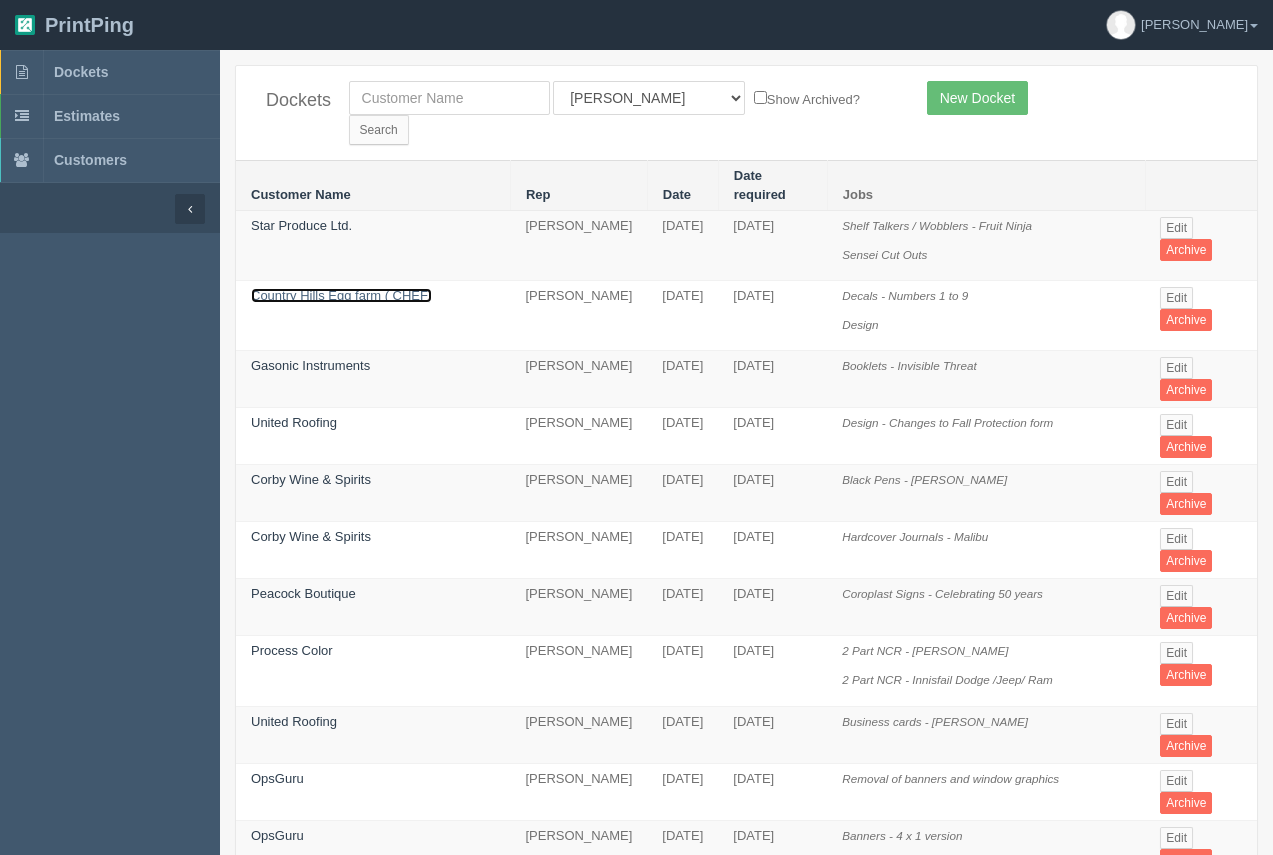 click on "Country Hills Egg farm ( CHEF)" at bounding box center [341, 295] 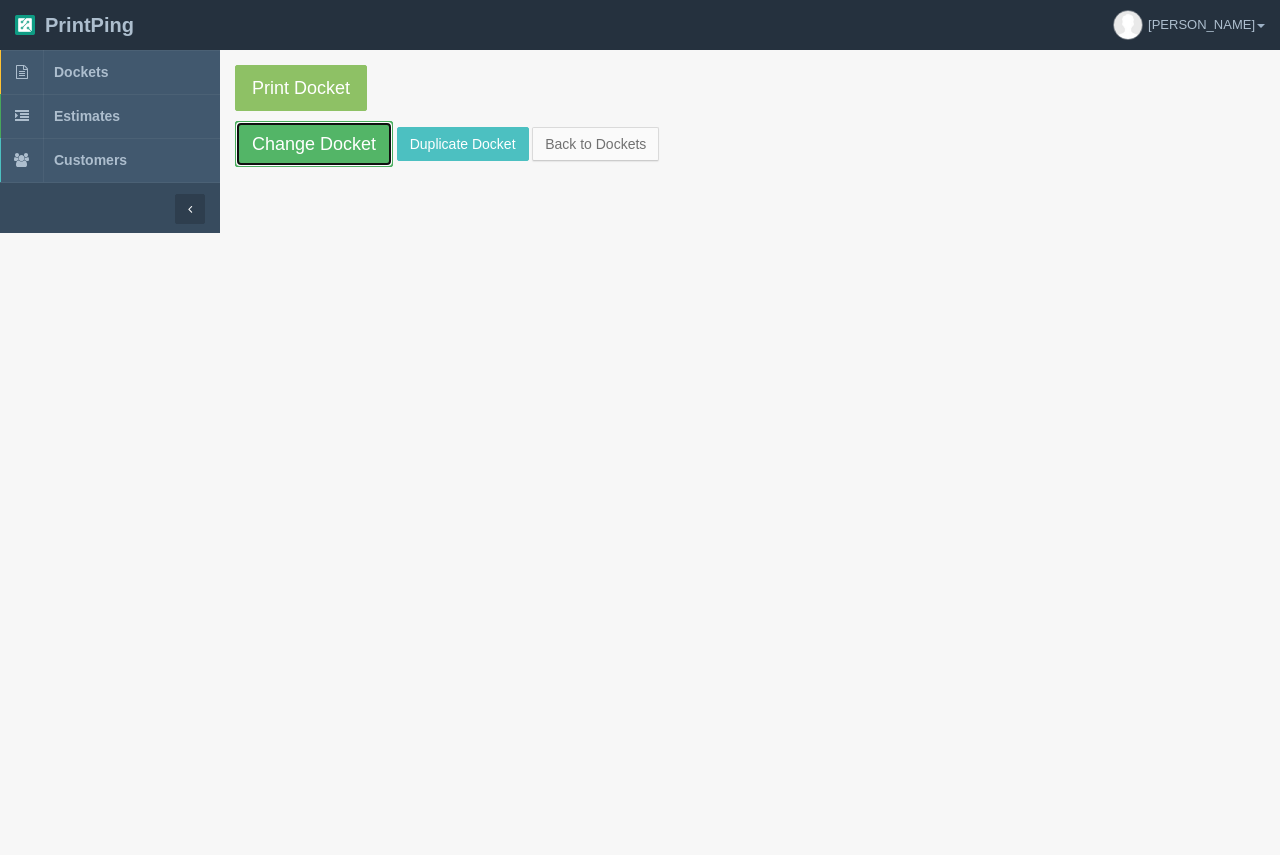 click on "Change Docket" at bounding box center (314, 144) 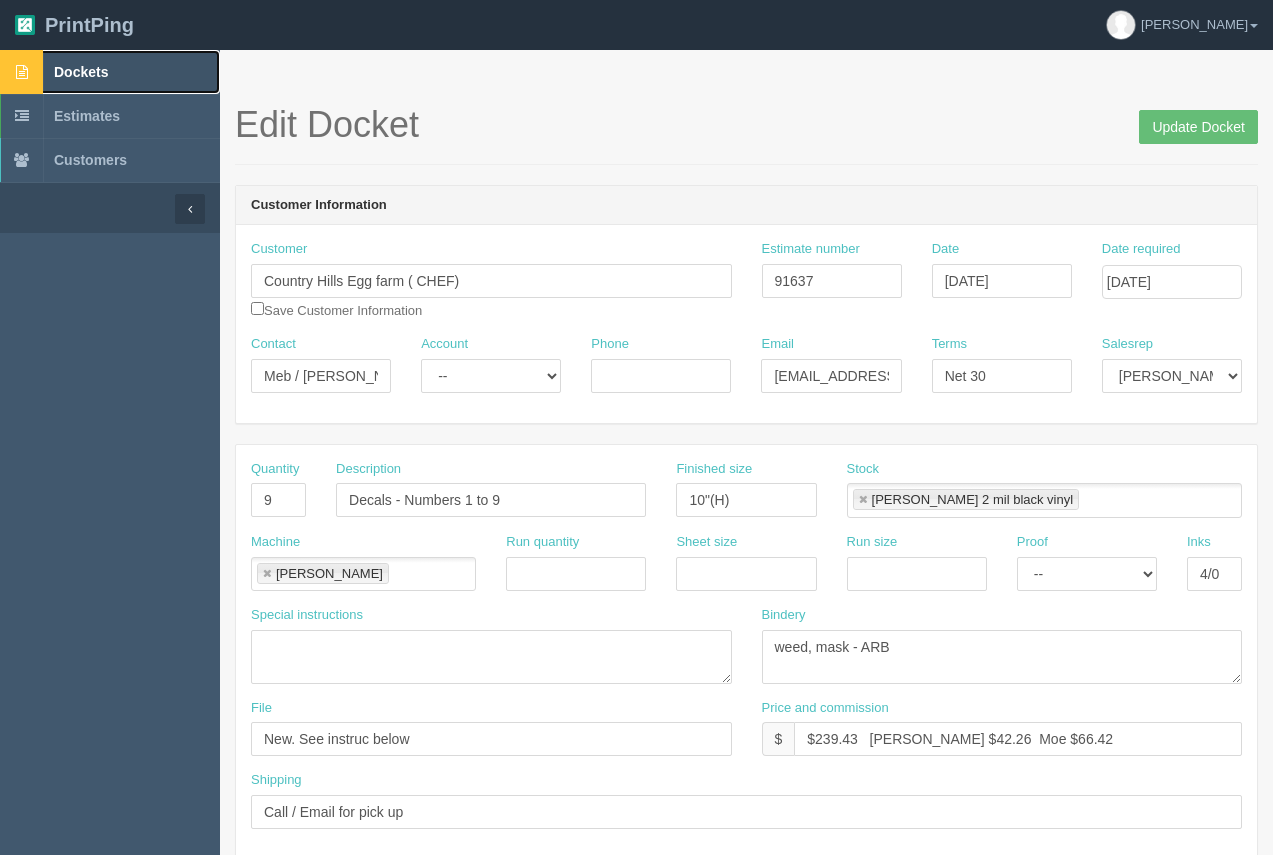 click on "Dockets" at bounding box center [81, 72] 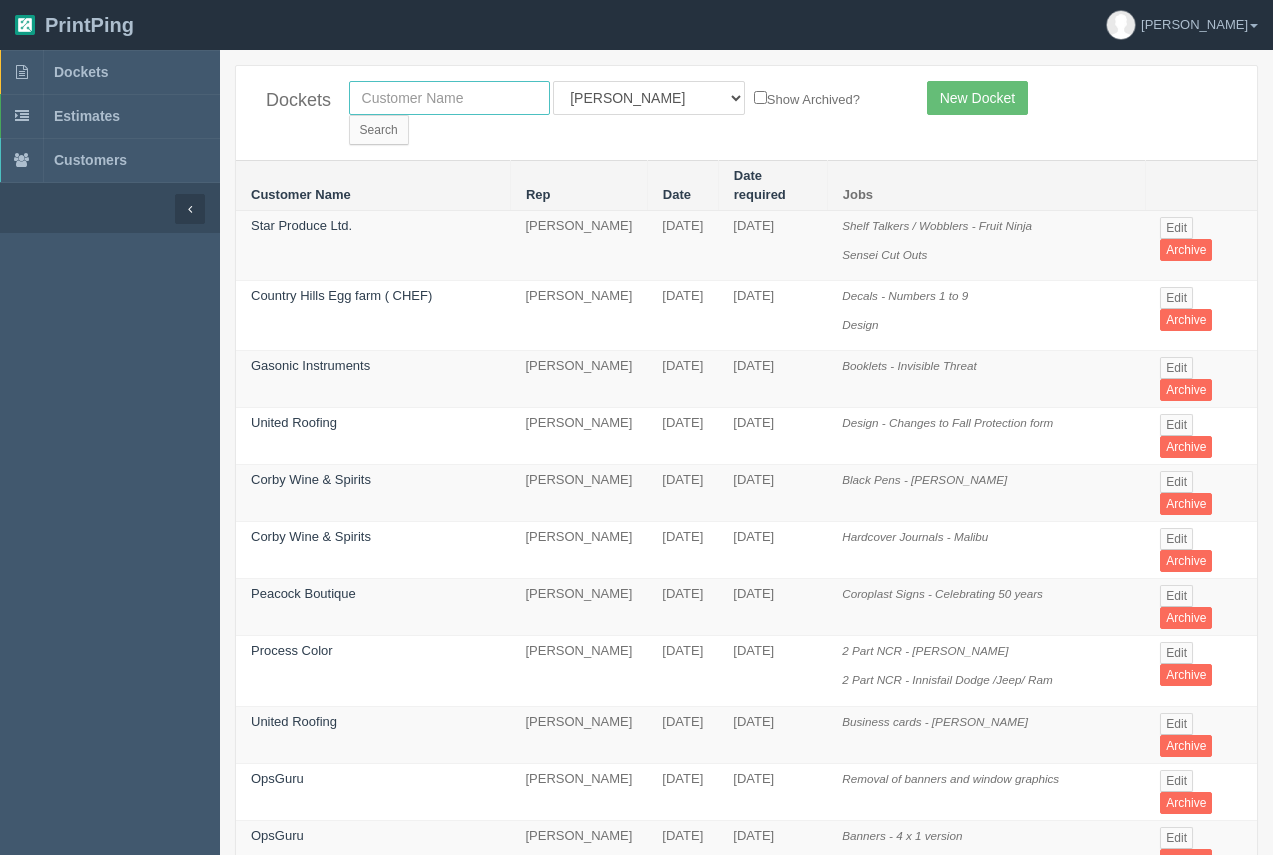 click at bounding box center [449, 98] 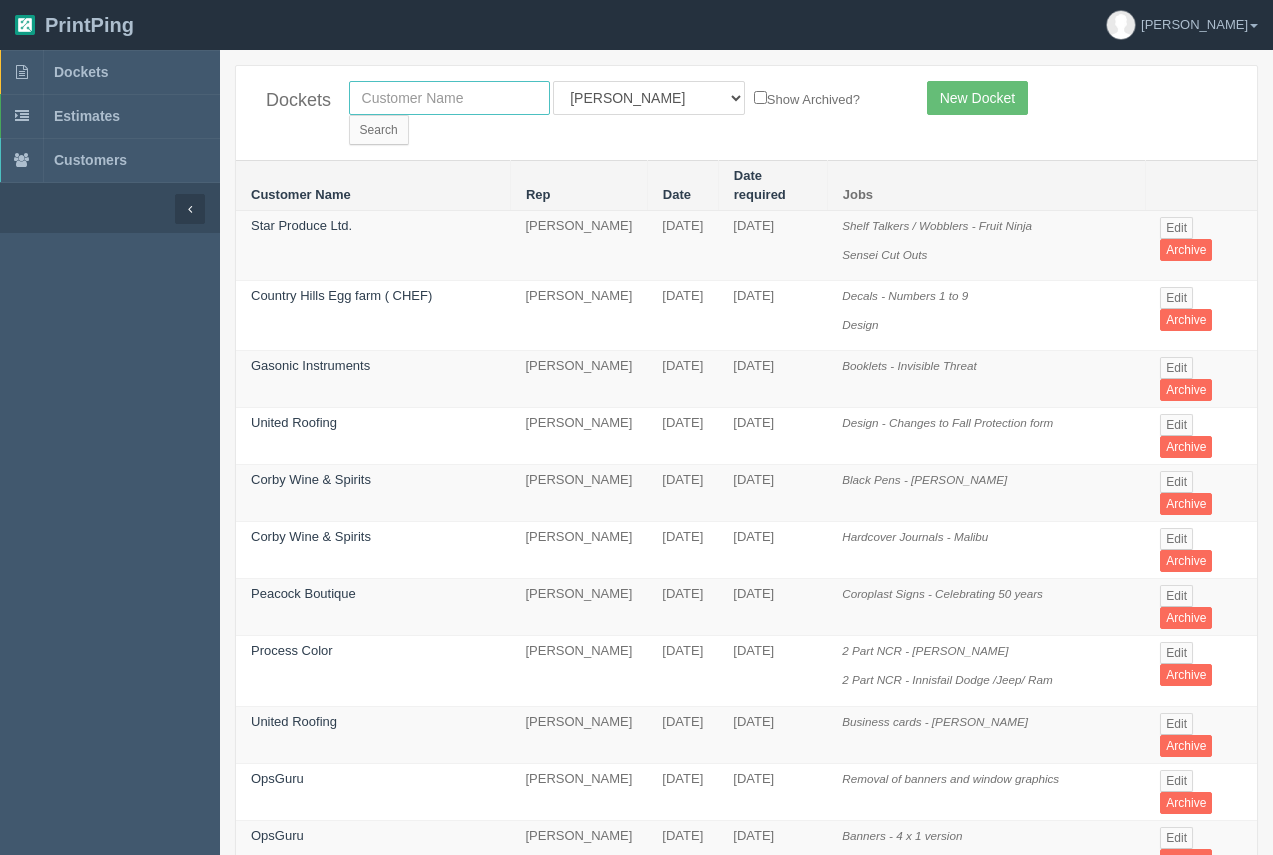 click at bounding box center (449, 98) 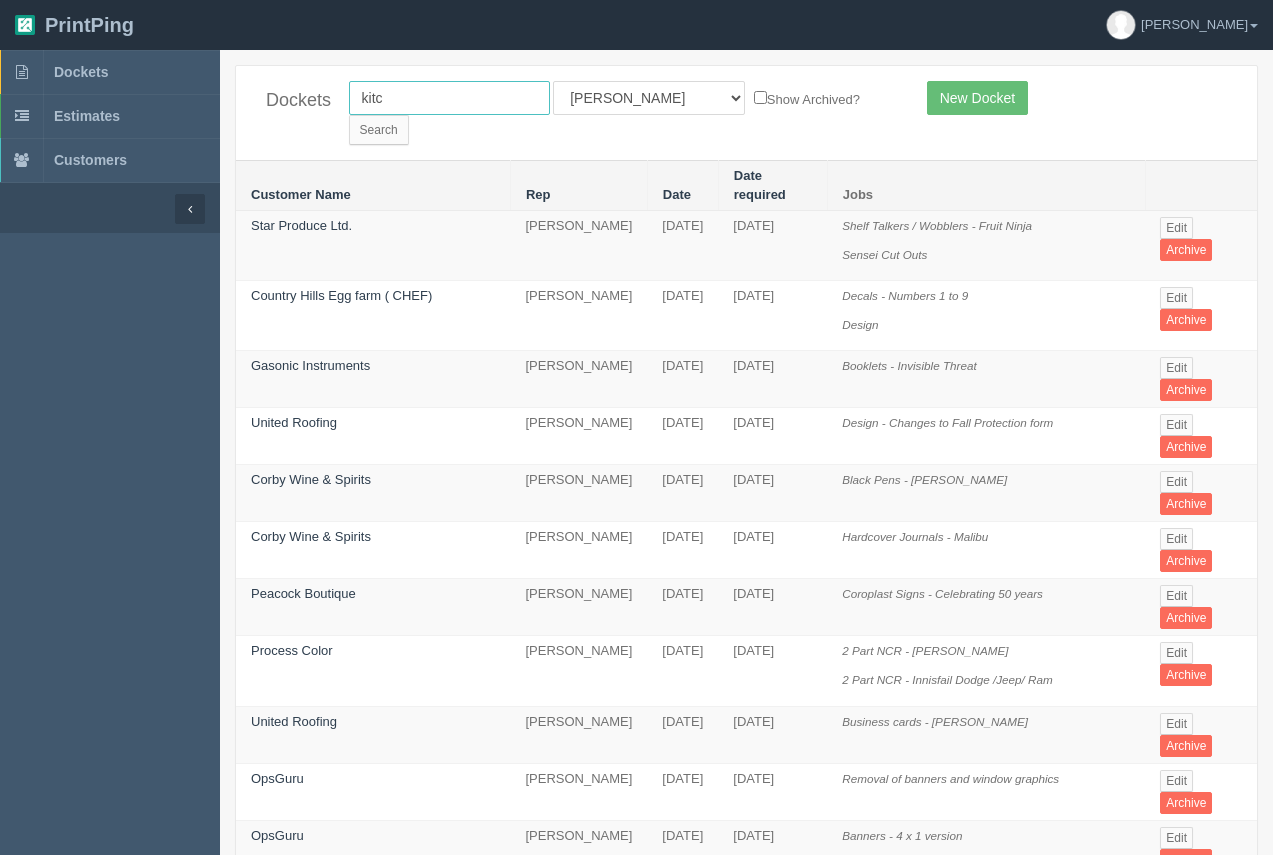 type on "kitchen tune up" 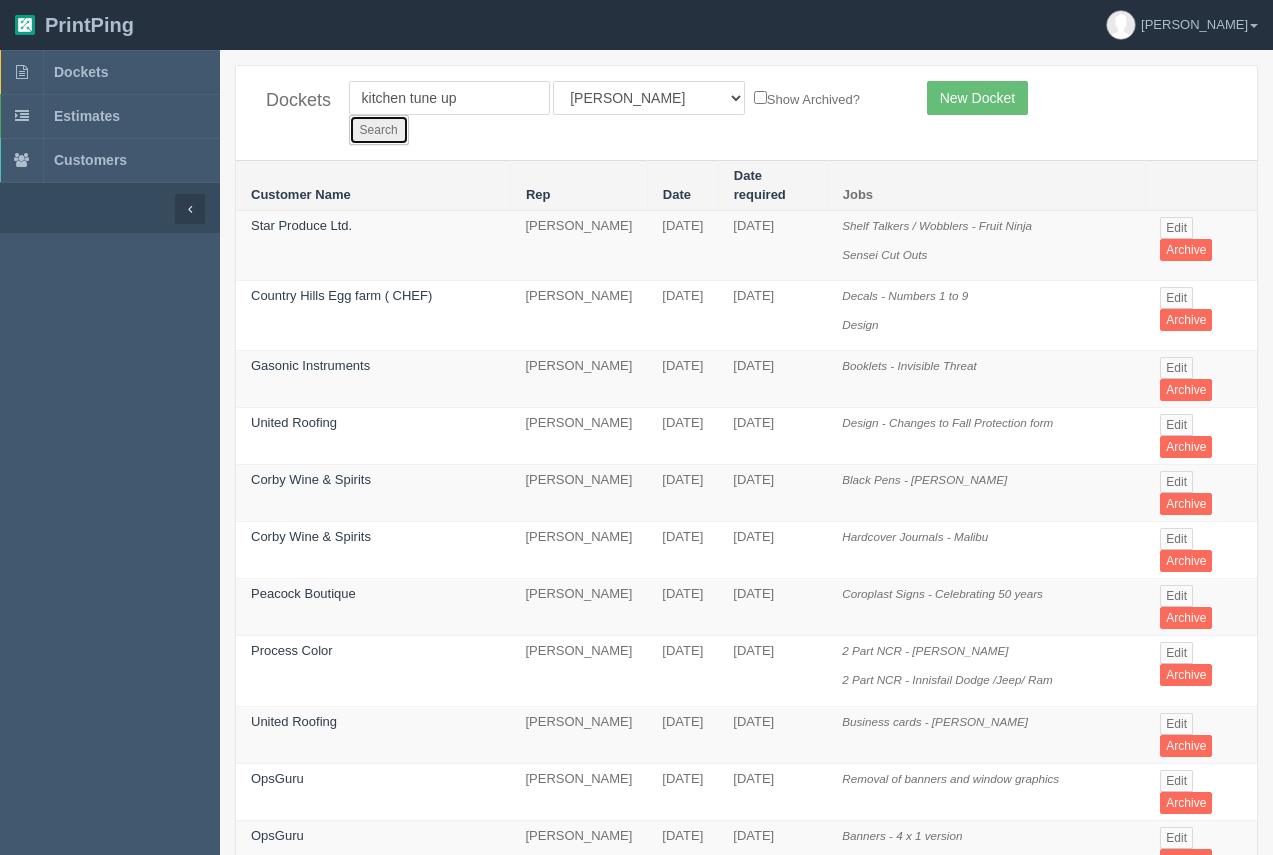 click on "Search" at bounding box center (379, 130) 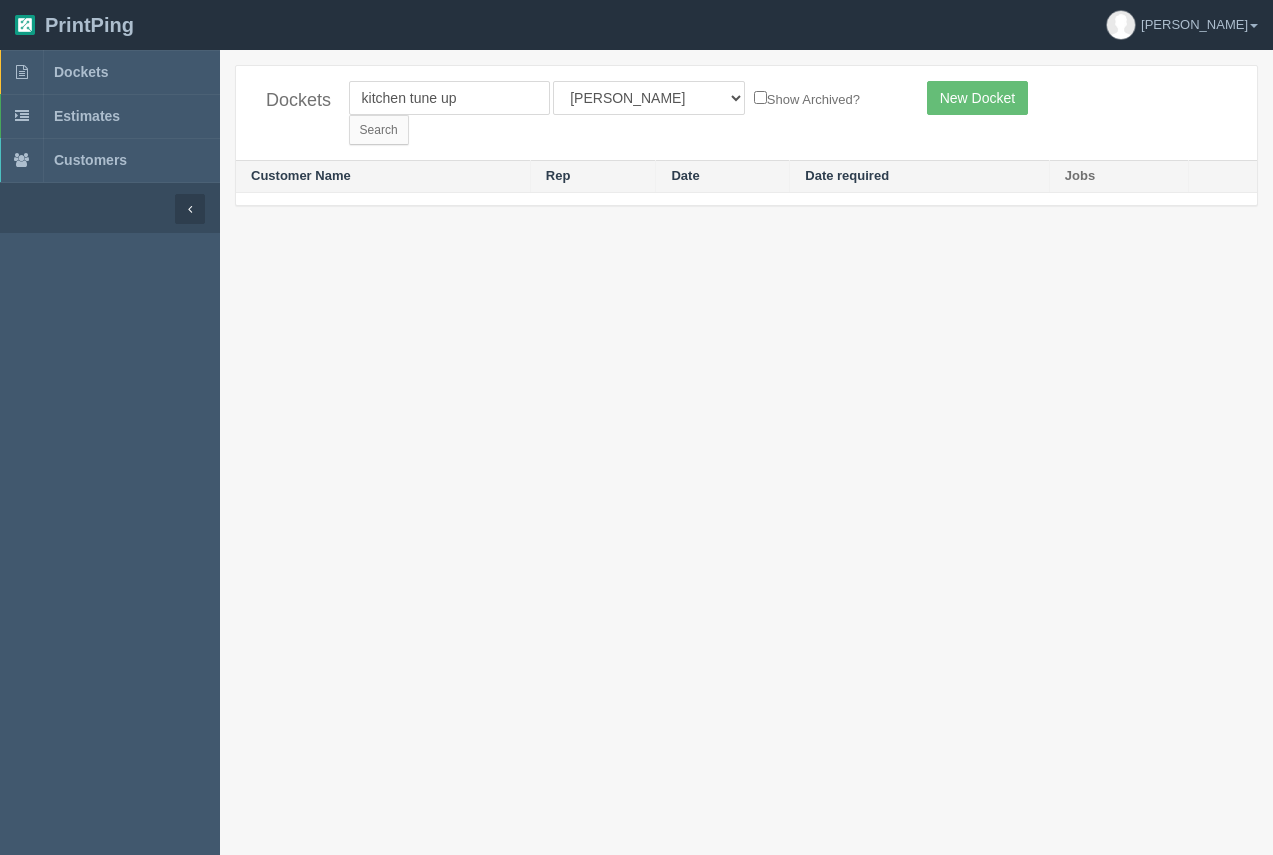 scroll, scrollTop: 0, scrollLeft: 0, axis: both 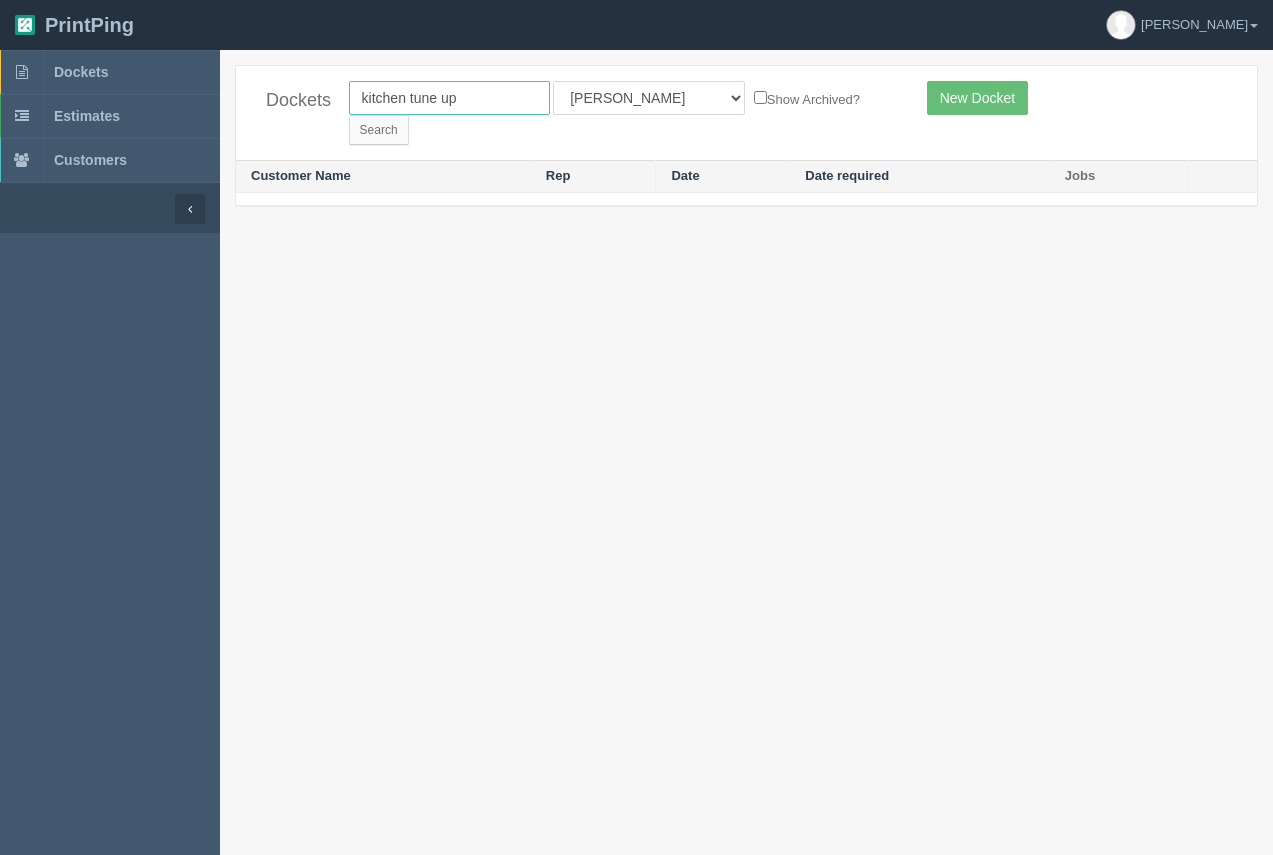 drag, startPoint x: 480, startPoint y: 109, endPoint x: 408, endPoint y: 116, distance: 72.33948 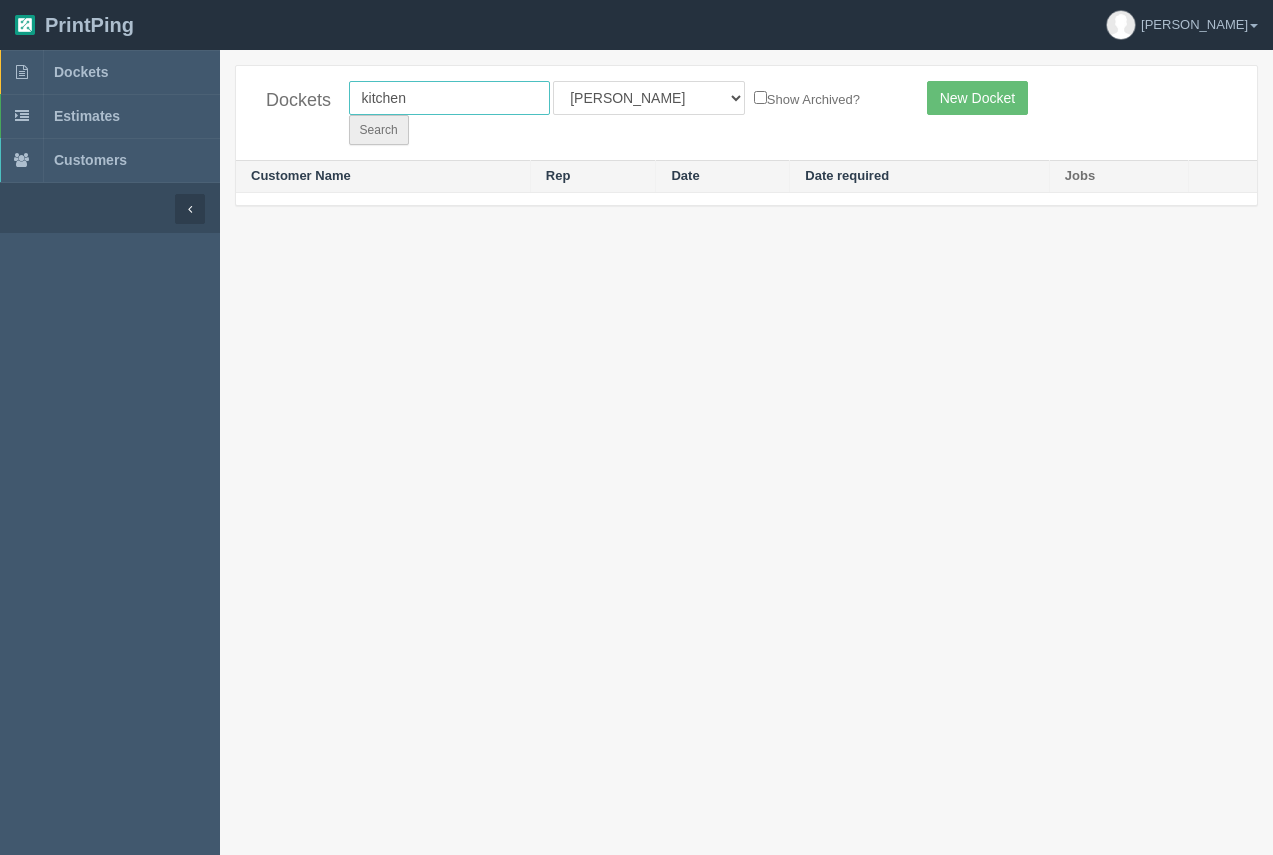 type on "kitchen" 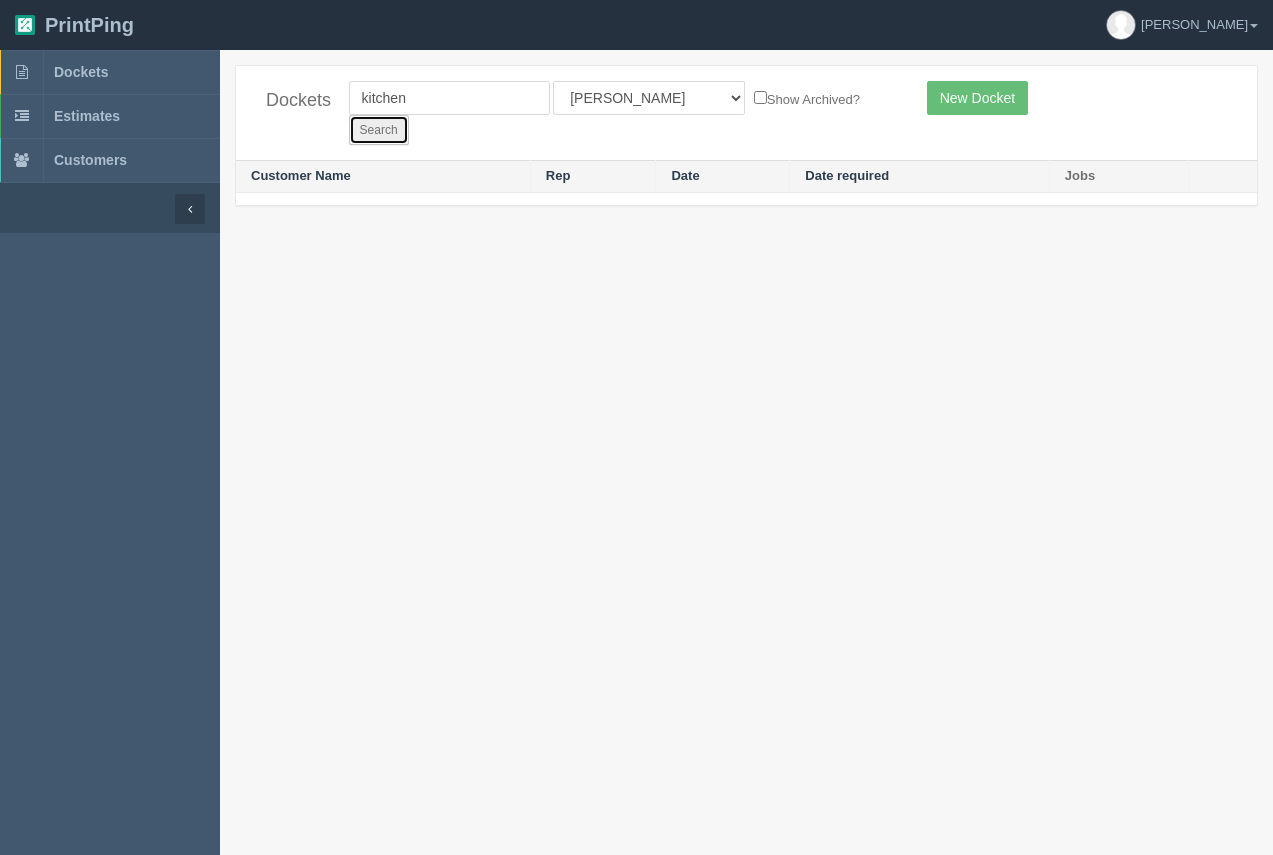 click on "Search" at bounding box center (379, 130) 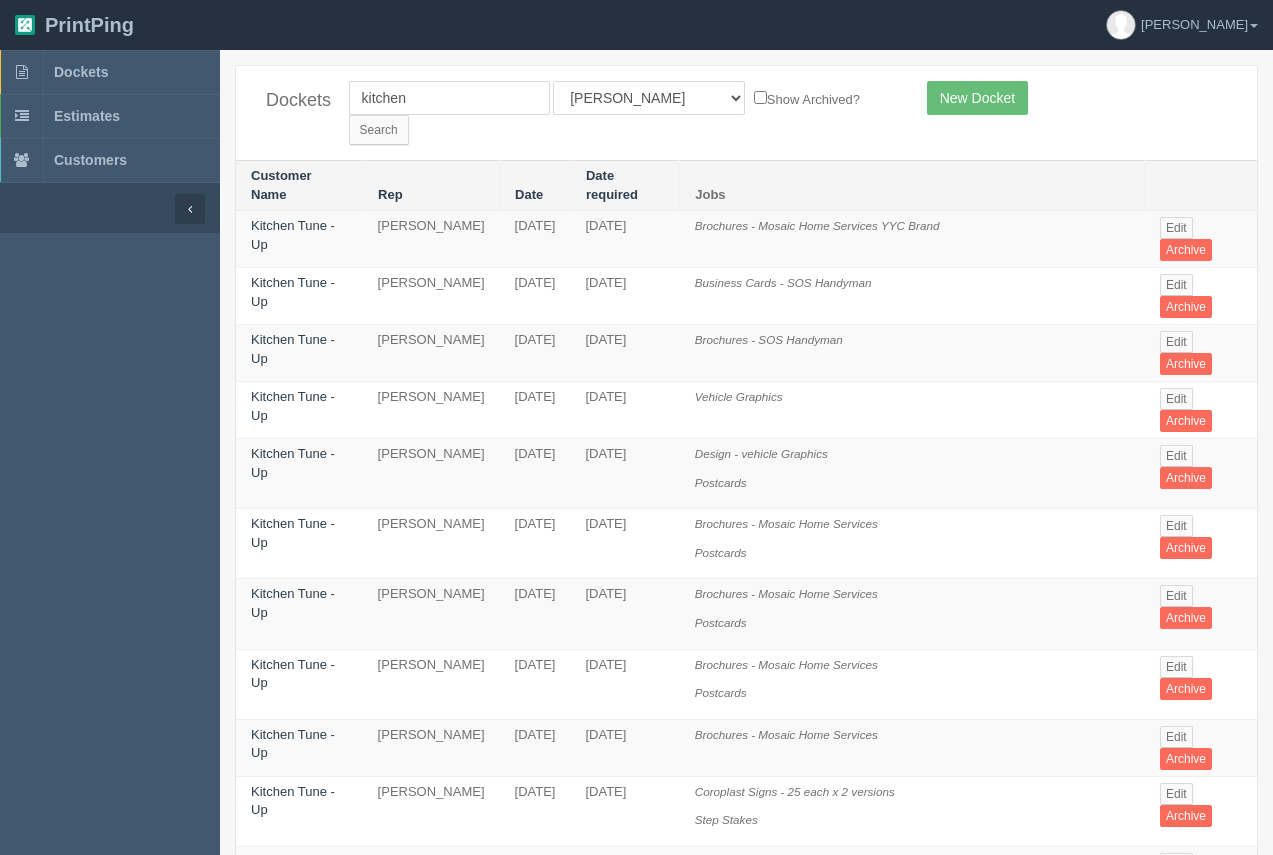 scroll, scrollTop: 0, scrollLeft: 0, axis: both 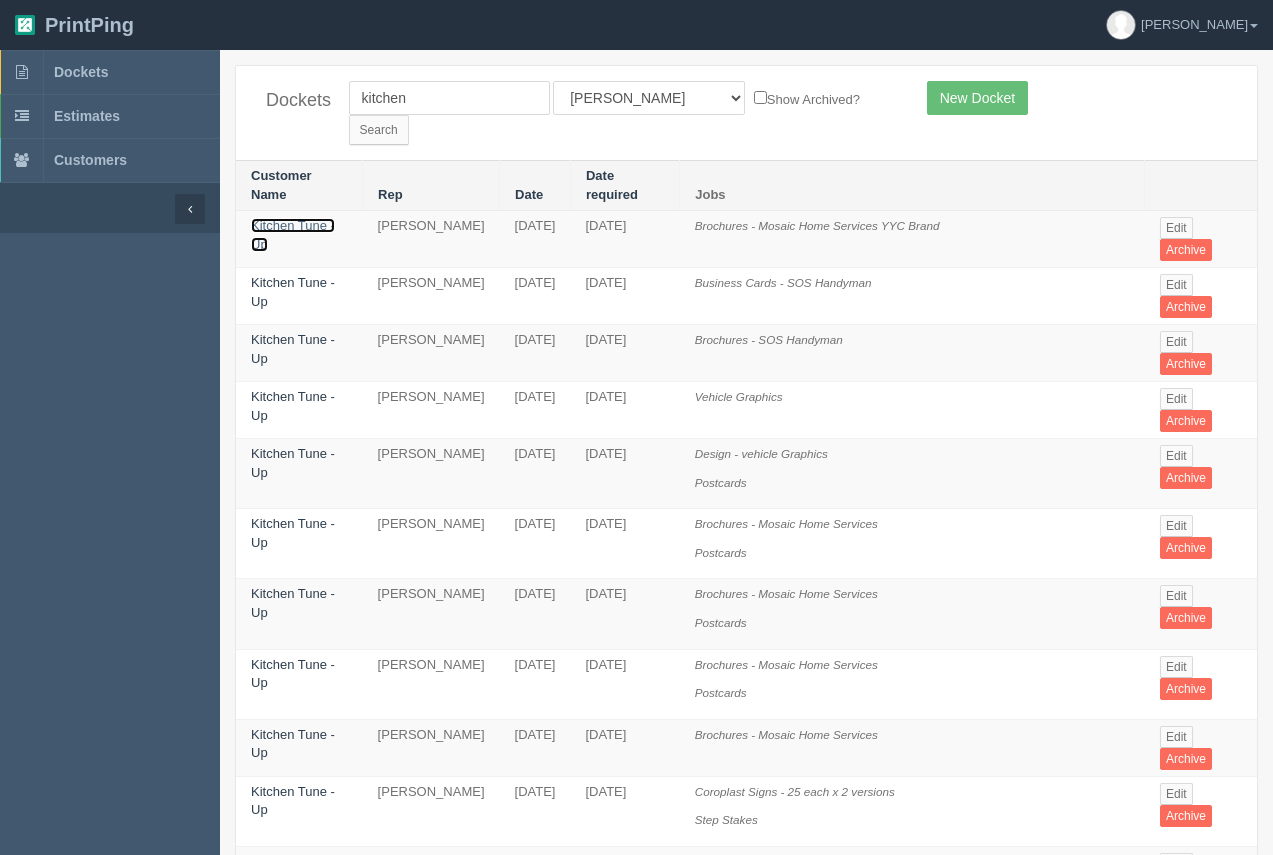 click on "Kitchen Tune - Up" at bounding box center (293, 235) 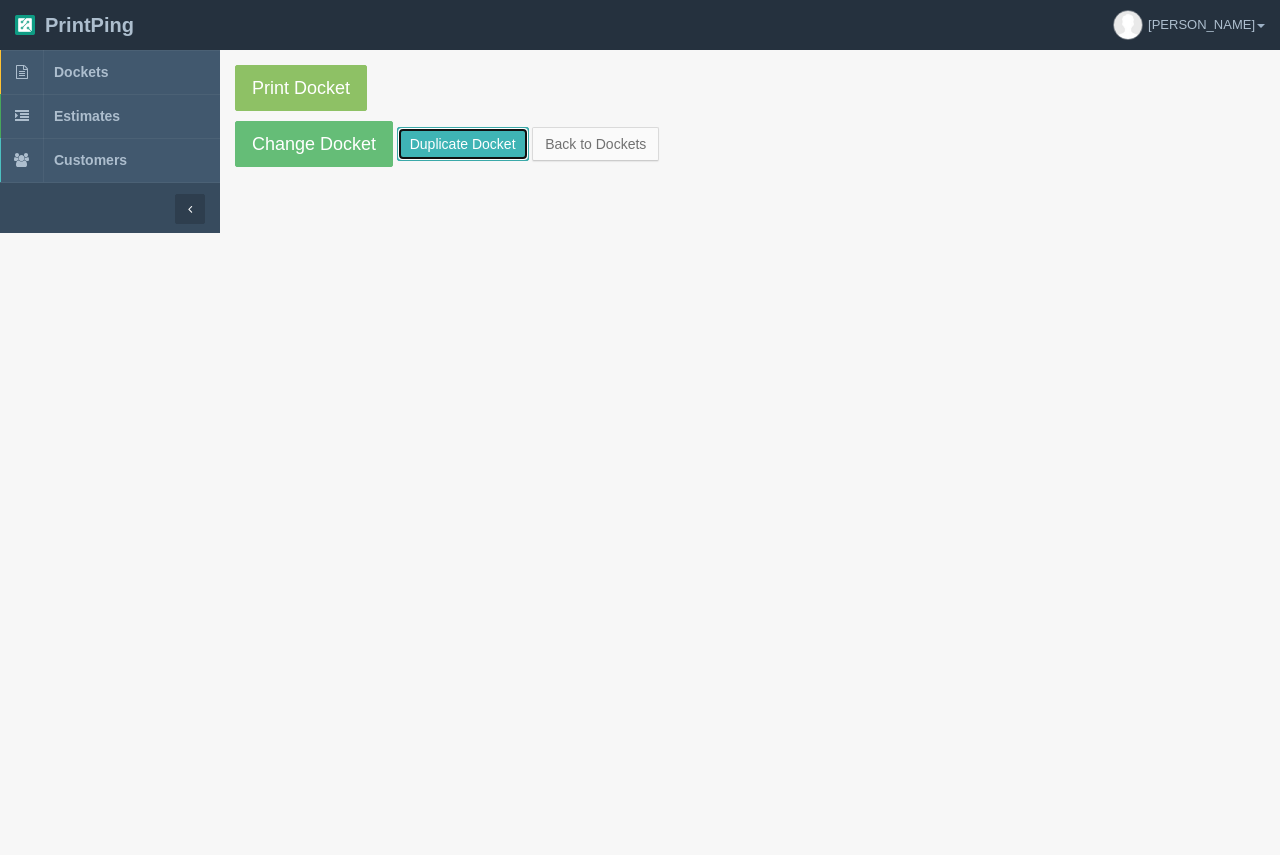 click on "Duplicate Docket" at bounding box center [463, 144] 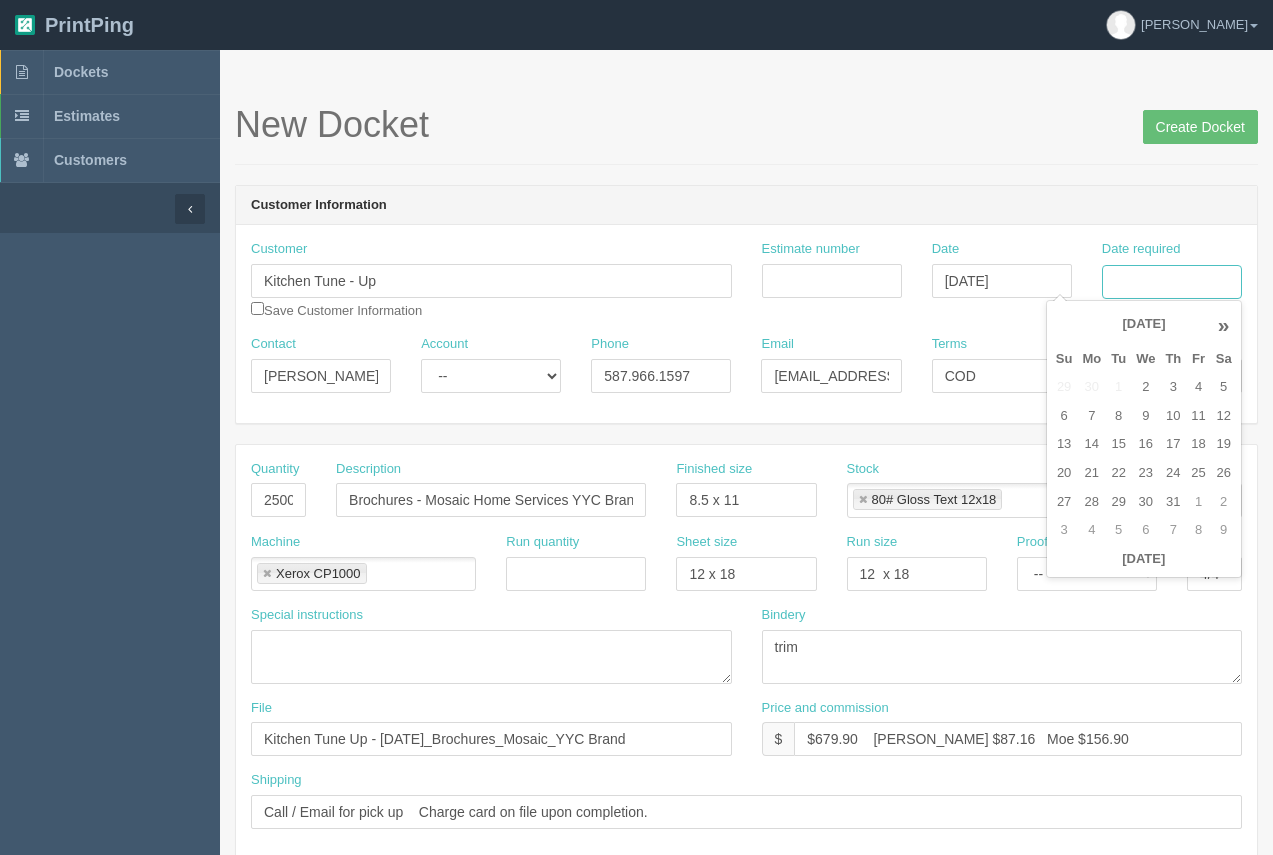 click on "Date required" at bounding box center (1172, 282) 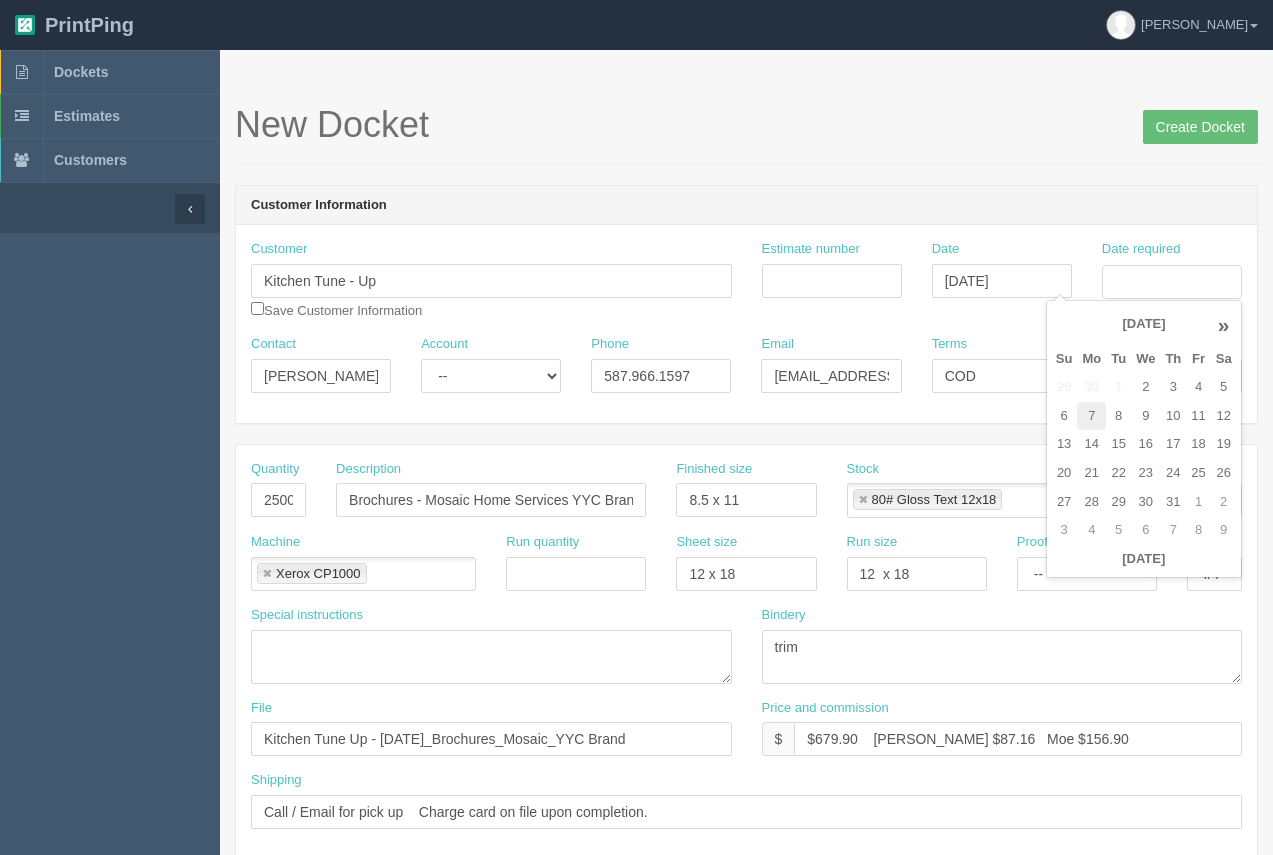 click on "7" at bounding box center [1091, 416] 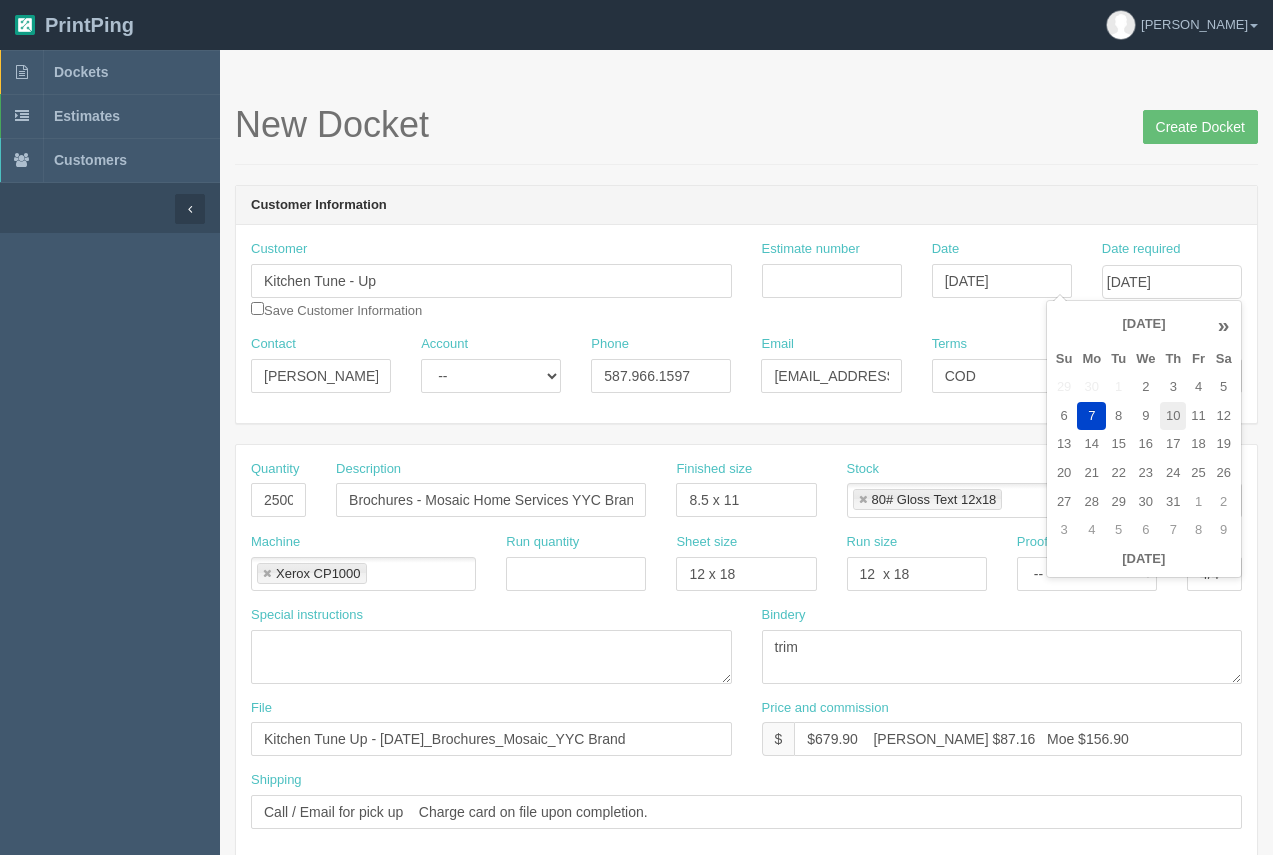 click on "10" at bounding box center [1173, 416] 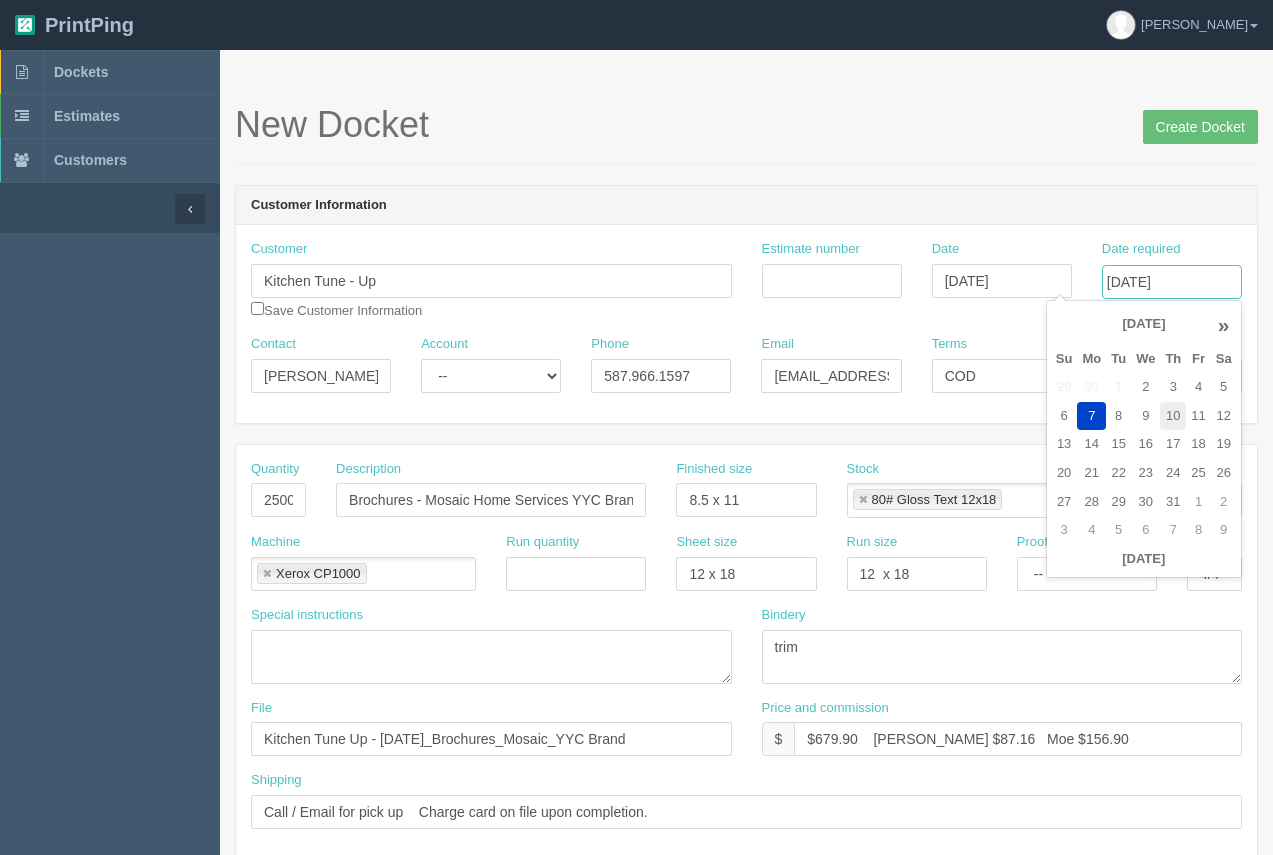 type on "[DATE]" 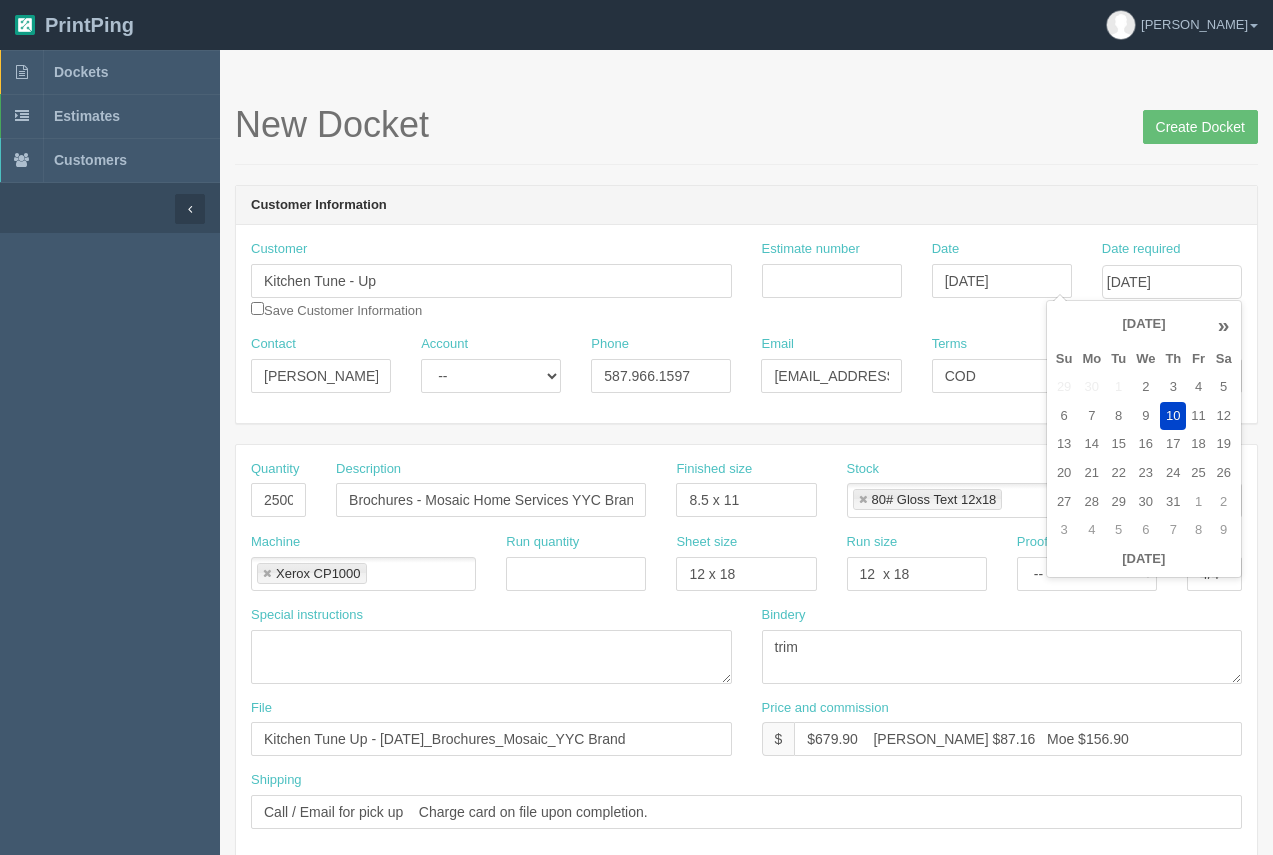 click on "New Docket
Create Docket
Customer Information
Customer
Kitchen Tune - Up
Save Customer Information
Estimate number
Date
[DATE]
Date required
[DATE]
Contact
[PERSON_NAME]
Account
--
Existing Client
Allrush Client
Rep Client
Phone
[PHONE_NUMBER]
Email
[EMAIL_ADDRESS][DOMAIN_NAME]
Terms
COD
Salesrep
[PERSON_NAME]
[PERSON_NAME]
[PERSON_NAME]
[PERSON_NAME]
[PERSON_NAME]" at bounding box center (746, 945) 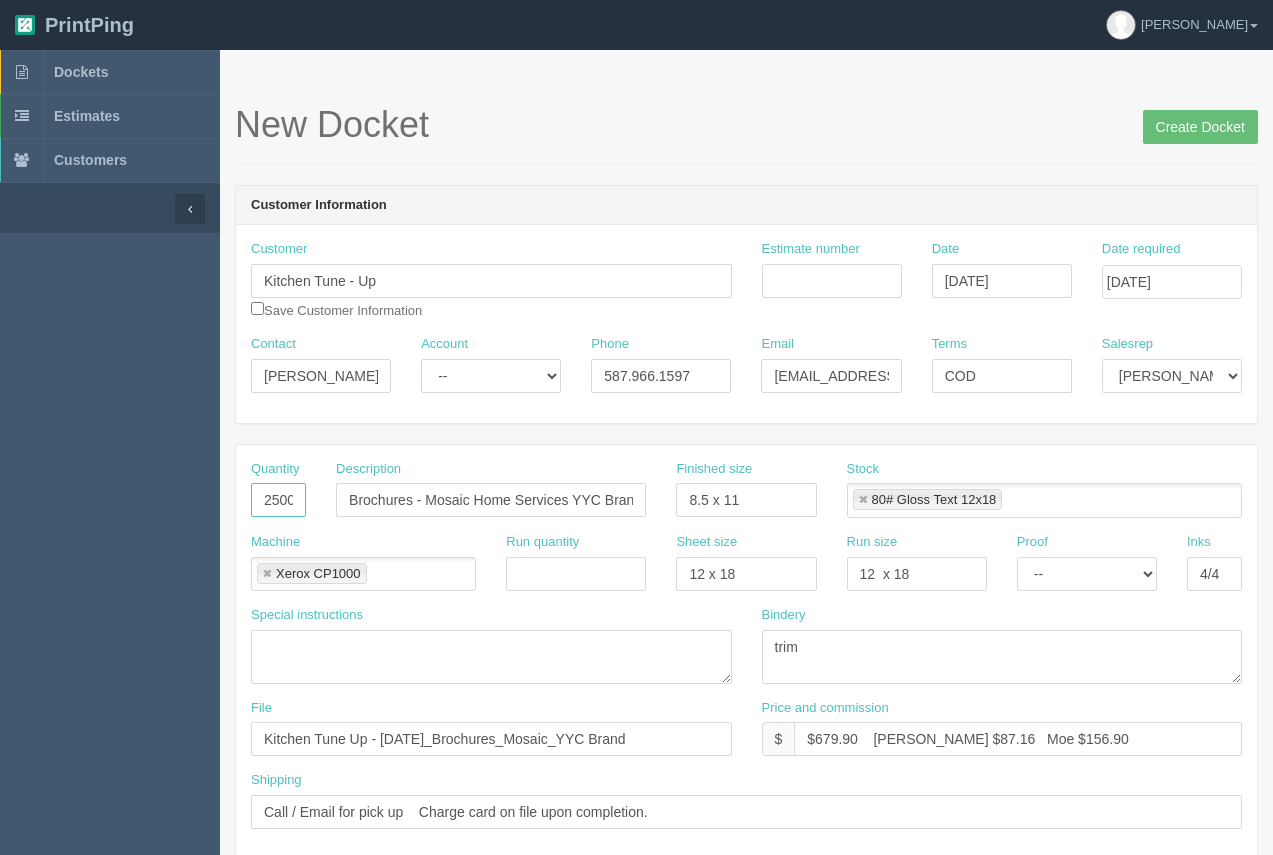 click on "2500" at bounding box center (278, 500) 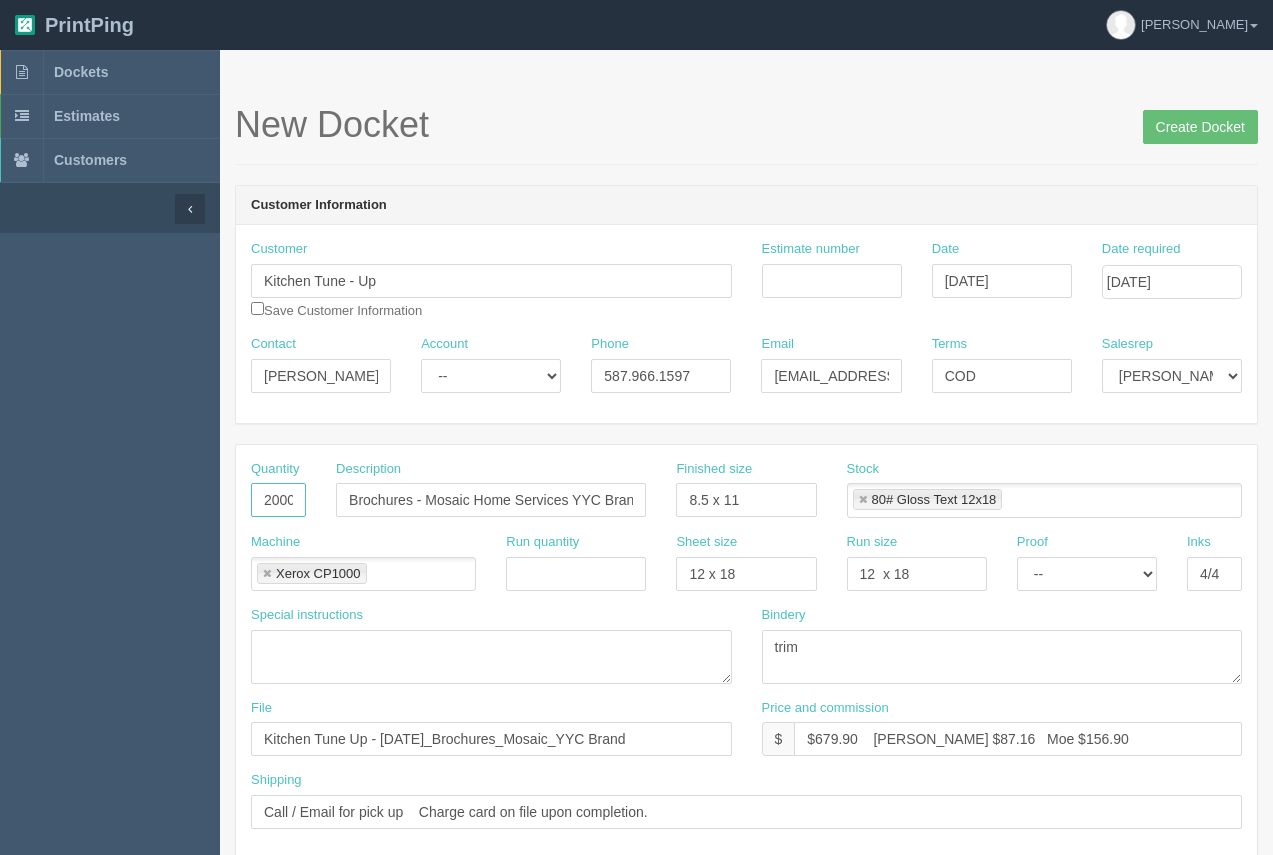 type on "2000" 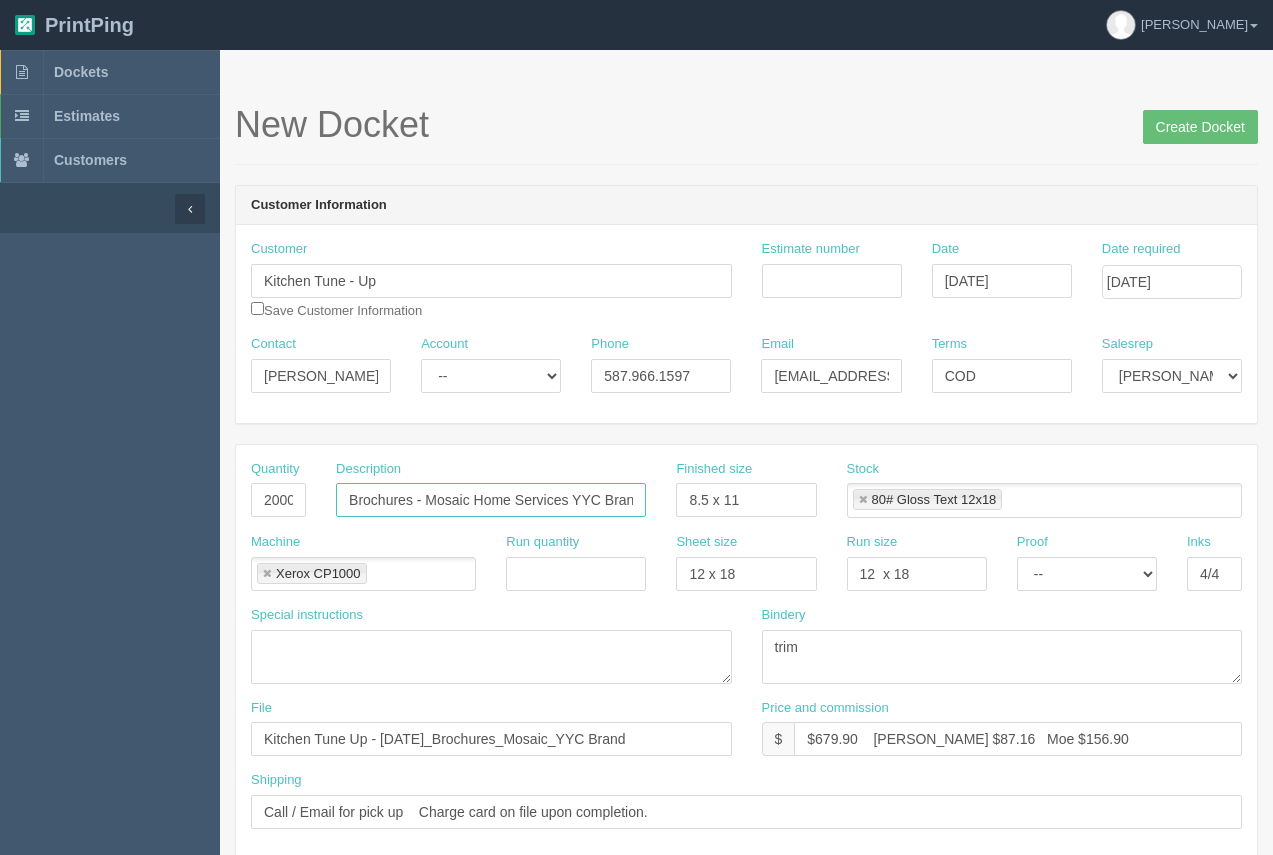 scroll, scrollTop: 0, scrollLeft: 9, axis: horizontal 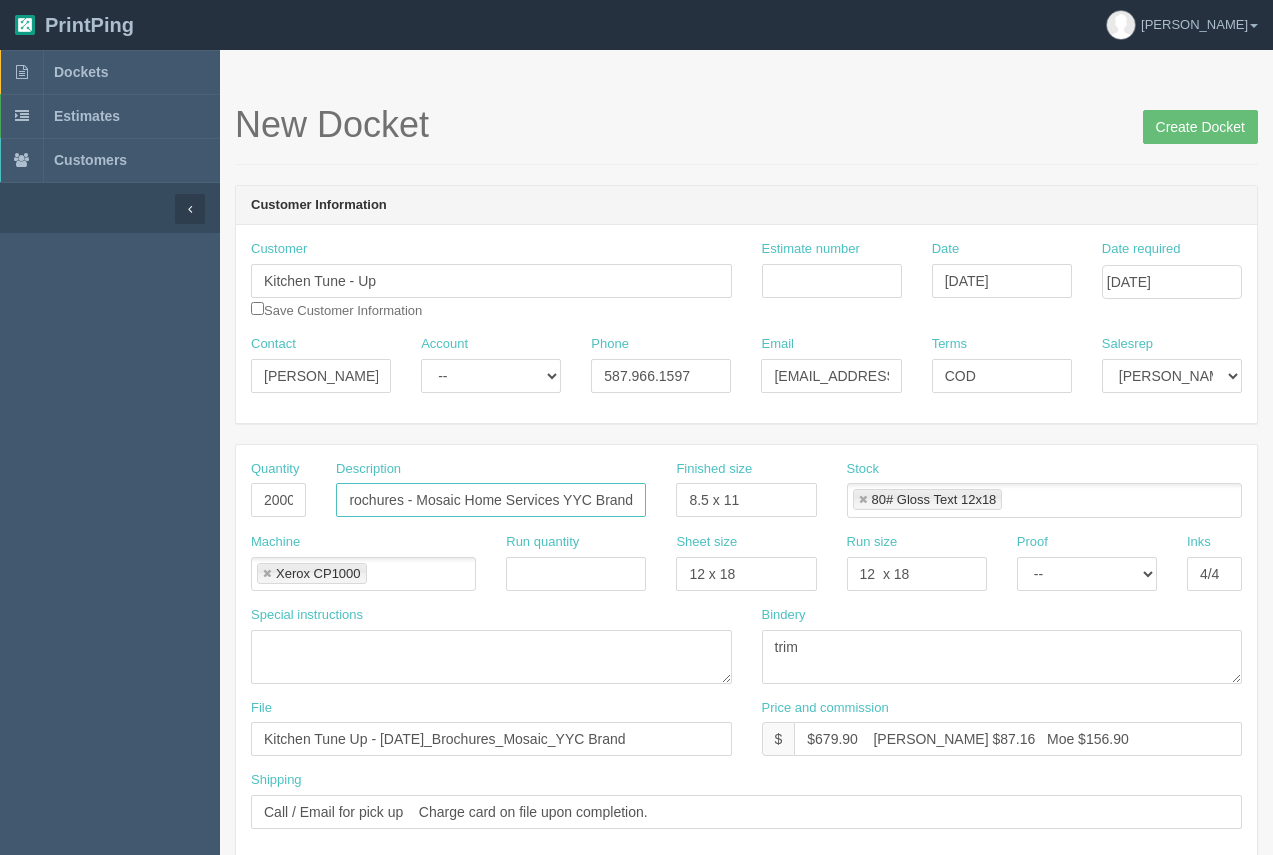 drag, startPoint x: 347, startPoint y: 501, endPoint x: 650, endPoint y: 498, distance: 303.01486 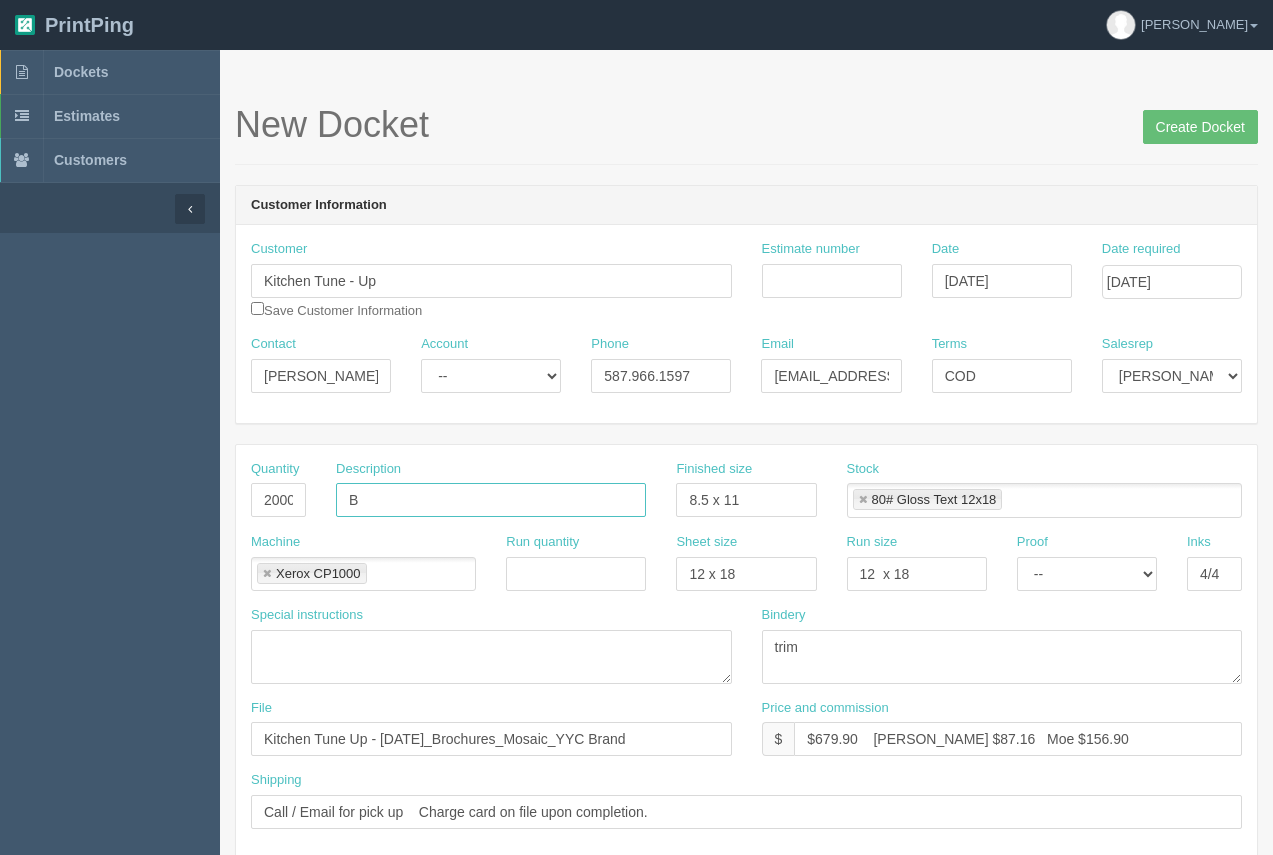 scroll, scrollTop: 0, scrollLeft: 0, axis: both 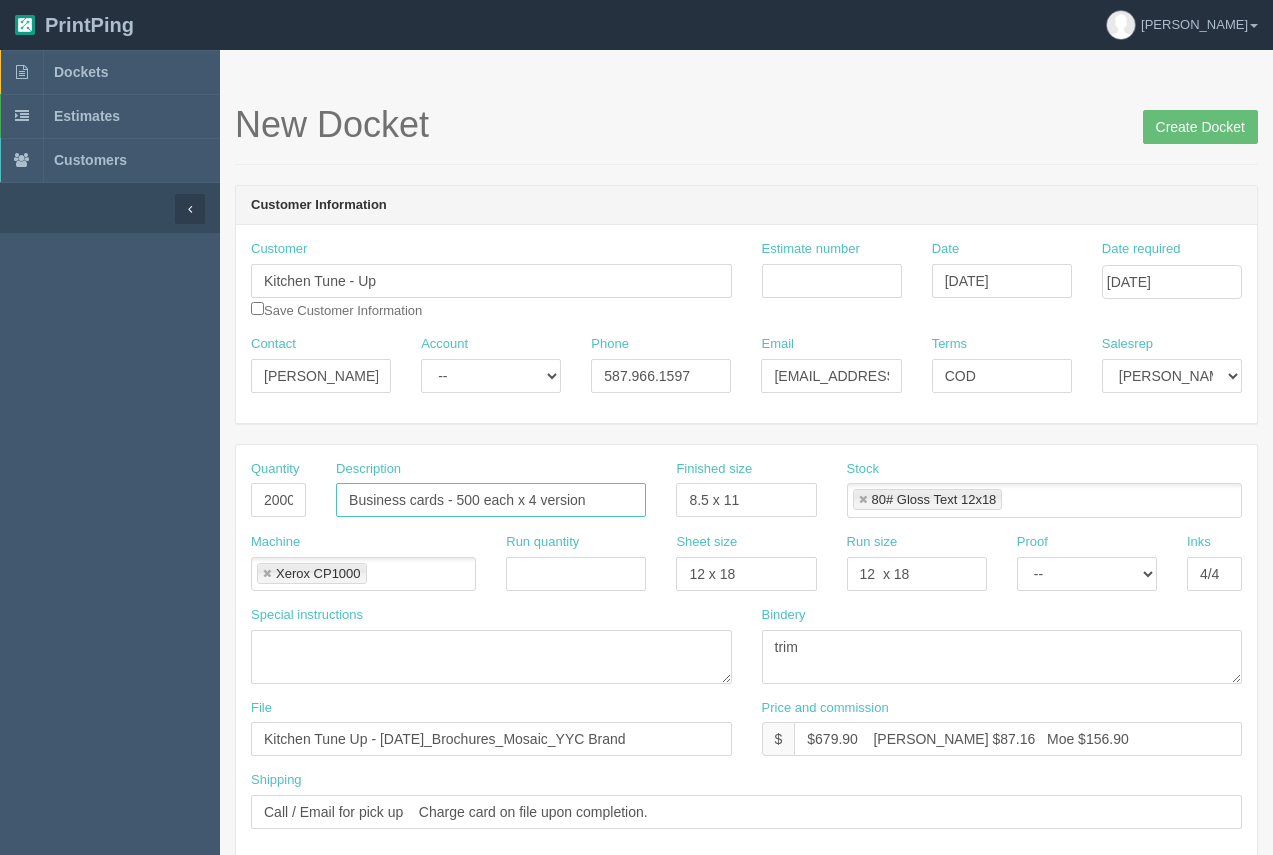 type on "Business cards - 500 each x 4 versions" 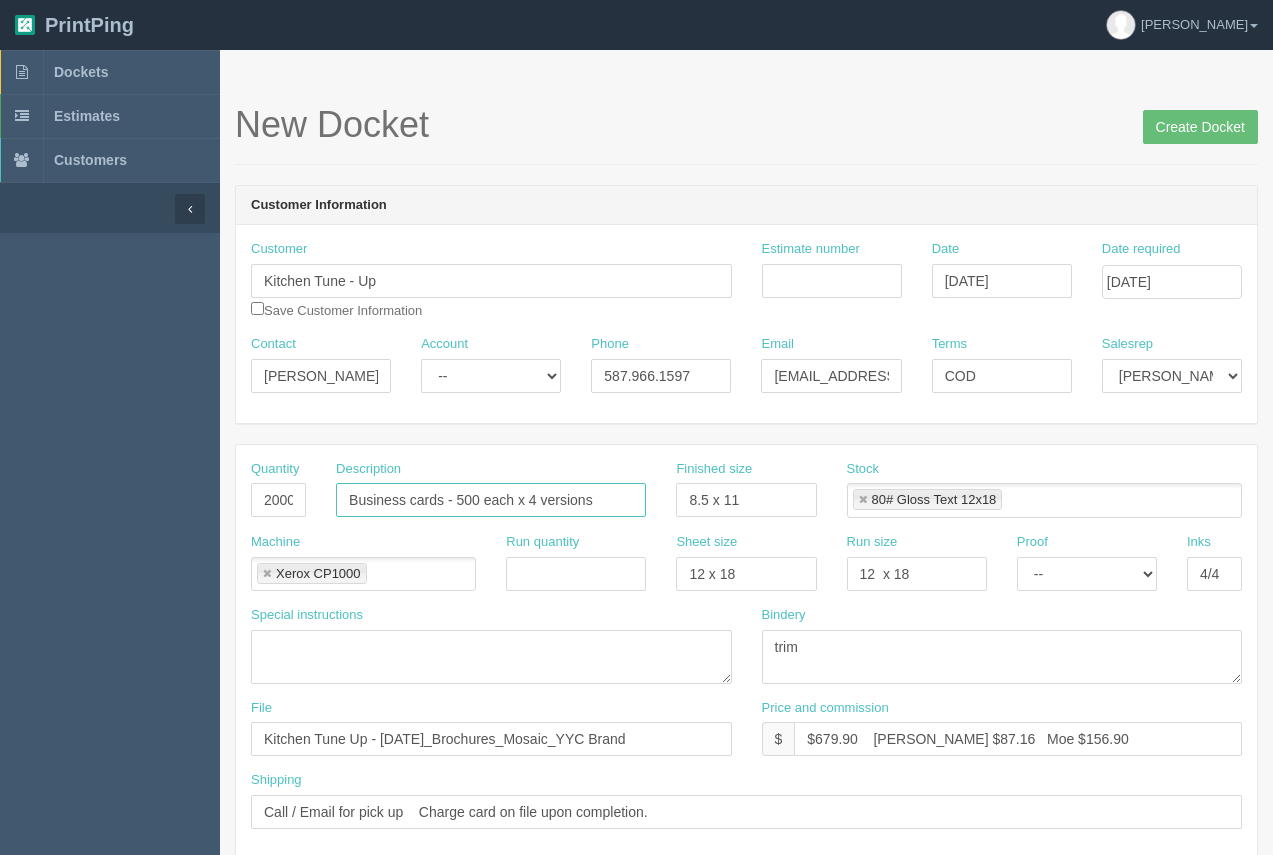 click at bounding box center (863, 500) 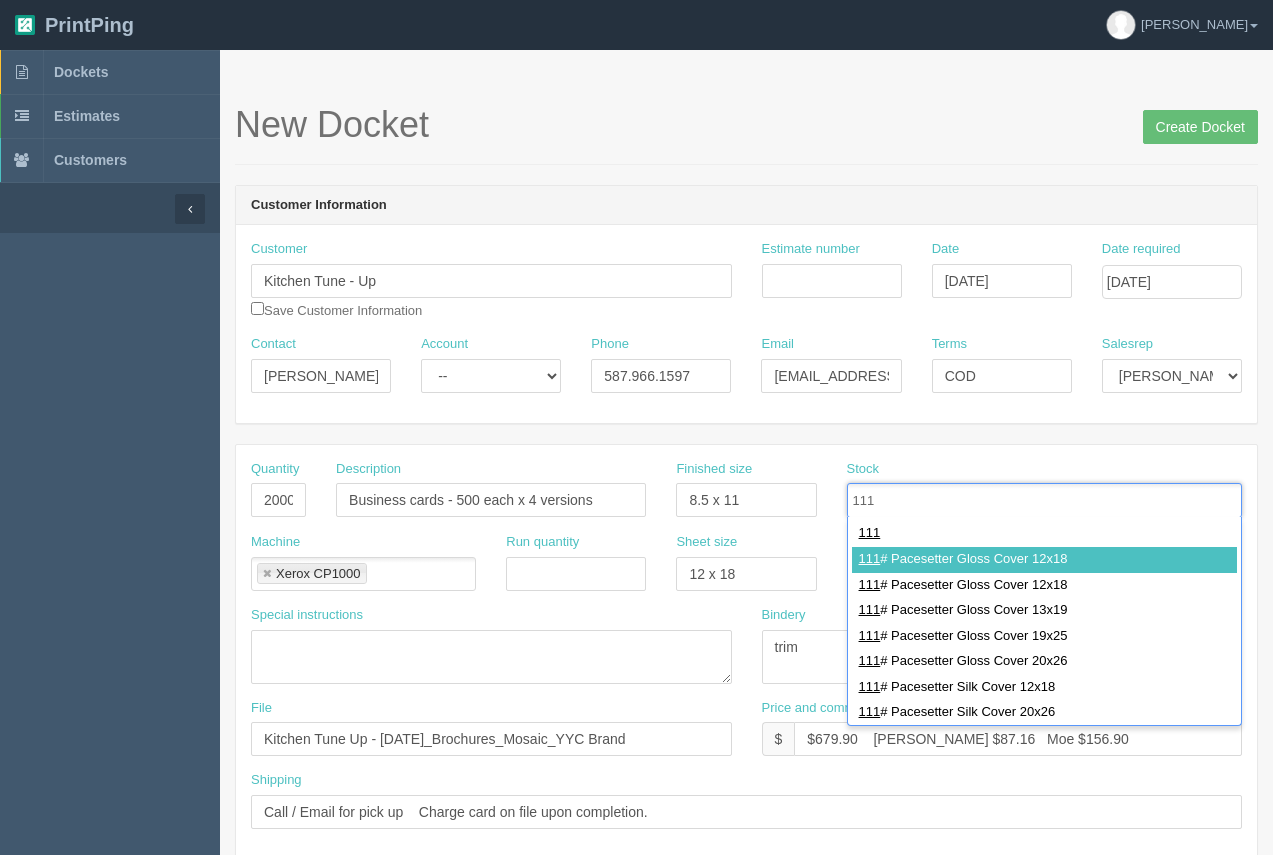 type on "111" 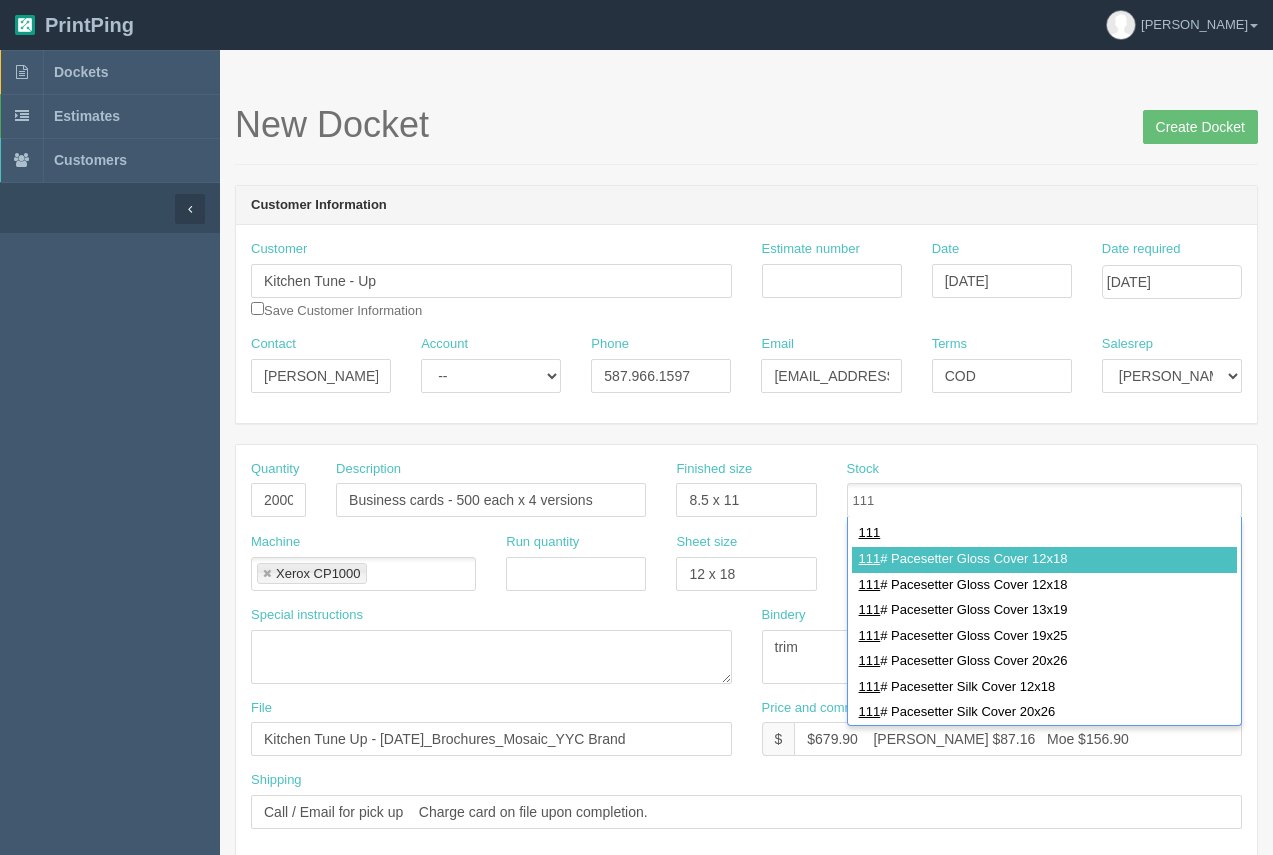 drag, startPoint x: 901, startPoint y: 551, endPoint x: 813, endPoint y: 536, distance: 89.26926 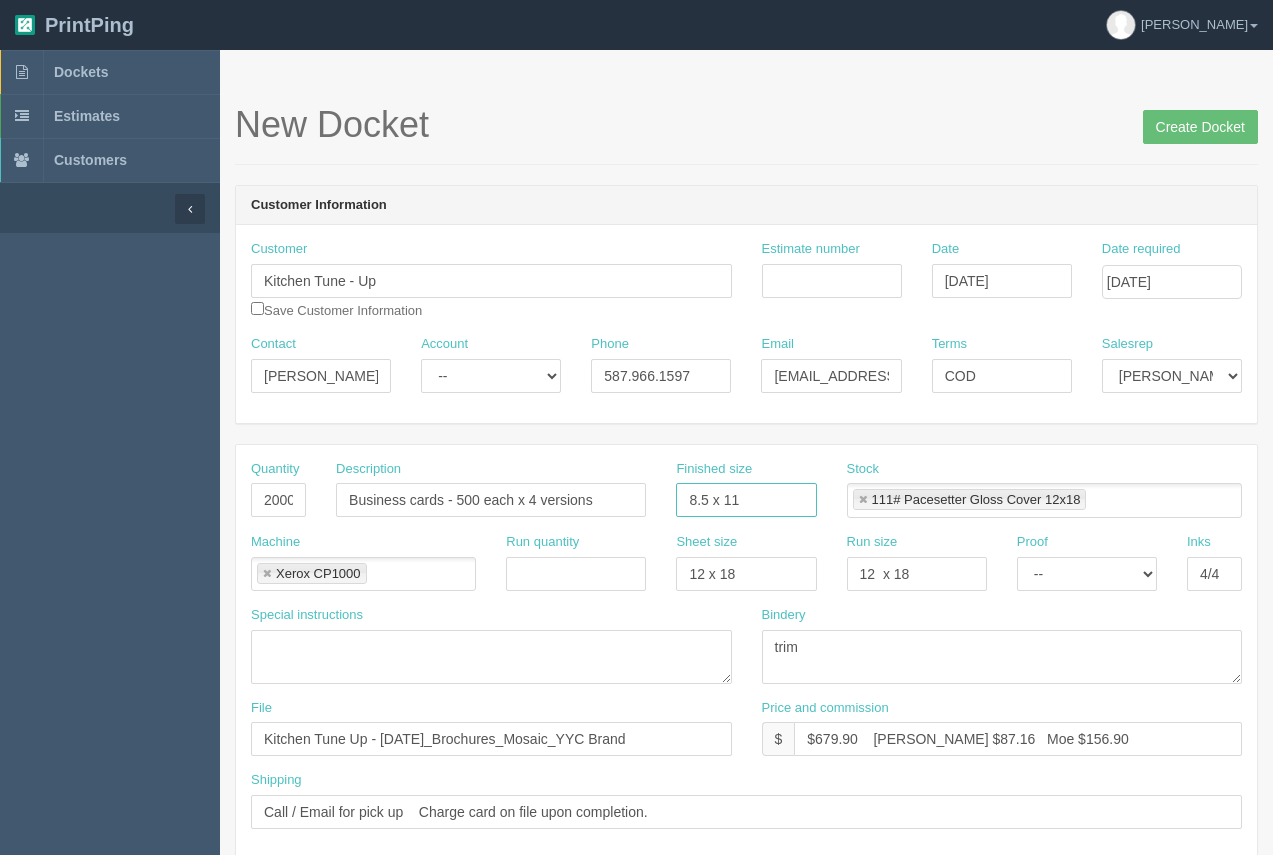 drag, startPoint x: 755, startPoint y: 506, endPoint x: 671, endPoint y: 499, distance: 84.29116 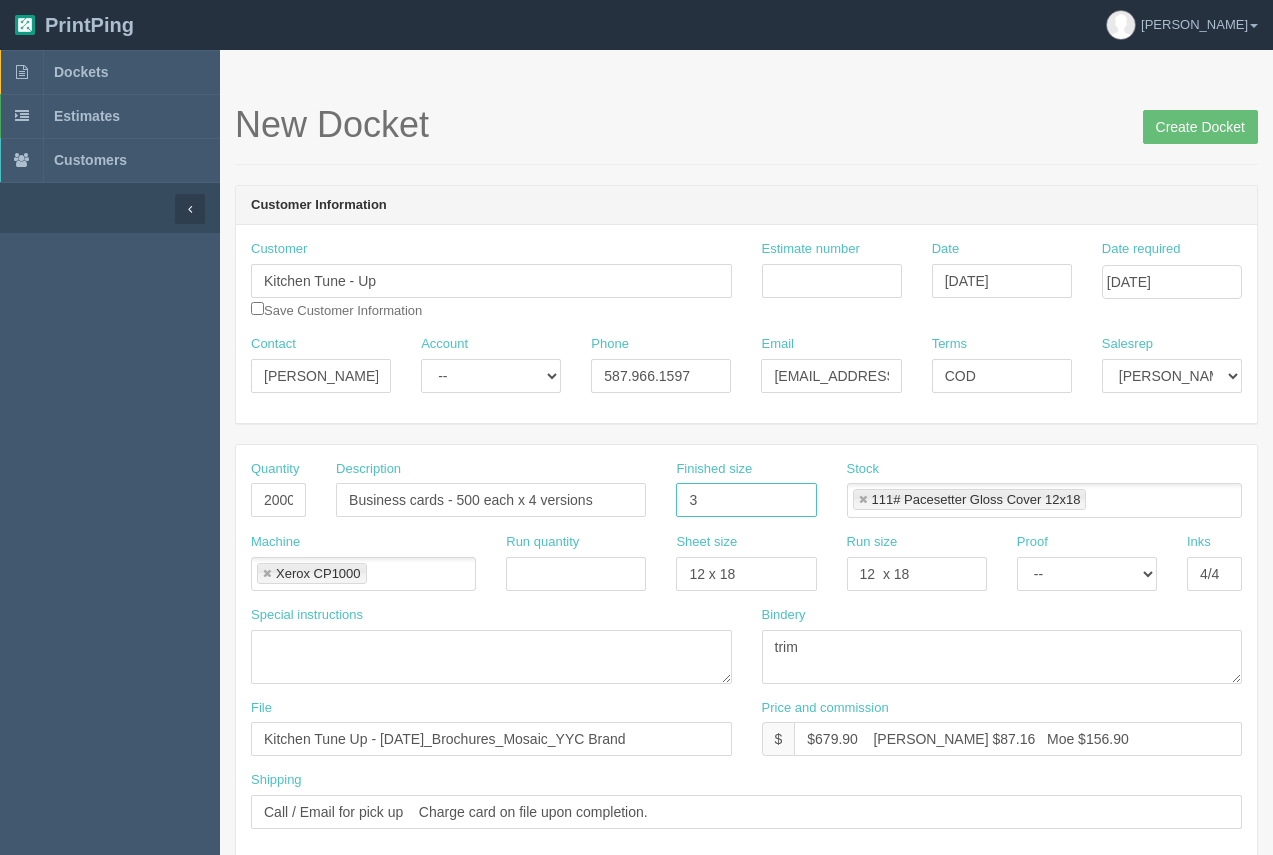type on "3.5 x 2" 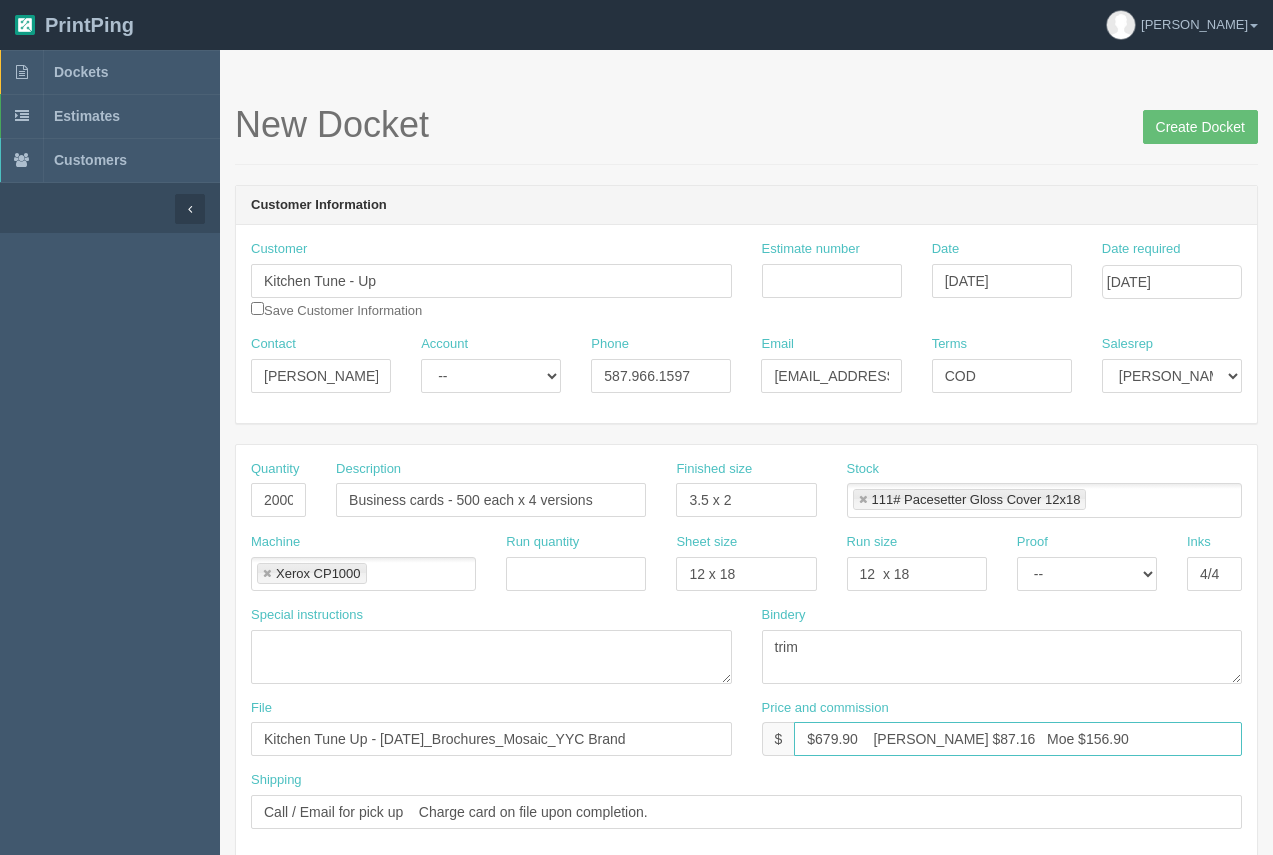 drag, startPoint x: 857, startPoint y: 747, endPoint x: 814, endPoint y: 736, distance: 44.38468 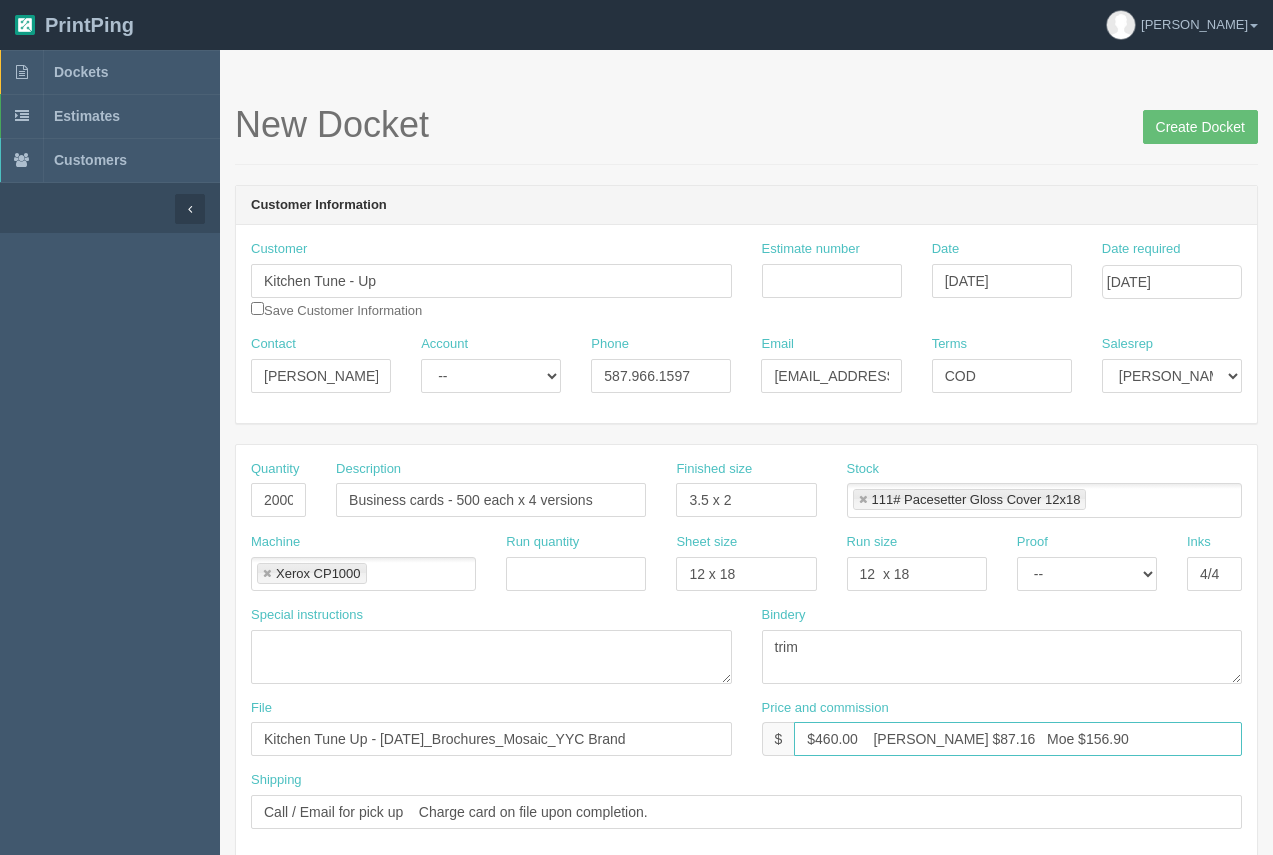 type on "$460.00    Arif $87.16   Moe $156.90" 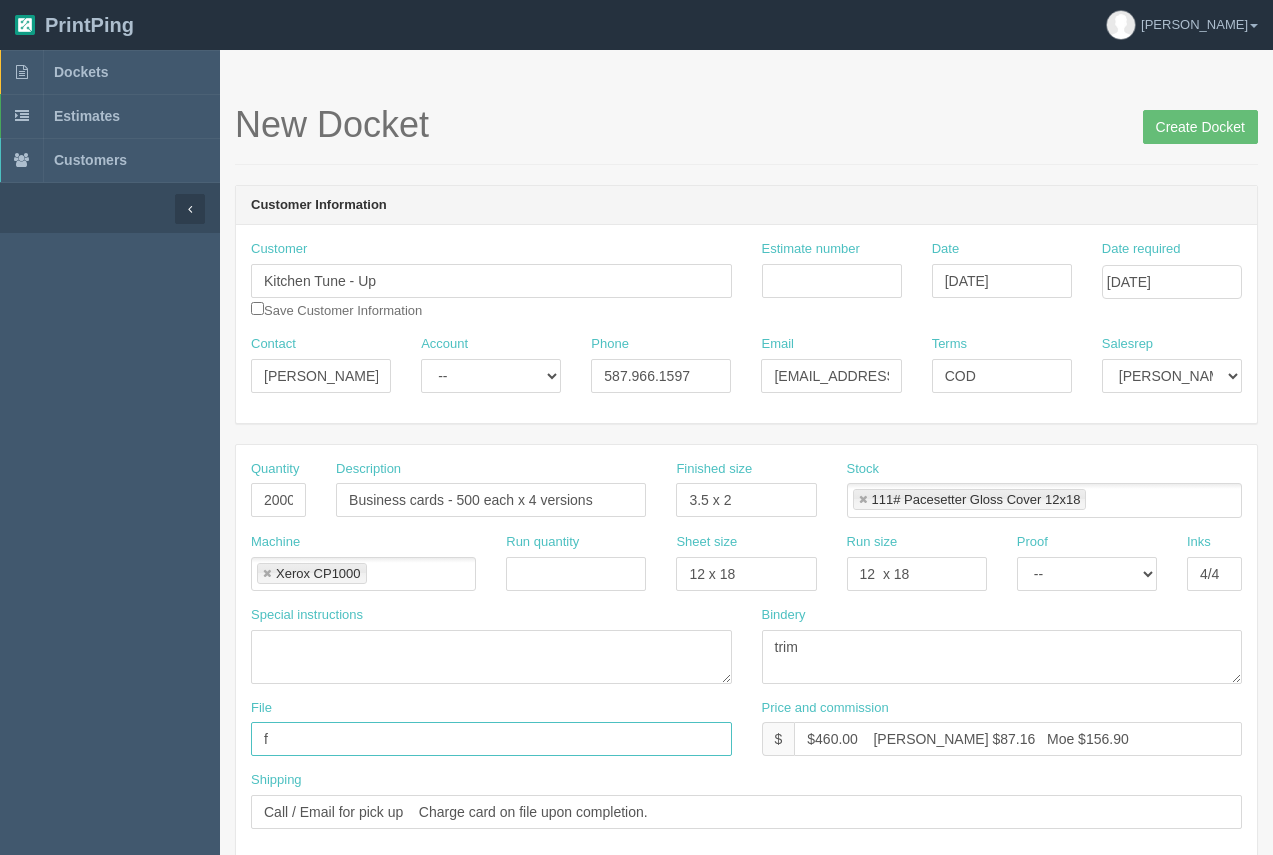 drag, startPoint x: 660, startPoint y: 738, endPoint x: 197, endPoint y: 720, distance: 463.34976 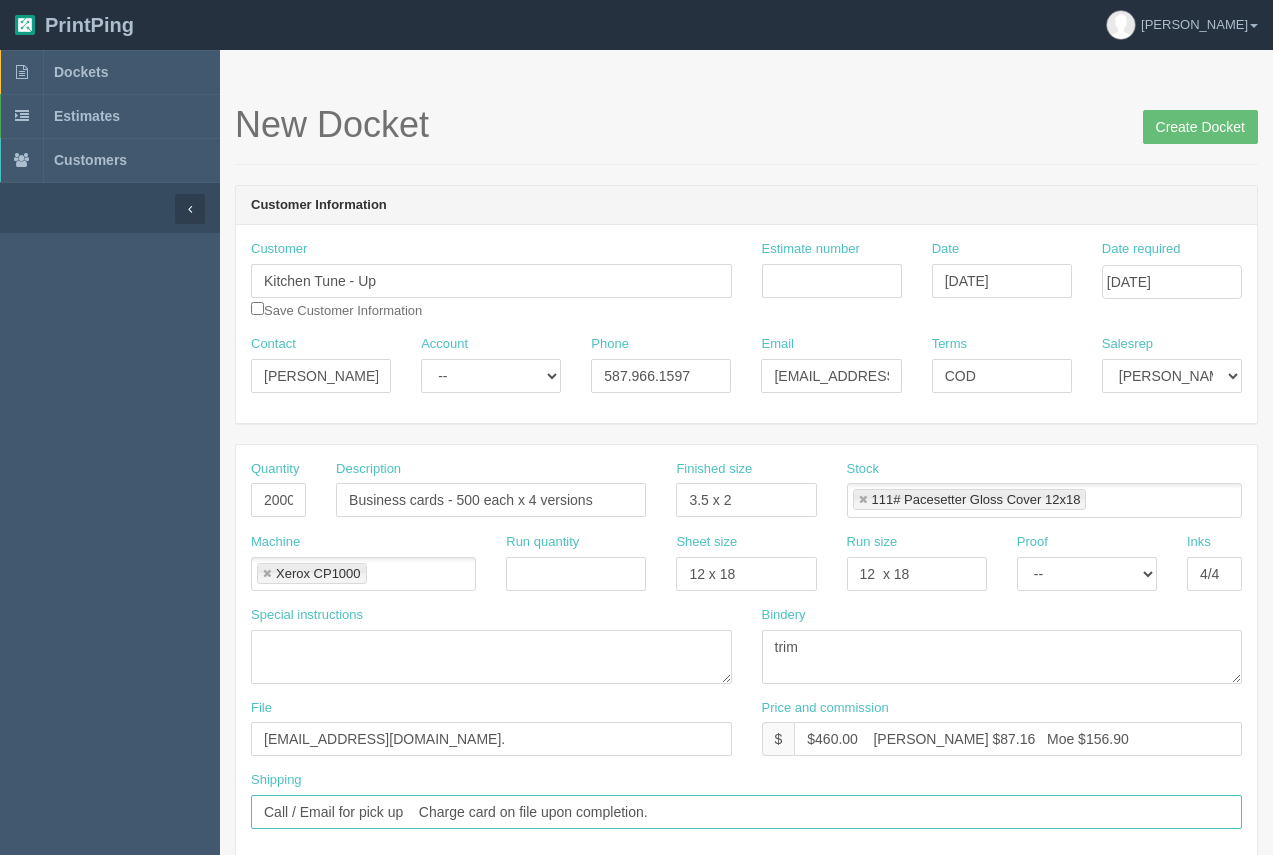 drag, startPoint x: 665, startPoint y: 808, endPoint x: 392, endPoint y: 805, distance: 273.01648 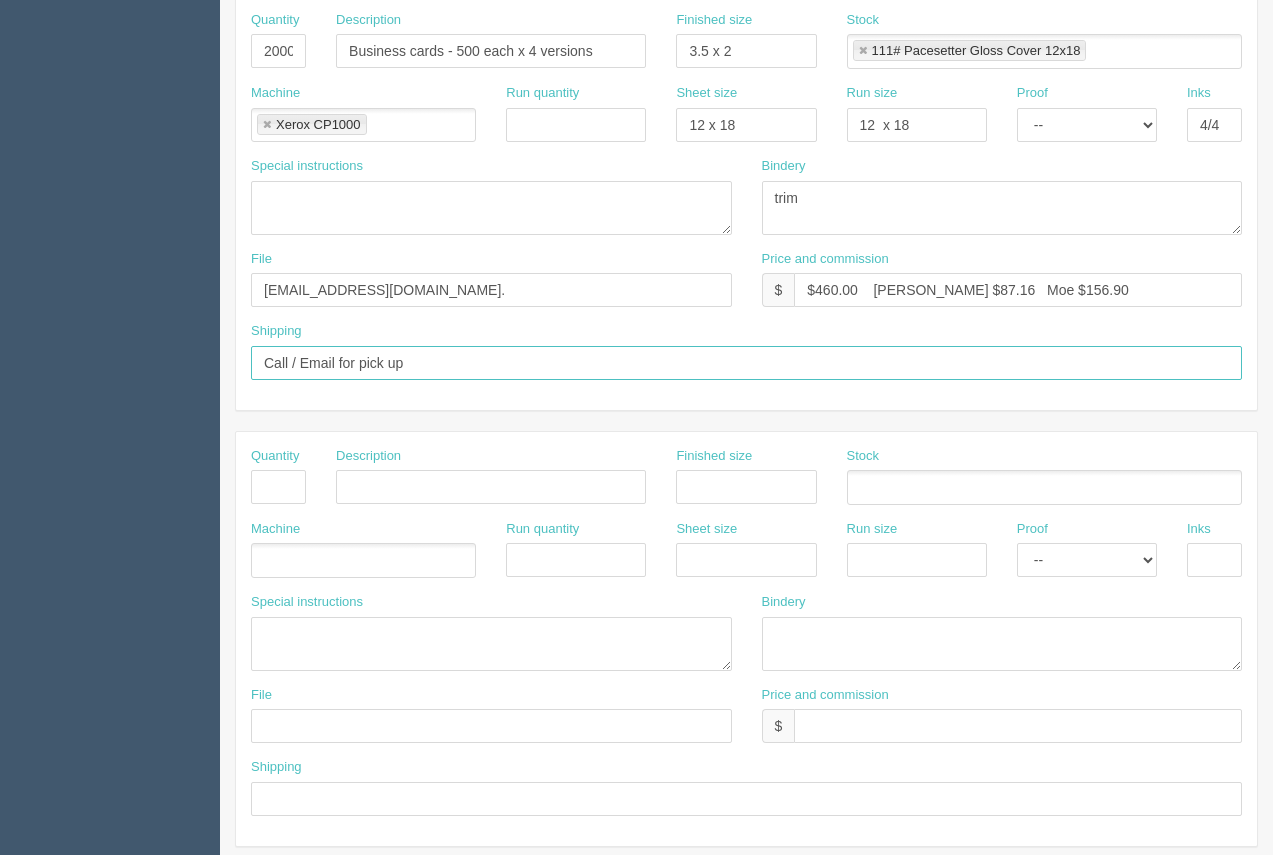 scroll, scrollTop: 400, scrollLeft: 0, axis: vertical 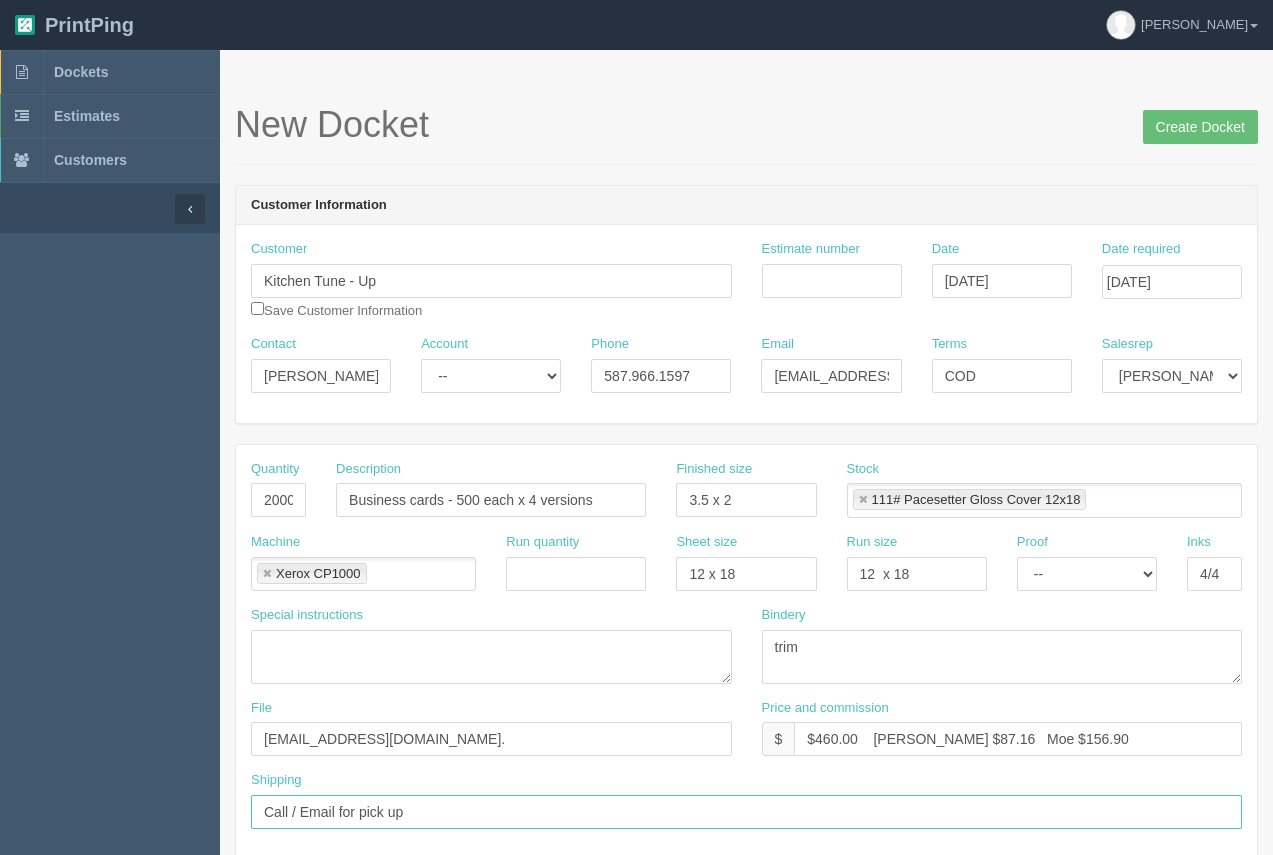 type on "Call / Email for pick up" 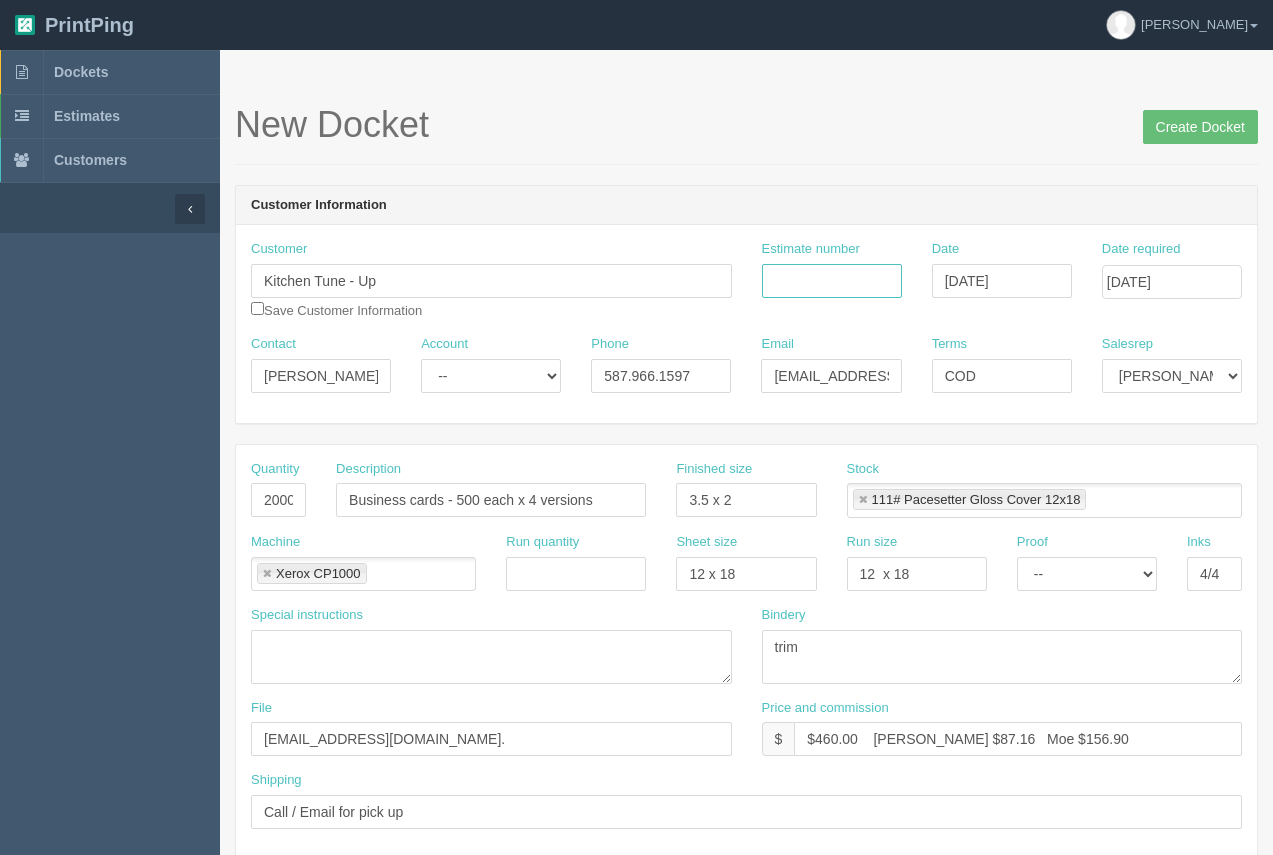 click on "Estimate number" at bounding box center (832, 281) 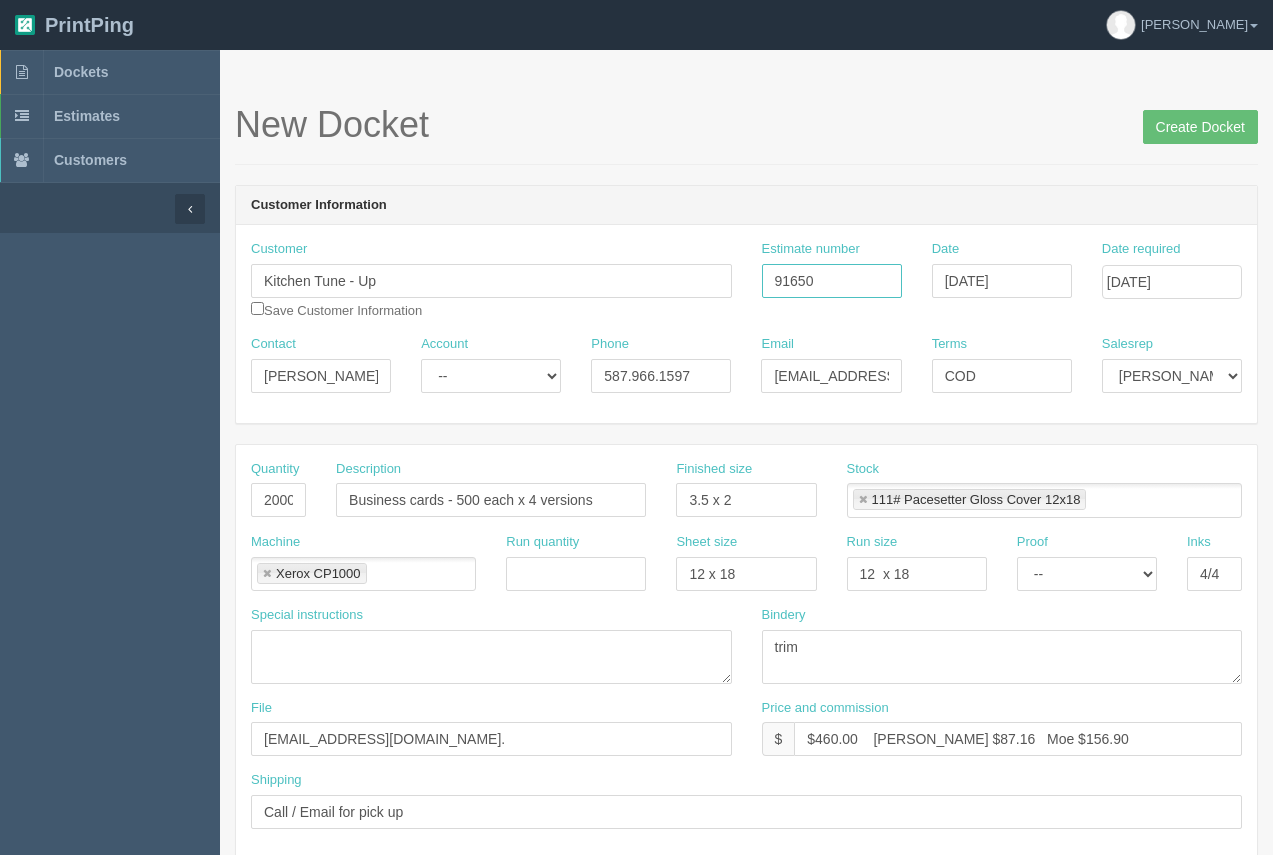 type on "91650" 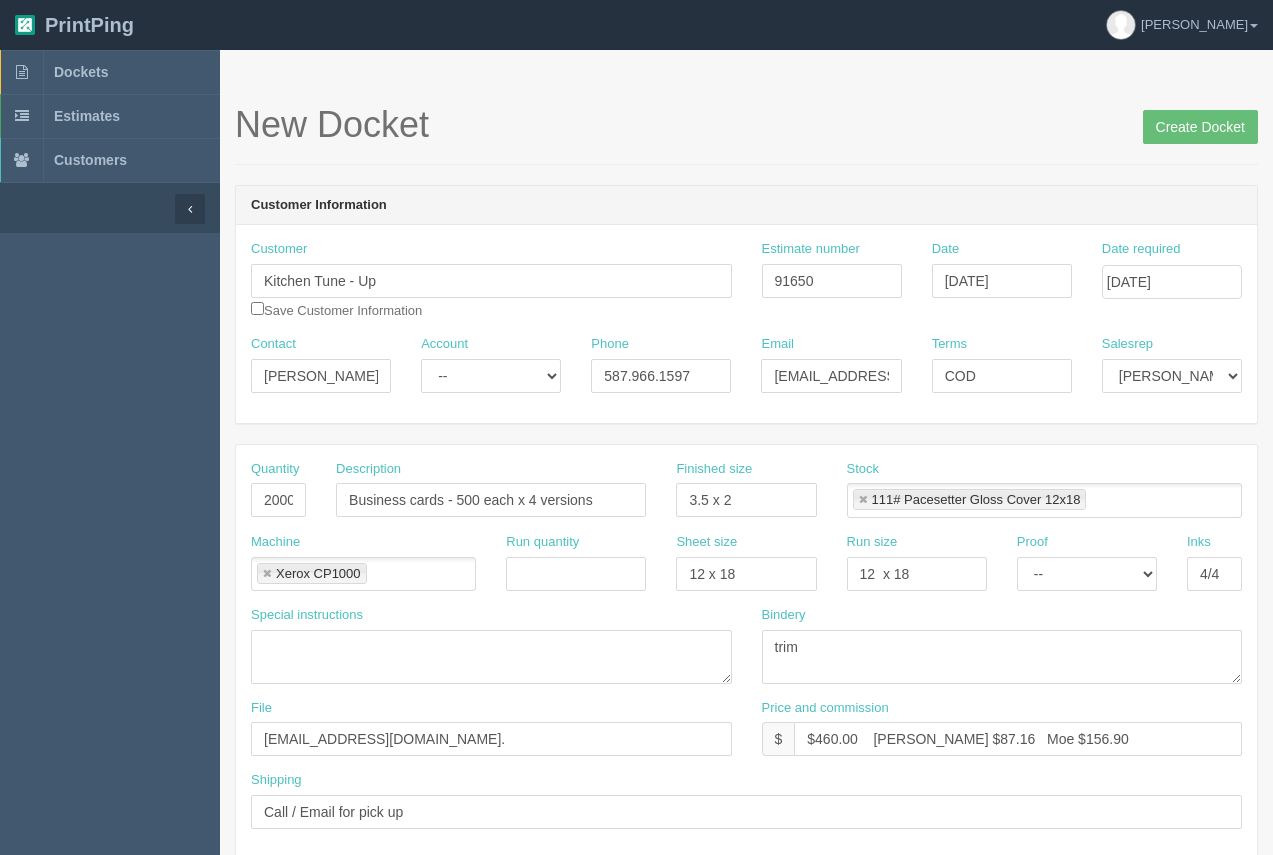 drag, startPoint x: 1271, startPoint y: 363, endPoint x: 1279, endPoint y: 504, distance: 141.22676 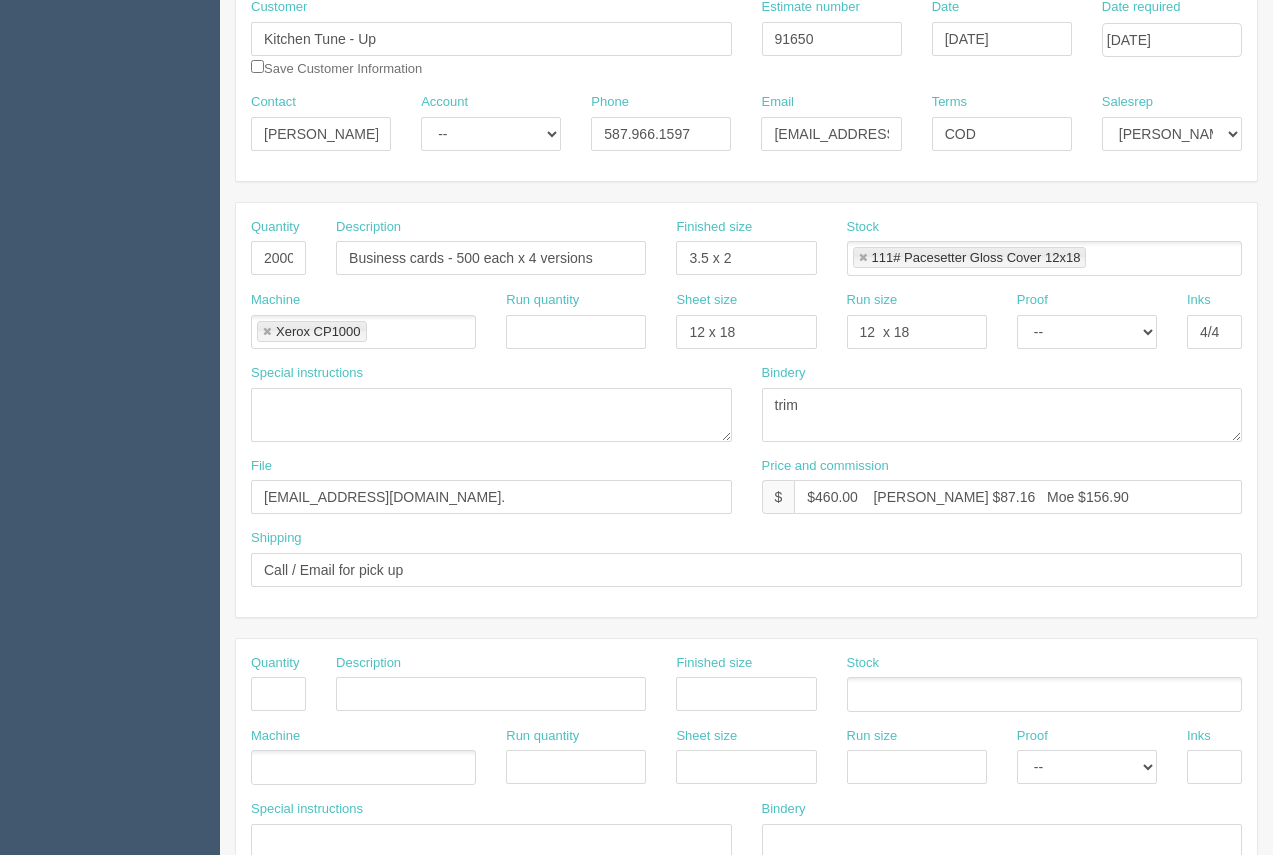 scroll, scrollTop: 243, scrollLeft: 0, axis: vertical 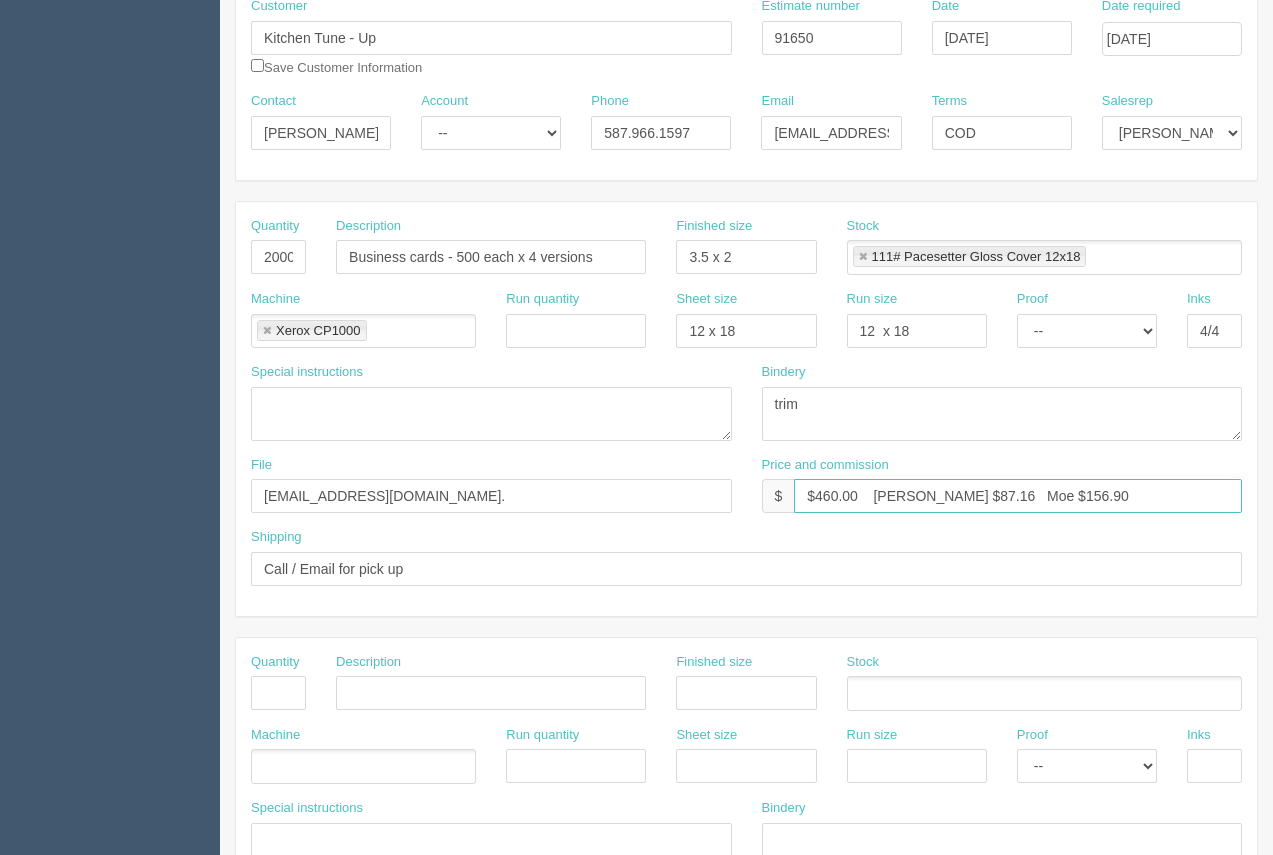 drag, startPoint x: 942, startPoint y: 496, endPoint x: 906, endPoint y: 491, distance: 36.345562 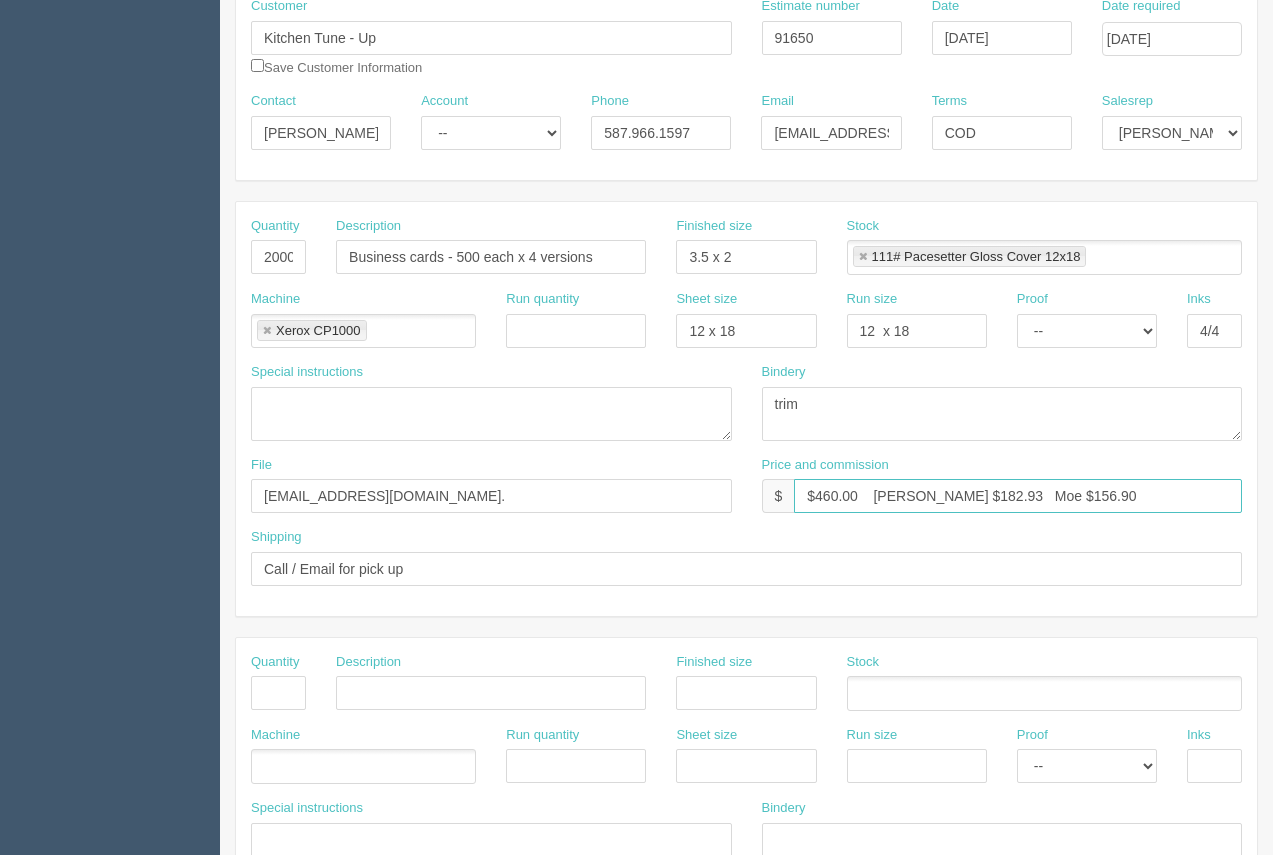 drag, startPoint x: 1028, startPoint y: 497, endPoint x: 1009, endPoint y: 494, distance: 19.235384 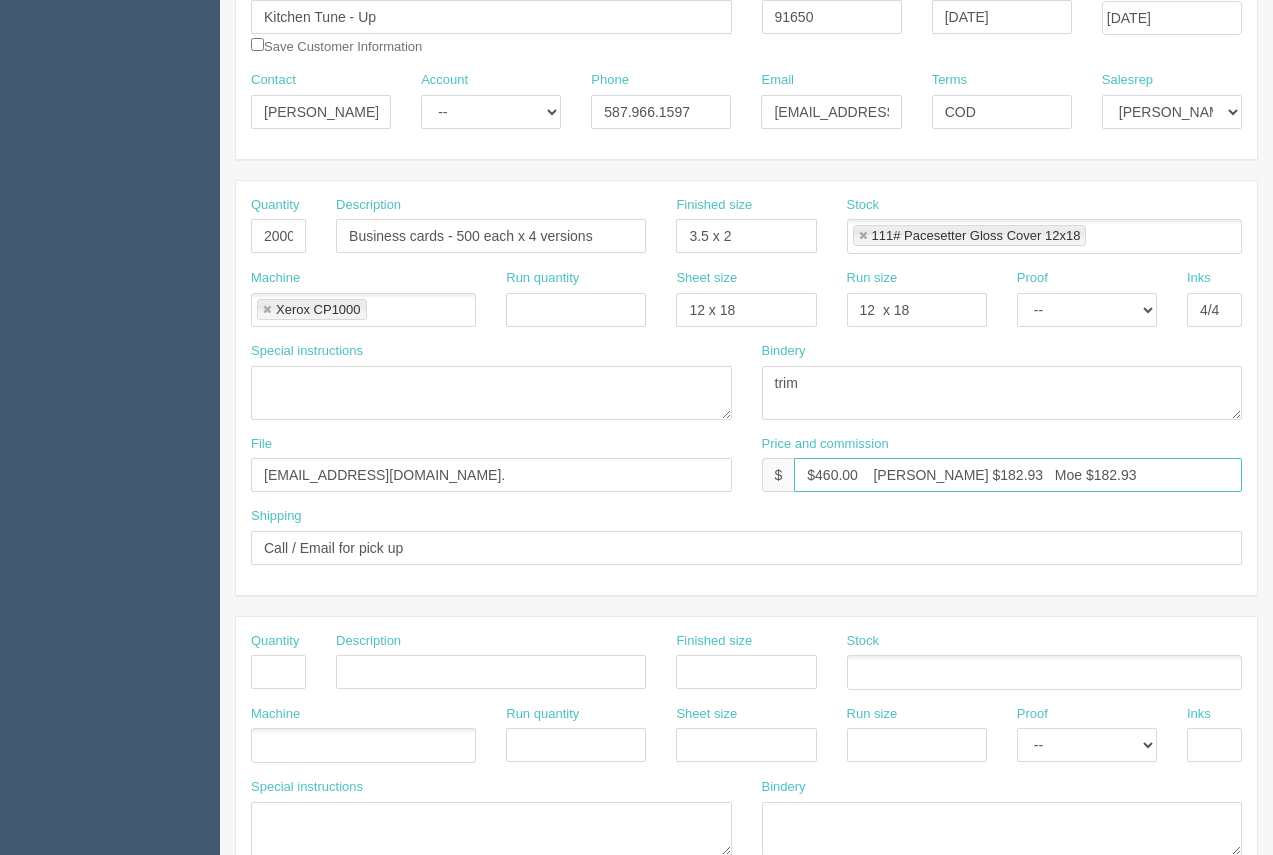 scroll, scrollTop: 0, scrollLeft: 0, axis: both 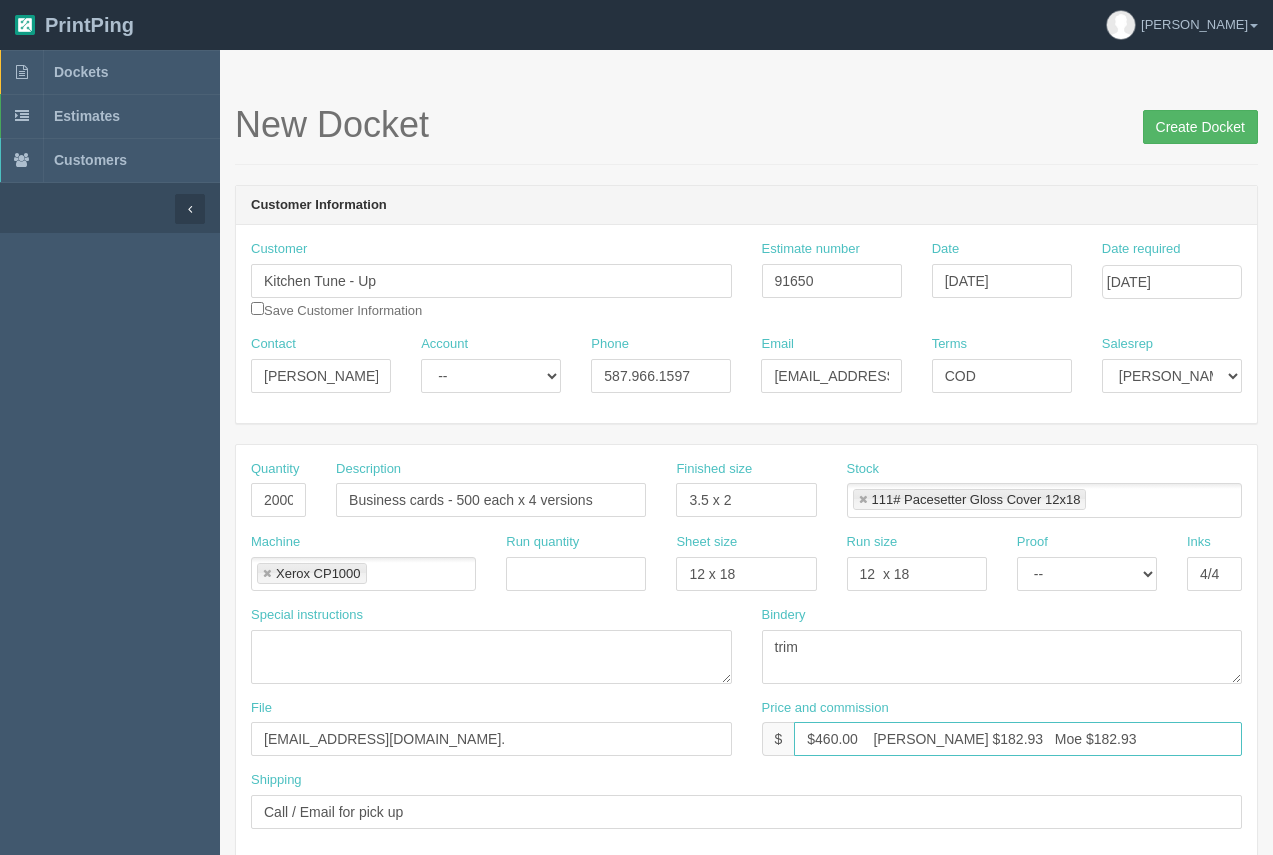 type on "$460.00    Arif $182.93   Moe $182.93" 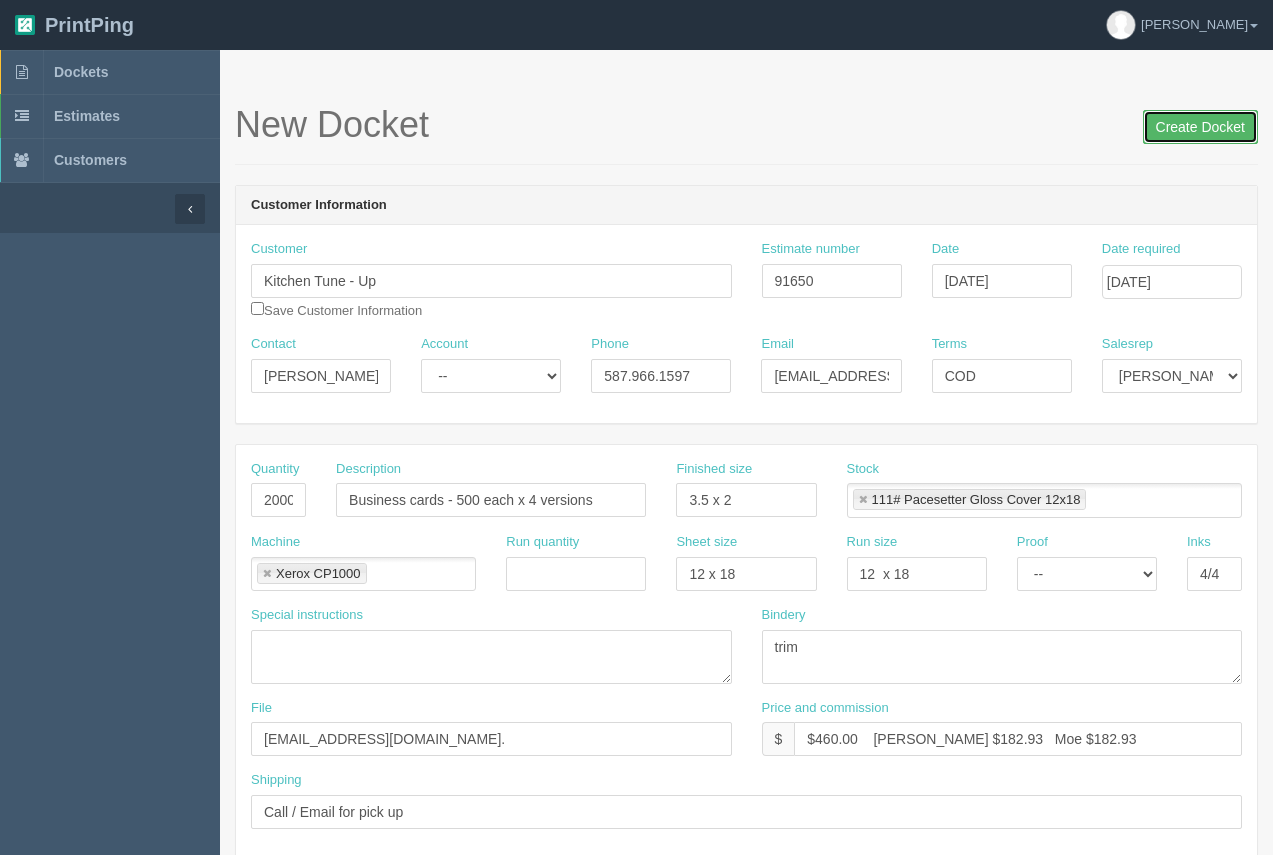 click on "Create Docket" at bounding box center [1200, 127] 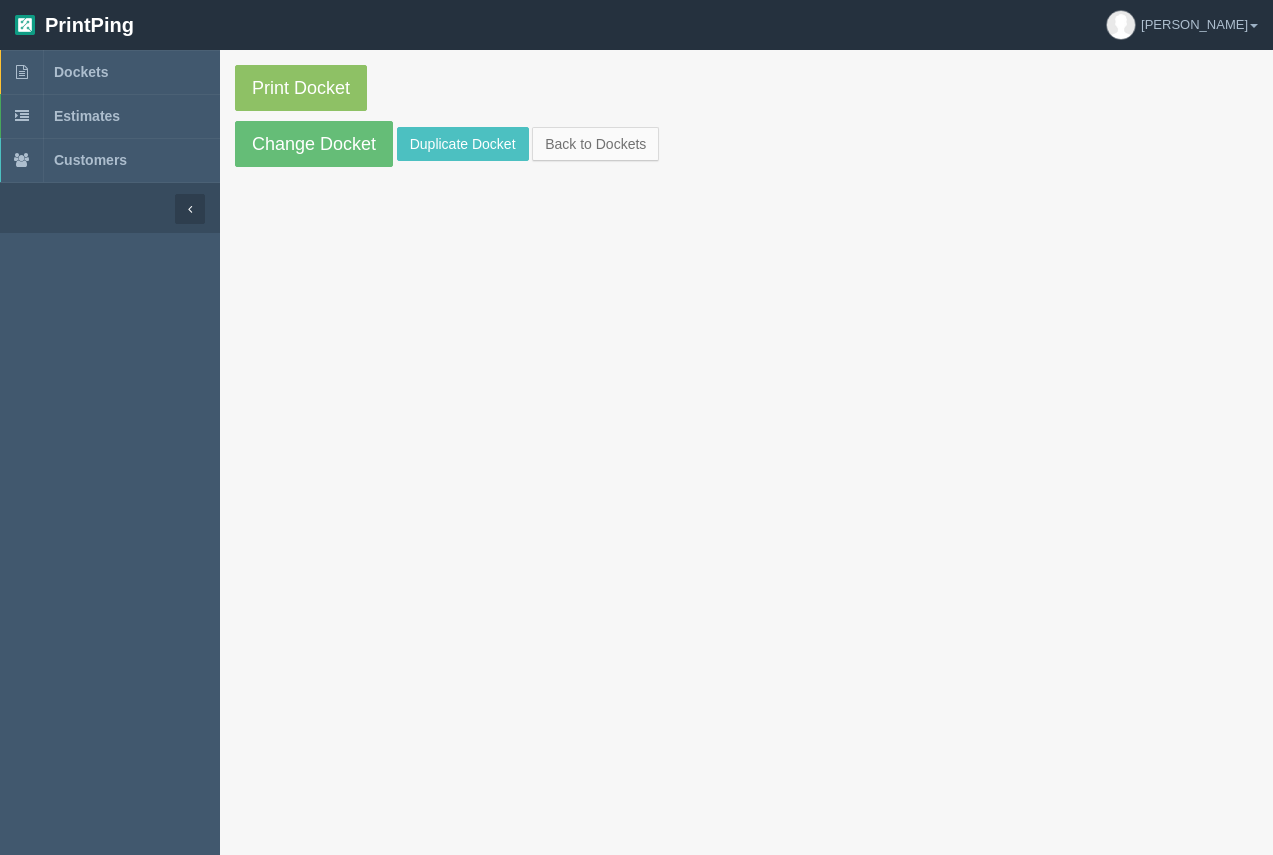 scroll, scrollTop: 0, scrollLeft: 0, axis: both 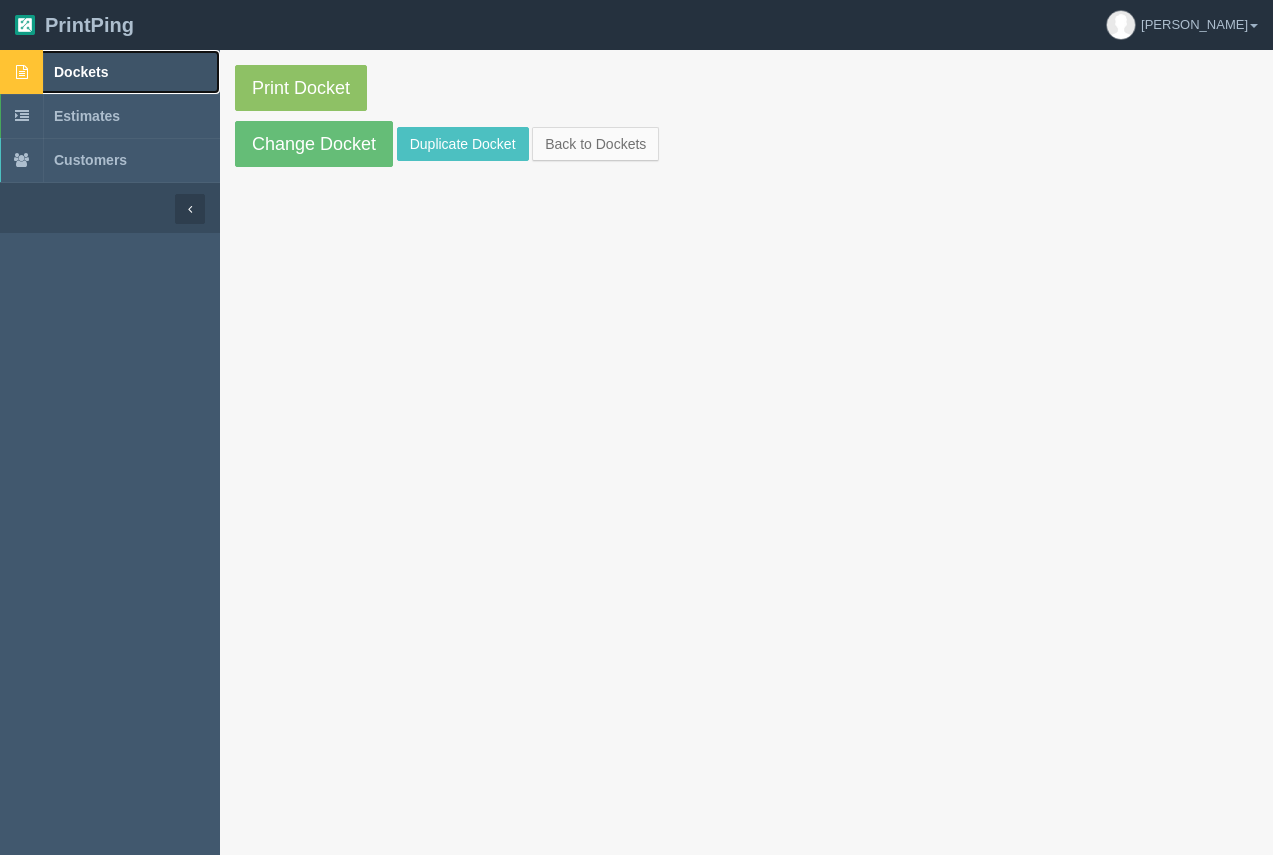 click on "Dockets" at bounding box center [110, 72] 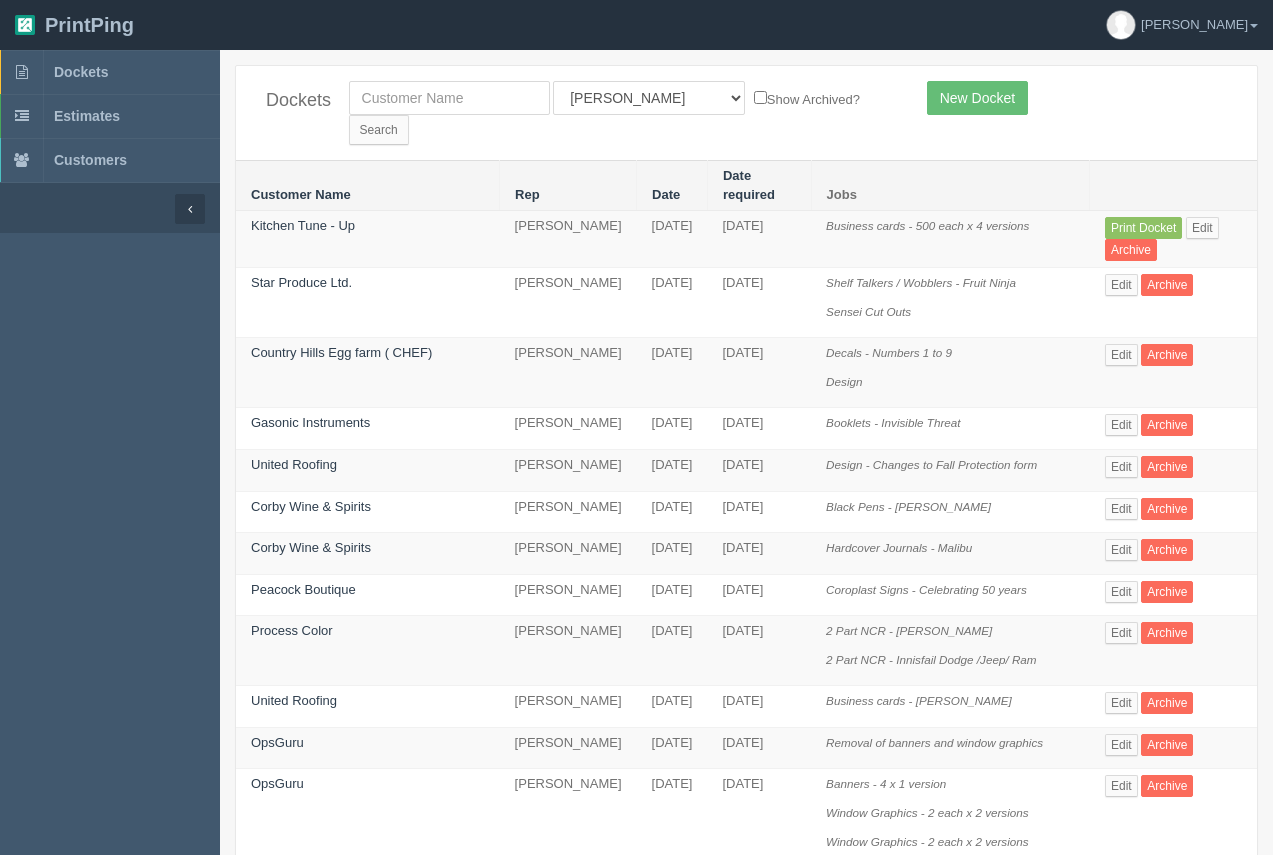 scroll, scrollTop: 0, scrollLeft: 0, axis: both 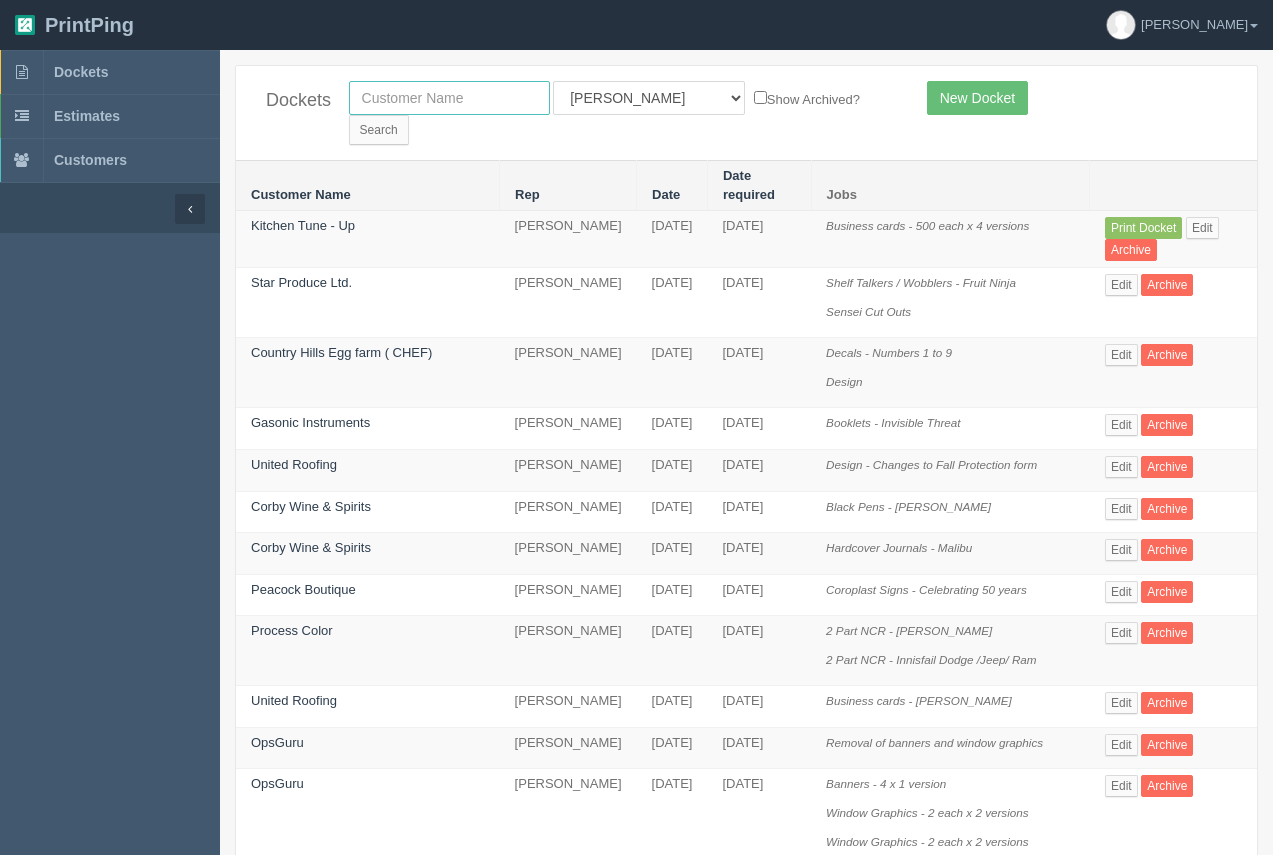 click at bounding box center (449, 98) 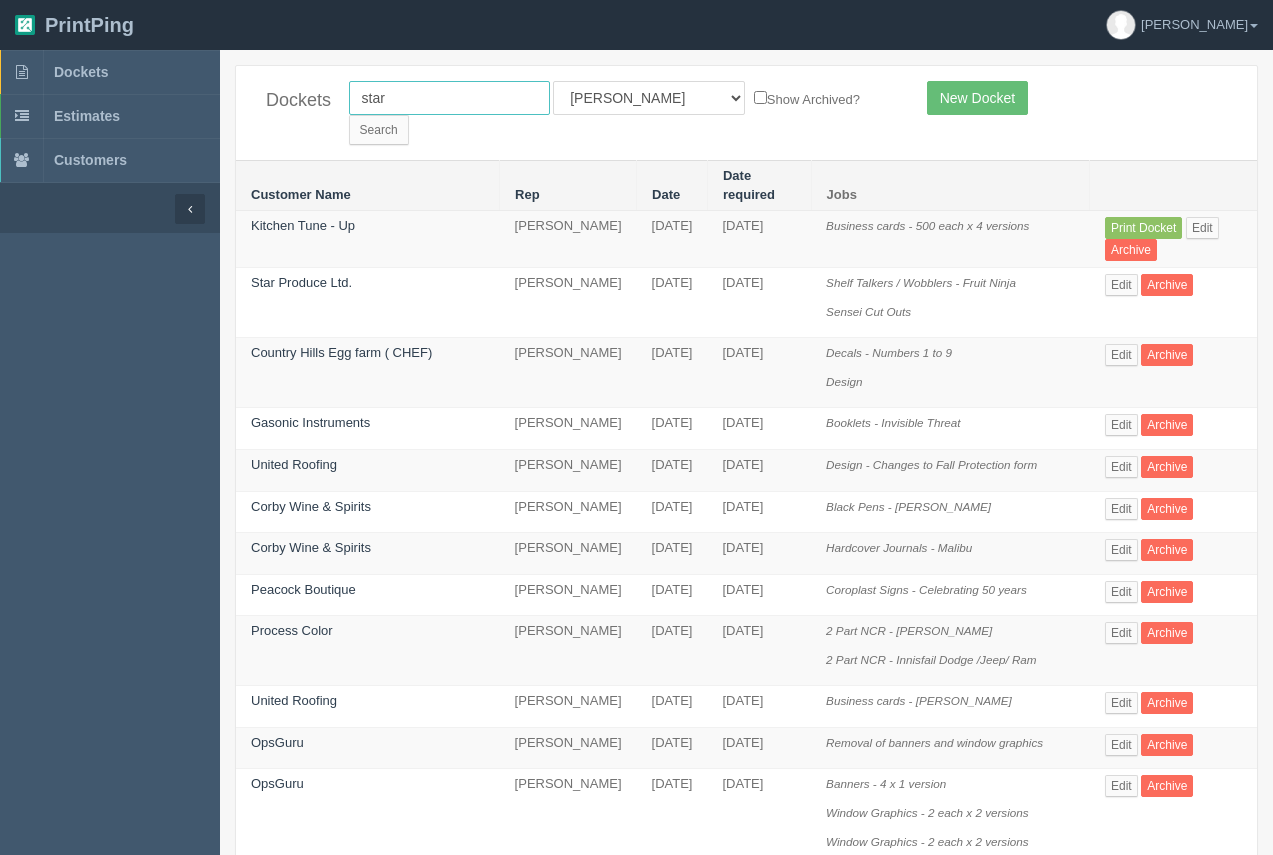 type on "star produce" 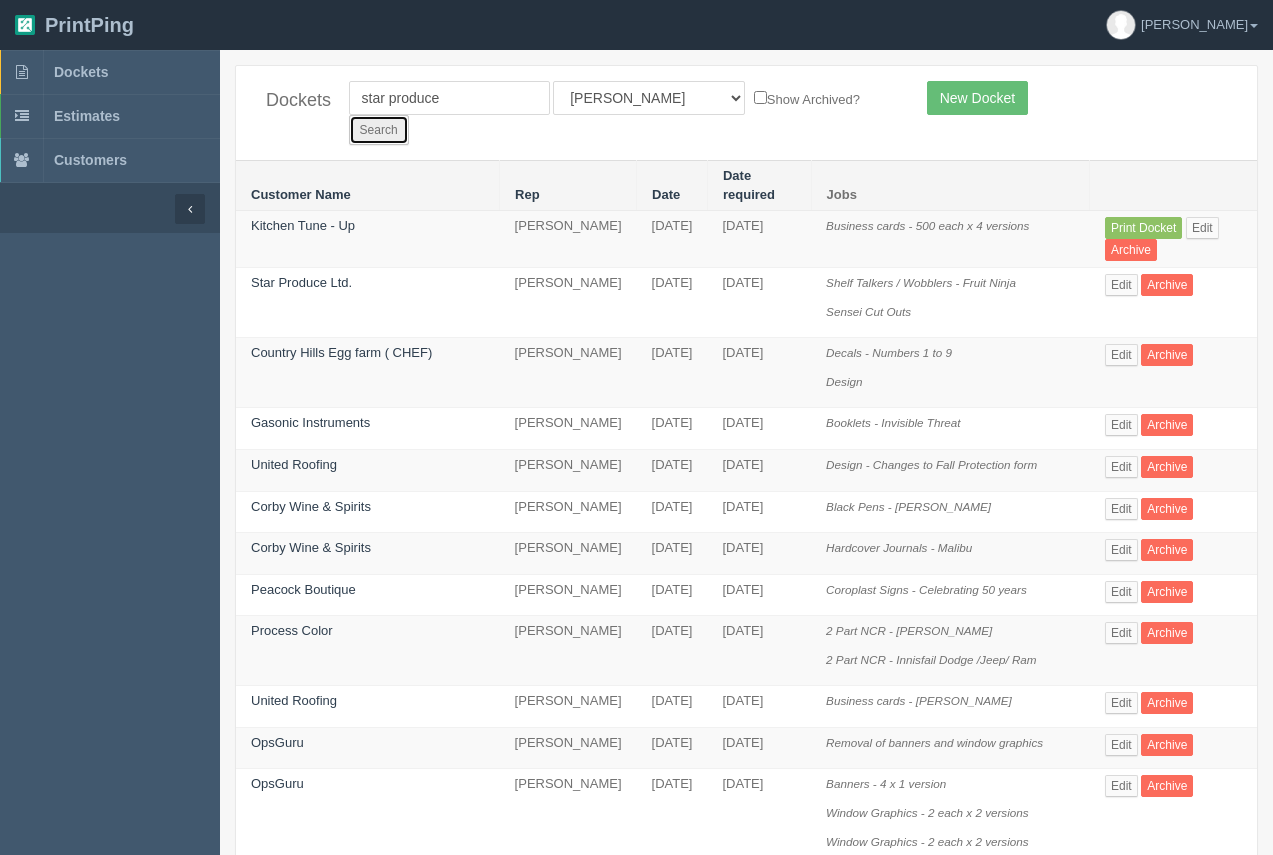 click on "Search" at bounding box center [379, 130] 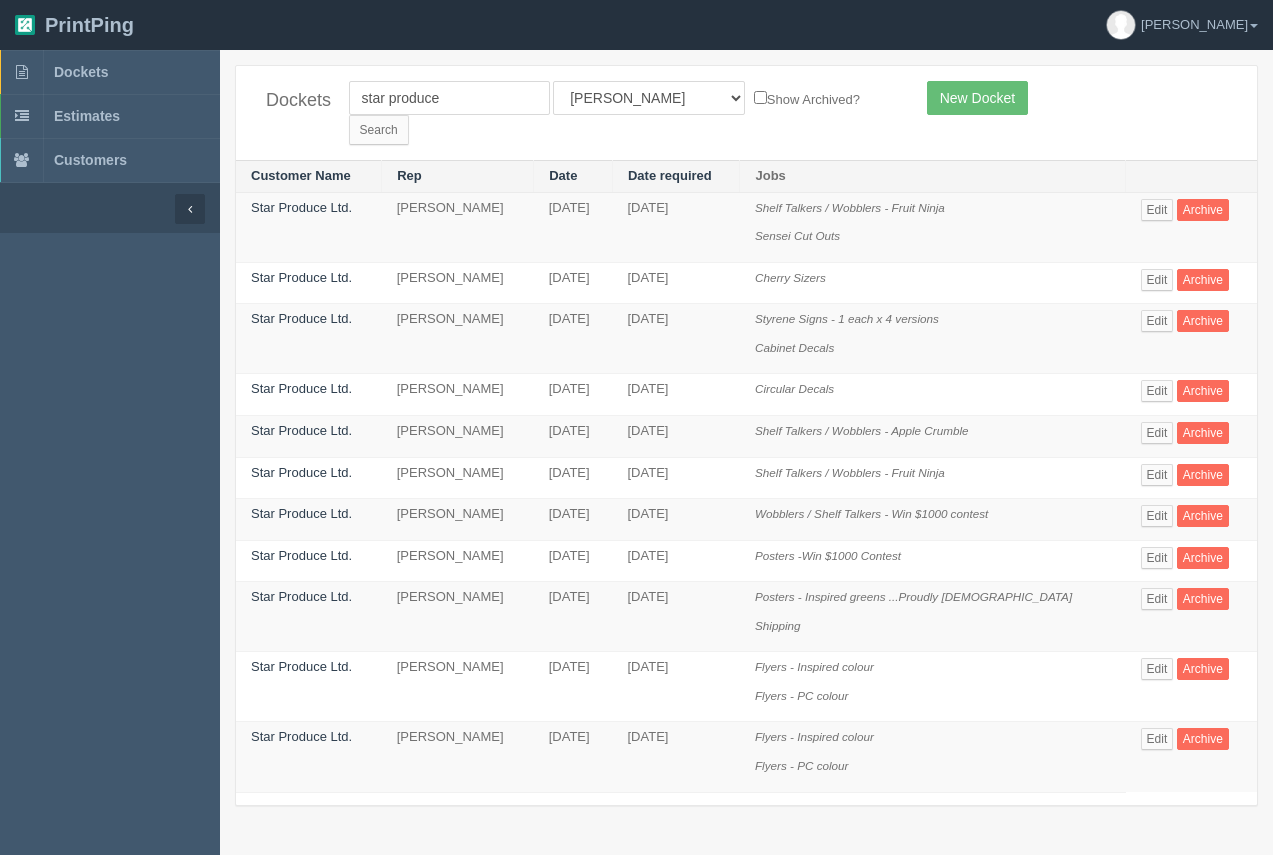 scroll, scrollTop: 0, scrollLeft: 0, axis: both 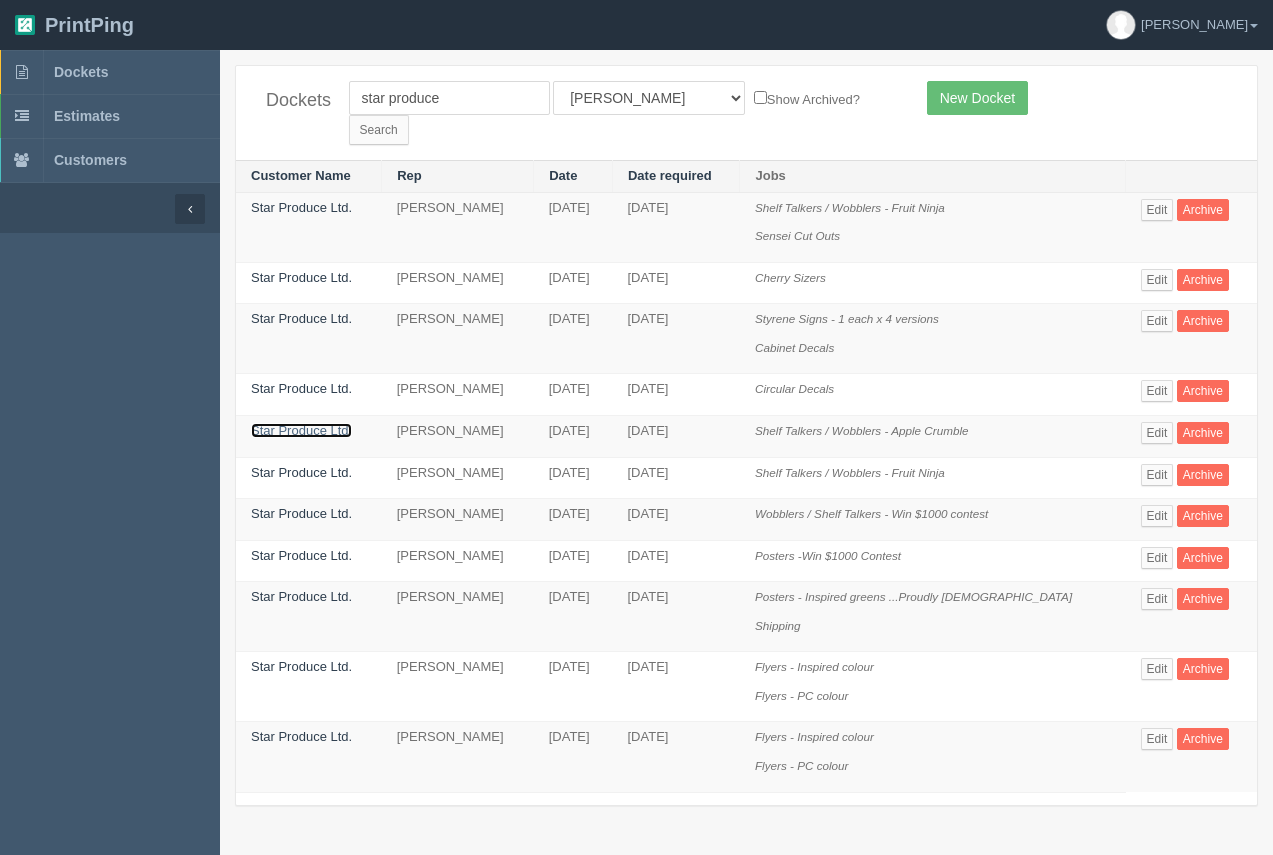 click on "Star Produce Ltd." at bounding box center [301, 430] 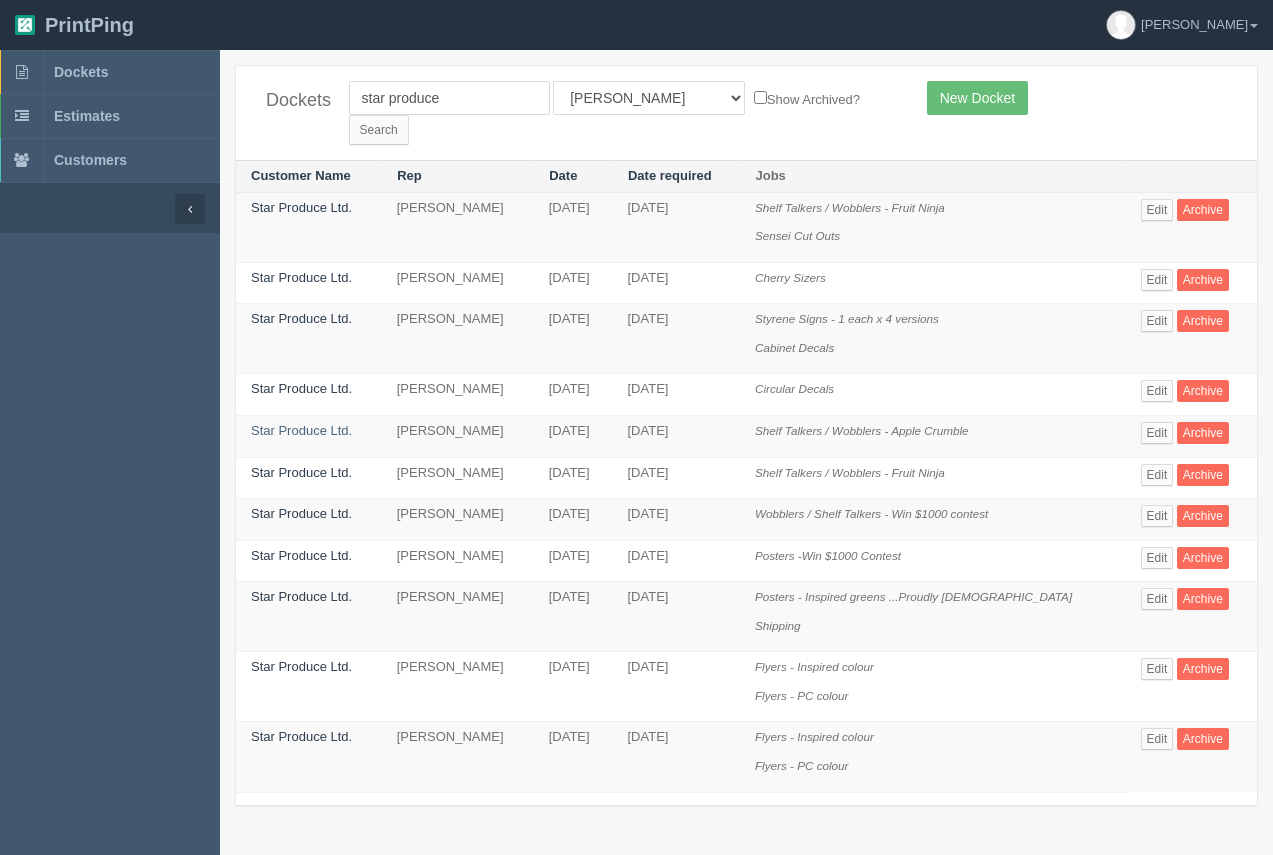 drag, startPoint x: 309, startPoint y: 401, endPoint x: 306, endPoint y: 324, distance: 77.05842 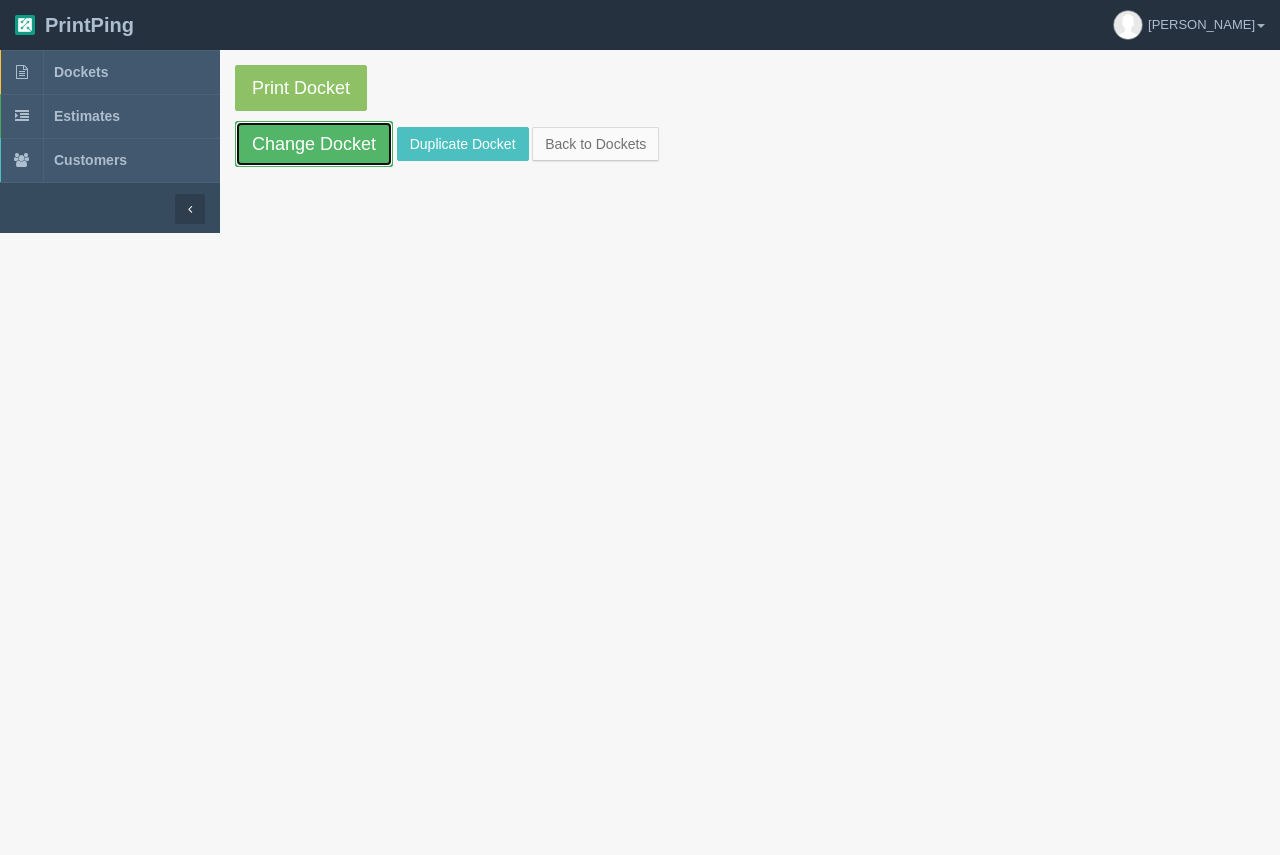 click on "Change Docket" at bounding box center (314, 144) 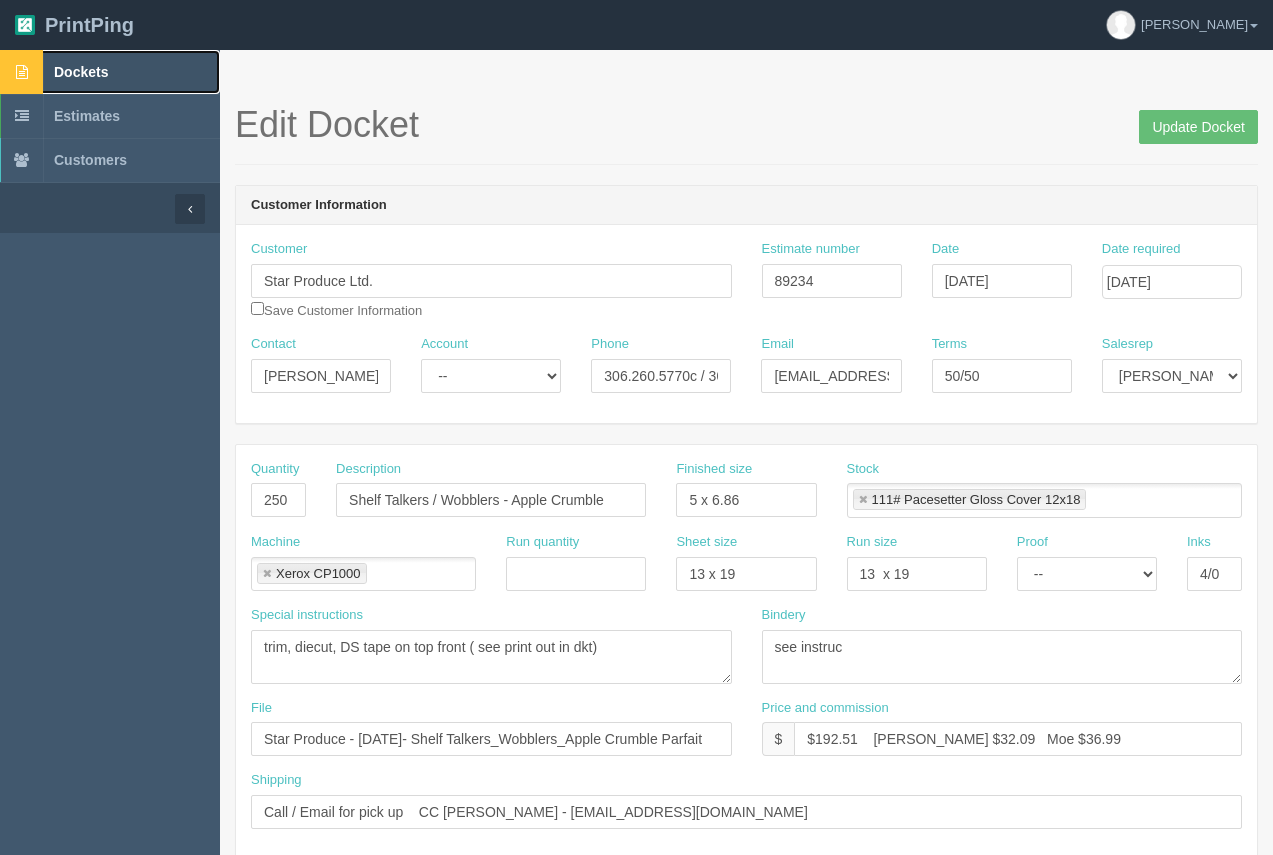 click on "Dockets" at bounding box center (81, 72) 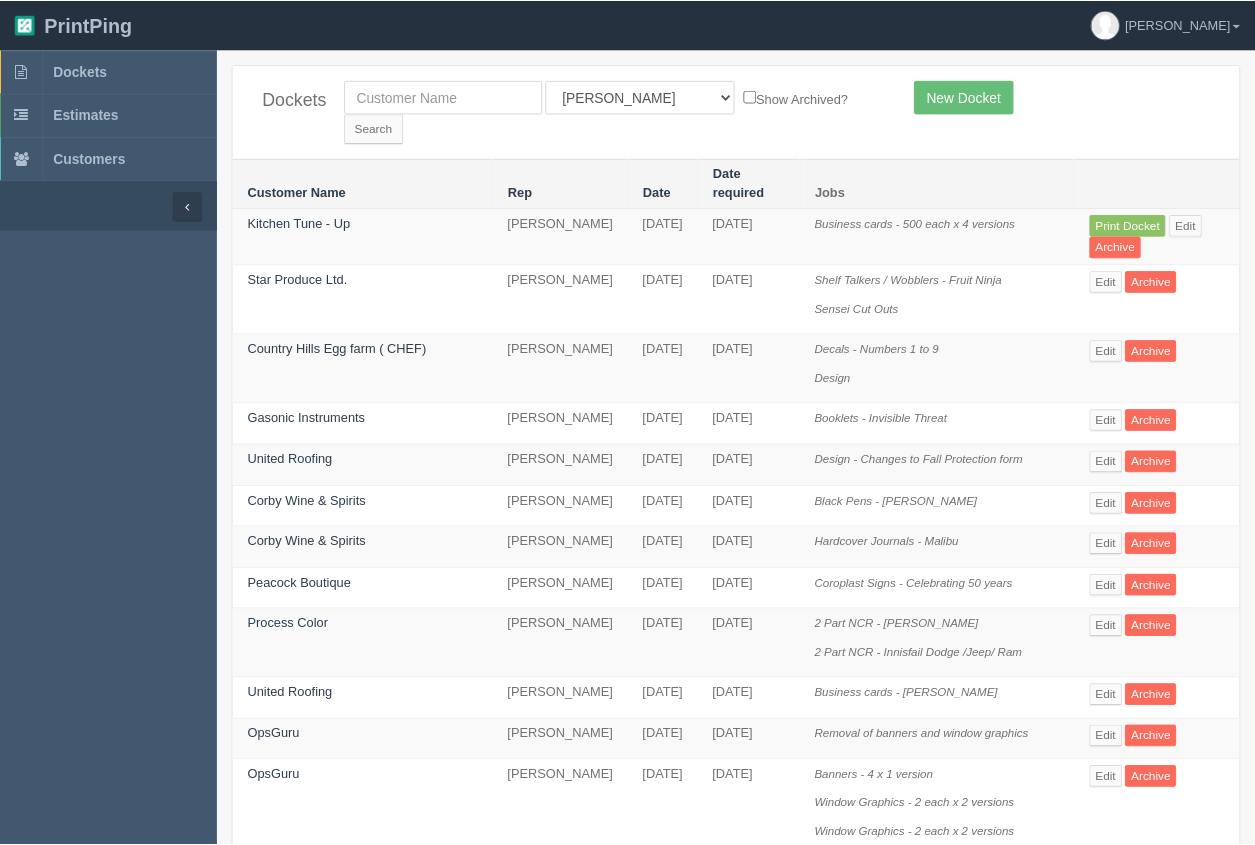 scroll, scrollTop: 0, scrollLeft: 0, axis: both 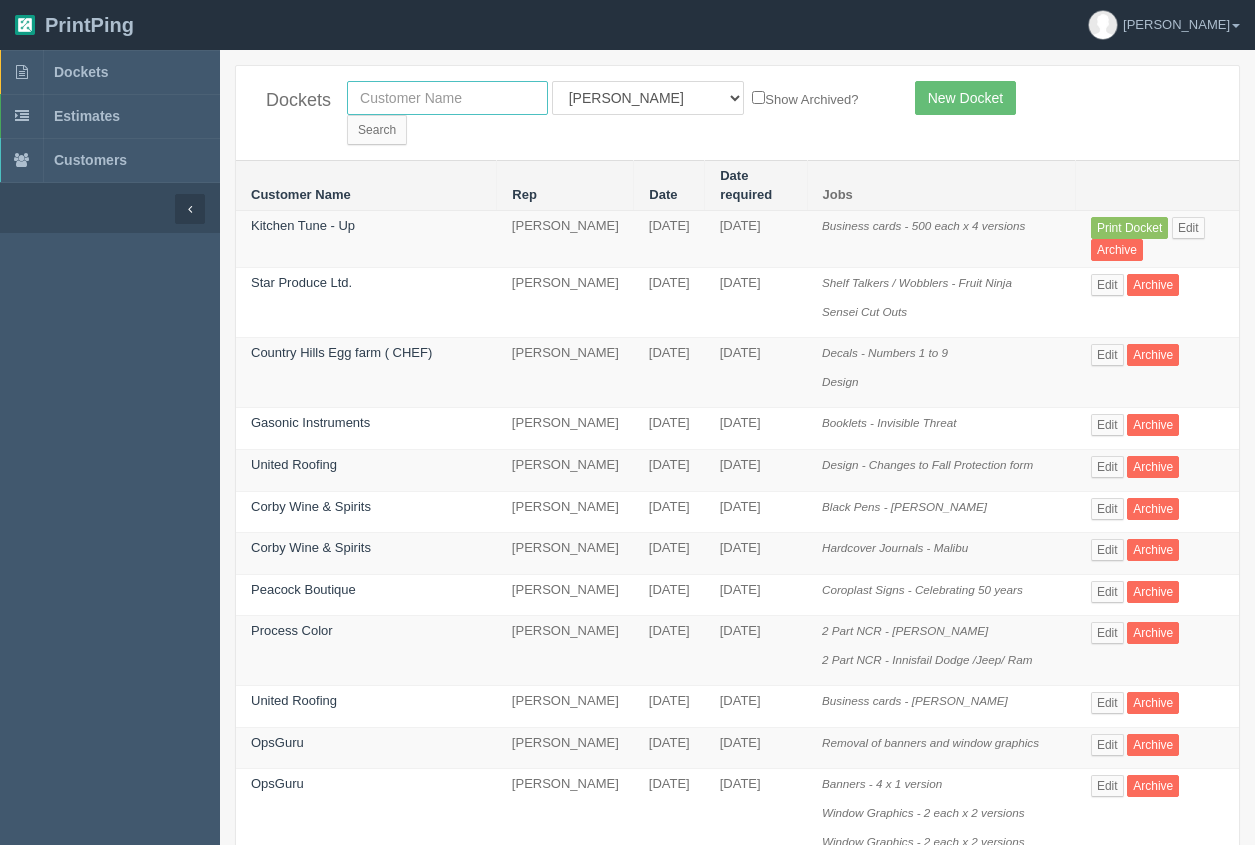 click at bounding box center [447, 98] 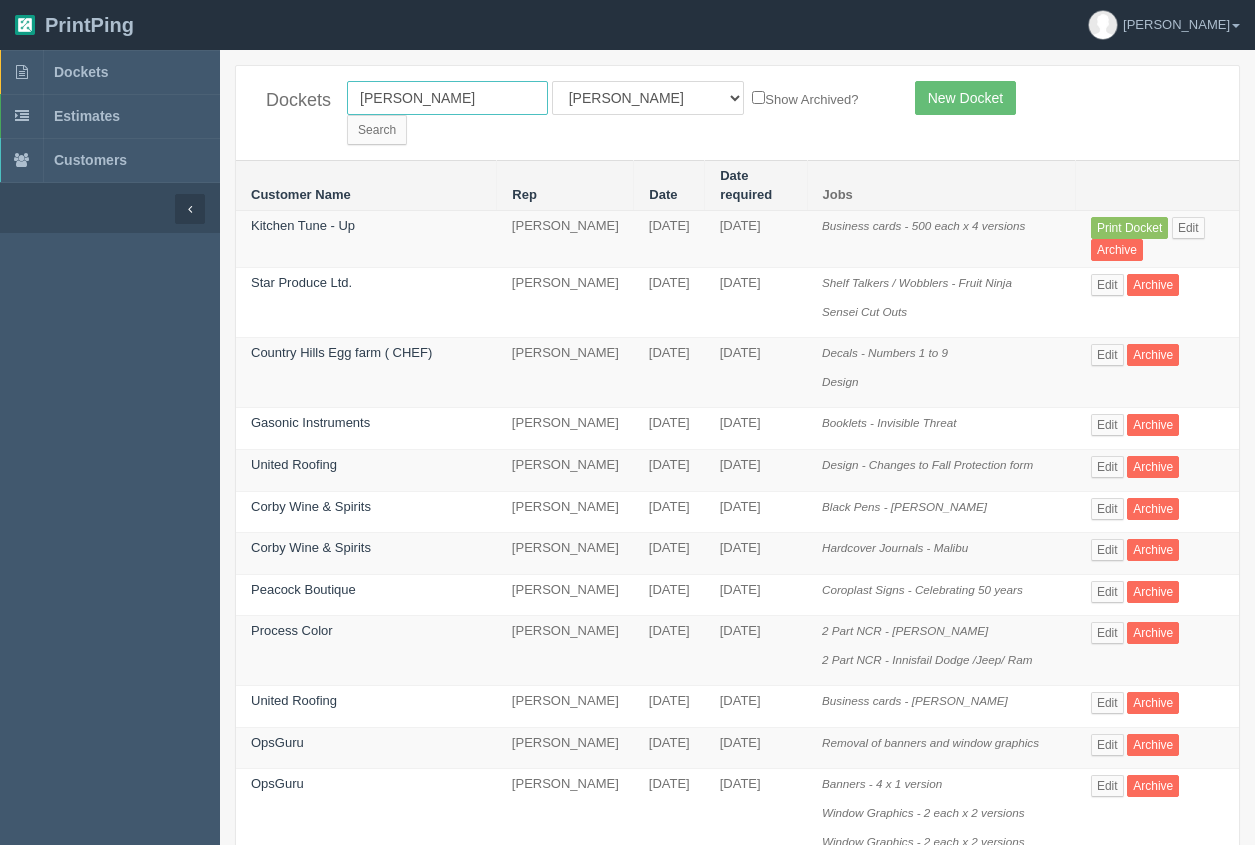 type on "[PERSON_NAME]" 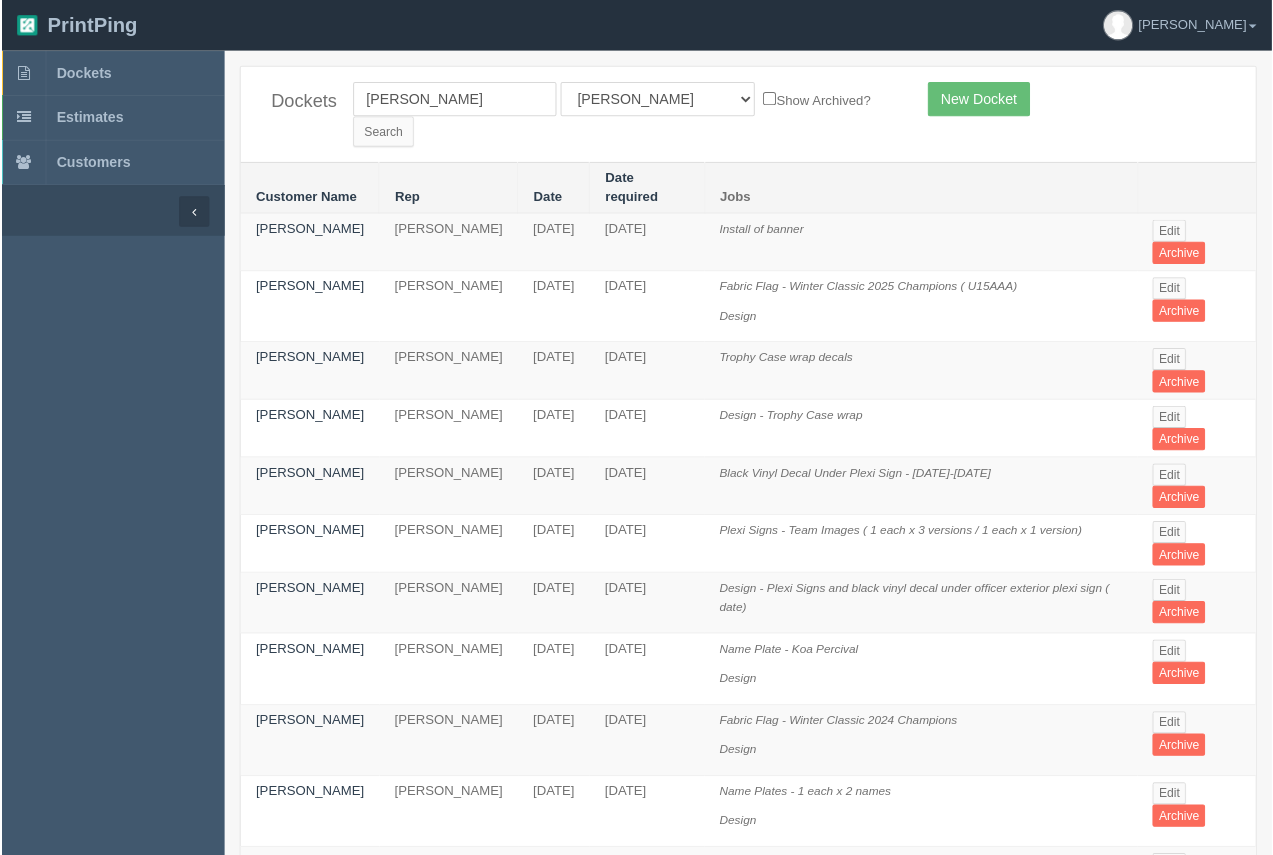 scroll, scrollTop: 0, scrollLeft: 0, axis: both 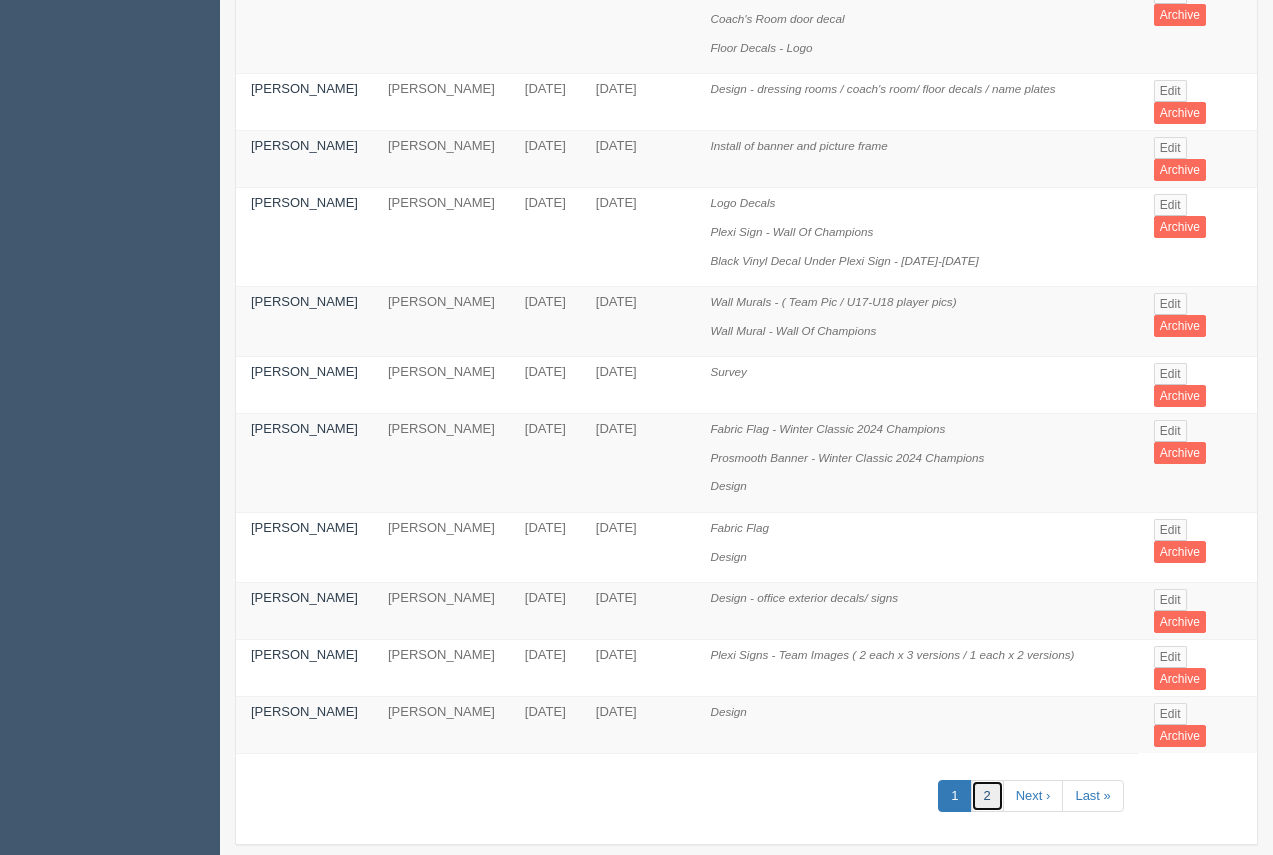 click on "2" at bounding box center [987, 796] 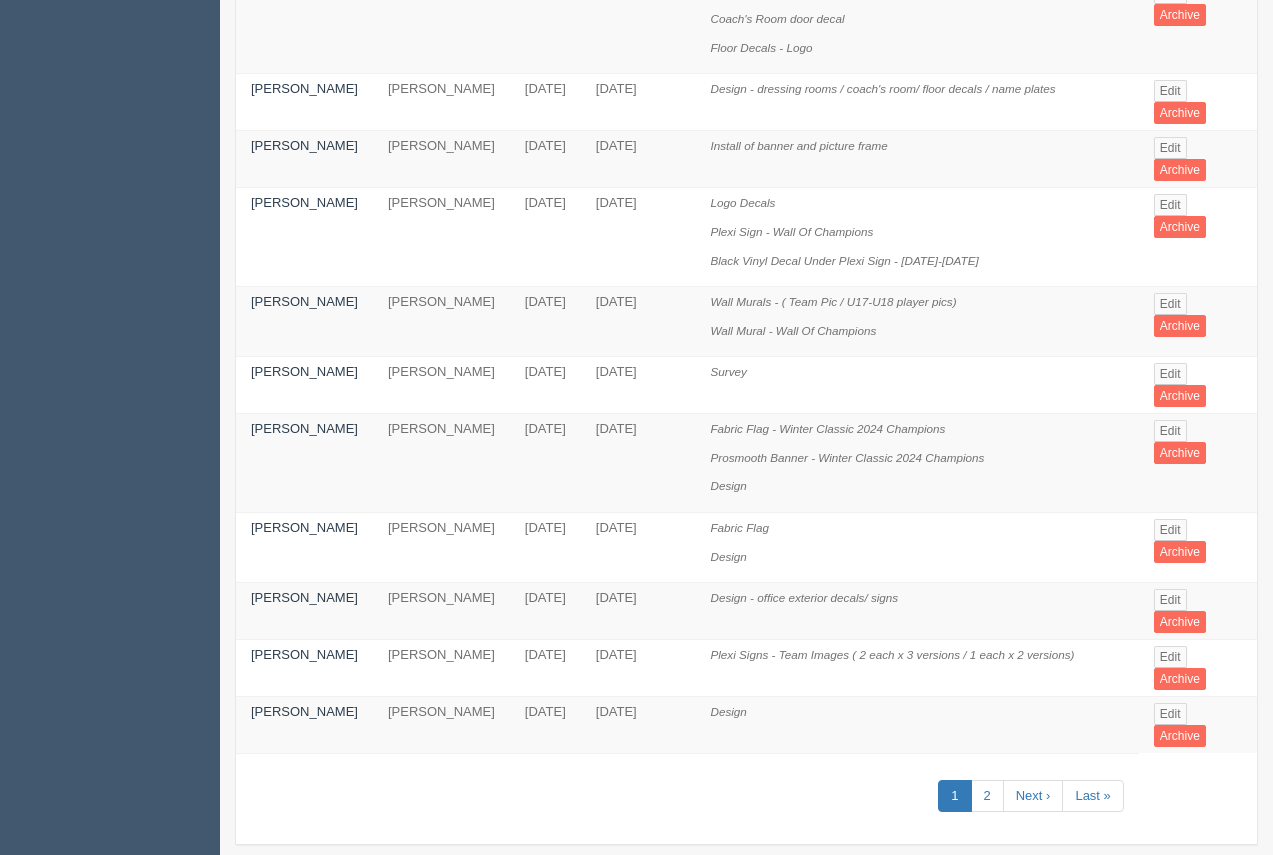 scroll, scrollTop: 0, scrollLeft: 0, axis: both 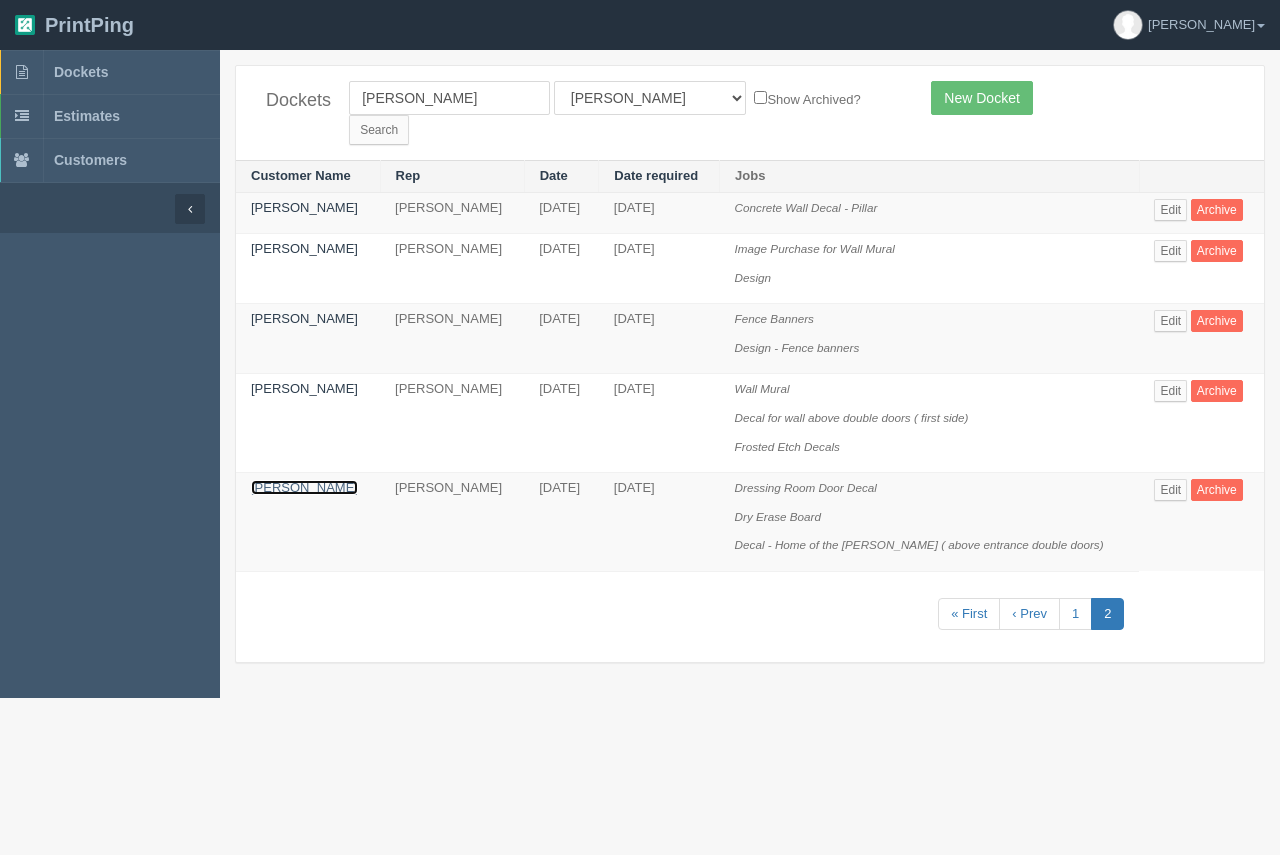 click on "[PERSON_NAME]" at bounding box center (304, 487) 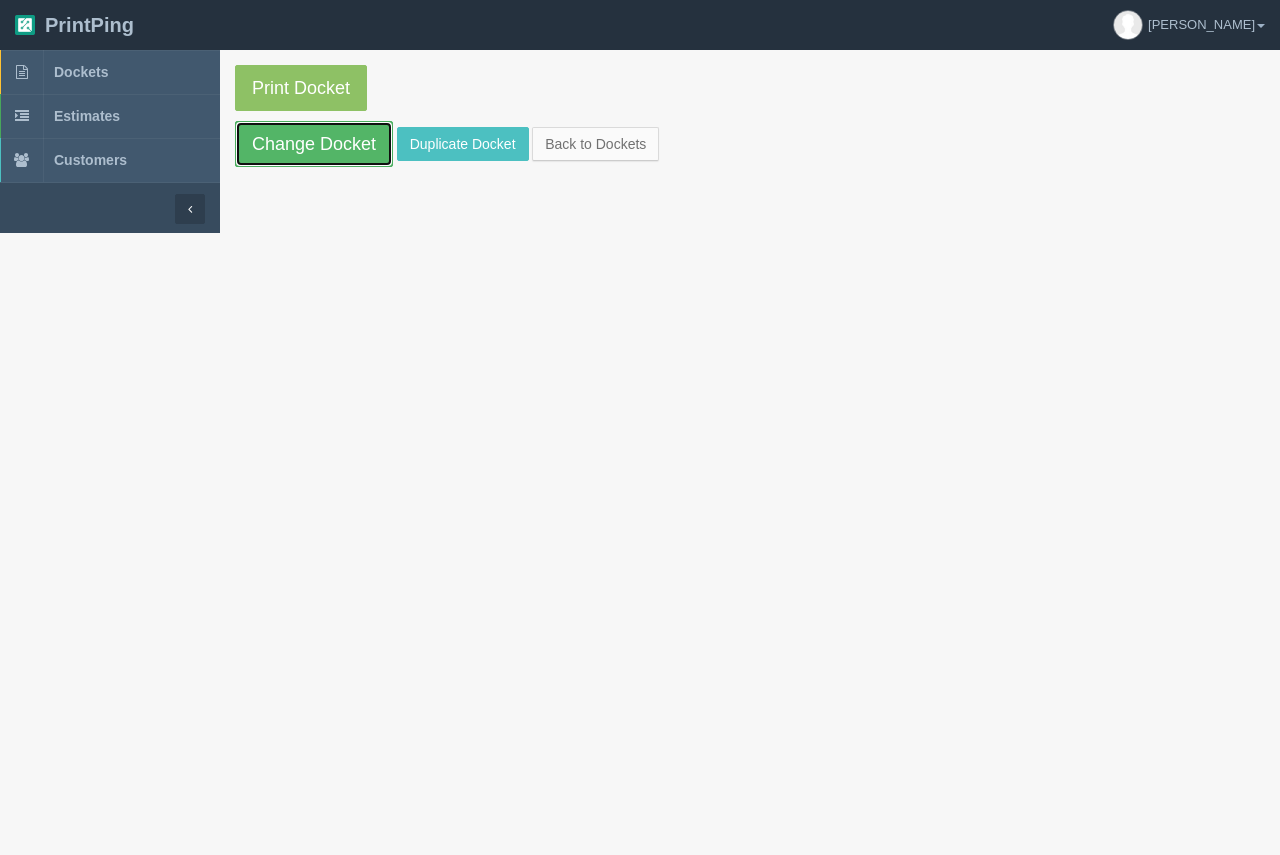 click on "Change Docket" at bounding box center [314, 144] 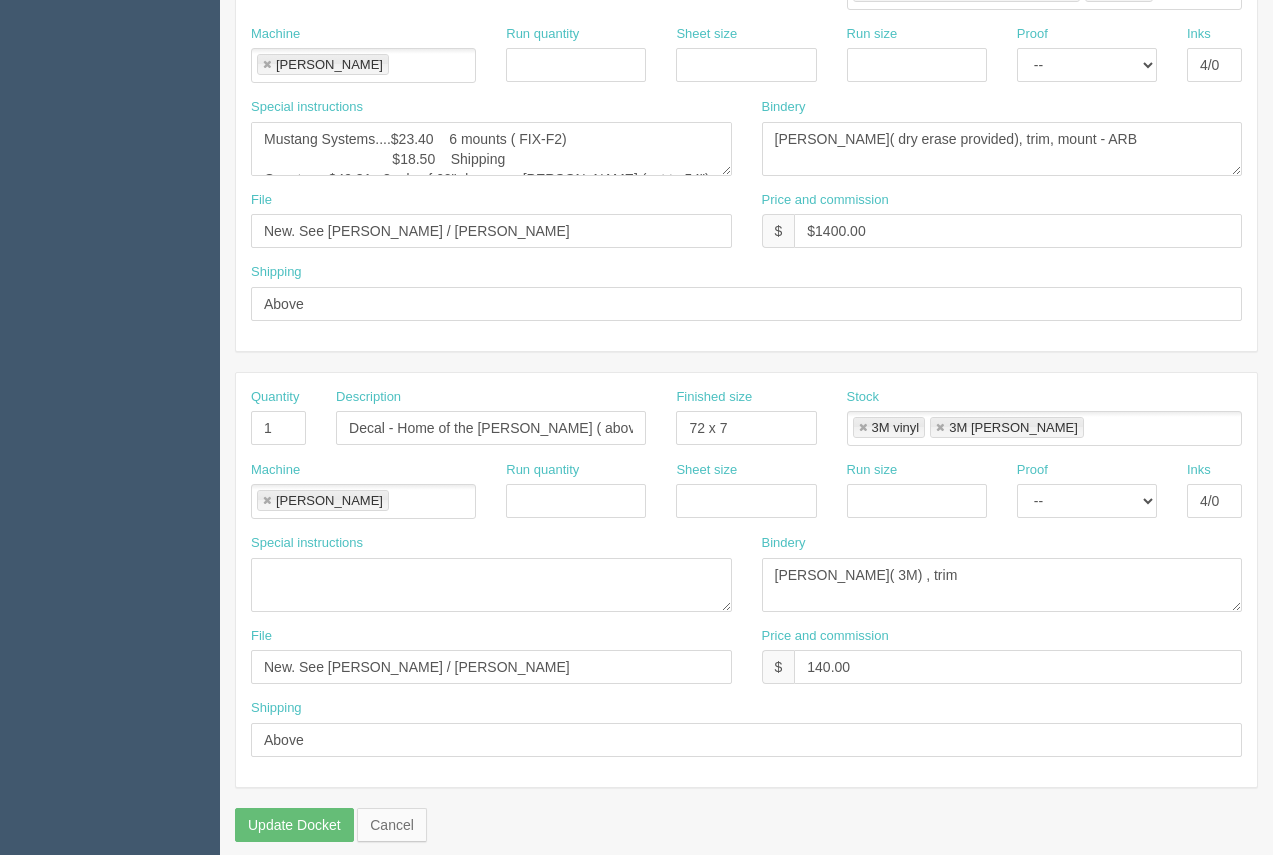 scroll, scrollTop: 988, scrollLeft: 0, axis: vertical 